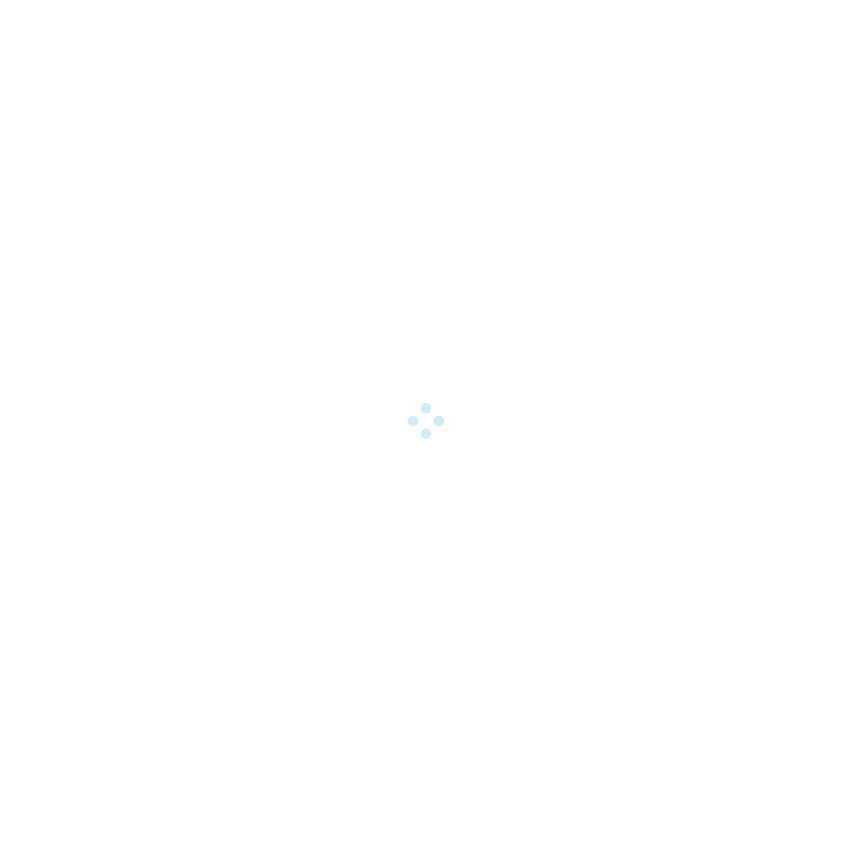 scroll, scrollTop: 0, scrollLeft: 0, axis: both 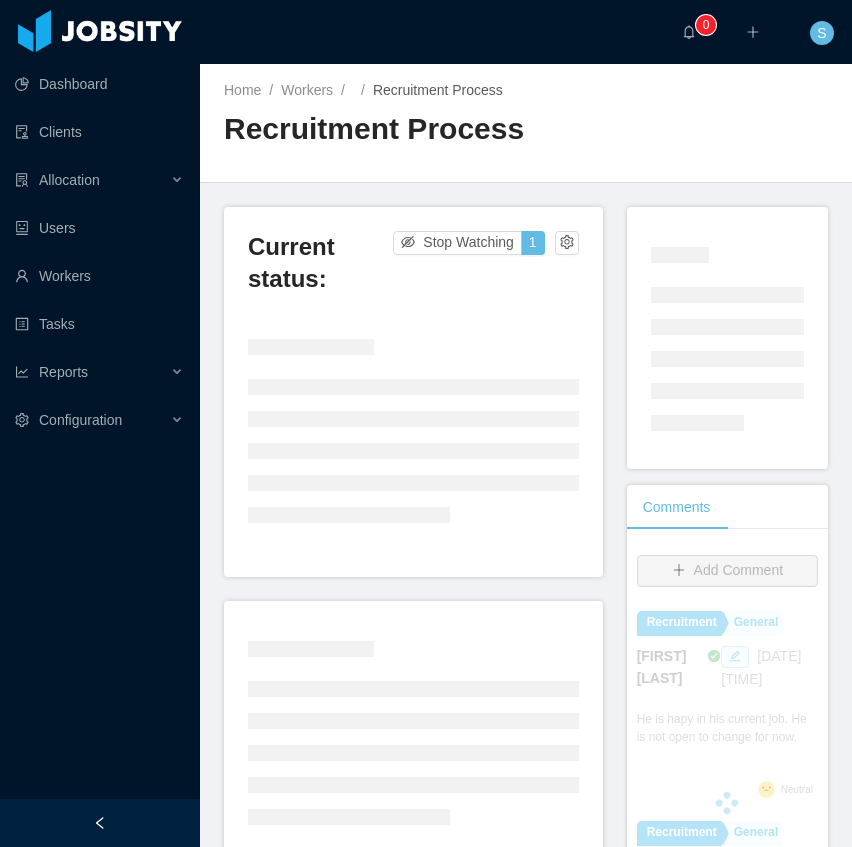 click at bounding box center (100, 823) 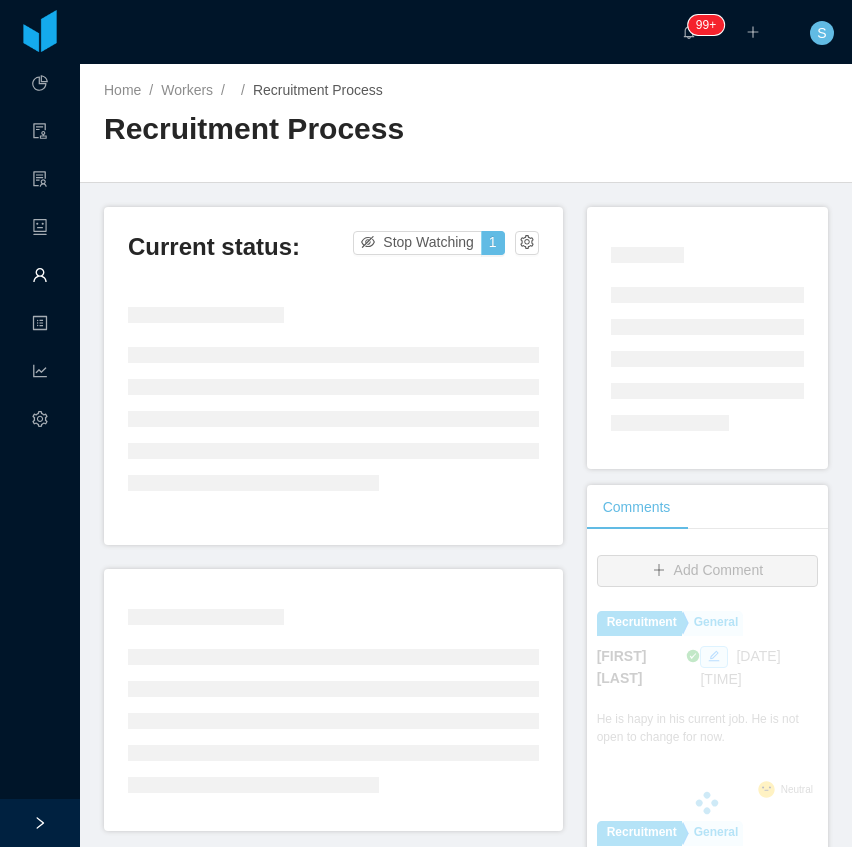 click on "Workers" at bounding box center (48, 276) 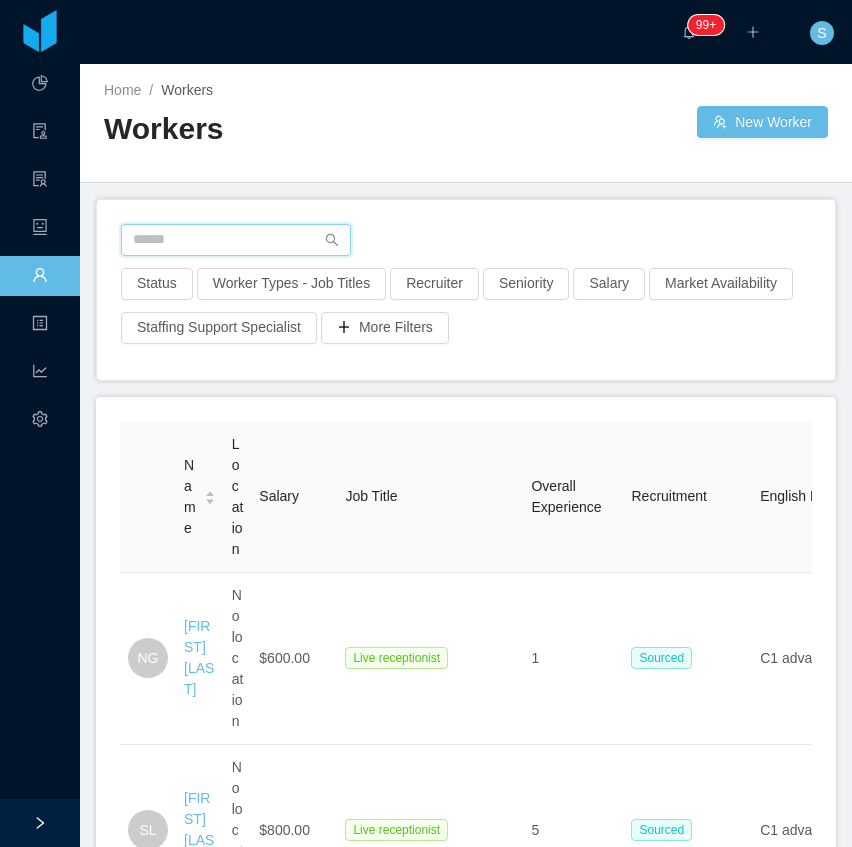 click at bounding box center (236, 240) 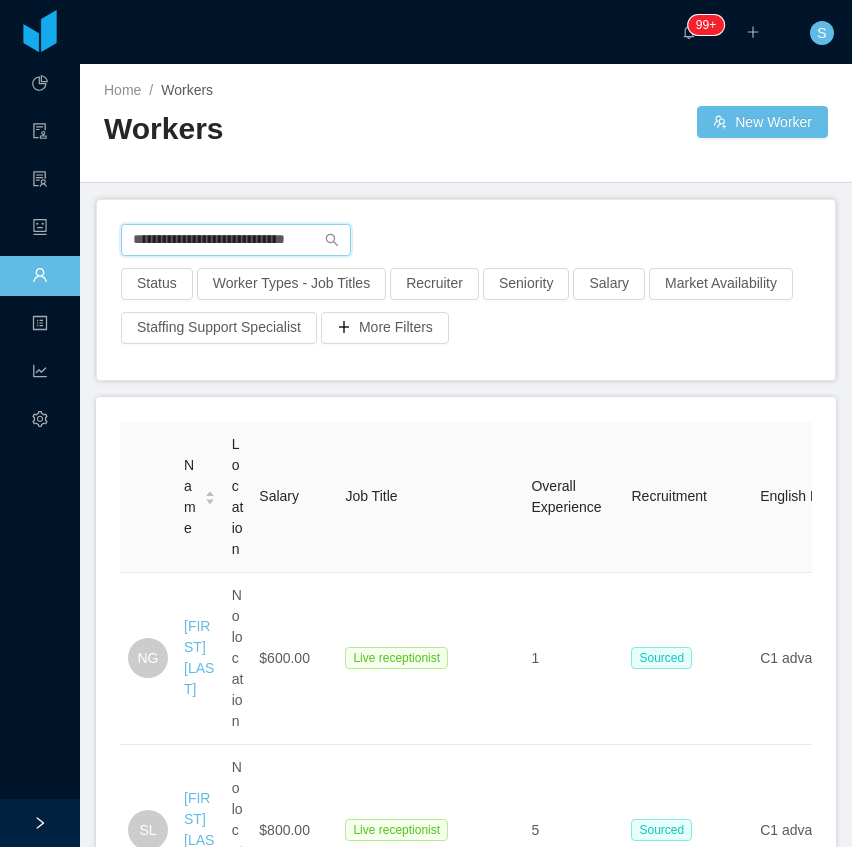 scroll, scrollTop: 0, scrollLeft: 14, axis: horizontal 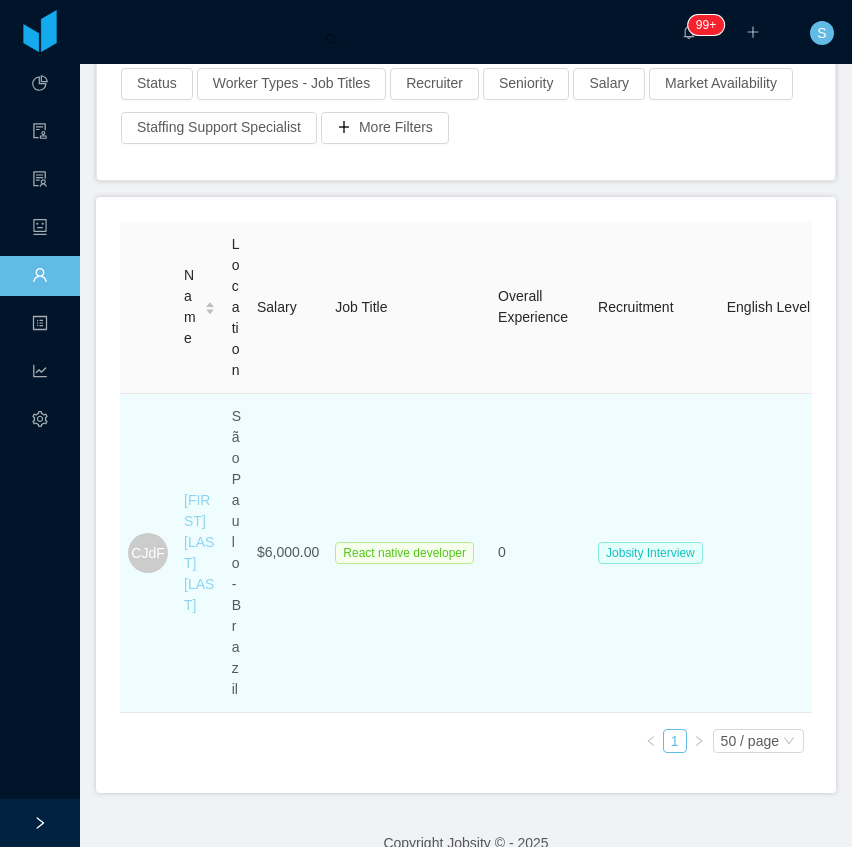 type on "**********" 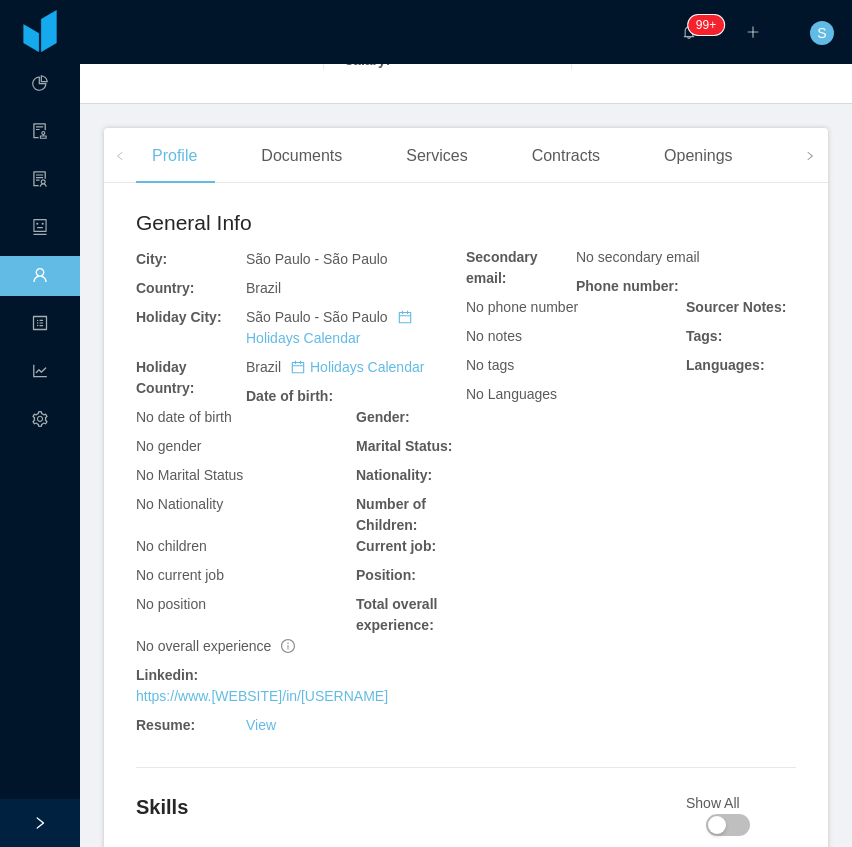 scroll, scrollTop: 533, scrollLeft: 0, axis: vertical 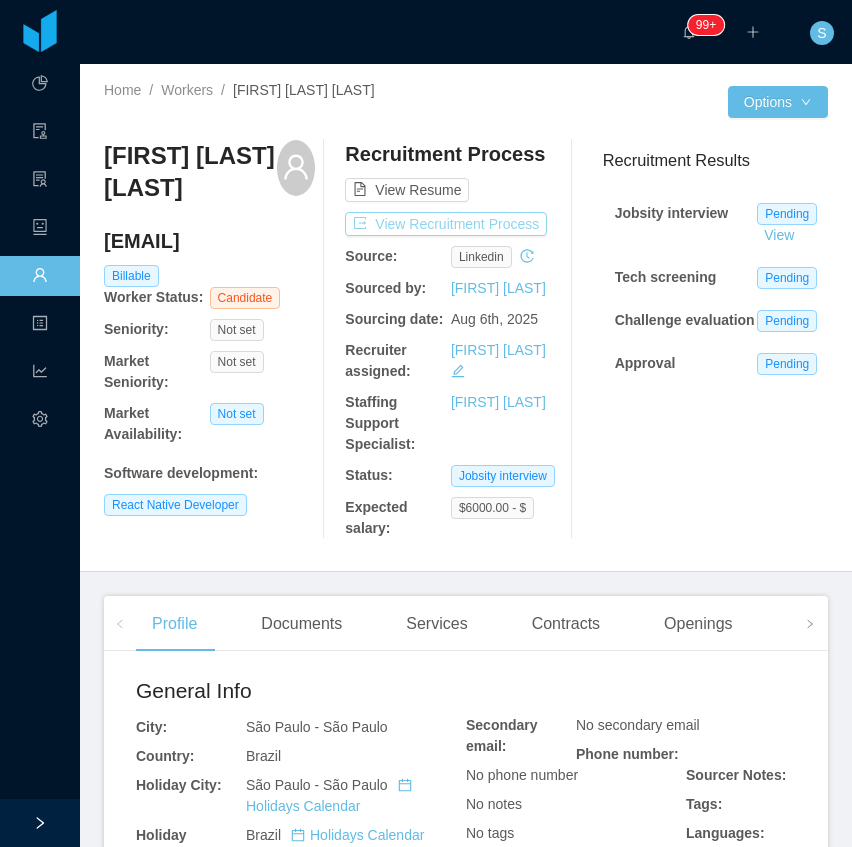 click on "View Recruitment Process" at bounding box center (446, 224) 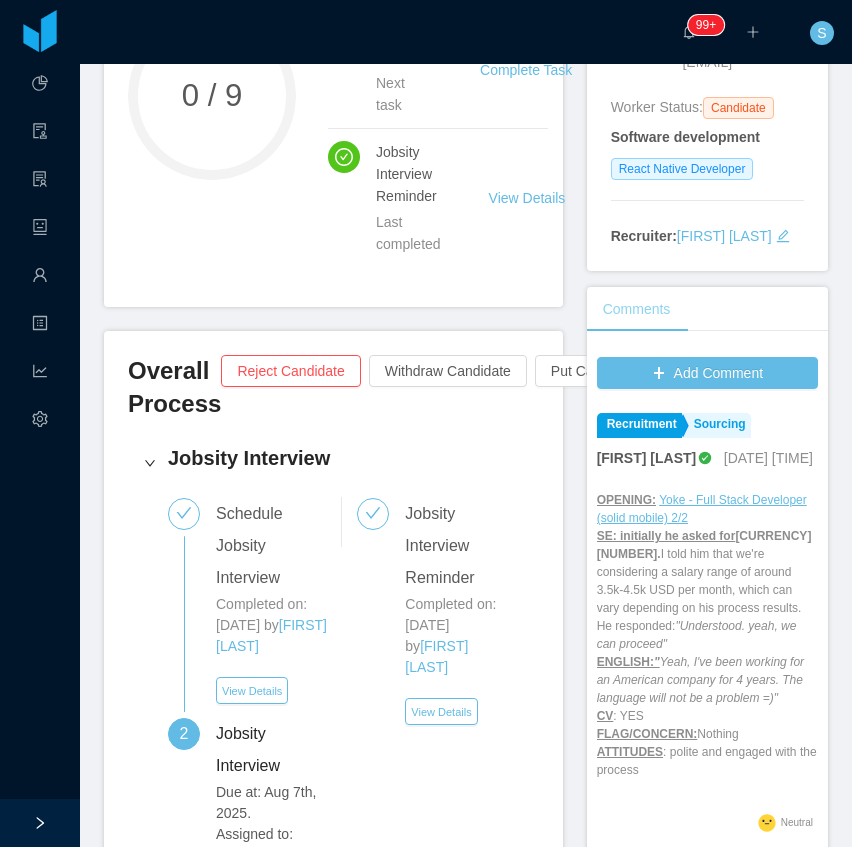 scroll, scrollTop: 333, scrollLeft: 0, axis: vertical 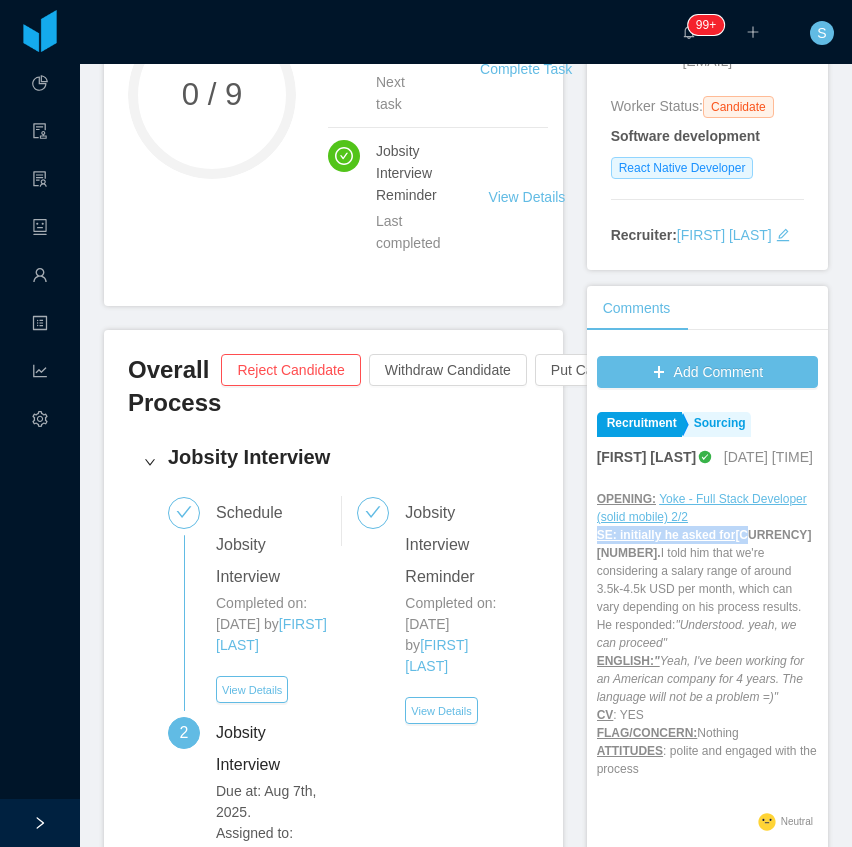 copy on "SE: initially he asked for  6k" 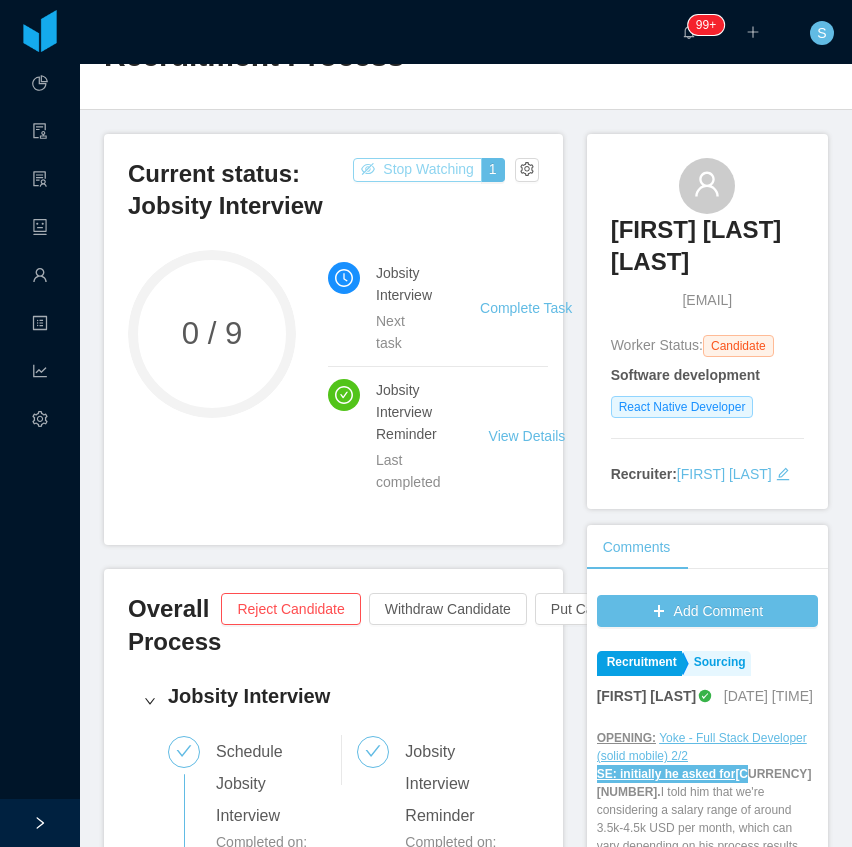 scroll, scrollTop: 0, scrollLeft: 0, axis: both 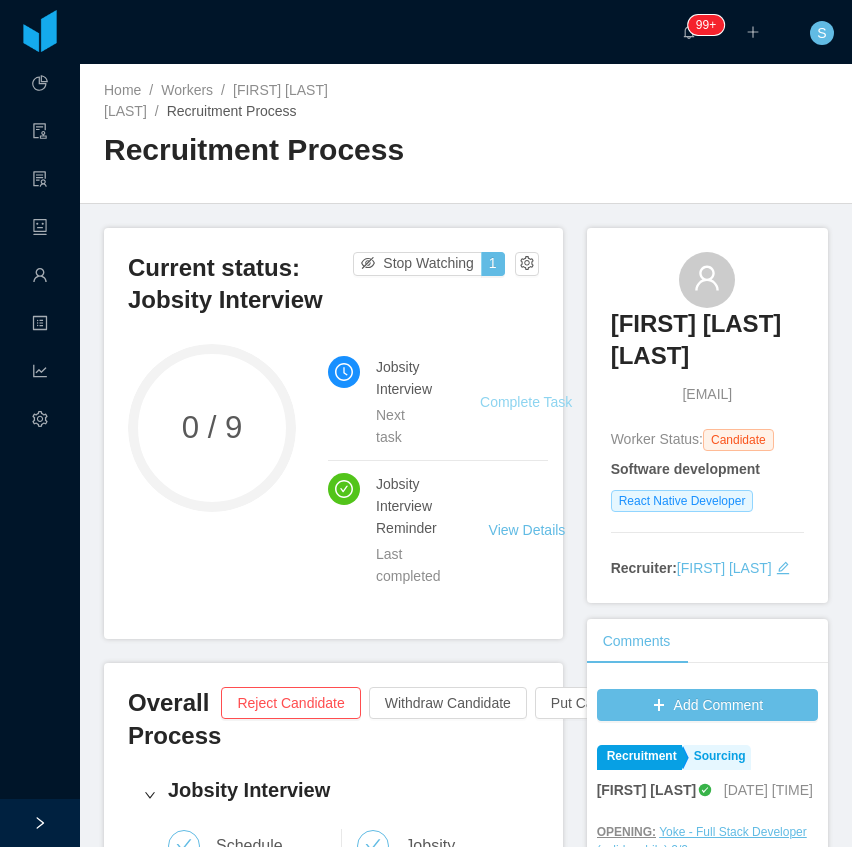 click on "Complete Task" at bounding box center (526, 402) 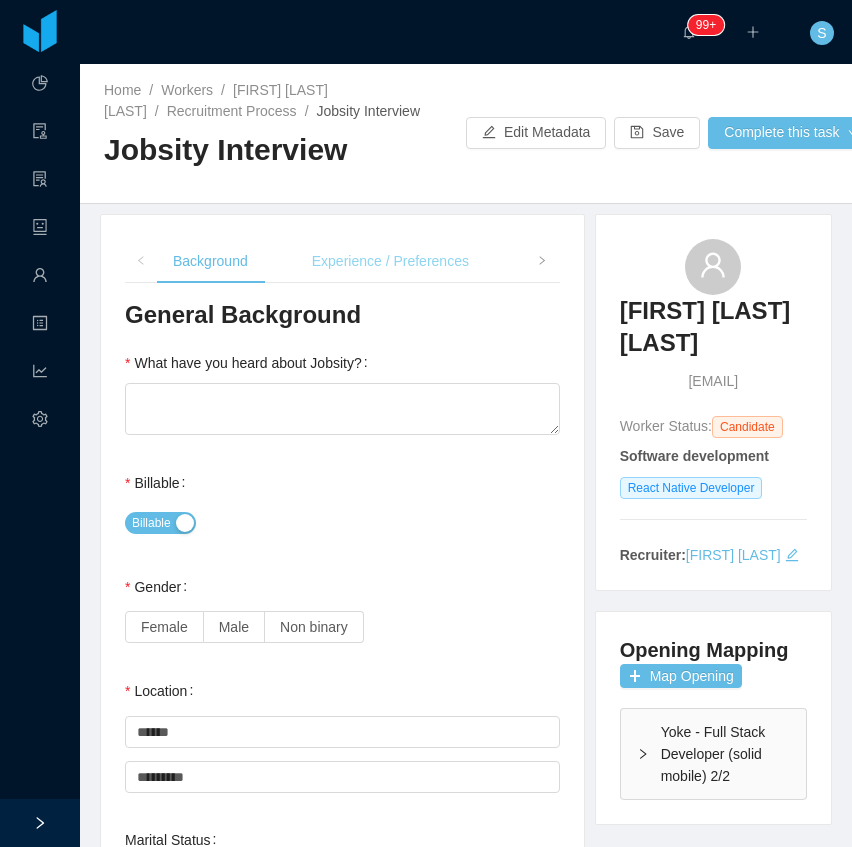 click on "Experience / Preferences" at bounding box center [390, 261] 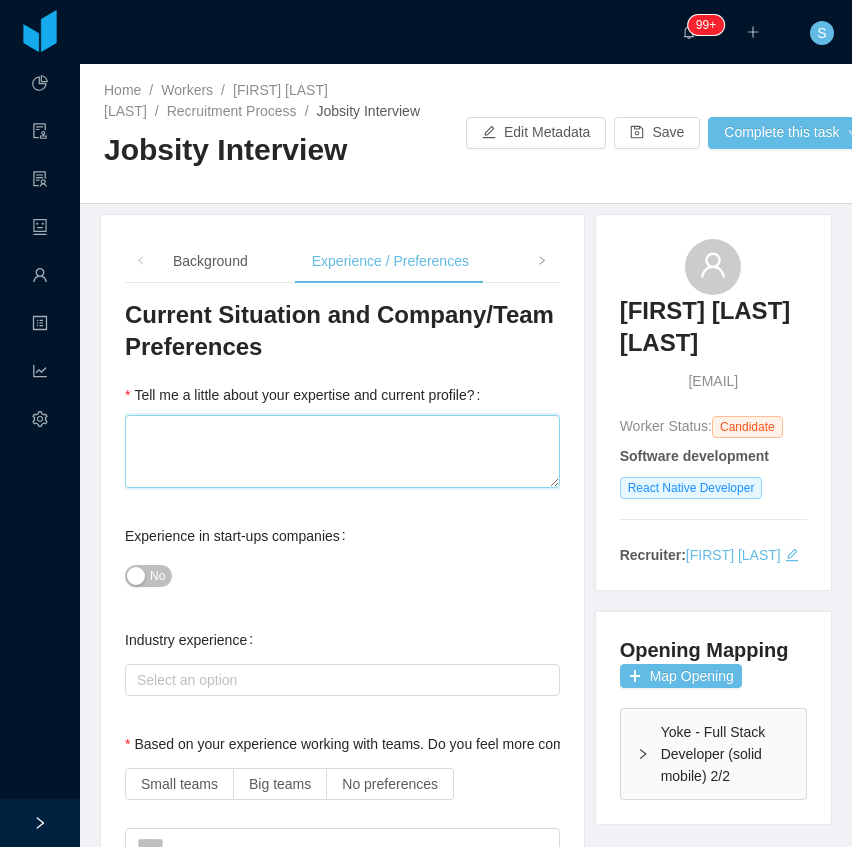 click on "Tell me a little about your expertise and current profile?" at bounding box center [342, 451] 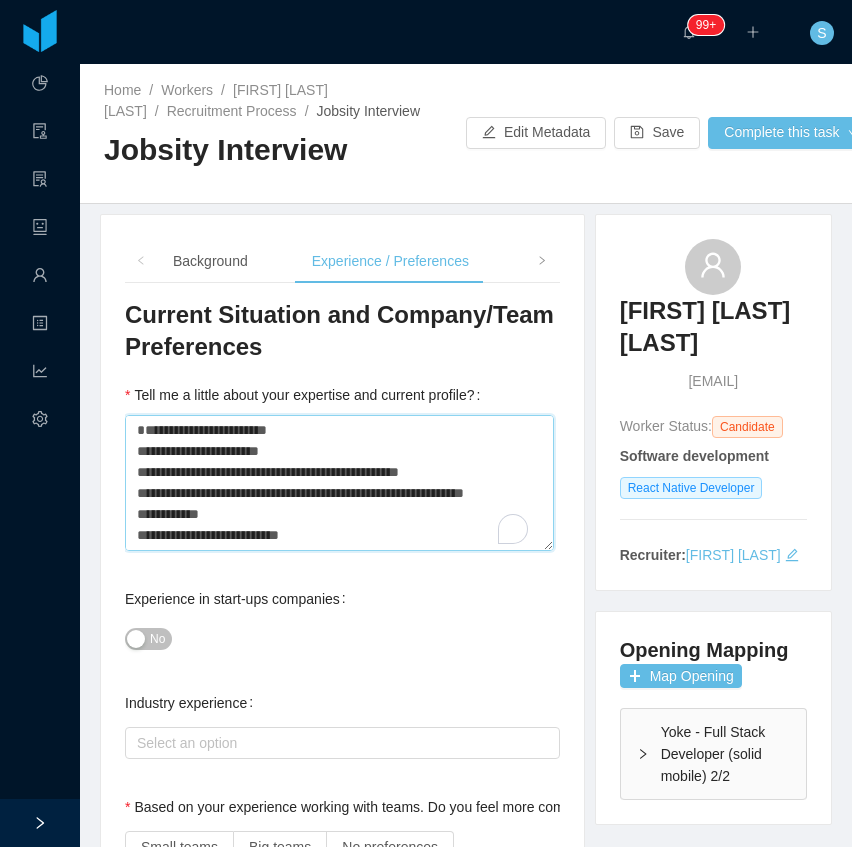 scroll, scrollTop: 688, scrollLeft: 0, axis: vertical 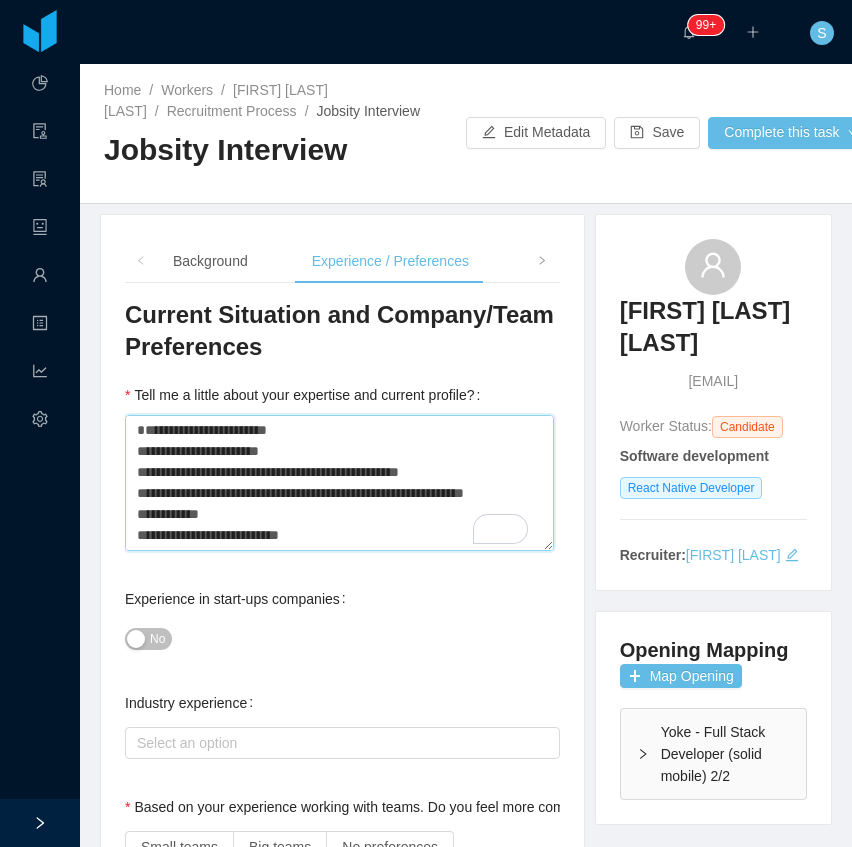 click on "Tell me a little about your expertise and current profile?" at bounding box center [339, 482] 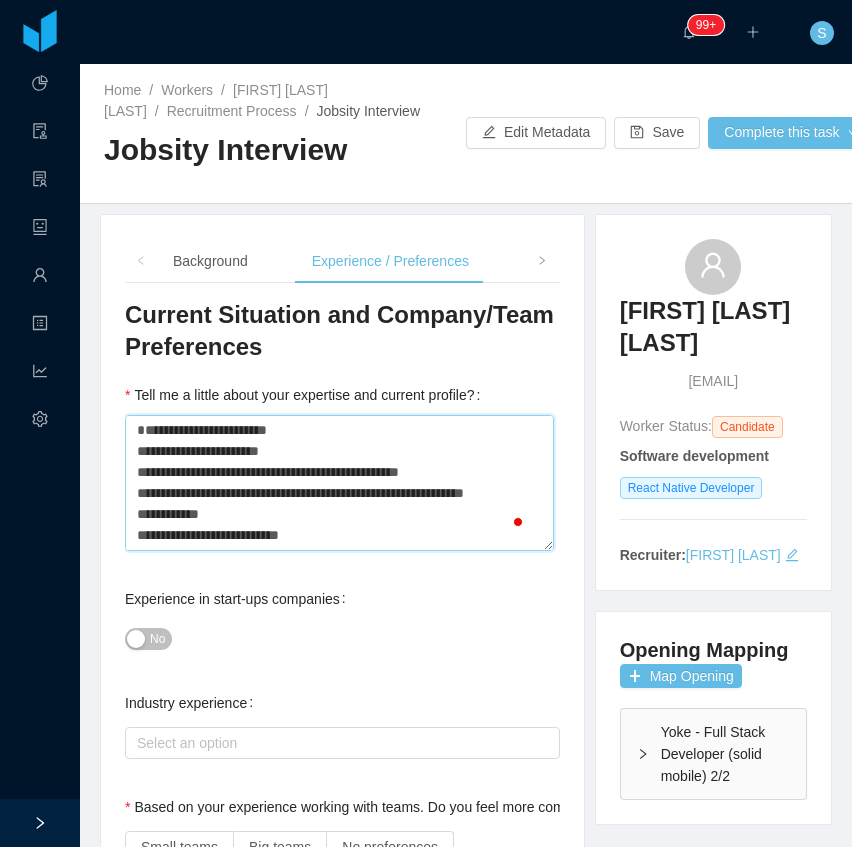 click on "Tell me a little about your expertise and current profile?" at bounding box center [339, 482] 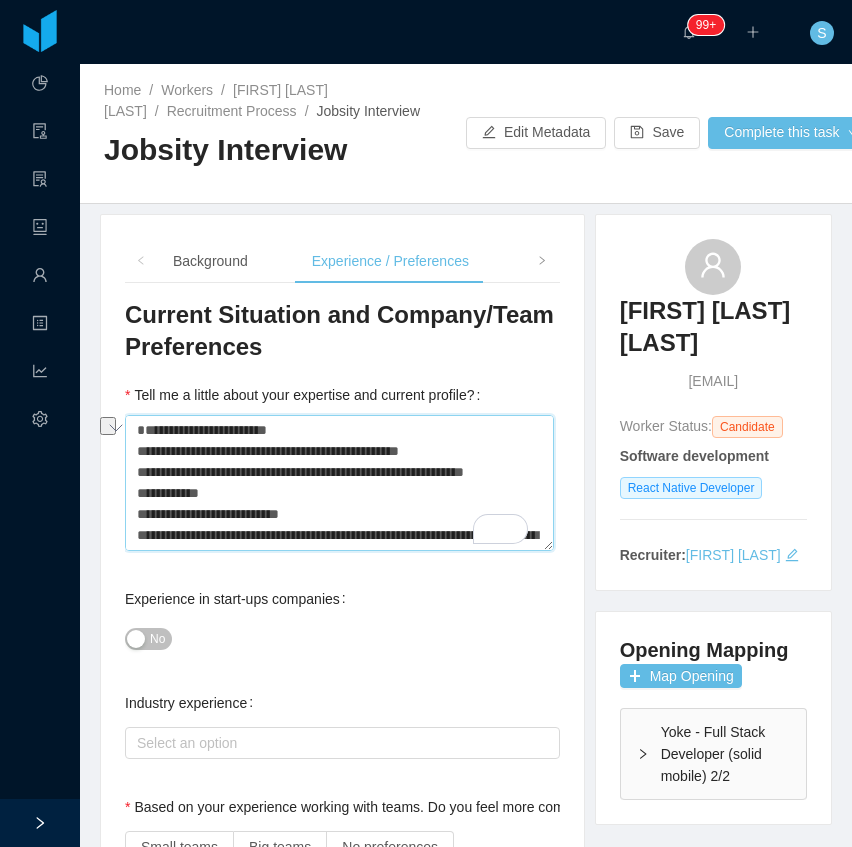 type 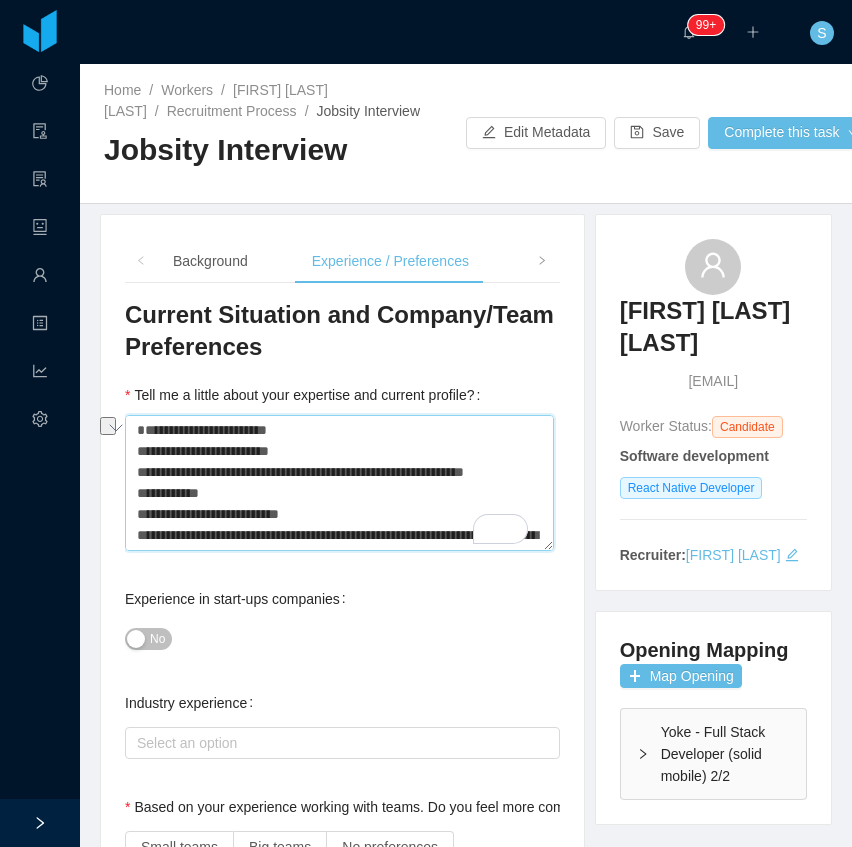 drag, startPoint x: 431, startPoint y: 470, endPoint x: 288, endPoint y: 468, distance: 143.01399 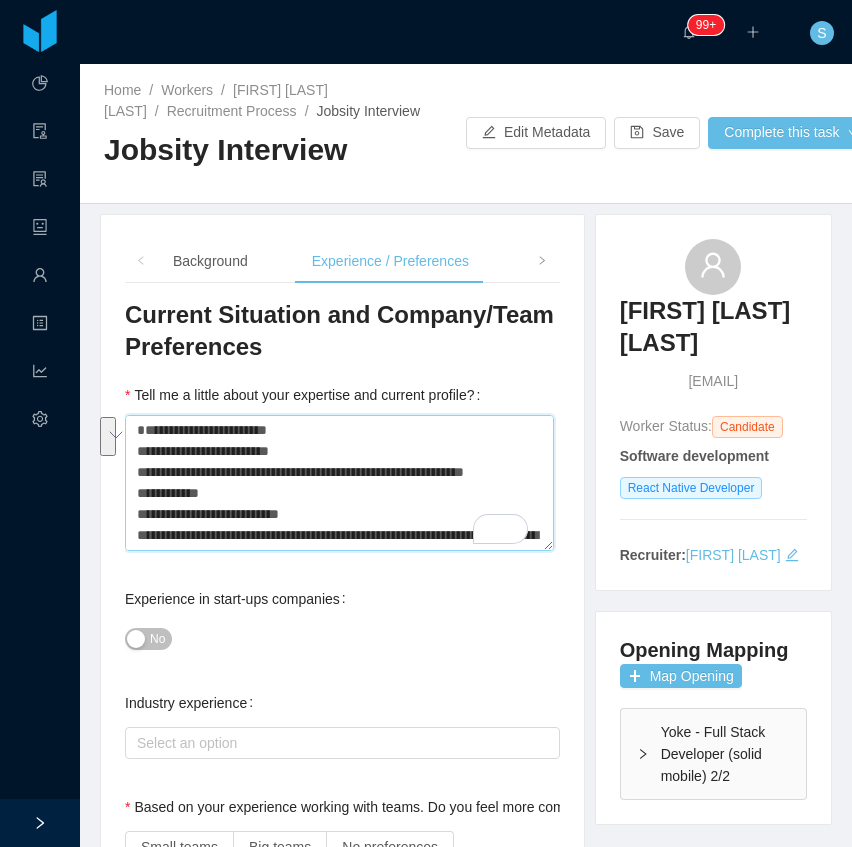 type 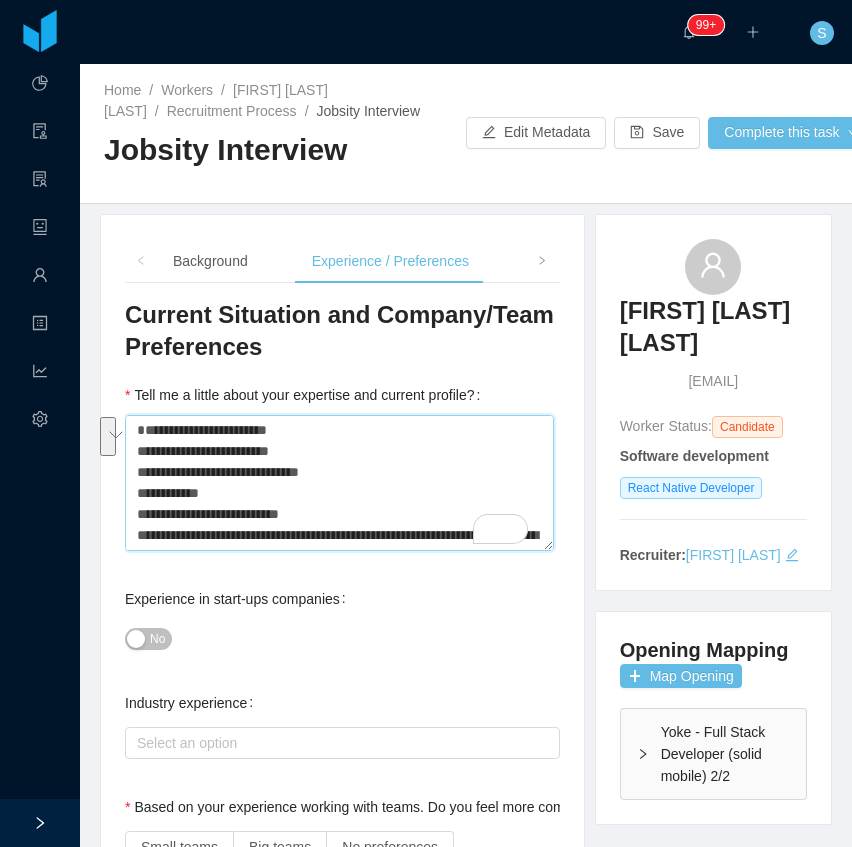 drag, startPoint x: 272, startPoint y: 518, endPoint x: 331, endPoint y: 497, distance: 62.625874 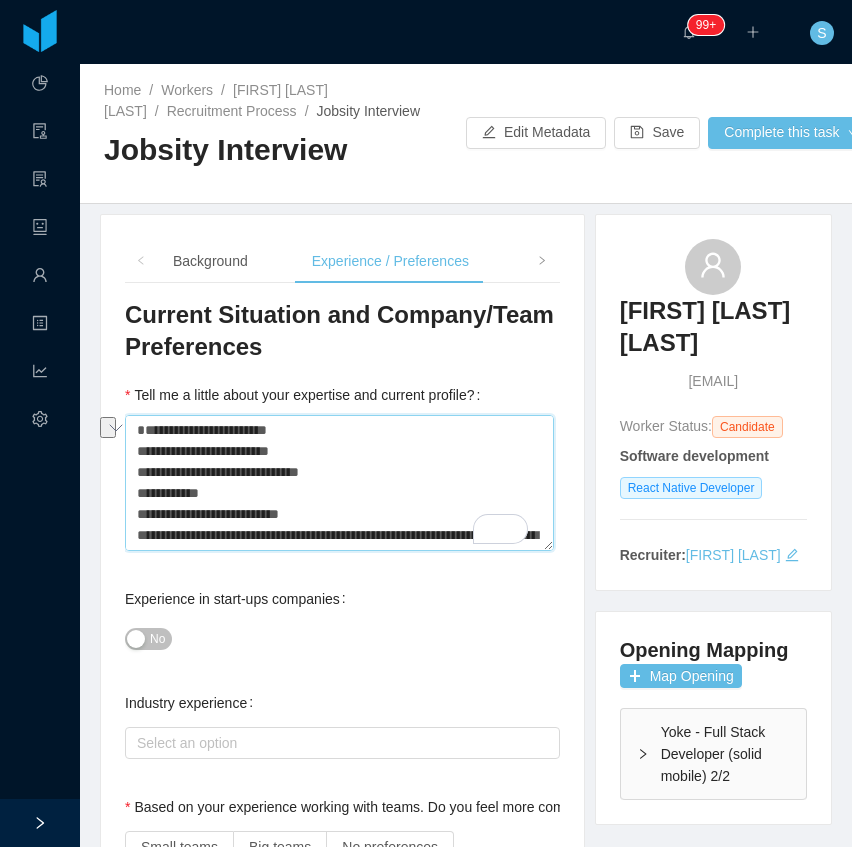 drag, startPoint x: 254, startPoint y: 498, endPoint x: 298, endPoint y: 464, distance: 55.605755 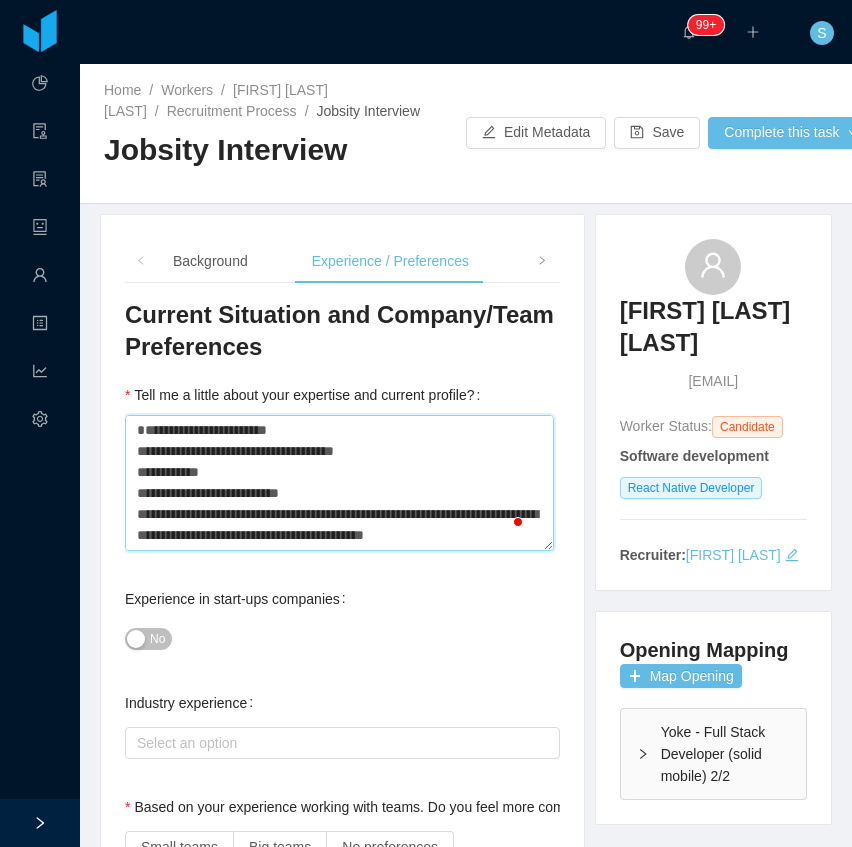 type 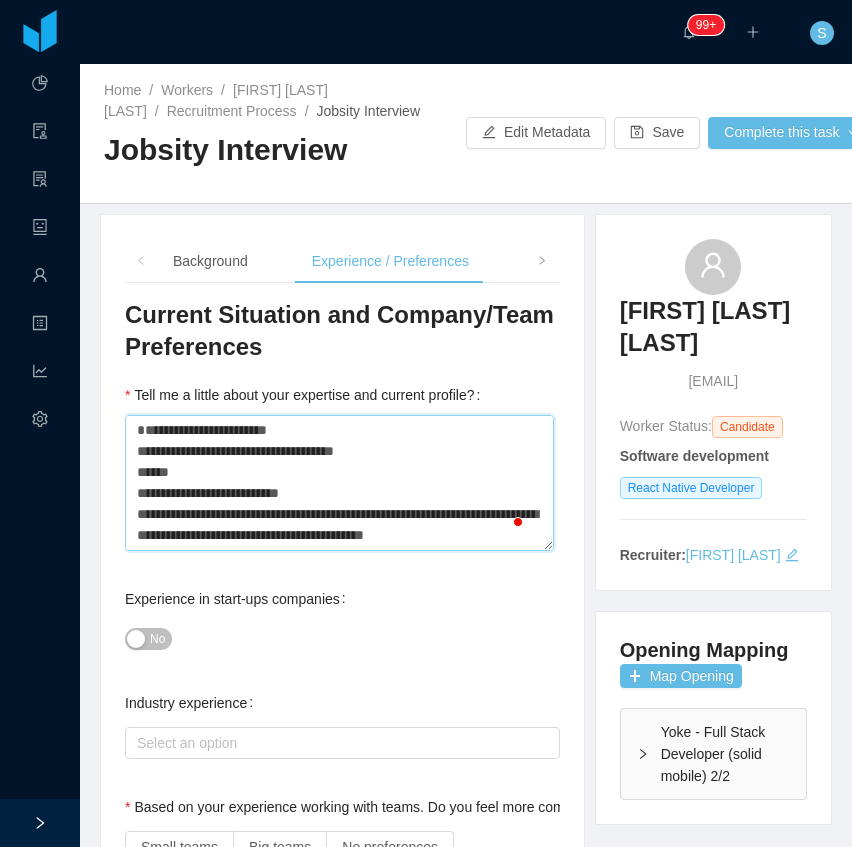 drag, startPoint x: 246, startPoint y: 495, endPoint x: 184, endPoint y: 494, distance: 62.008064 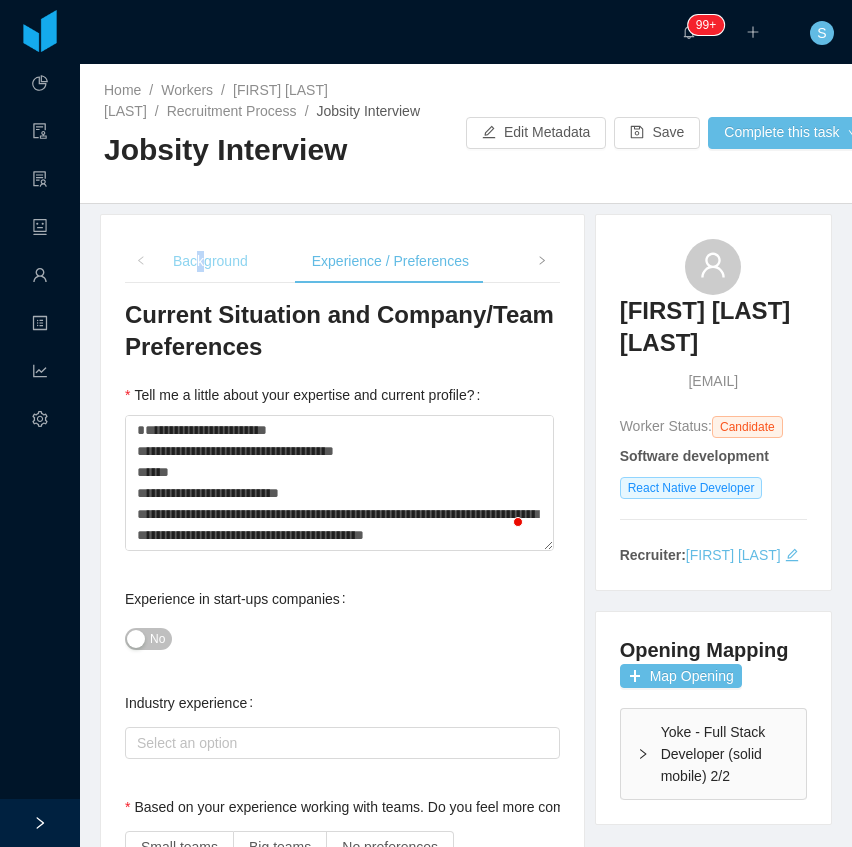 click on "Background" at bounding box center [210, 261] 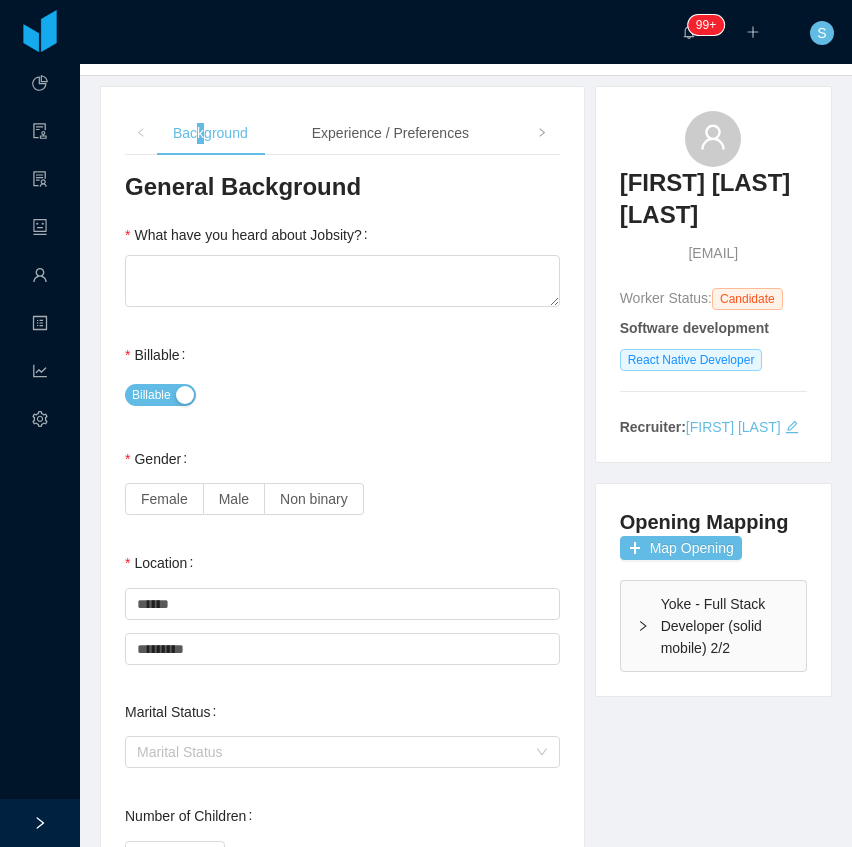 scroll, scrollTop: 133, scrollLeft: 0, axis: vertical 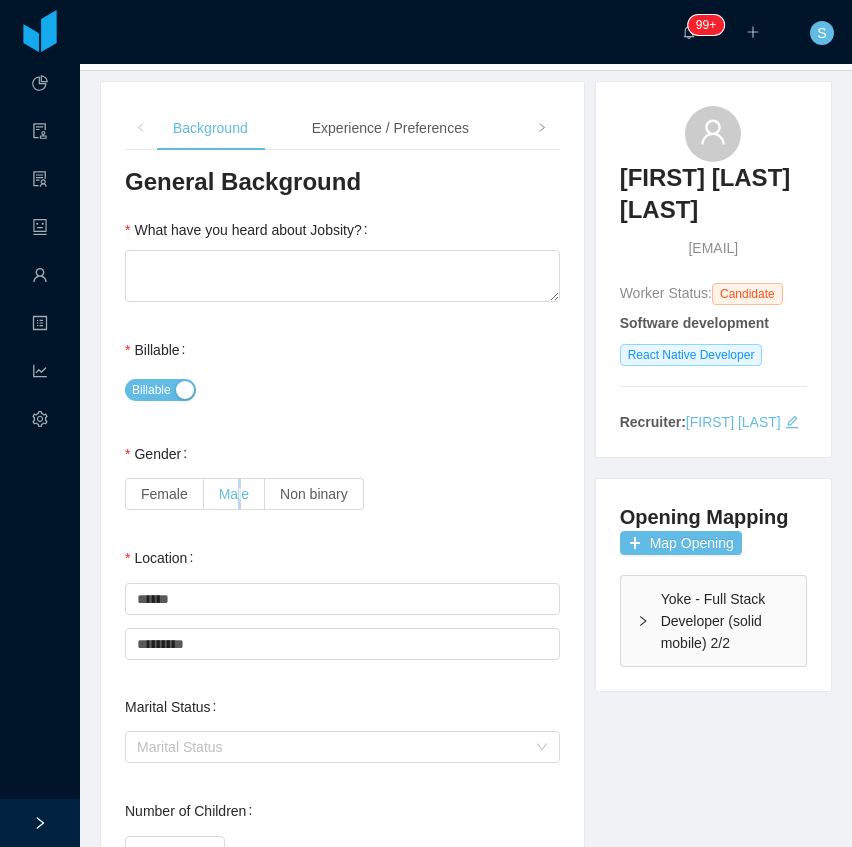 click on "Male" at bounding box center (234, 494) 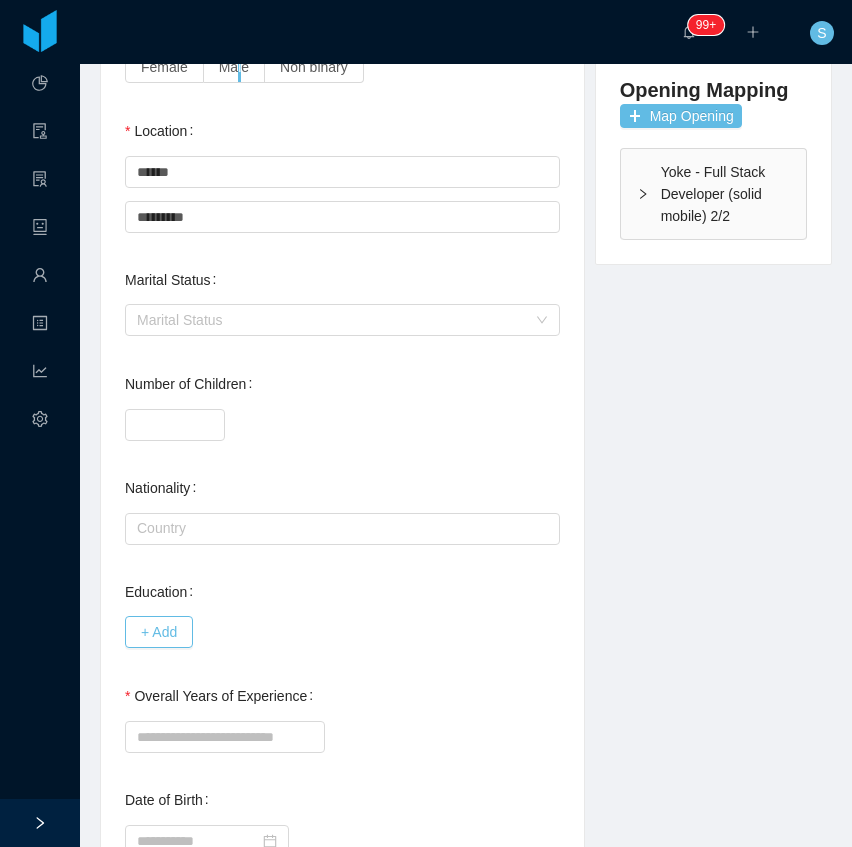 scroll, scrollTop: 556, scrollLeft: 0, axis: vertical 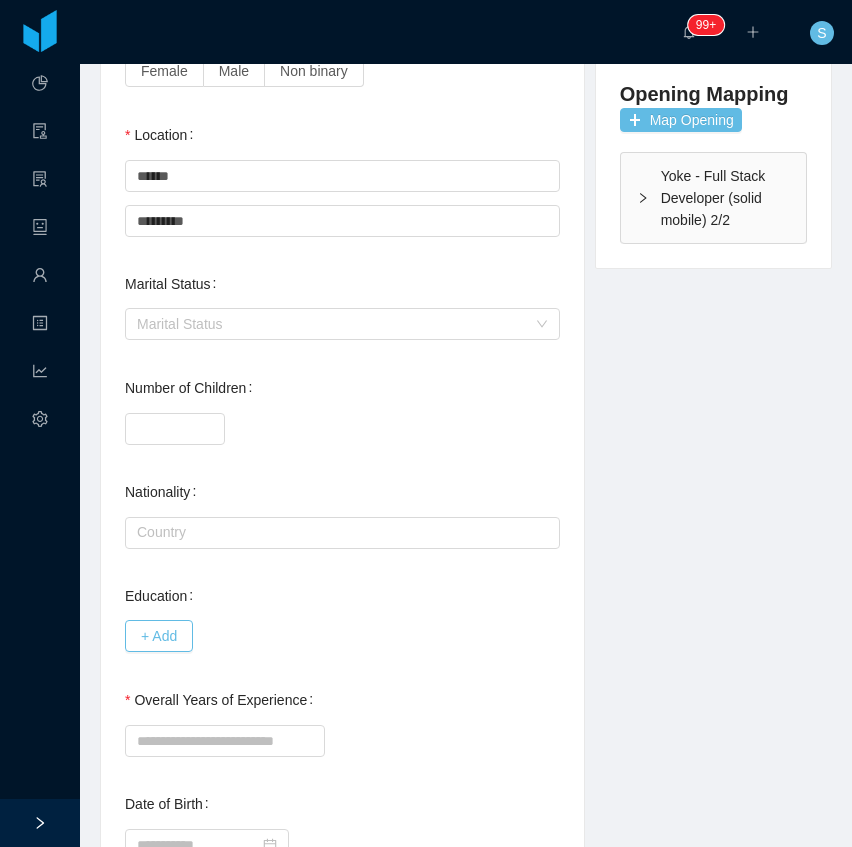 click on "*" at bounding box center (342, 428) 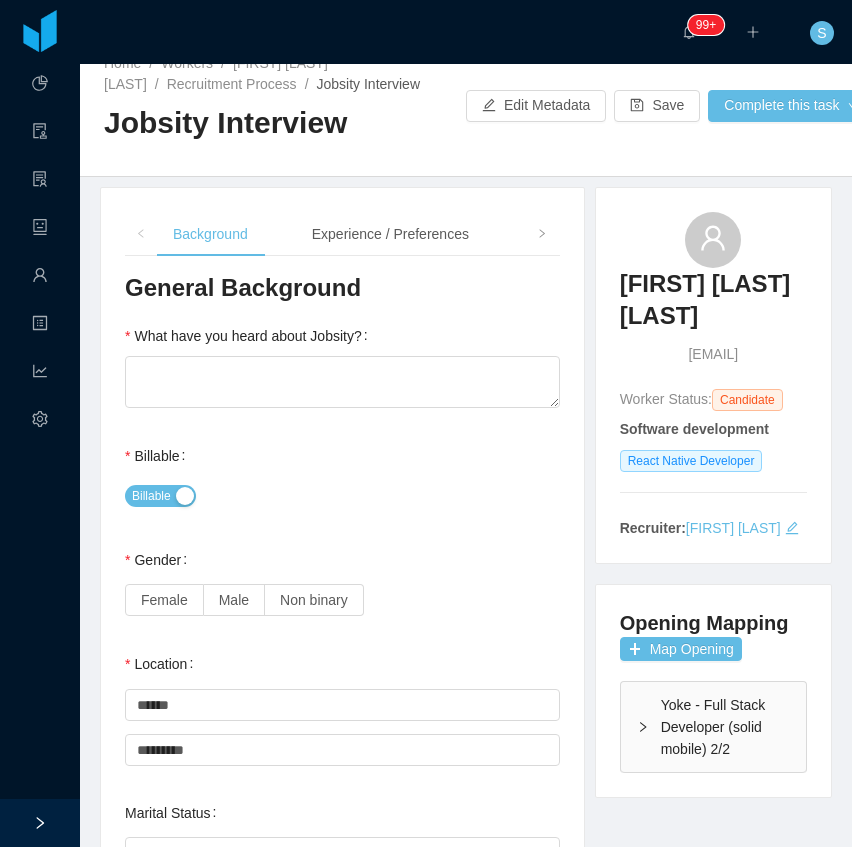 scroll, scrollTop: 0, scrollLeft: 0, axis: both 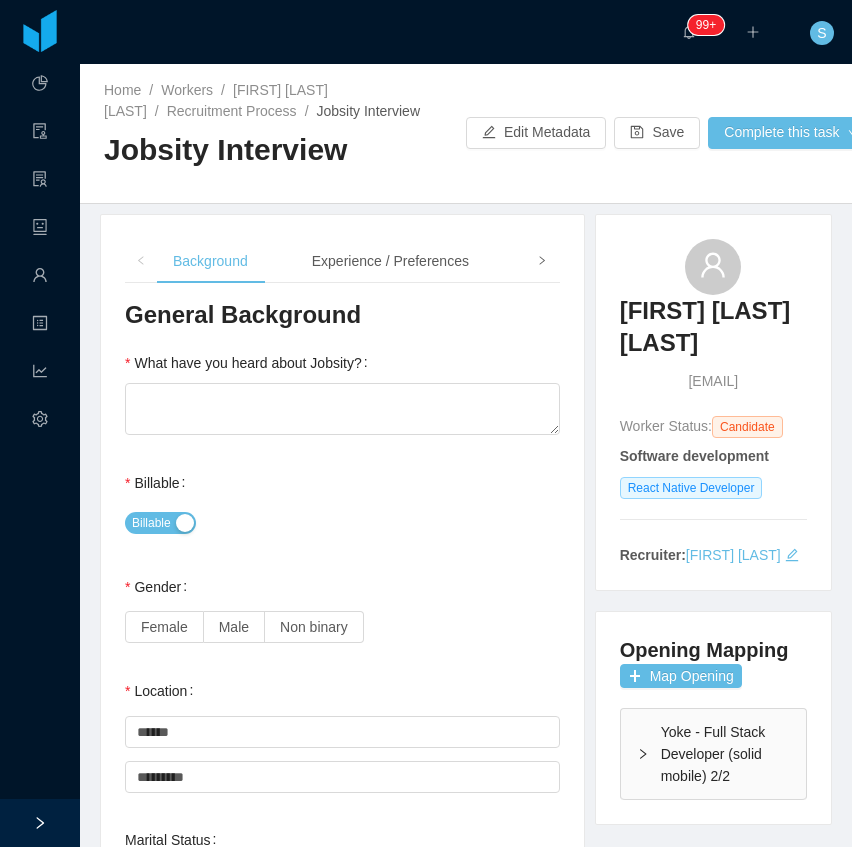 drag, startPoint x: 422, startPoint y: 262, endPoint x: 523, endPoint y: 260, distance: 101.0198 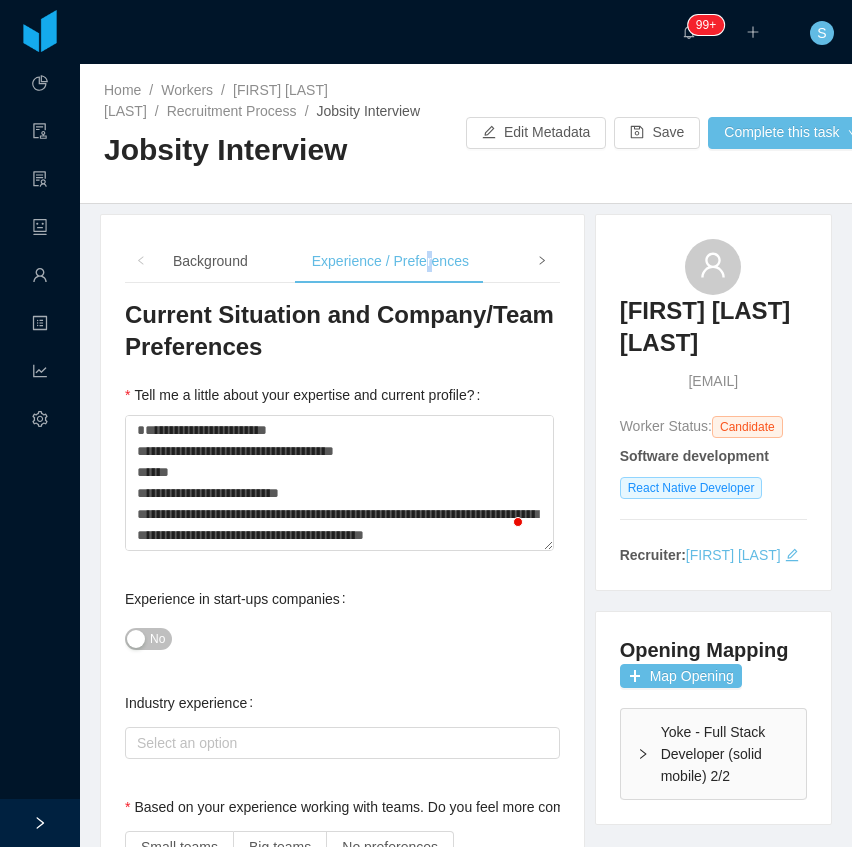 click at bounding box center [542, 261] 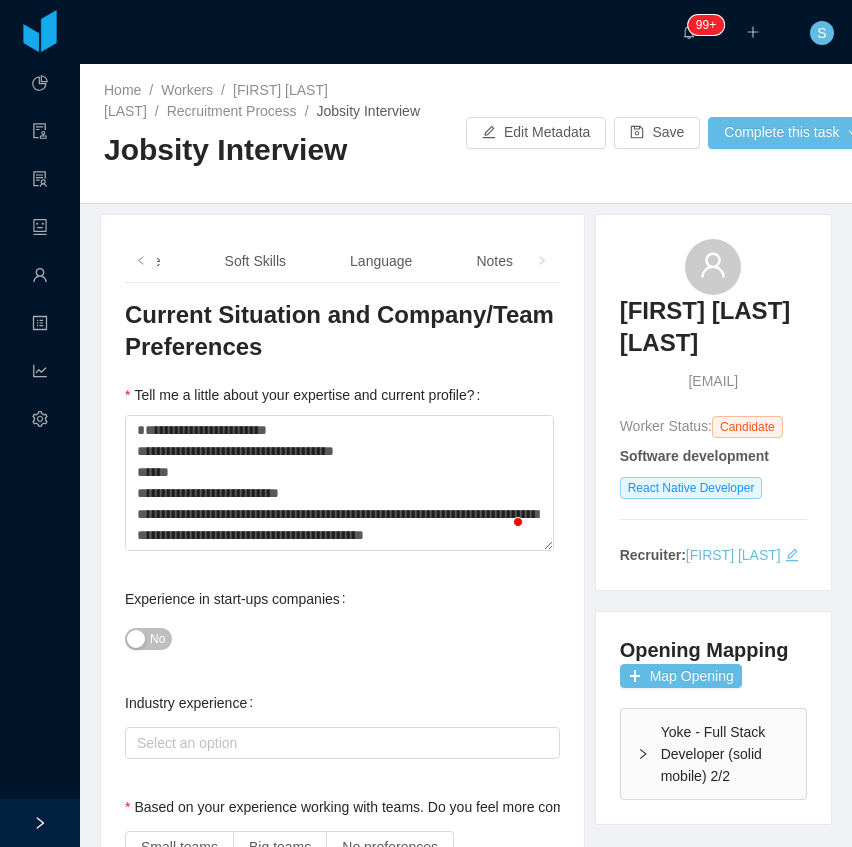 click at bounding box center (542, 261) 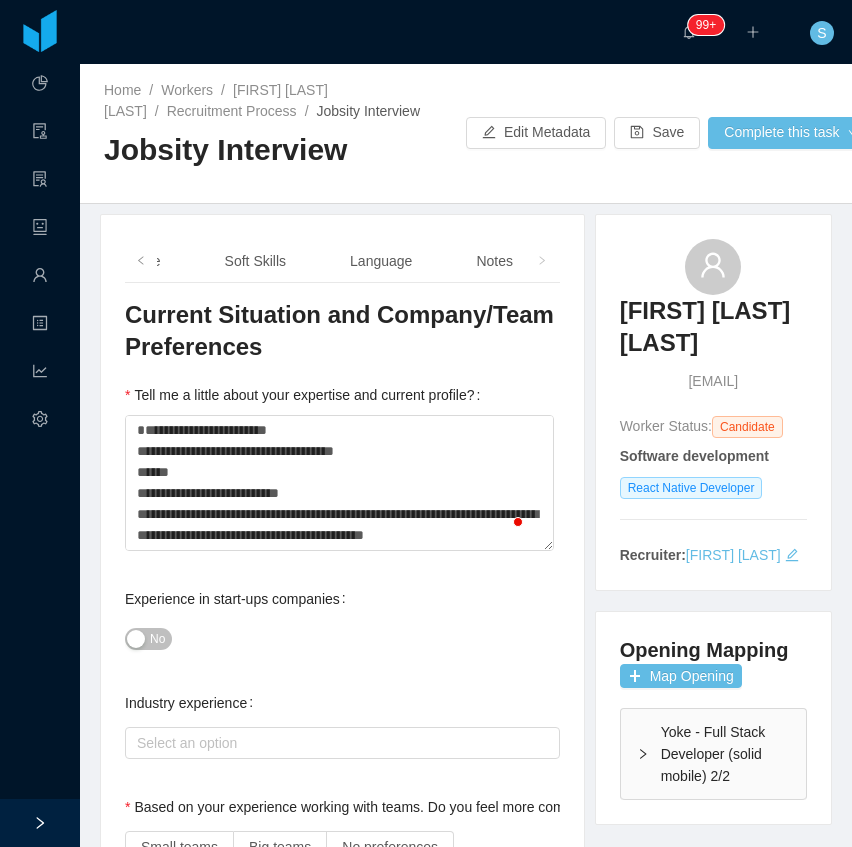 click at bounding box center (542, 261) 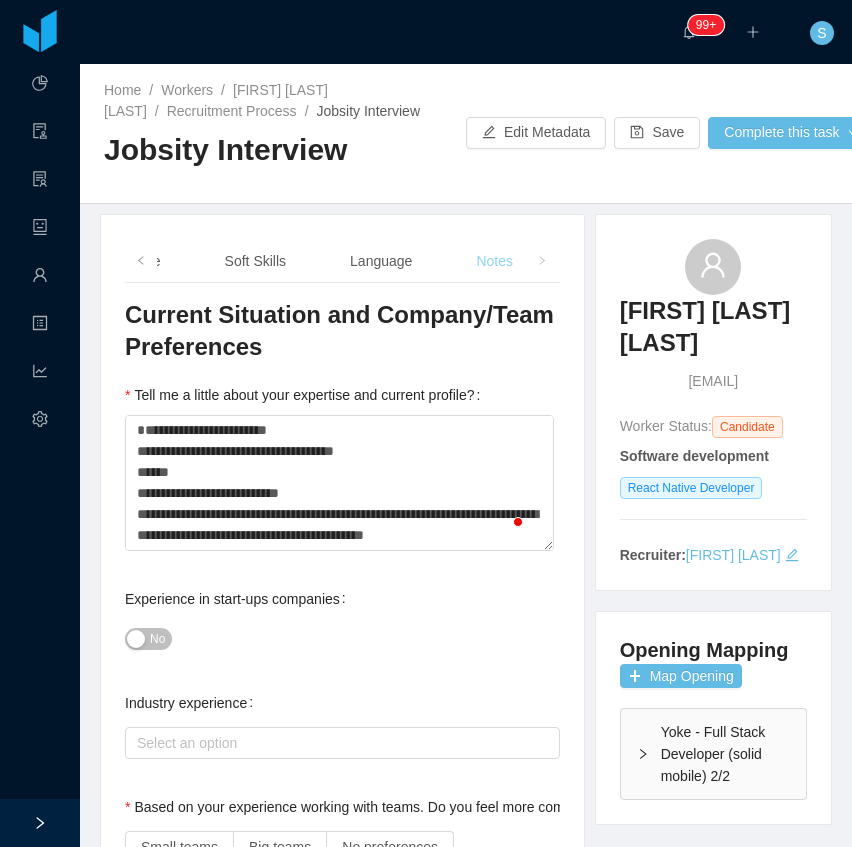 click on "Notes" at bounding box center [494, 261] 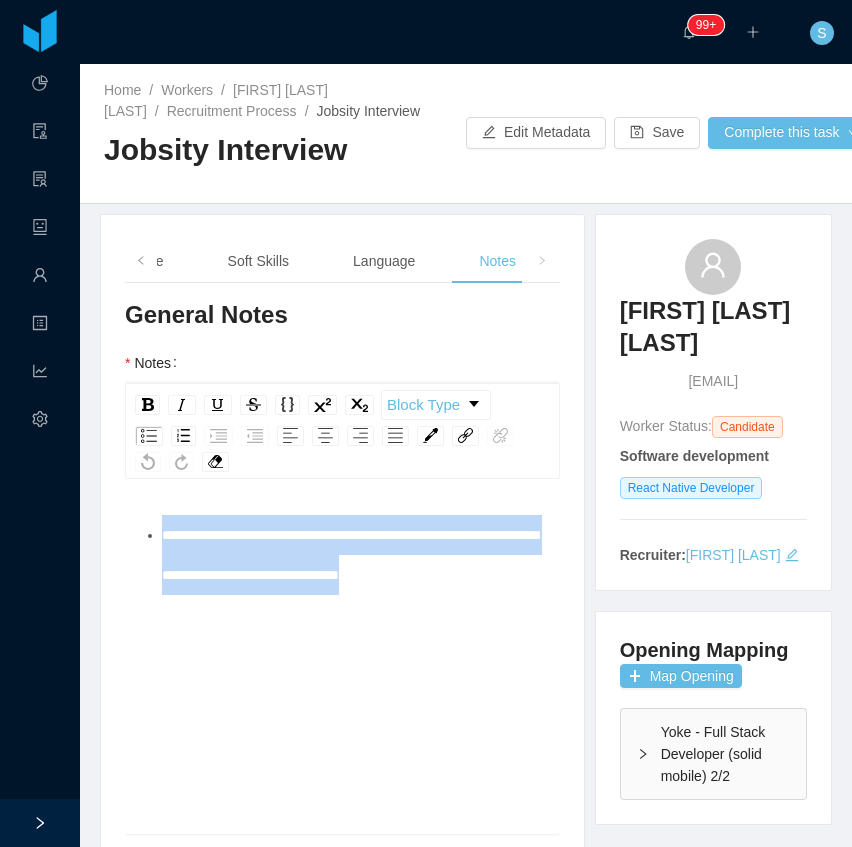 drag, startPoint x: 446, startPoint y: 556, endPoint x: 46, endPoint y: 466, distance: 410 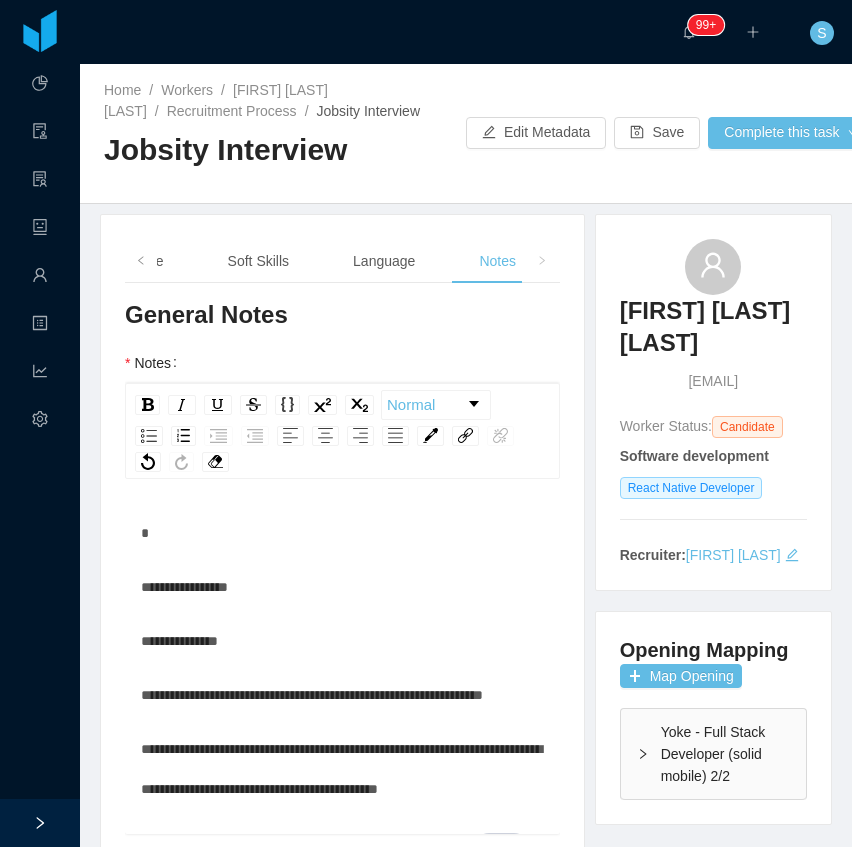 scroll, scrollTop: 896, scrollLeft: 0, axis: vertical 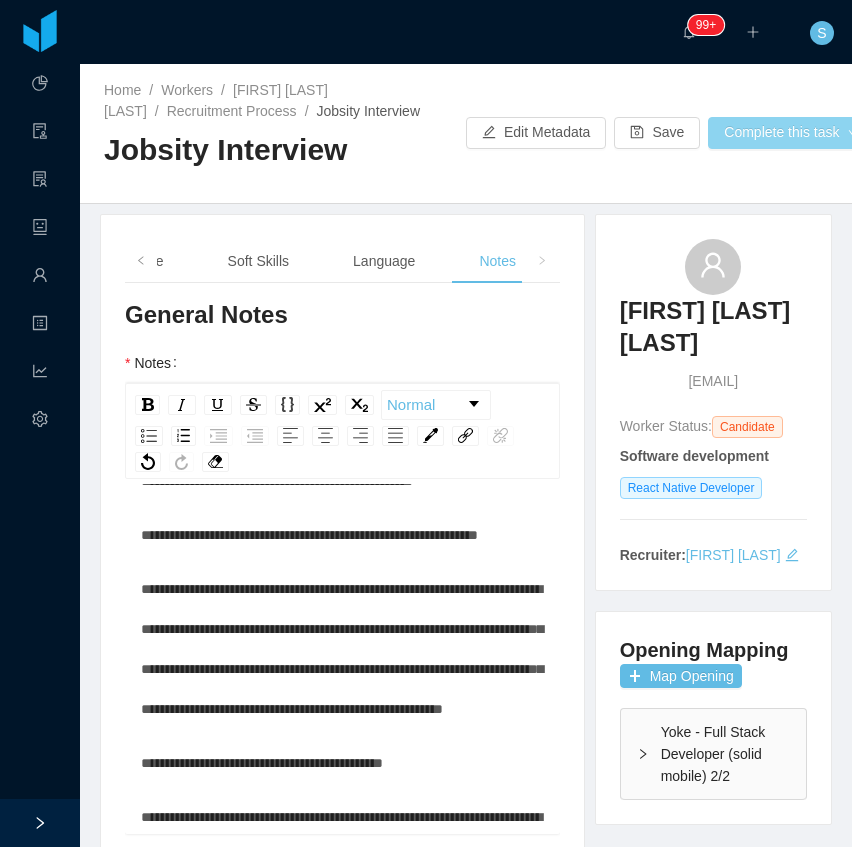 click on "Complete this task" at bounding box center (791, 133) 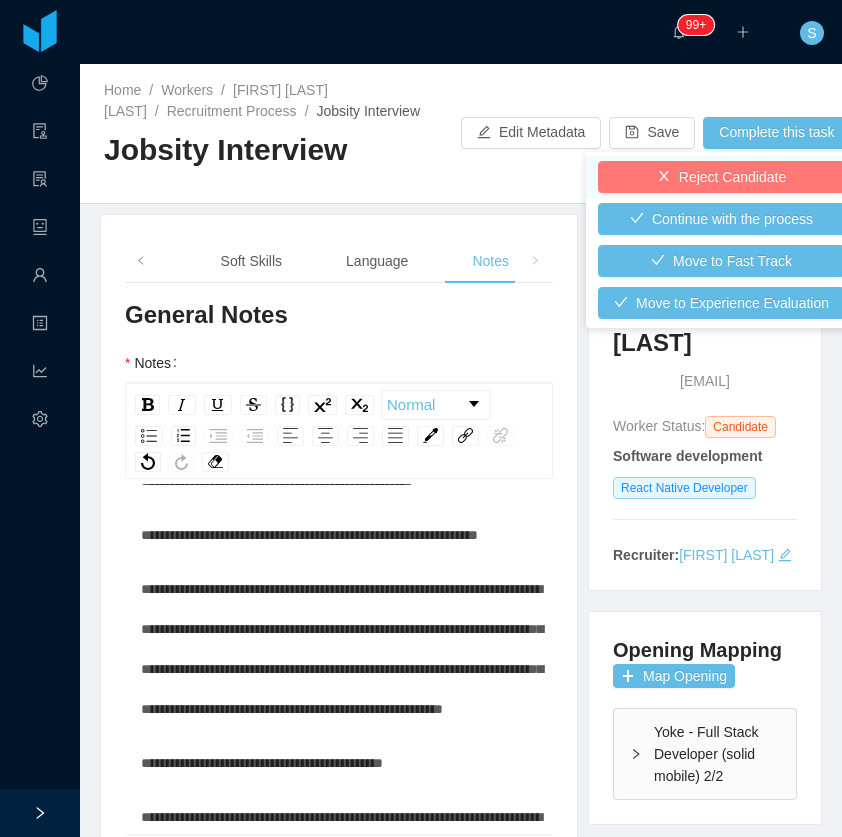 click on "Reject Candidate" at bounding box center (721, 177) 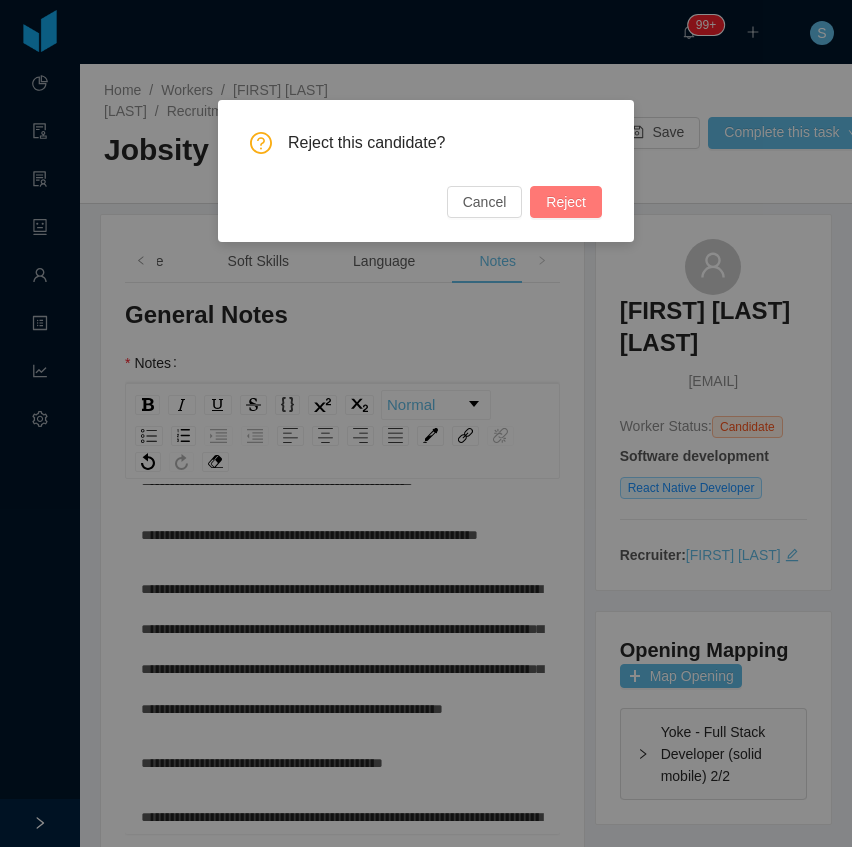 click on "Reject" at bounding box center (566, 202) 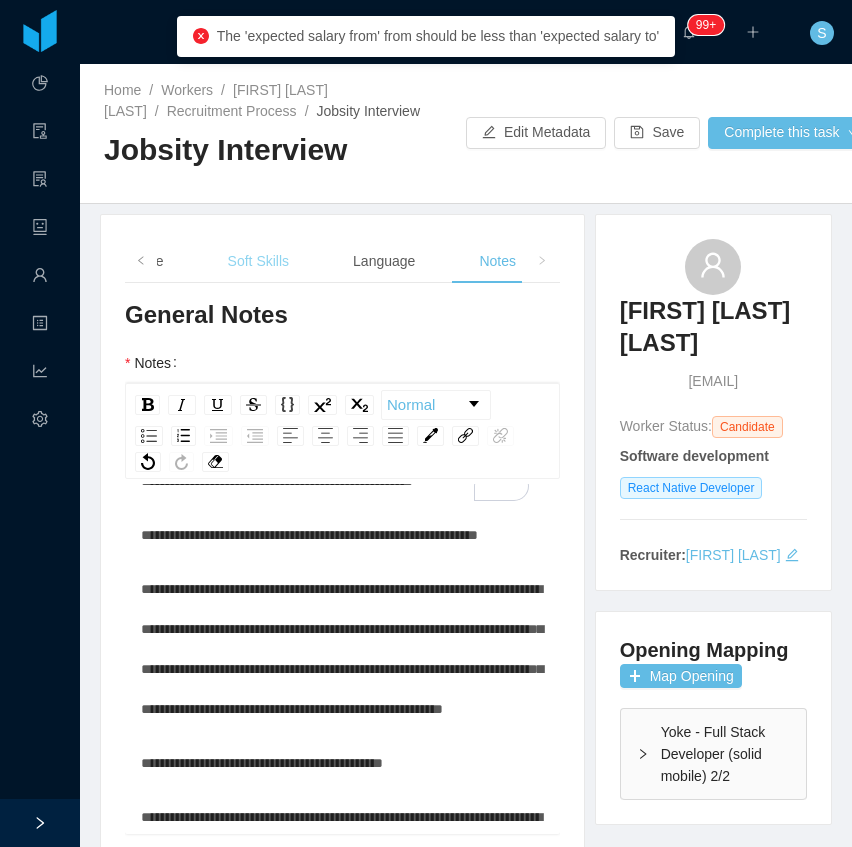 click on "Soft Skills" at bounding box center (258, 261) 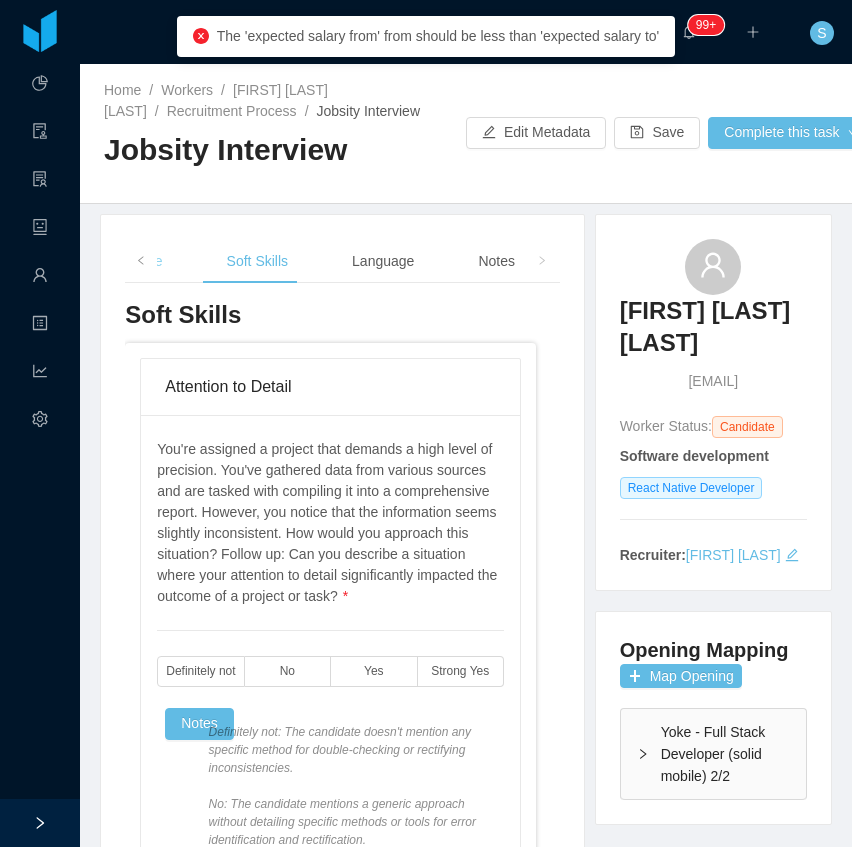 click on "Profile" at bounding box center [143, 261] 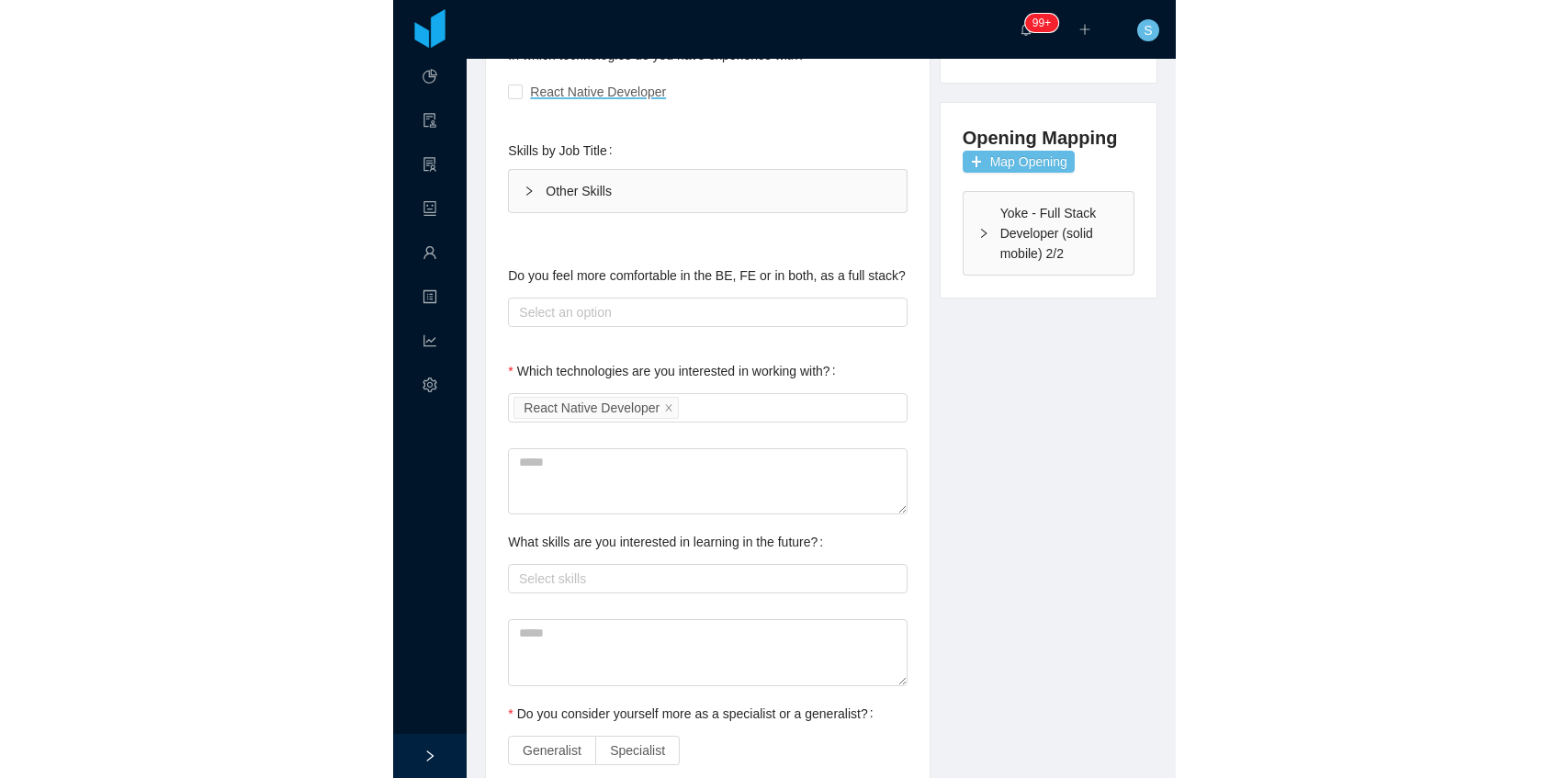 scroll, scrollTop: 0, scrollLeft: 0, axis: both 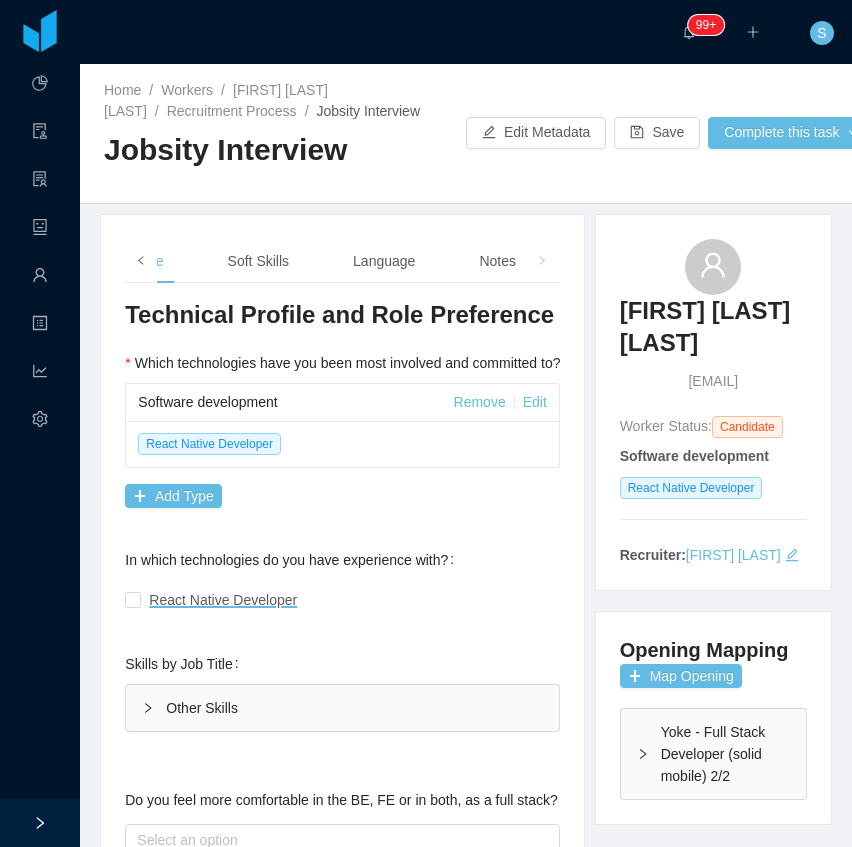 click at bounding box center [141, 261] 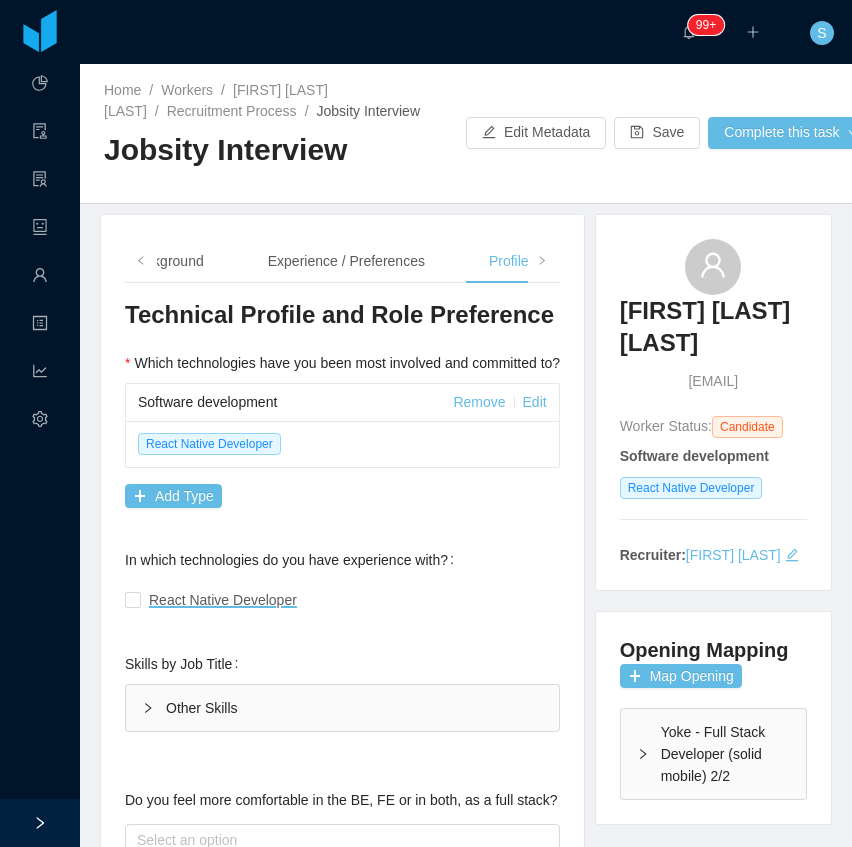 type 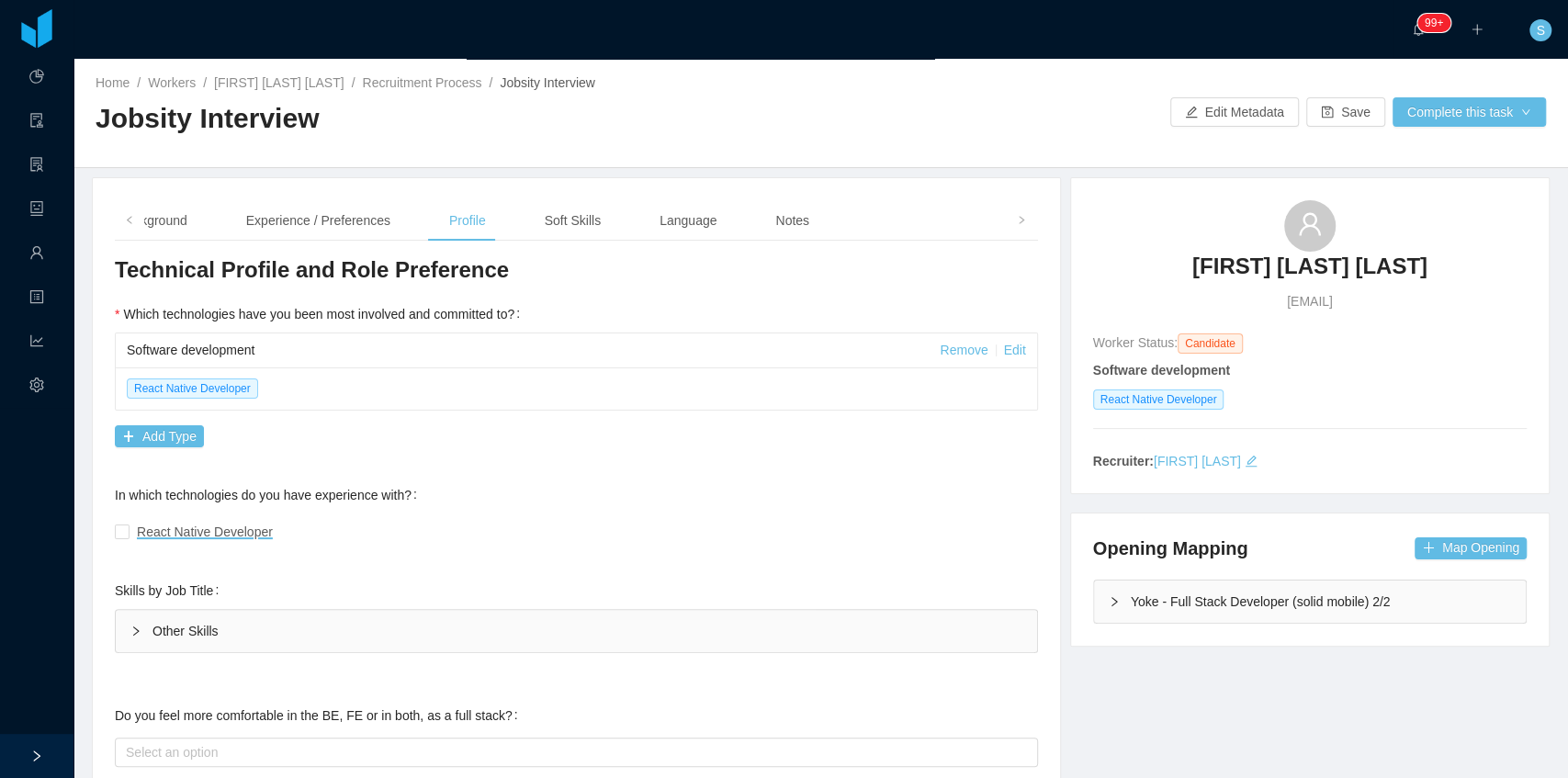 scroll, scrollTop: 296, scrollLeft: 0, axis: vertical 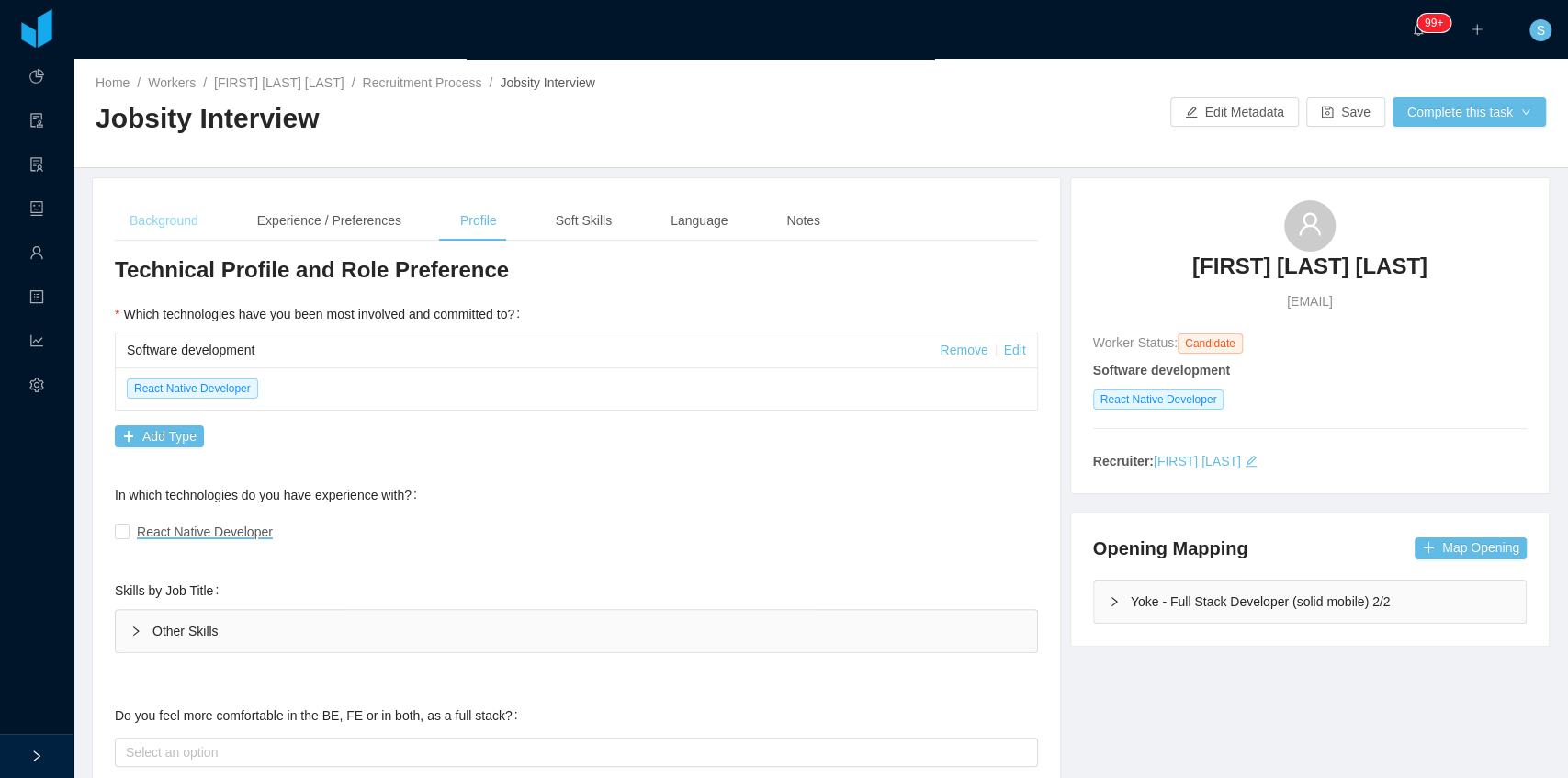 click on "Background" at bounding box center [164, 220] 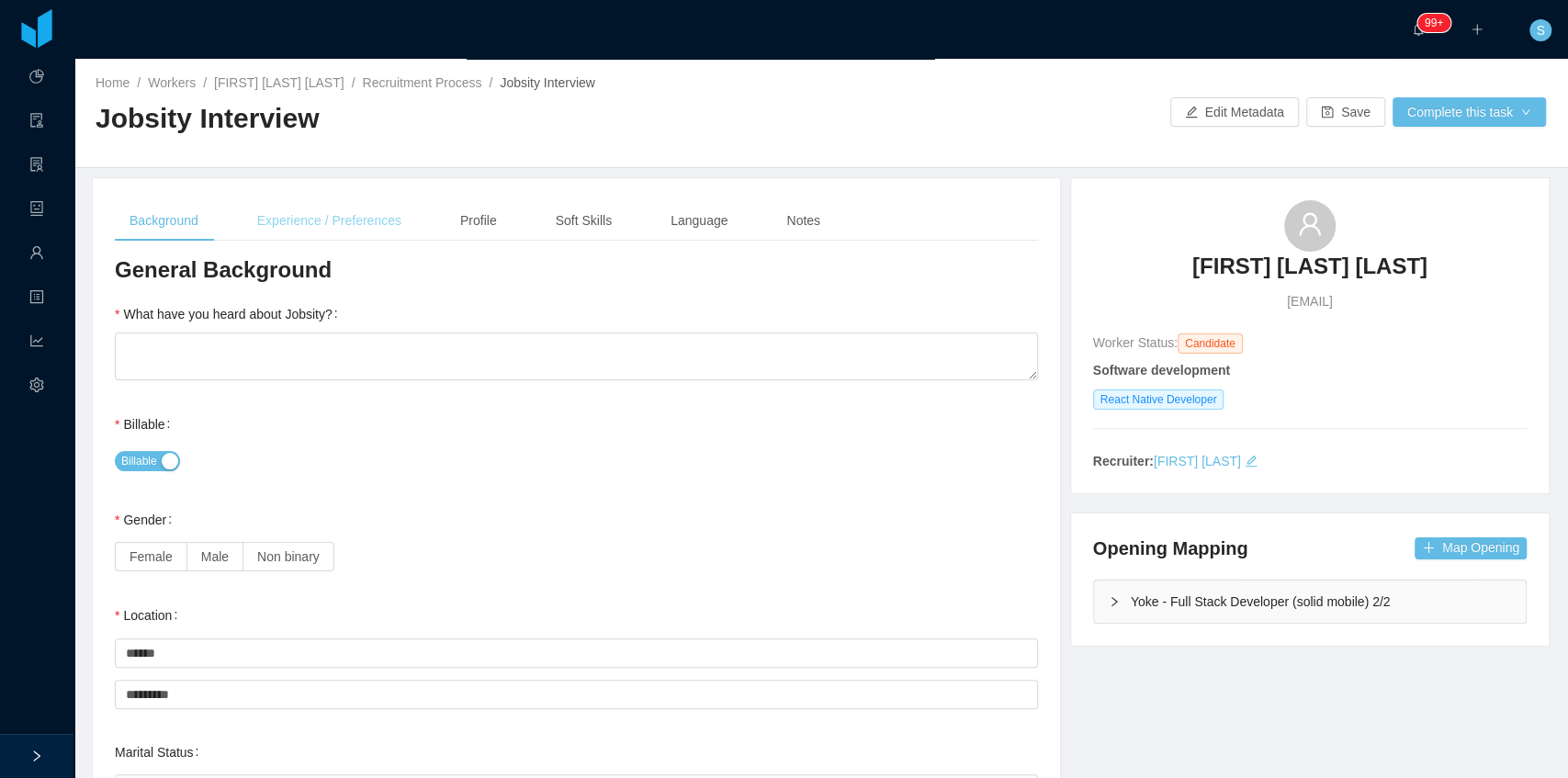 click on "Experience / Preferences" at bounding box center (329, 220) 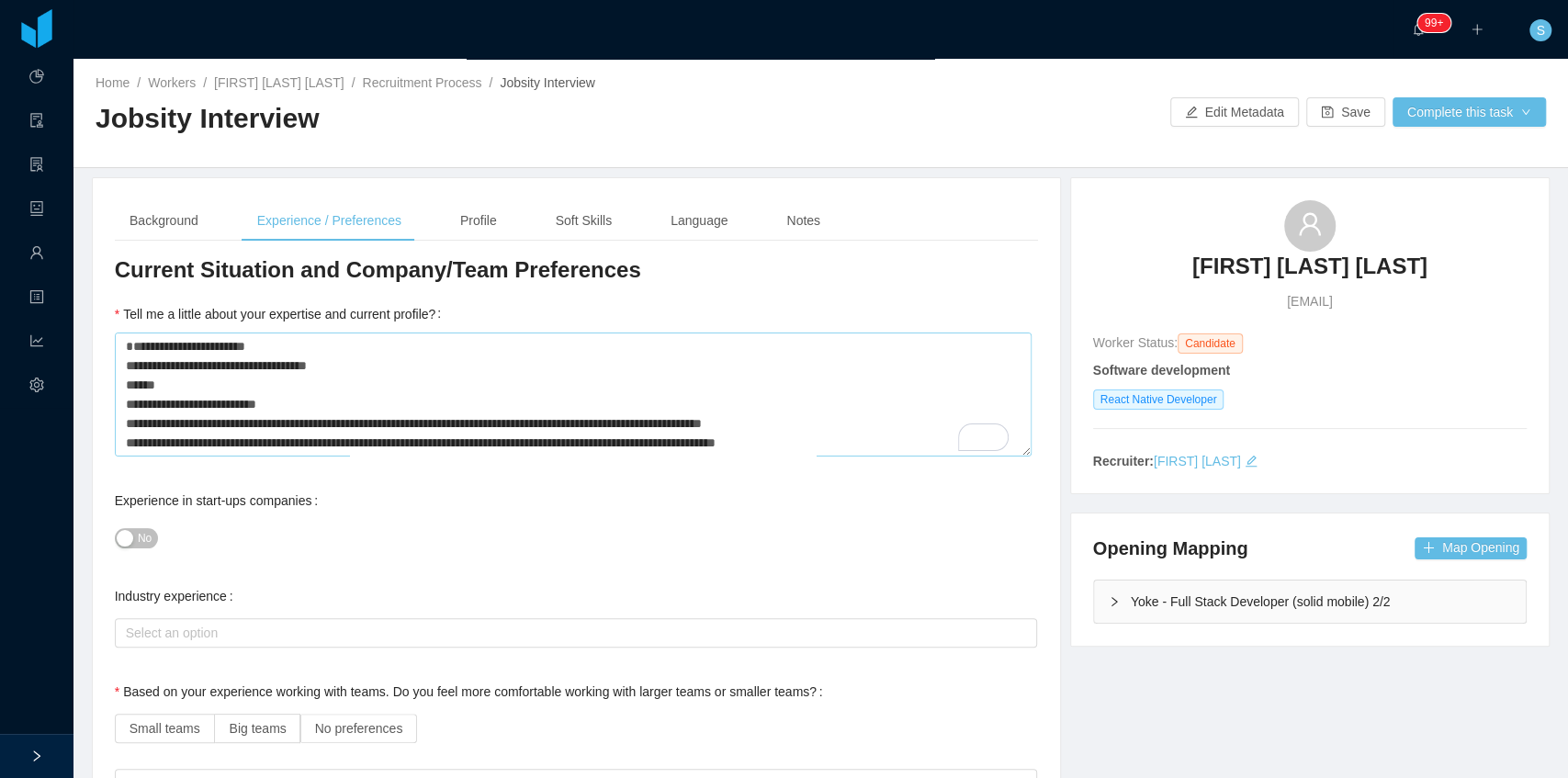 scroll, scrollTop: 88, scrollLeft: 0, axis: vertical 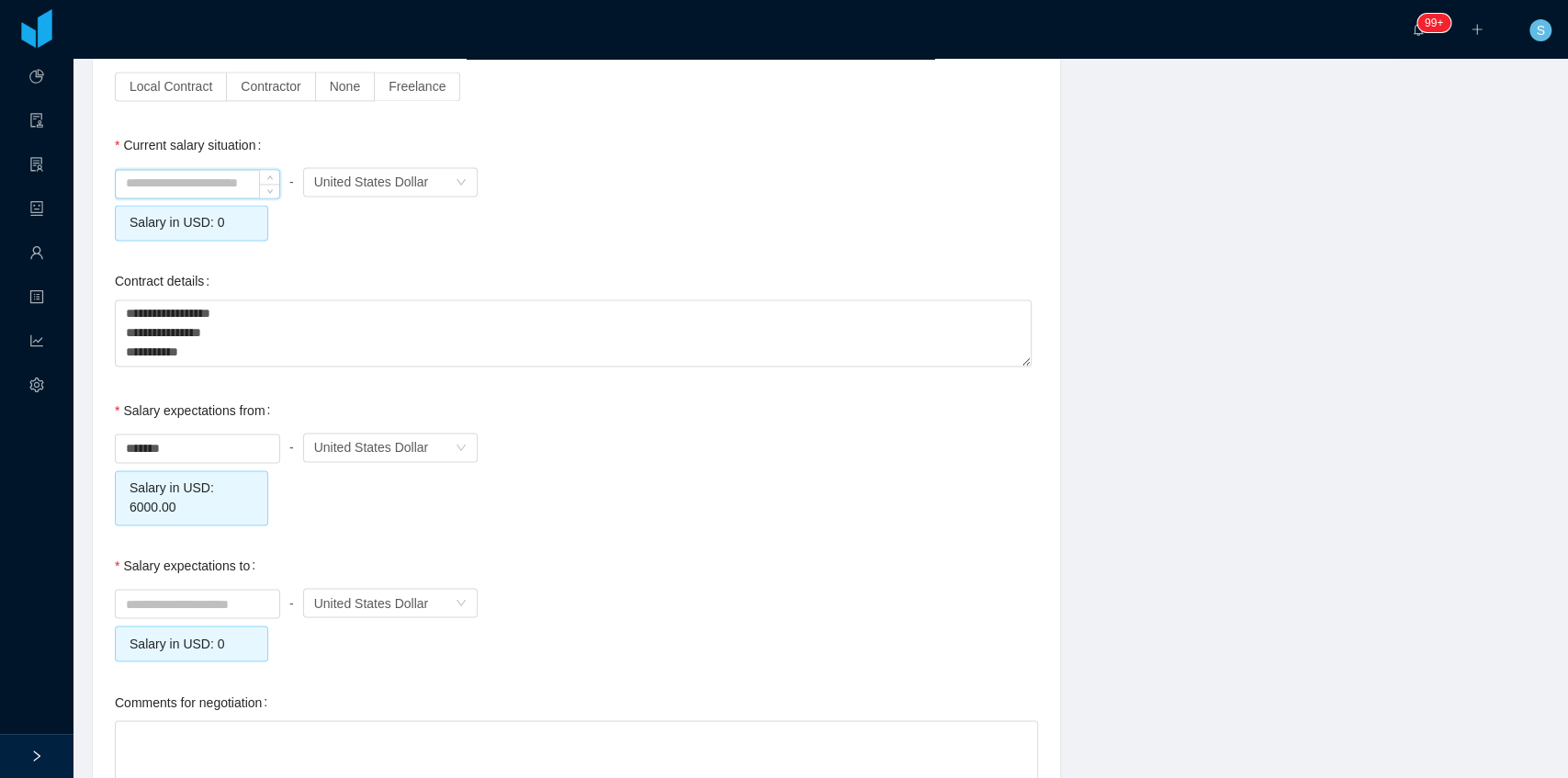 click at bounding box center [197, 184] 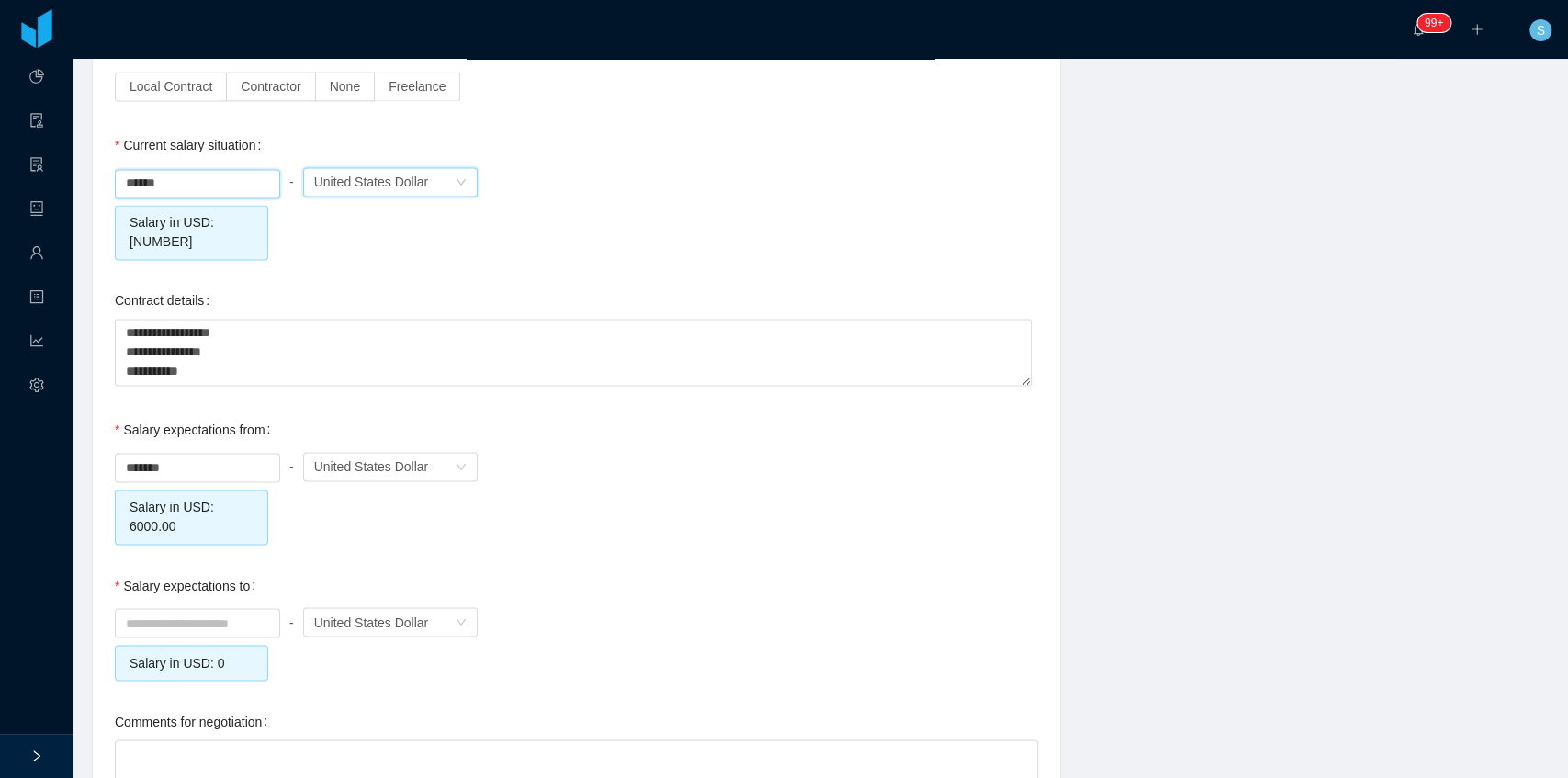 type on "*********" 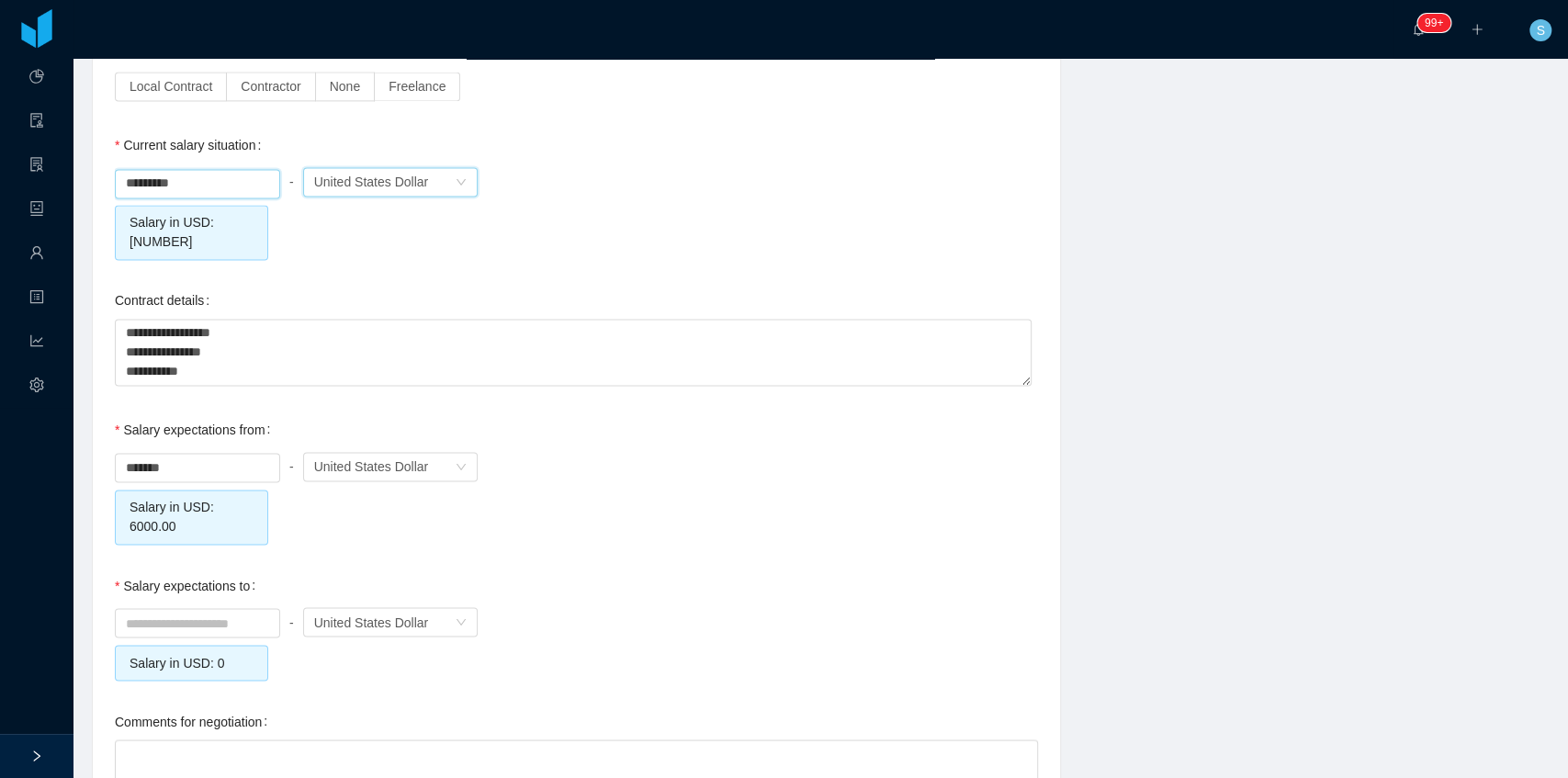 click on "United States Dollar" at bounding box center (371, 182) 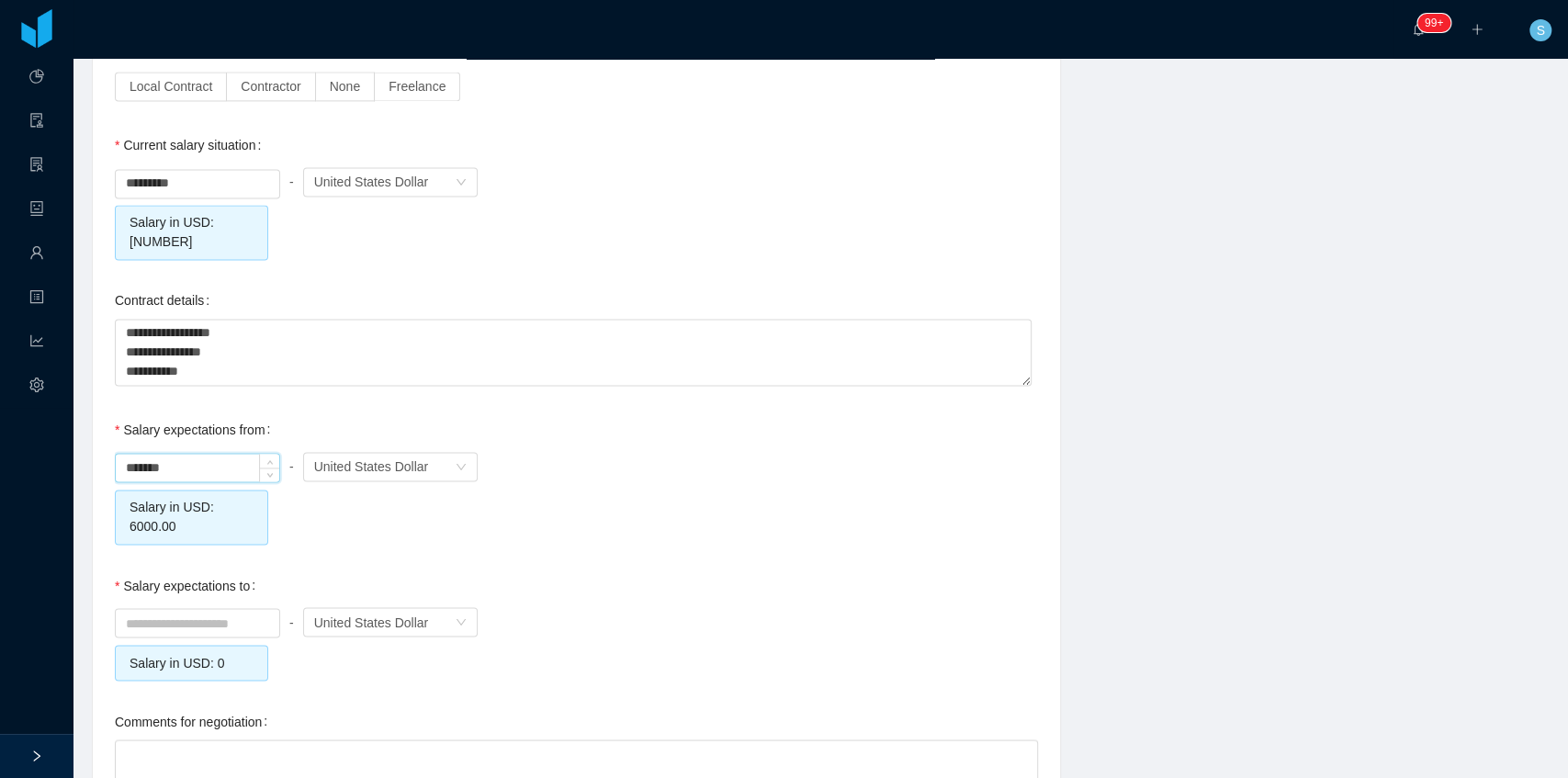 click on "*******" at bounding box center [197, 468] 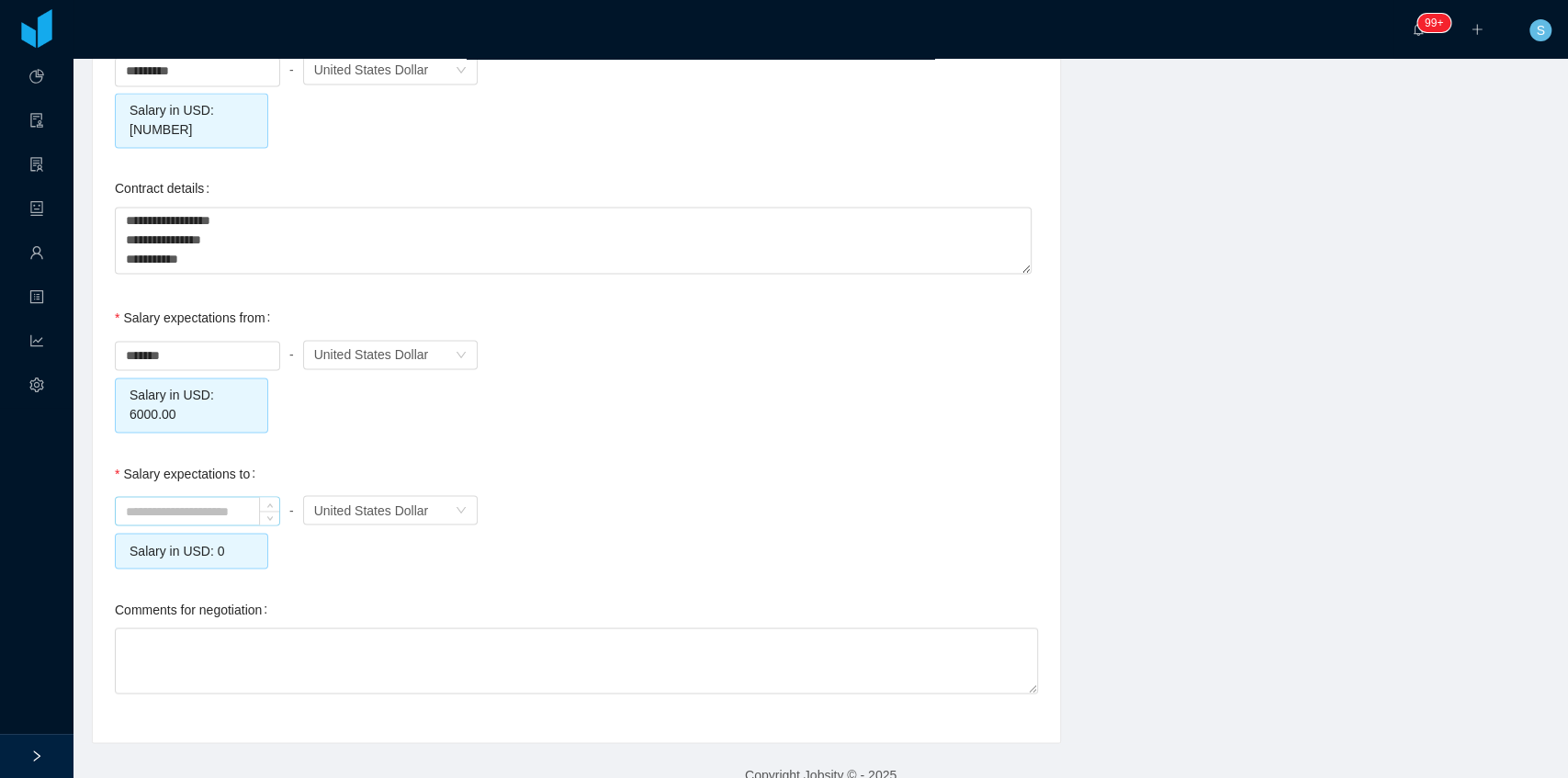 scroll, scrollTop: 1893, scrollLeft: 0, axis: vertical 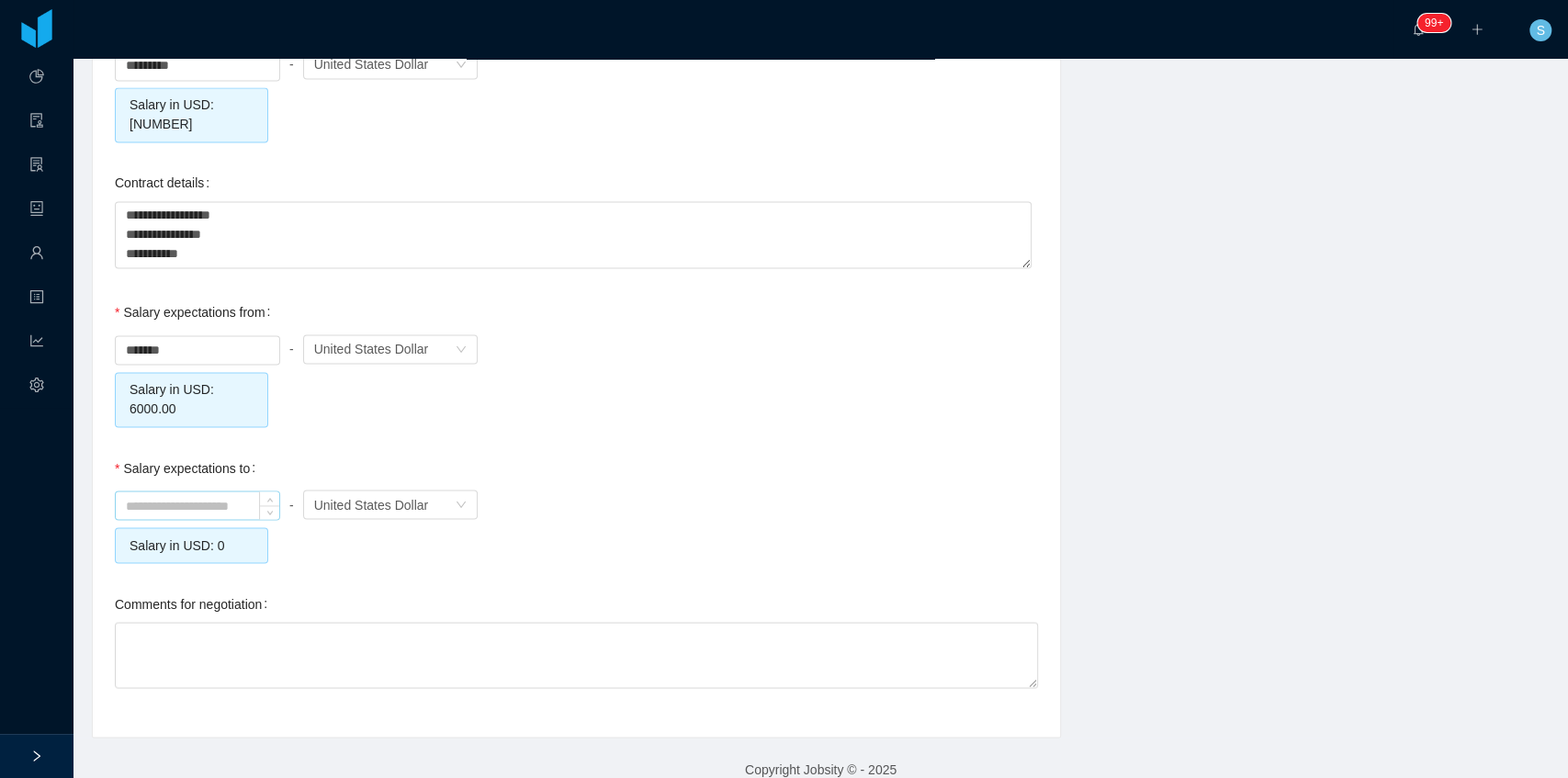 click at bounding box center [197, 505] 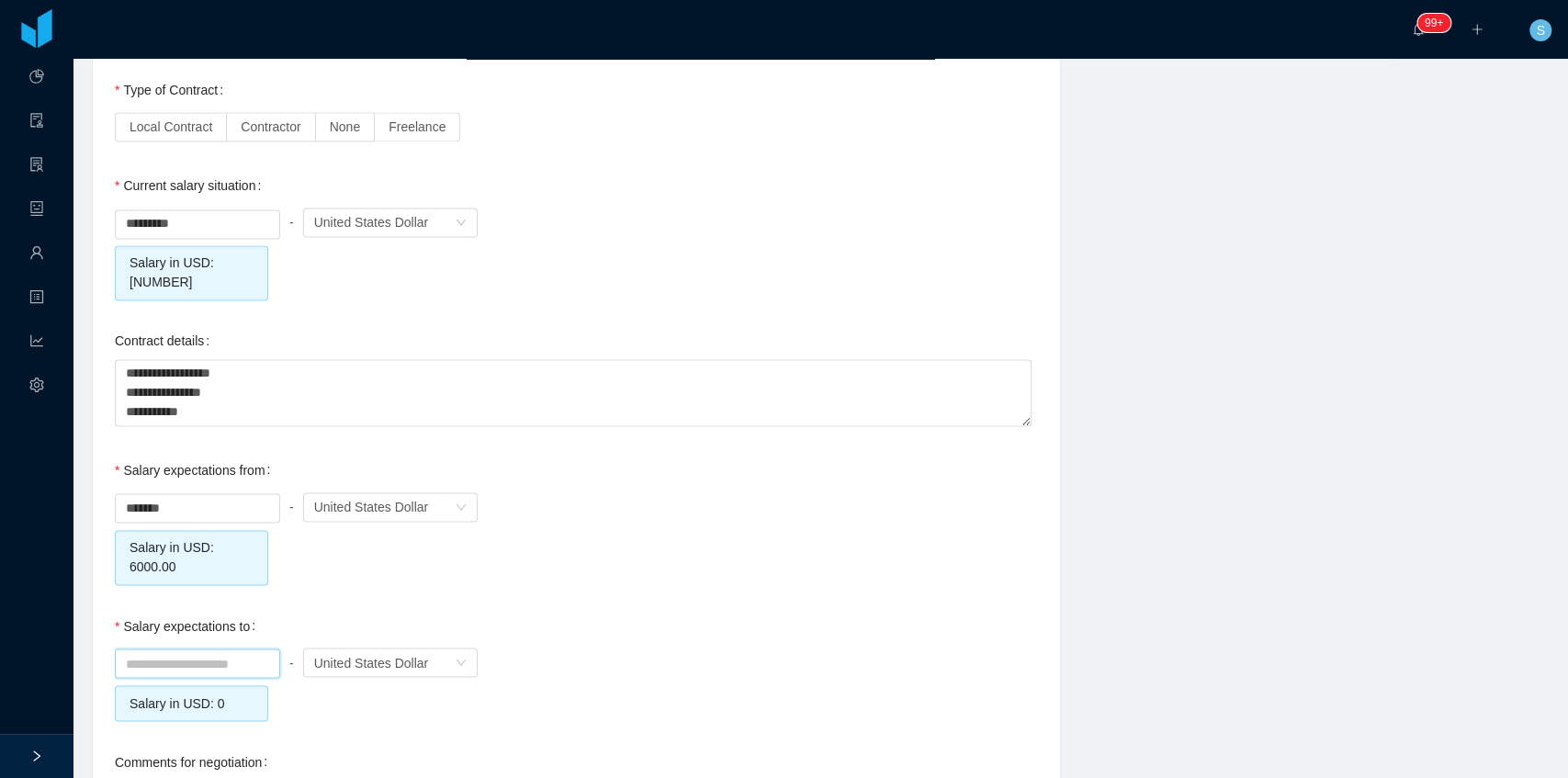 scroll, scrollTop: 1709, scrollLeft: 0, axis: vertical 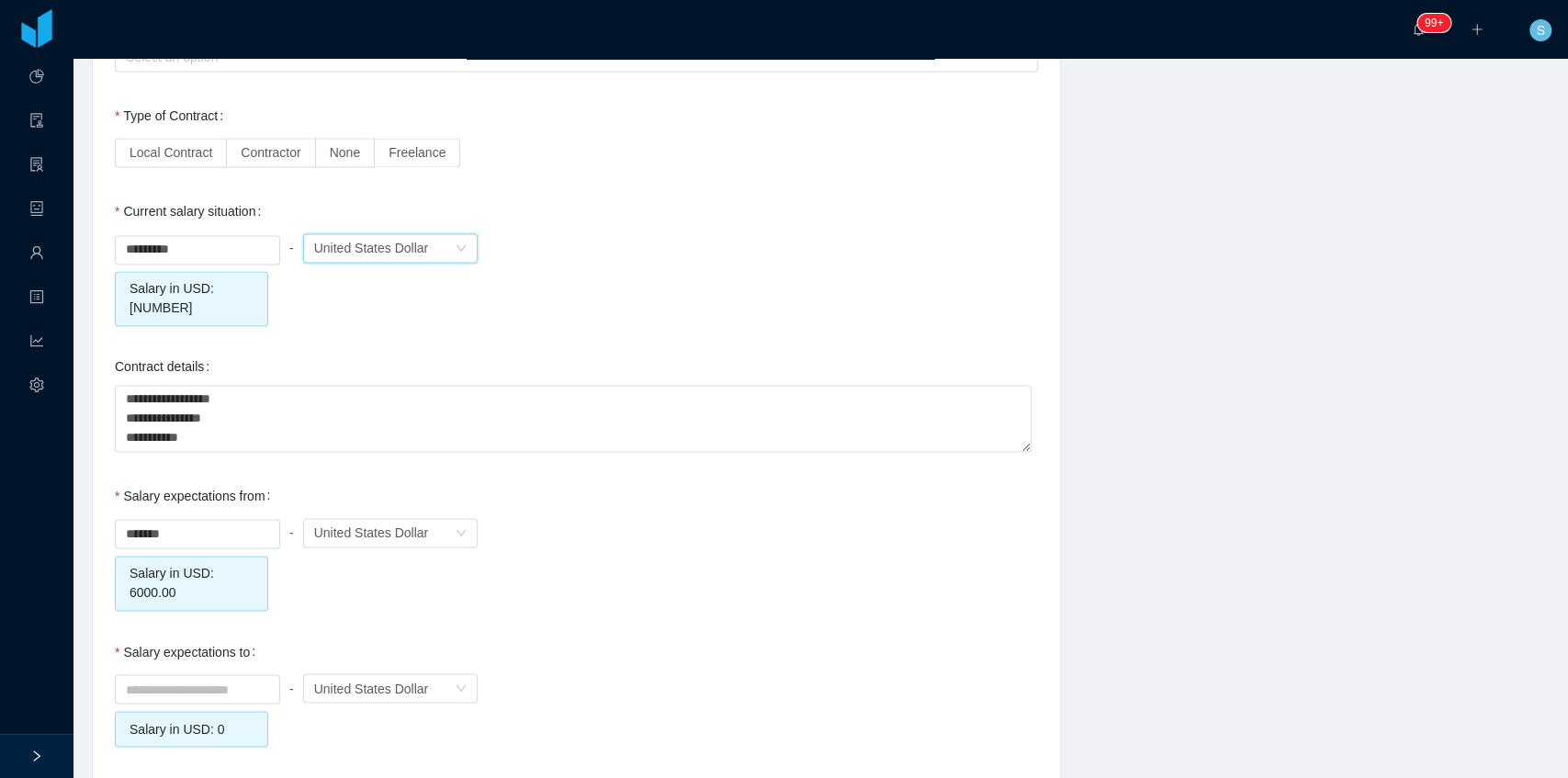 click on "United States Dollar" at bounding box center [371, 248] 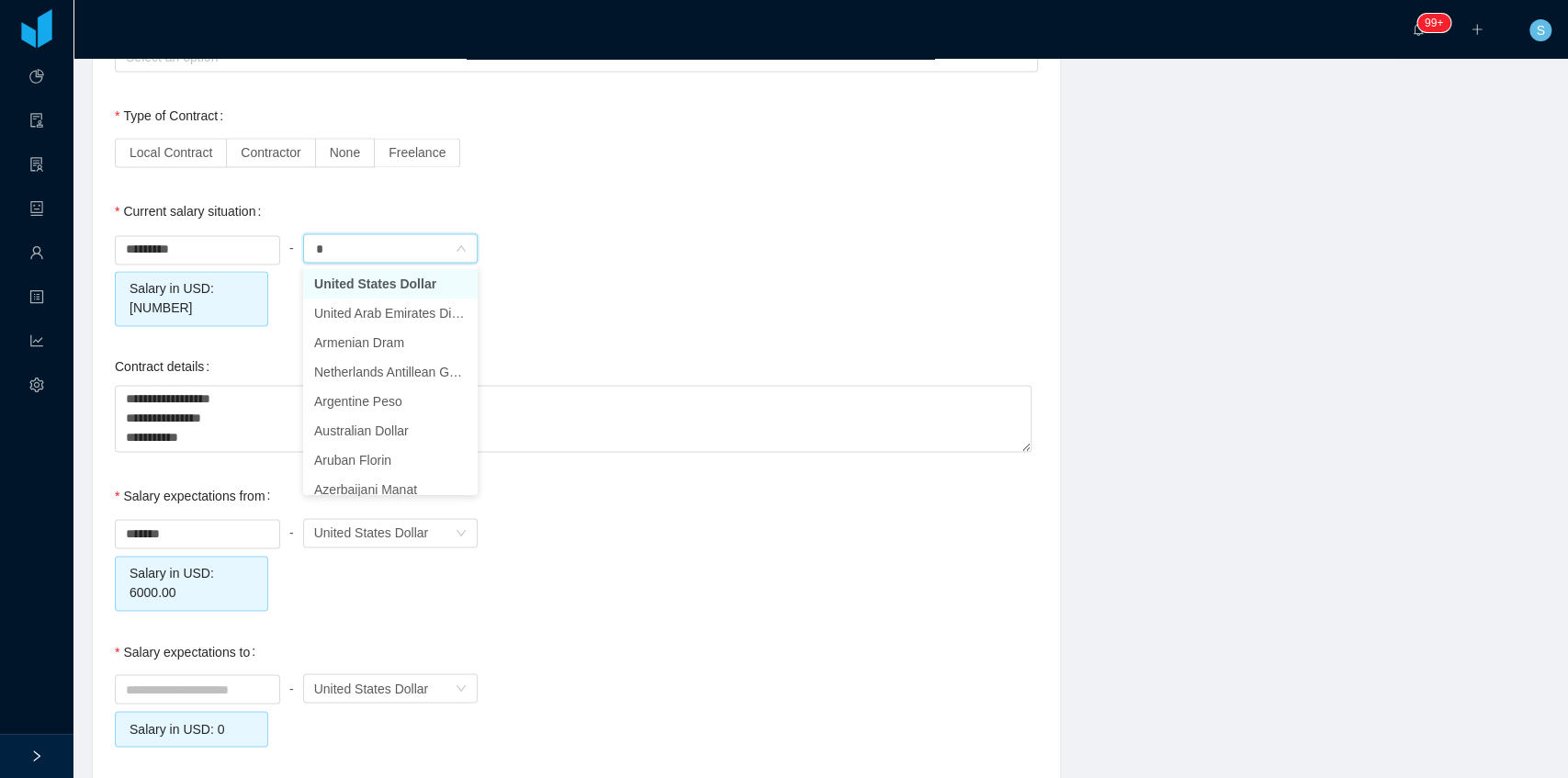 type on "**" 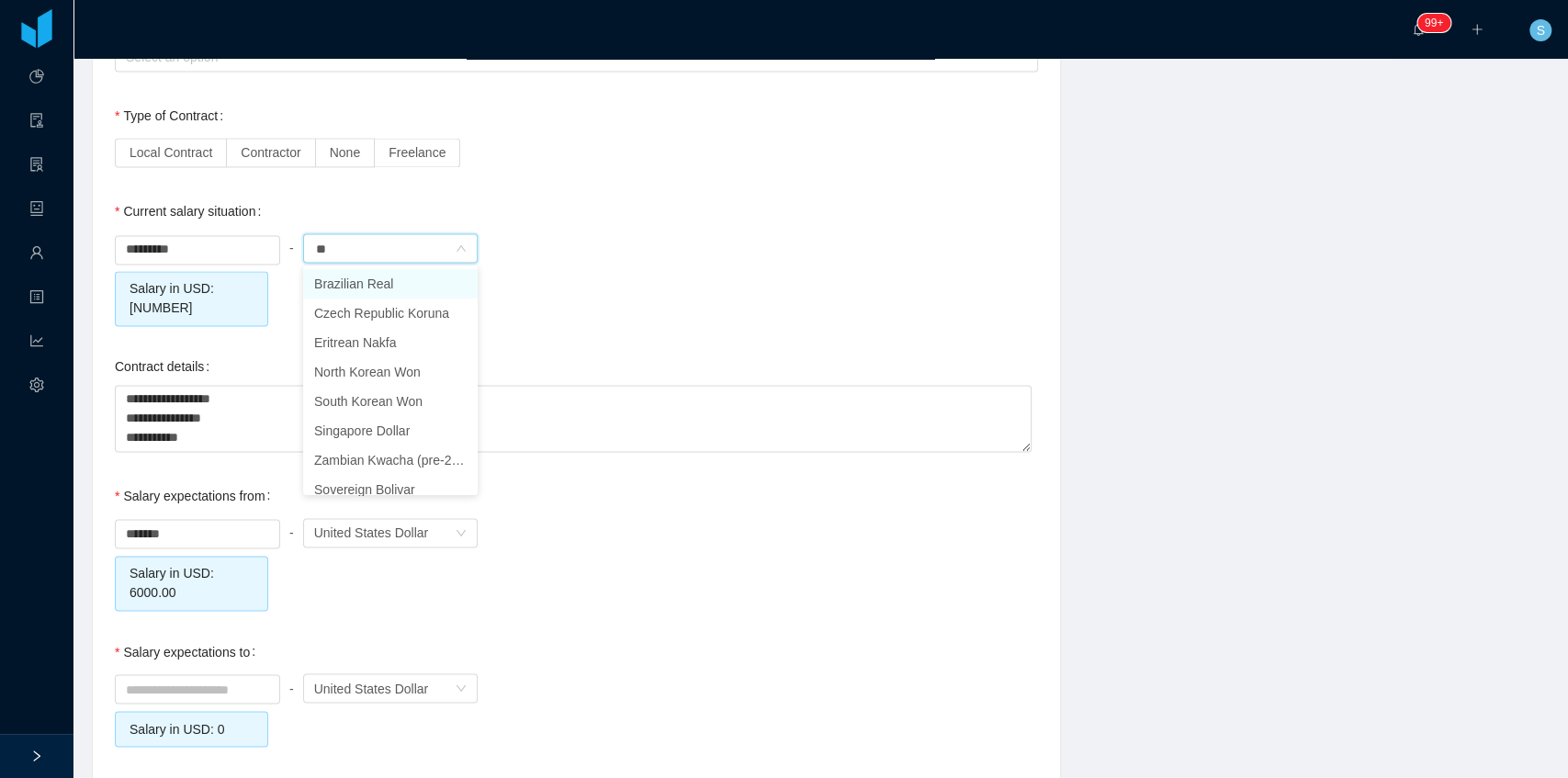click on "Brazilian Real" at bounding box center [390, 284] 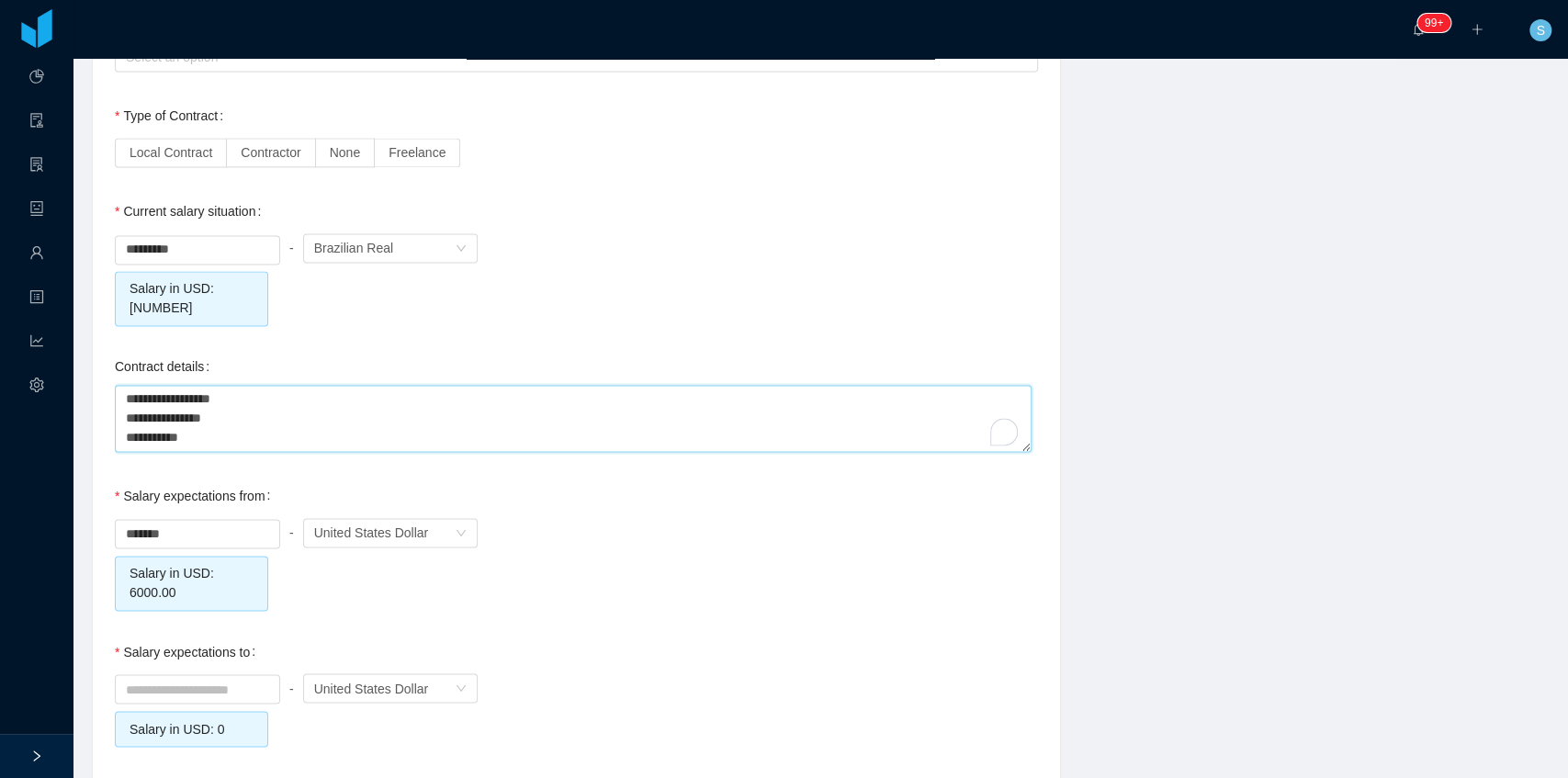drag, startPoint x: 175, startPoint y: 399, endPoint x: 101, endPoint y: 343, distance: 92.80086 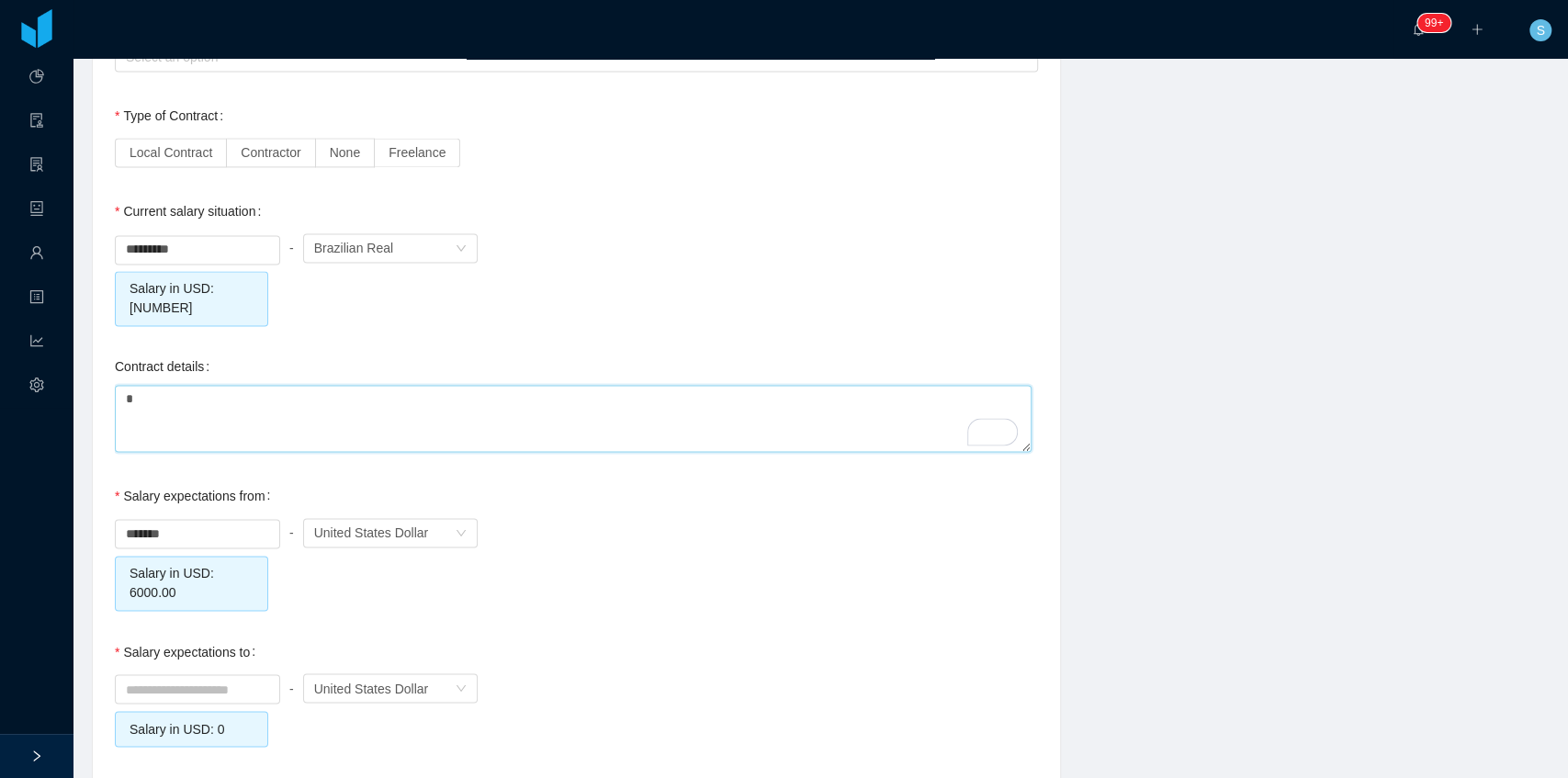 type 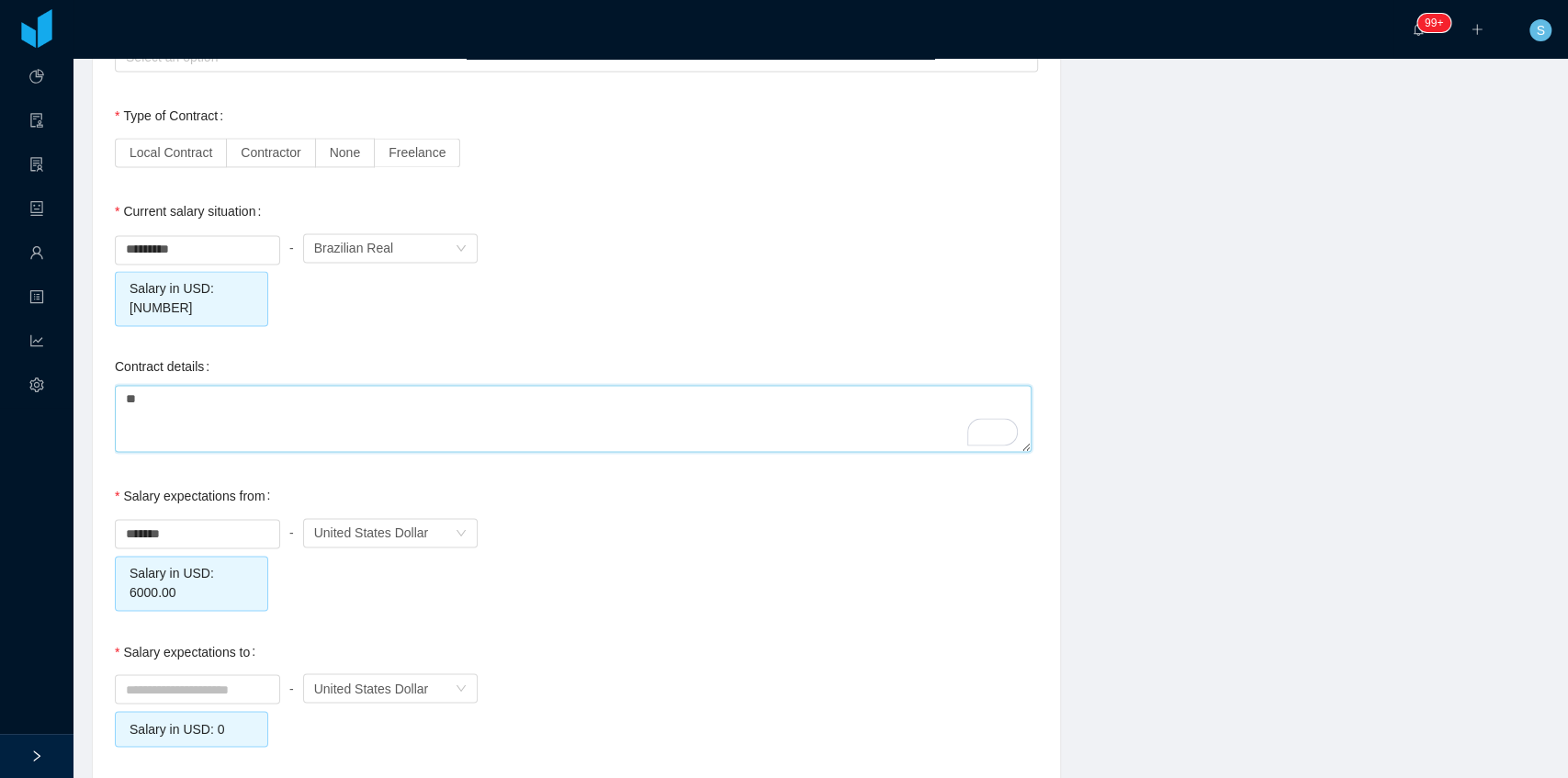 scroll, scrollTop: 296, scrollLeft: 0, axis: vertical 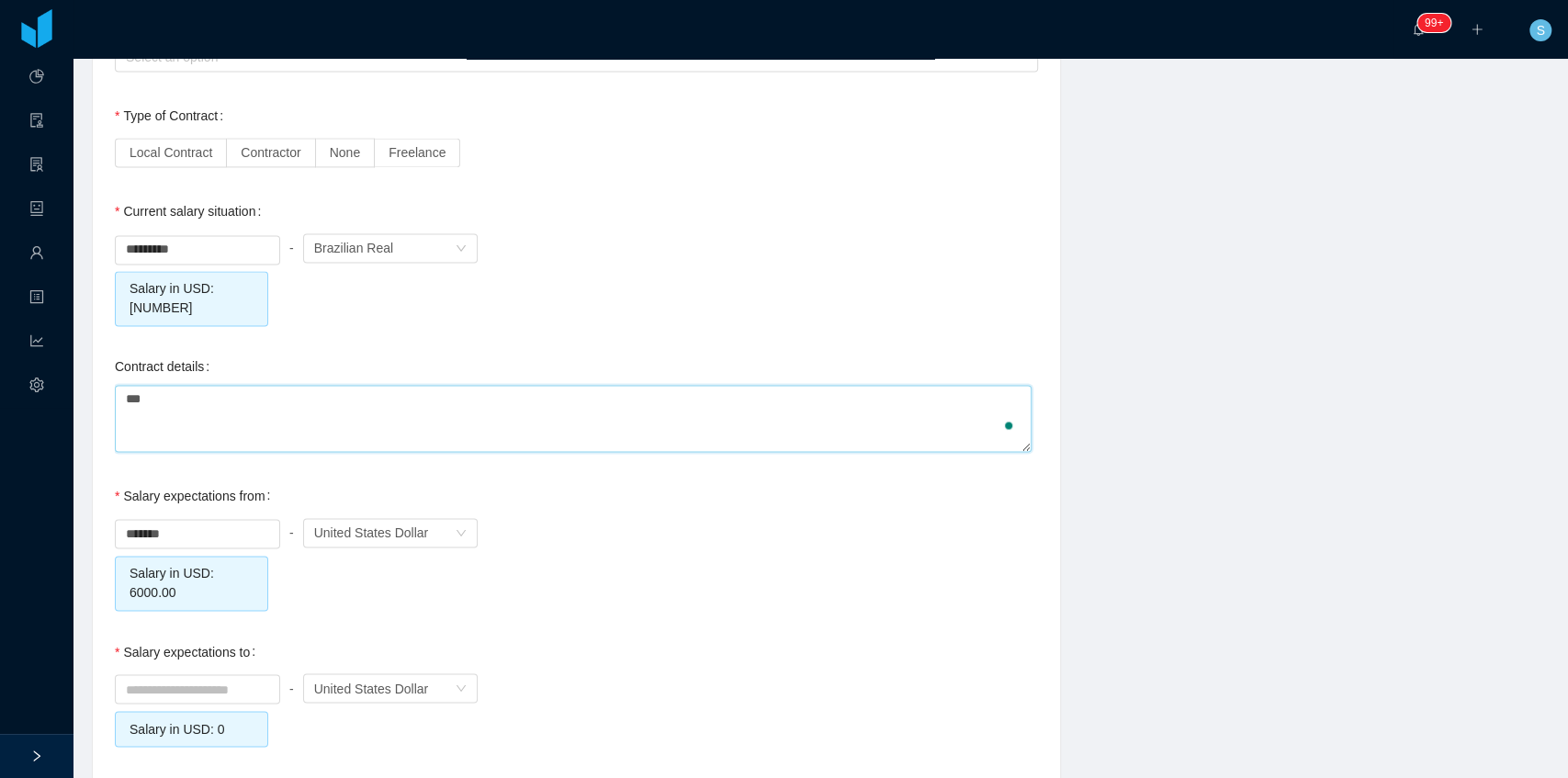type 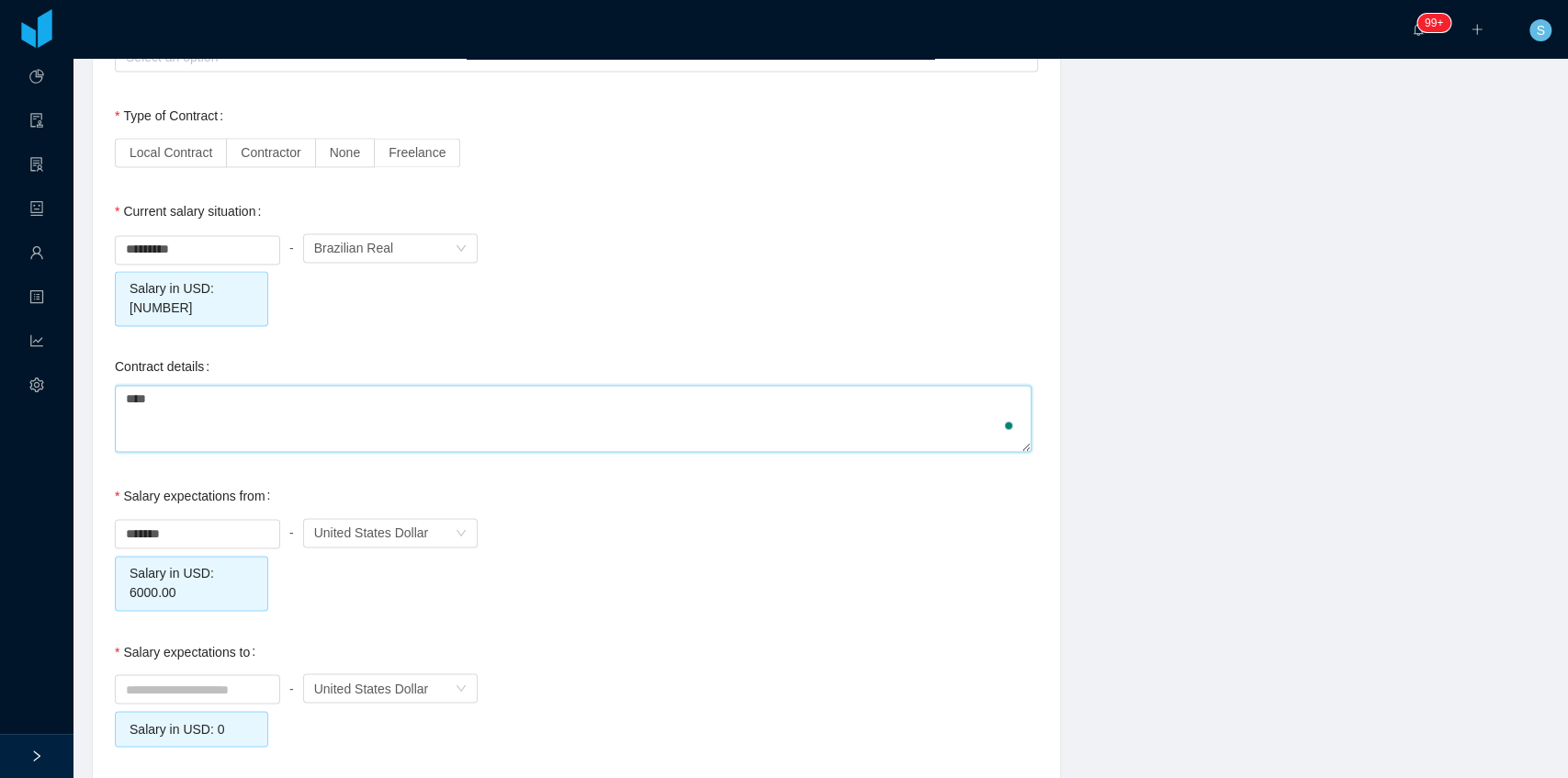 type 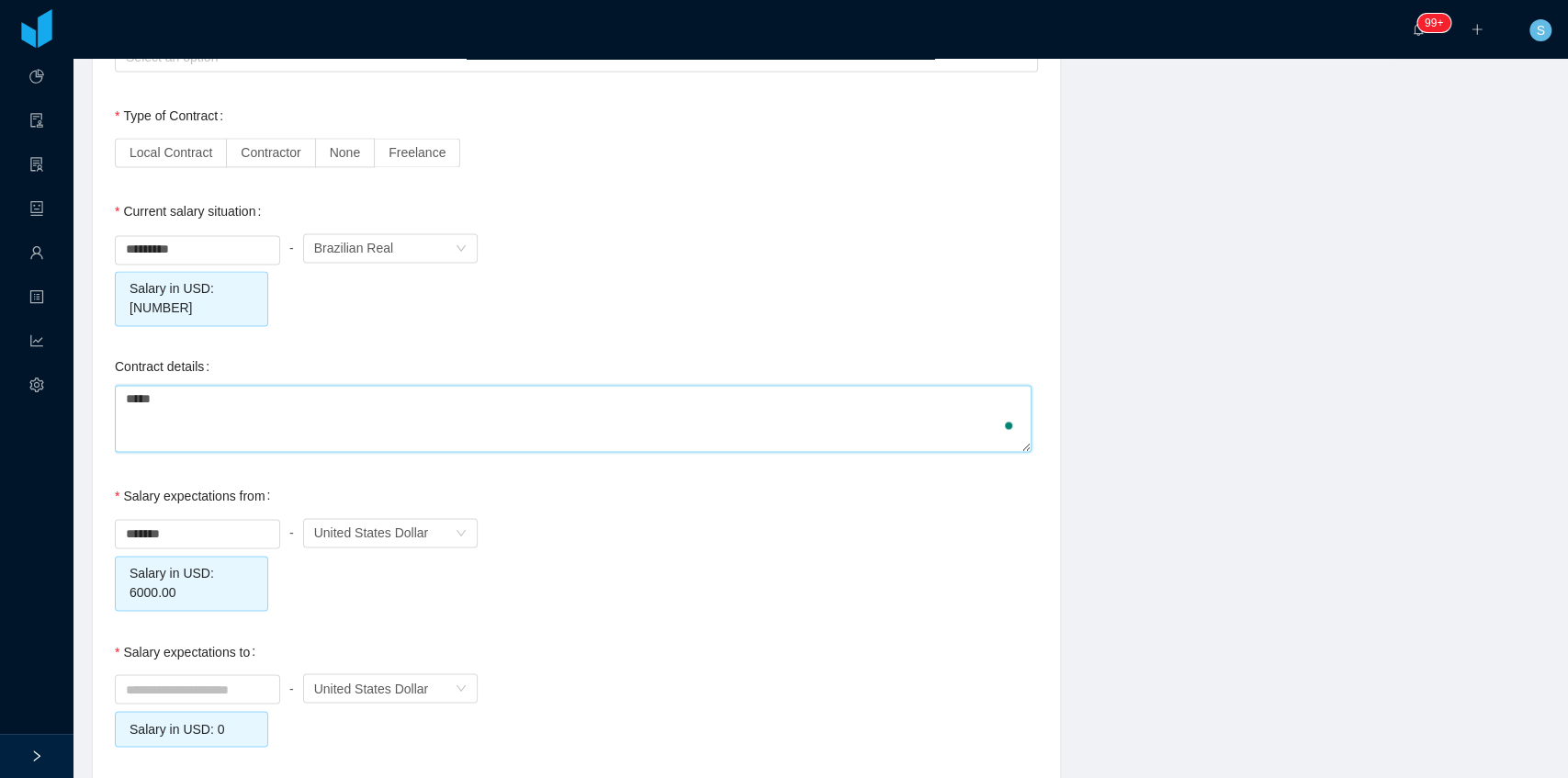 type 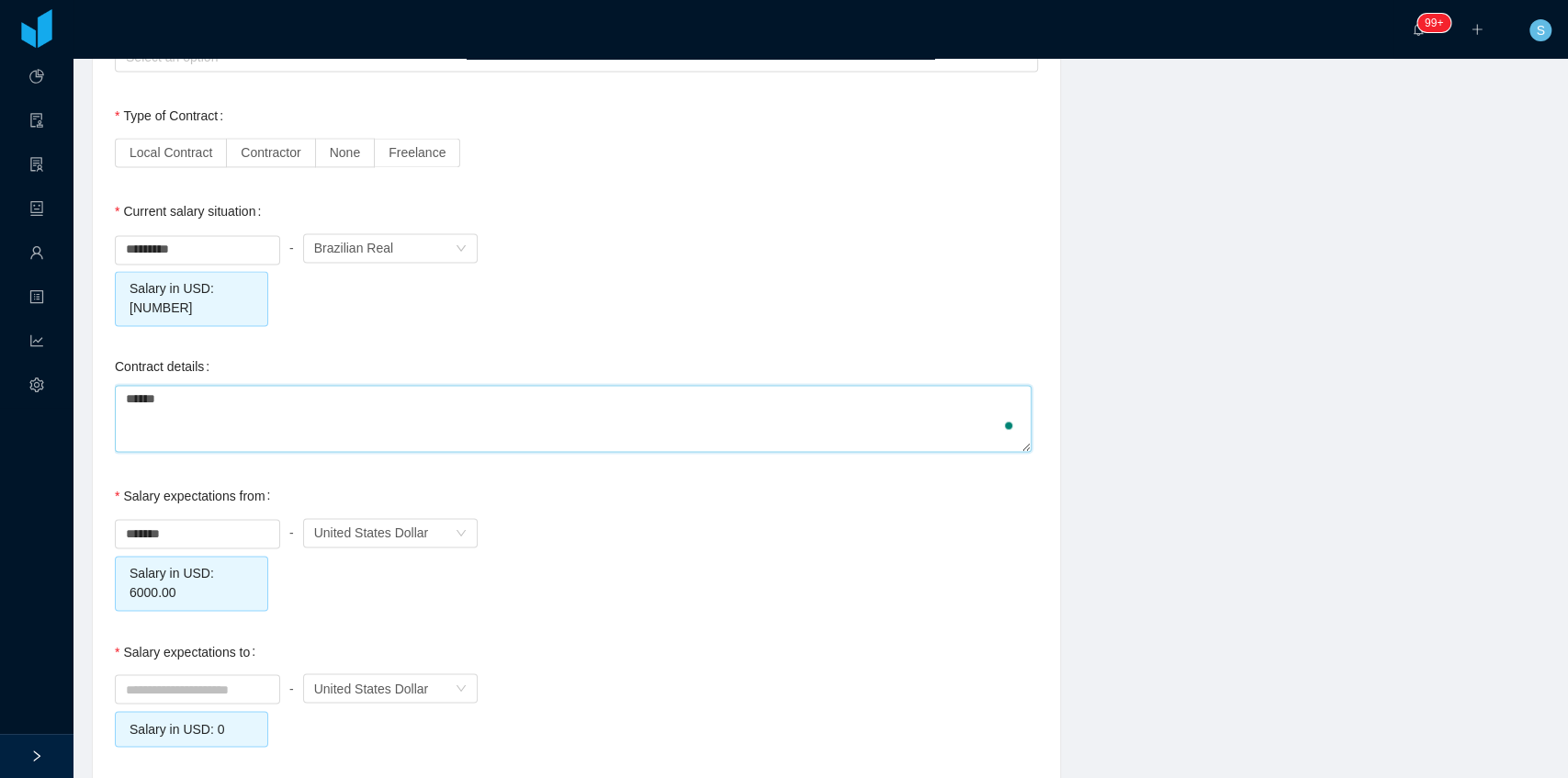 type 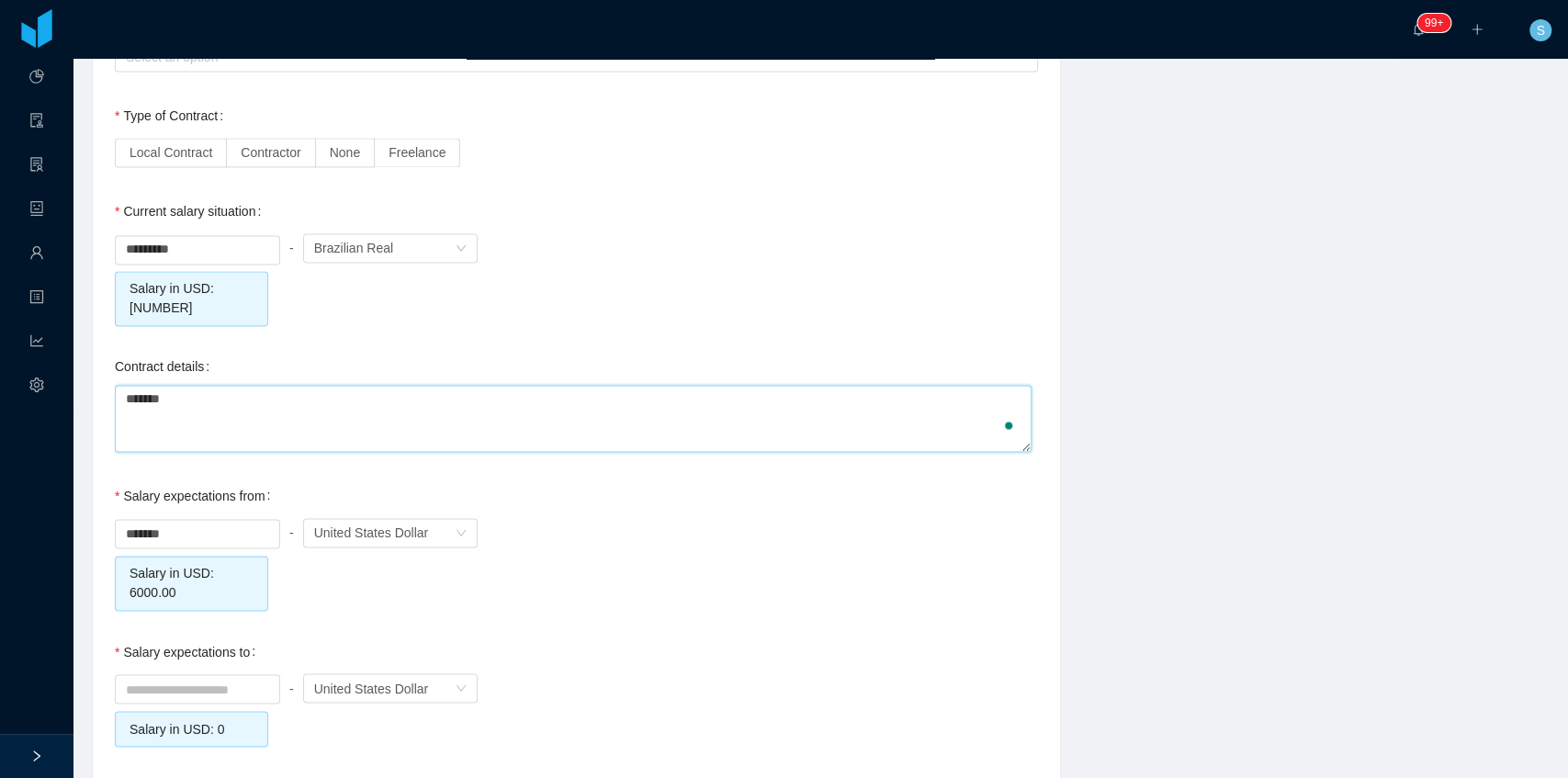 type 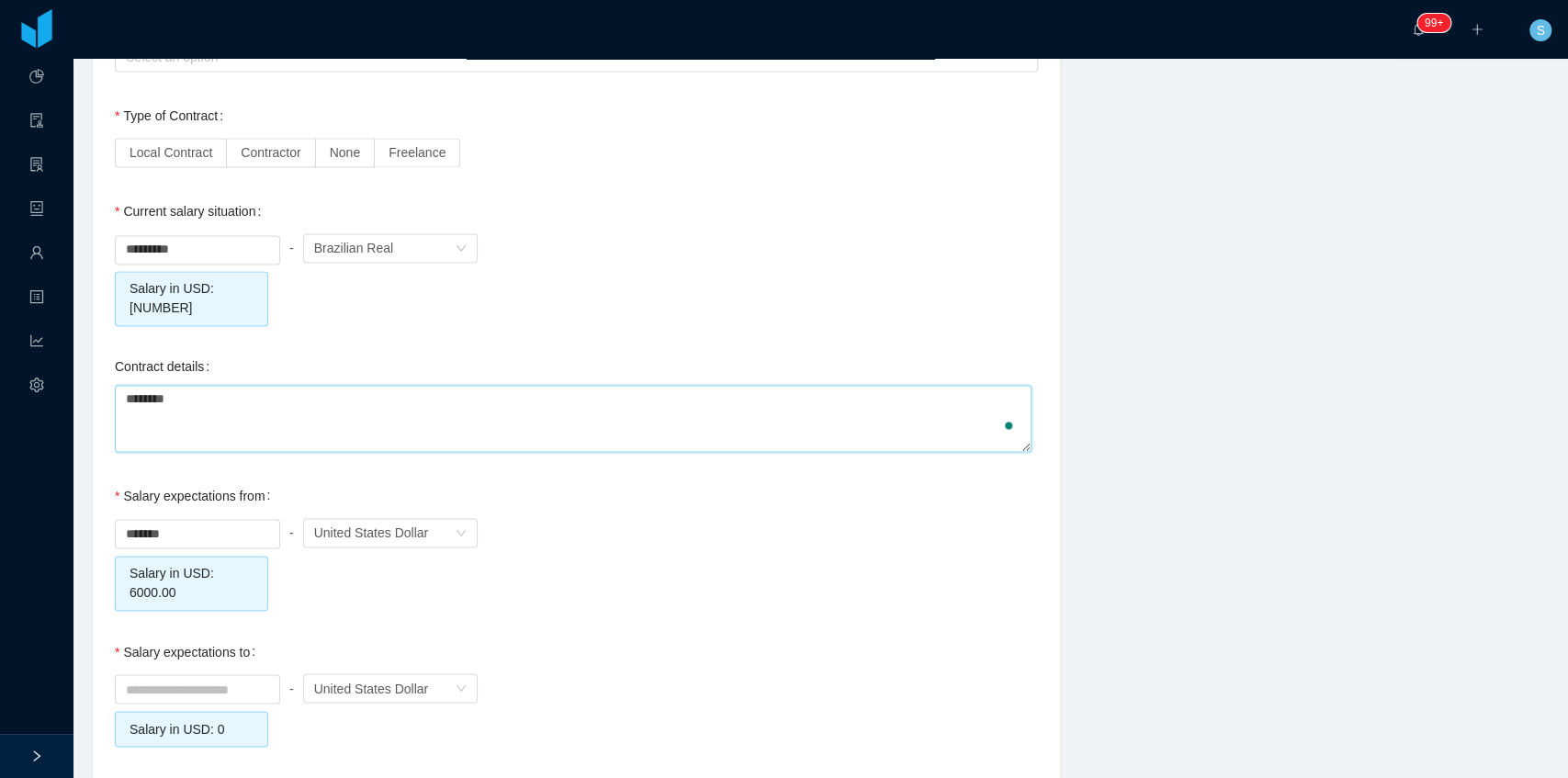 type 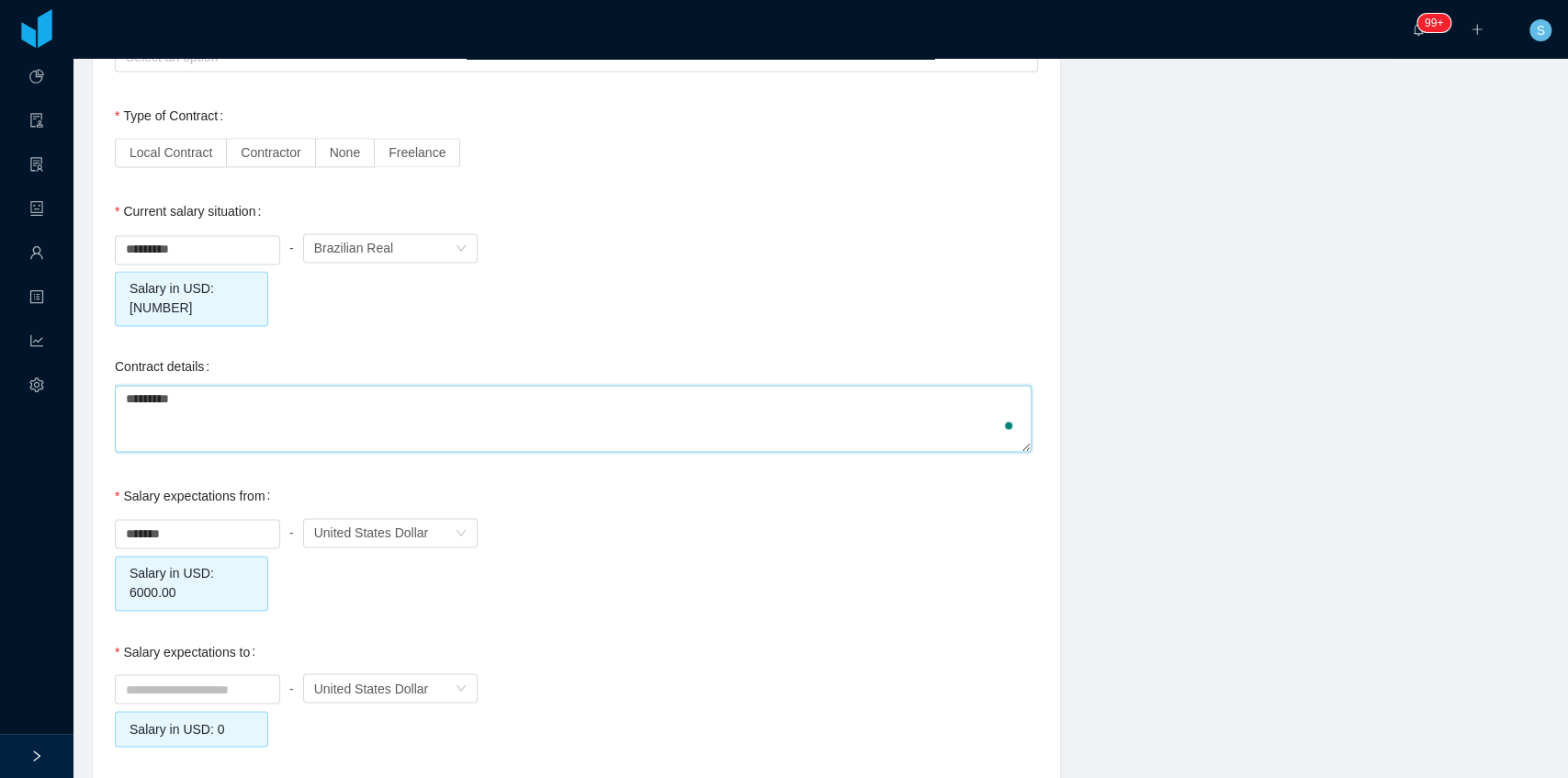 type on "**********" 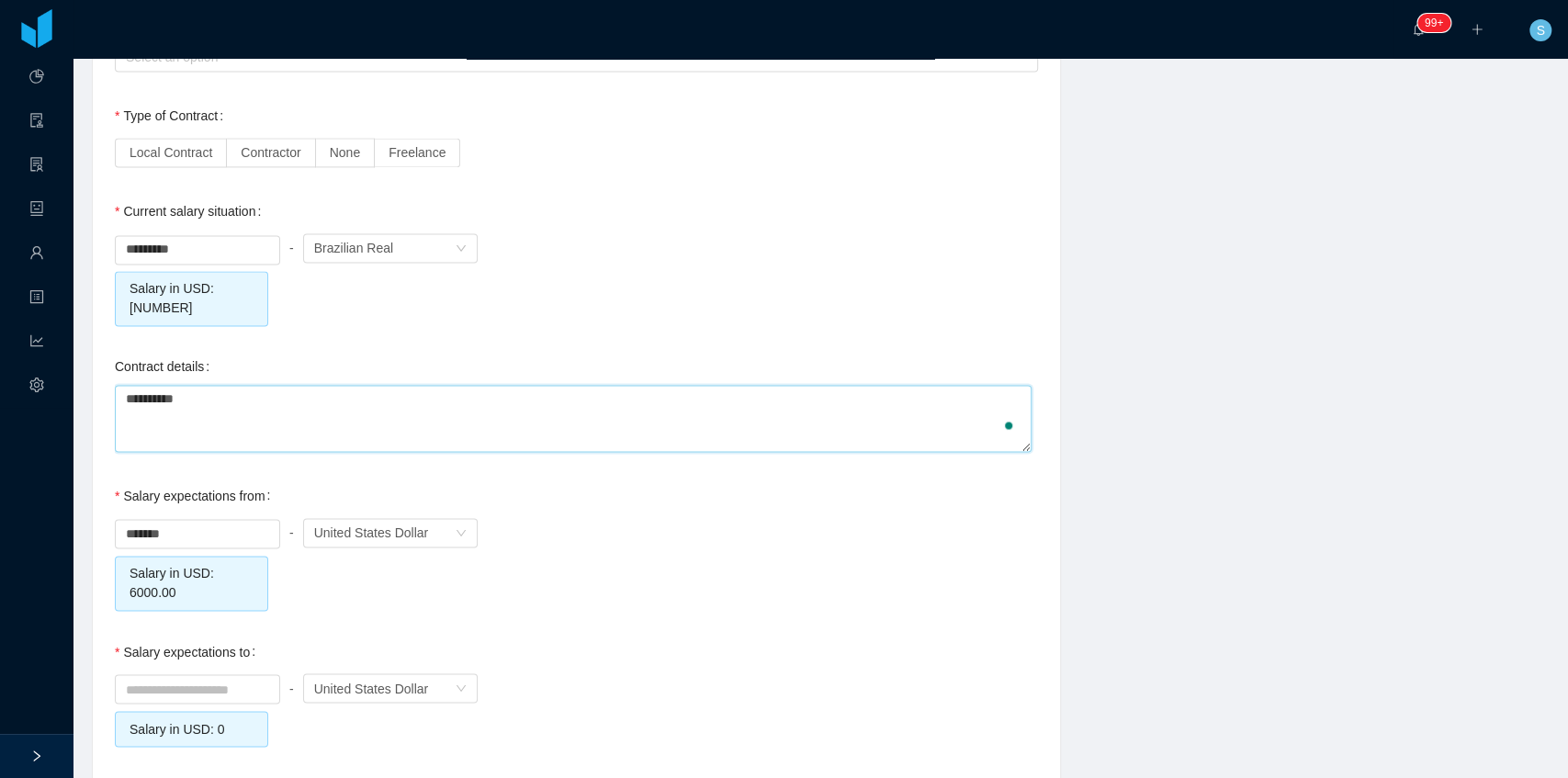 type 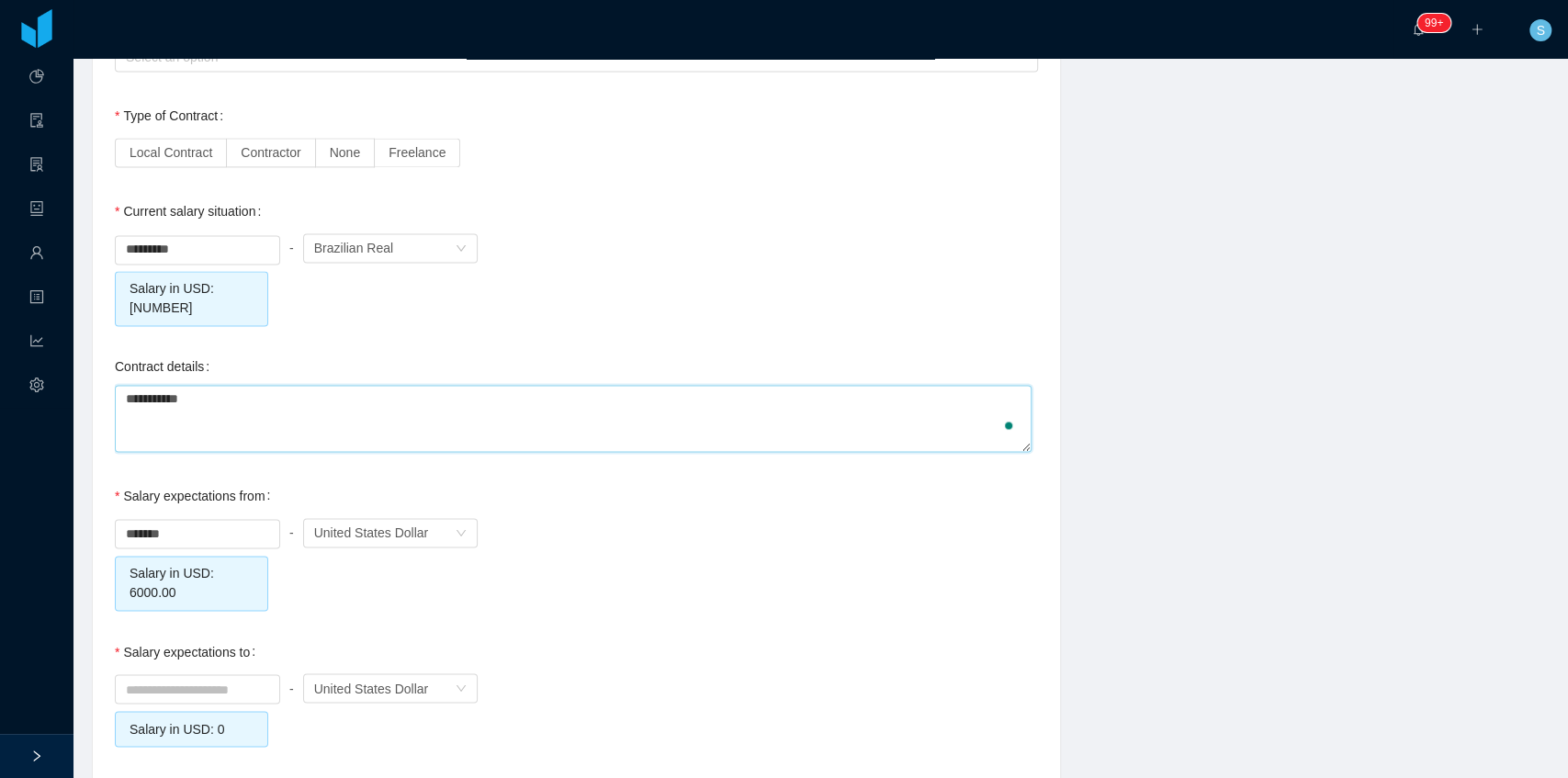 type 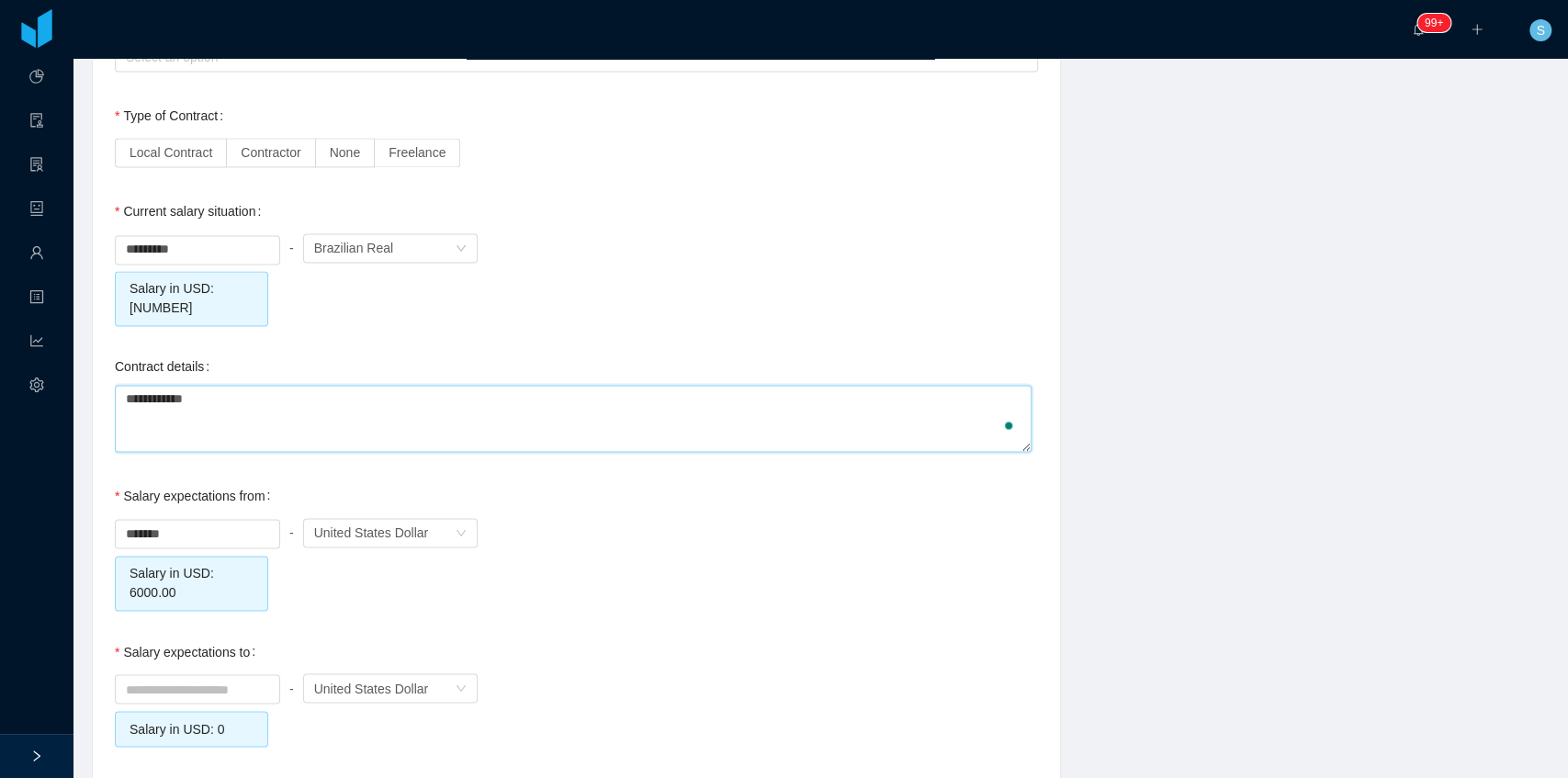 type 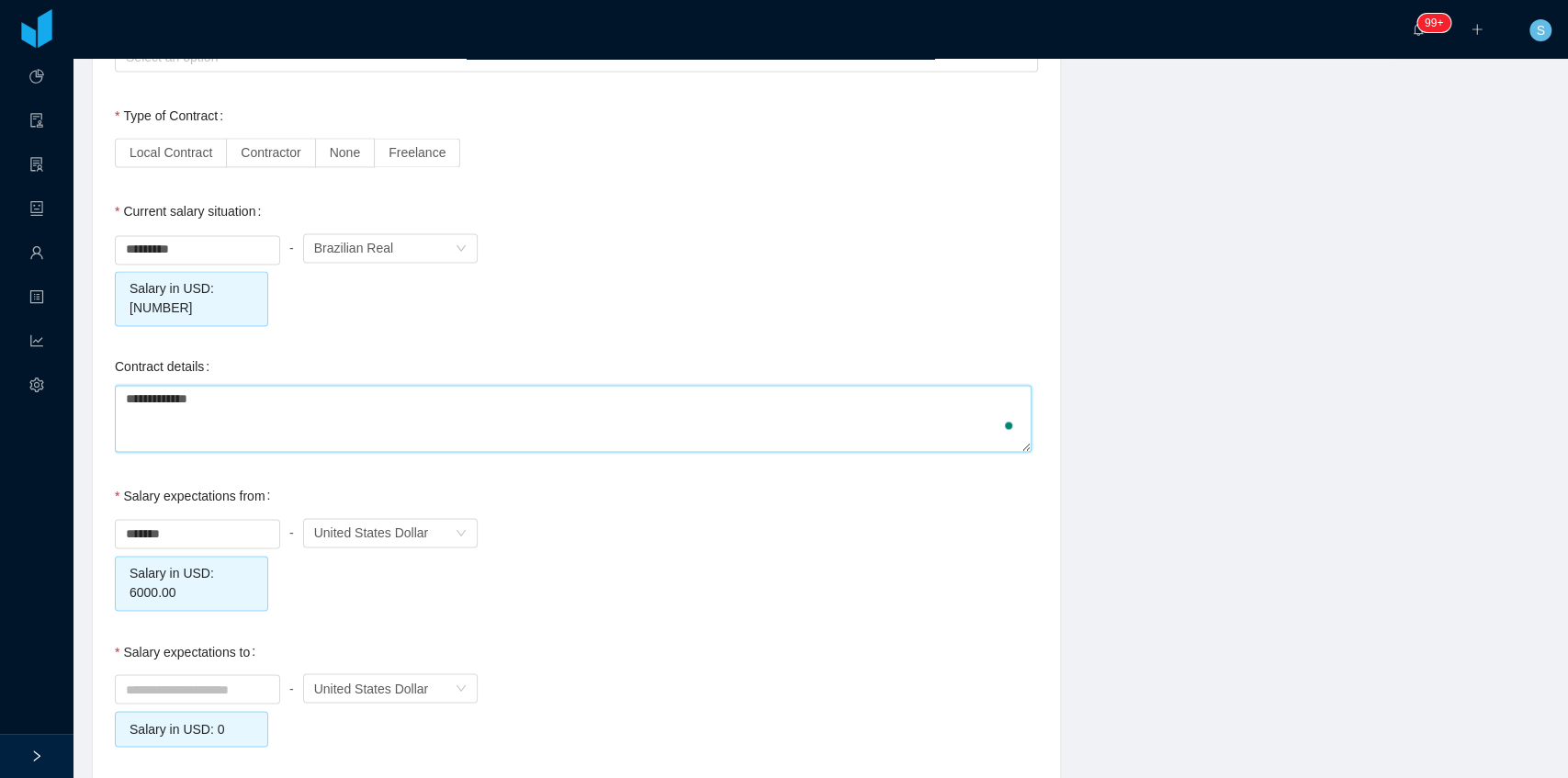 type 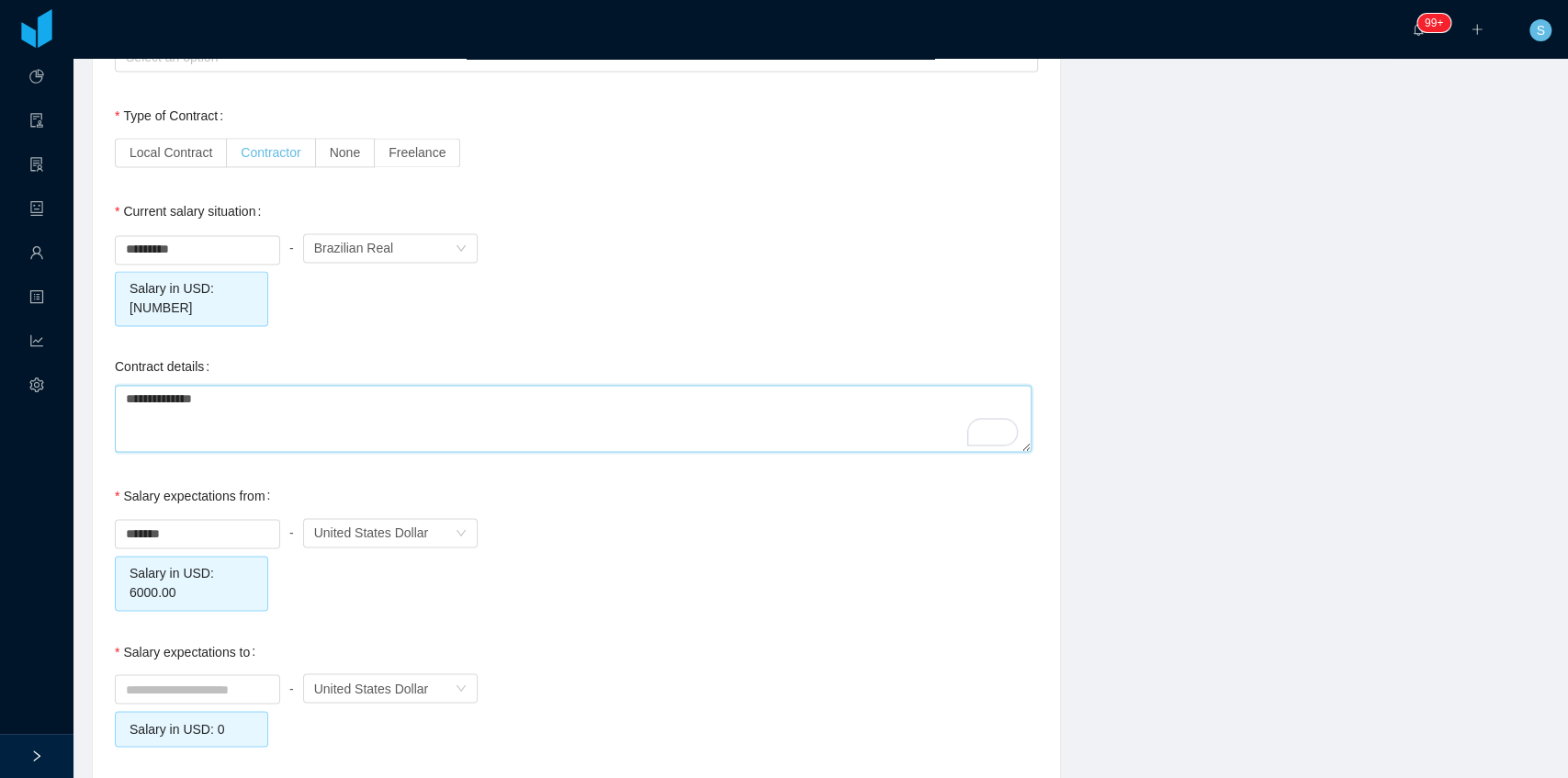 type on "**********" 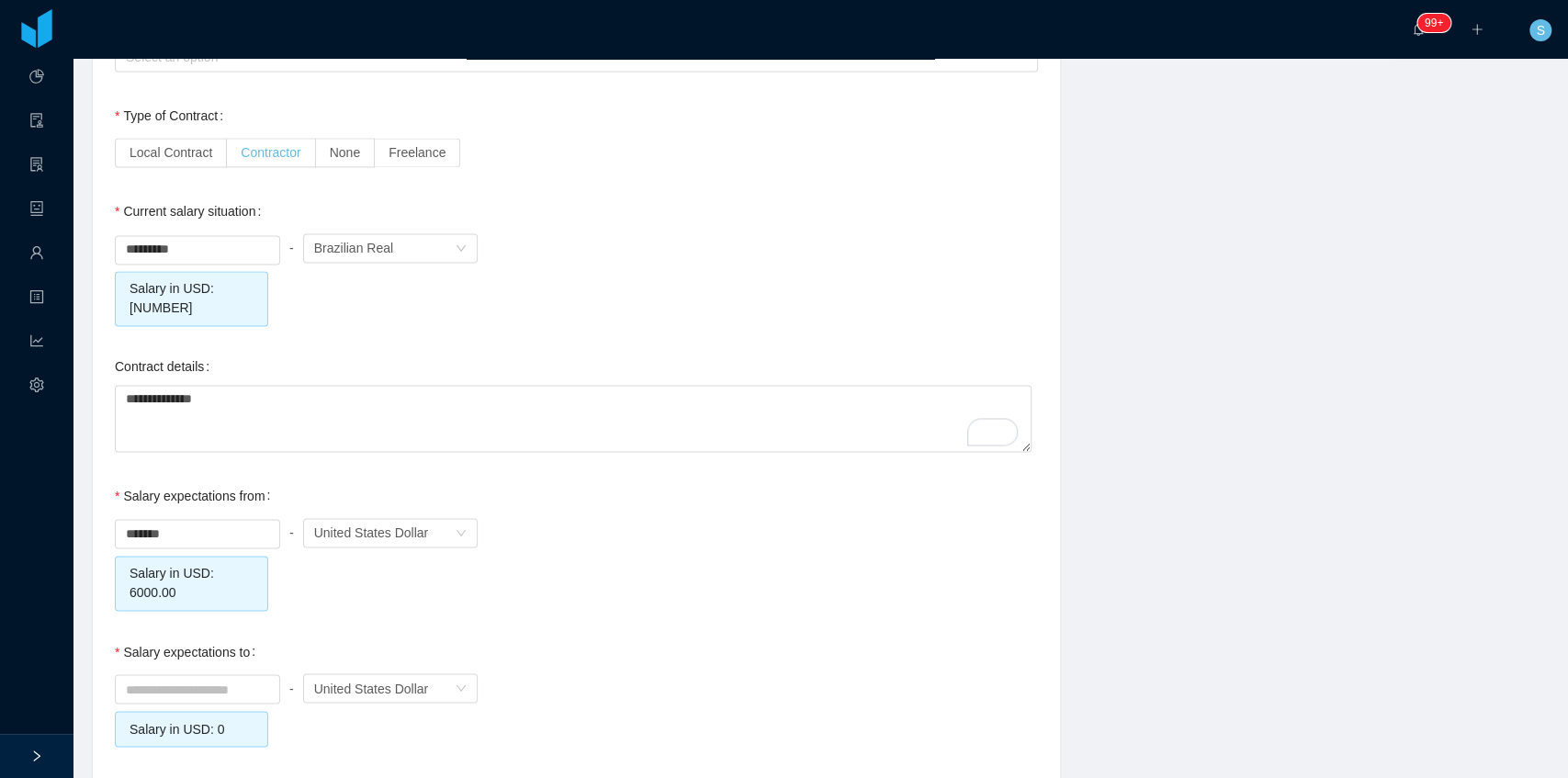 click on "Contractor" at bounding box center [270, 152] 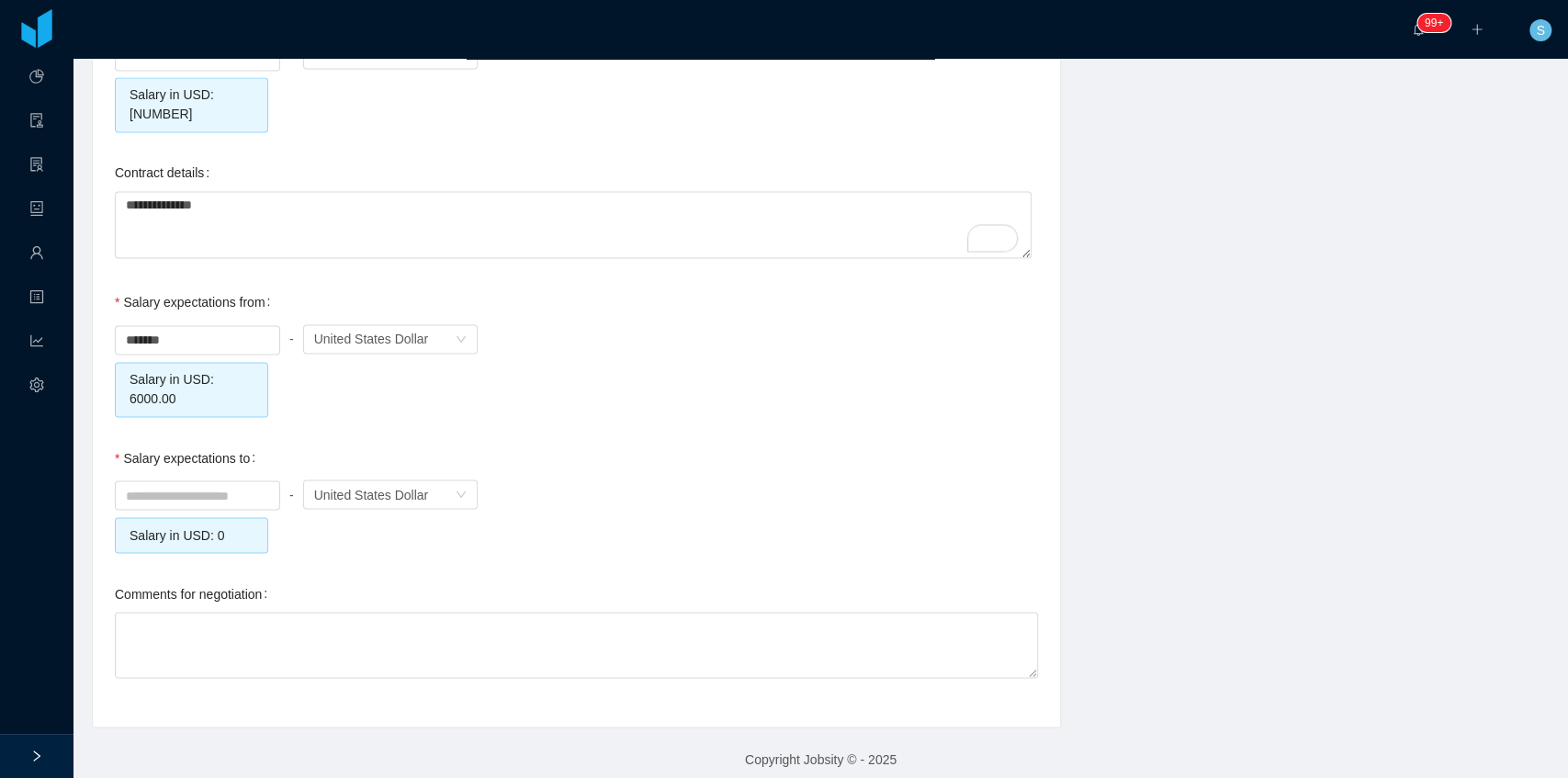 scroll, scrollTop: 1912, scrollLeft: 0, axis: vertical 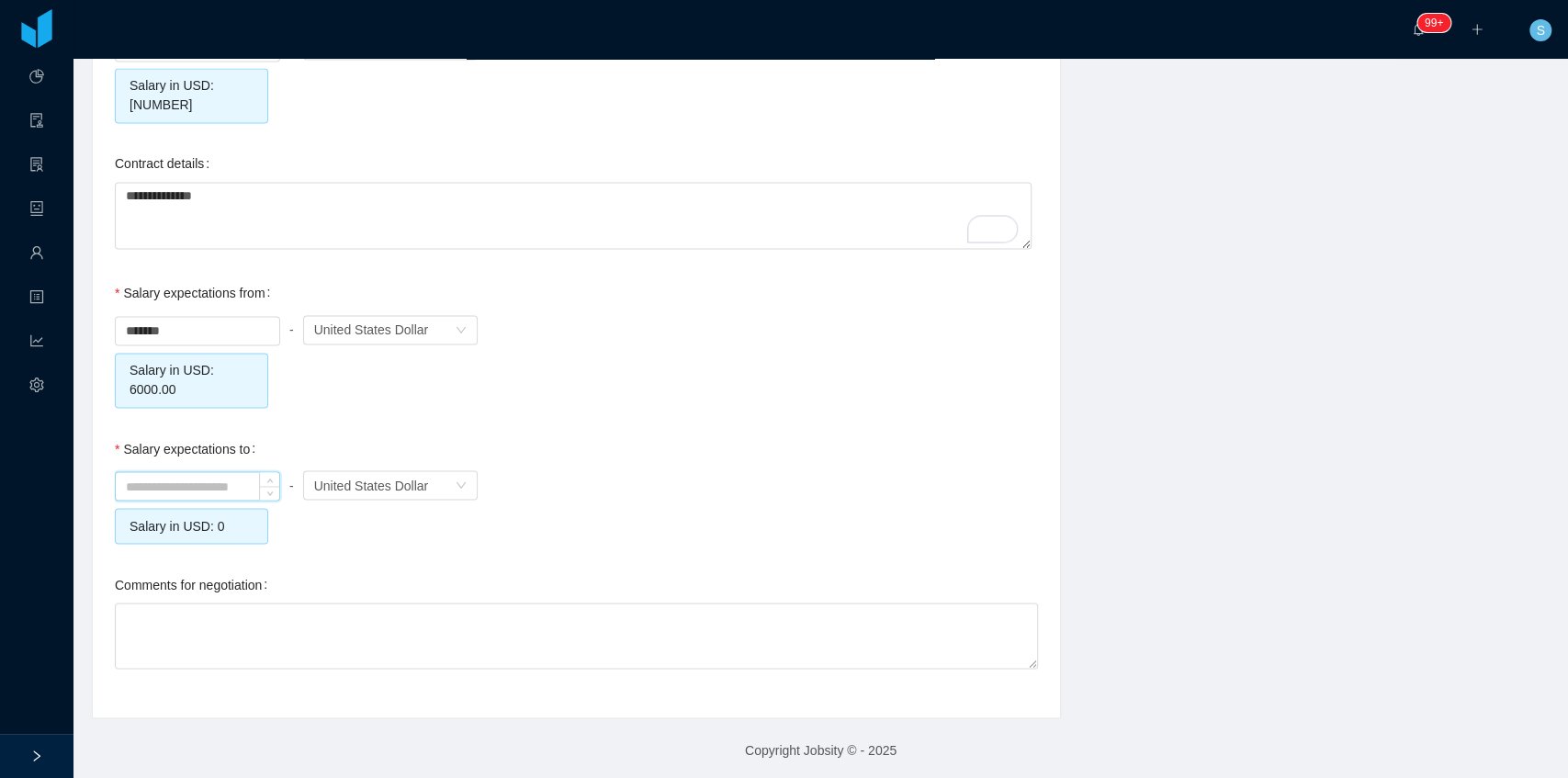 click at bounding box center (197, 486) 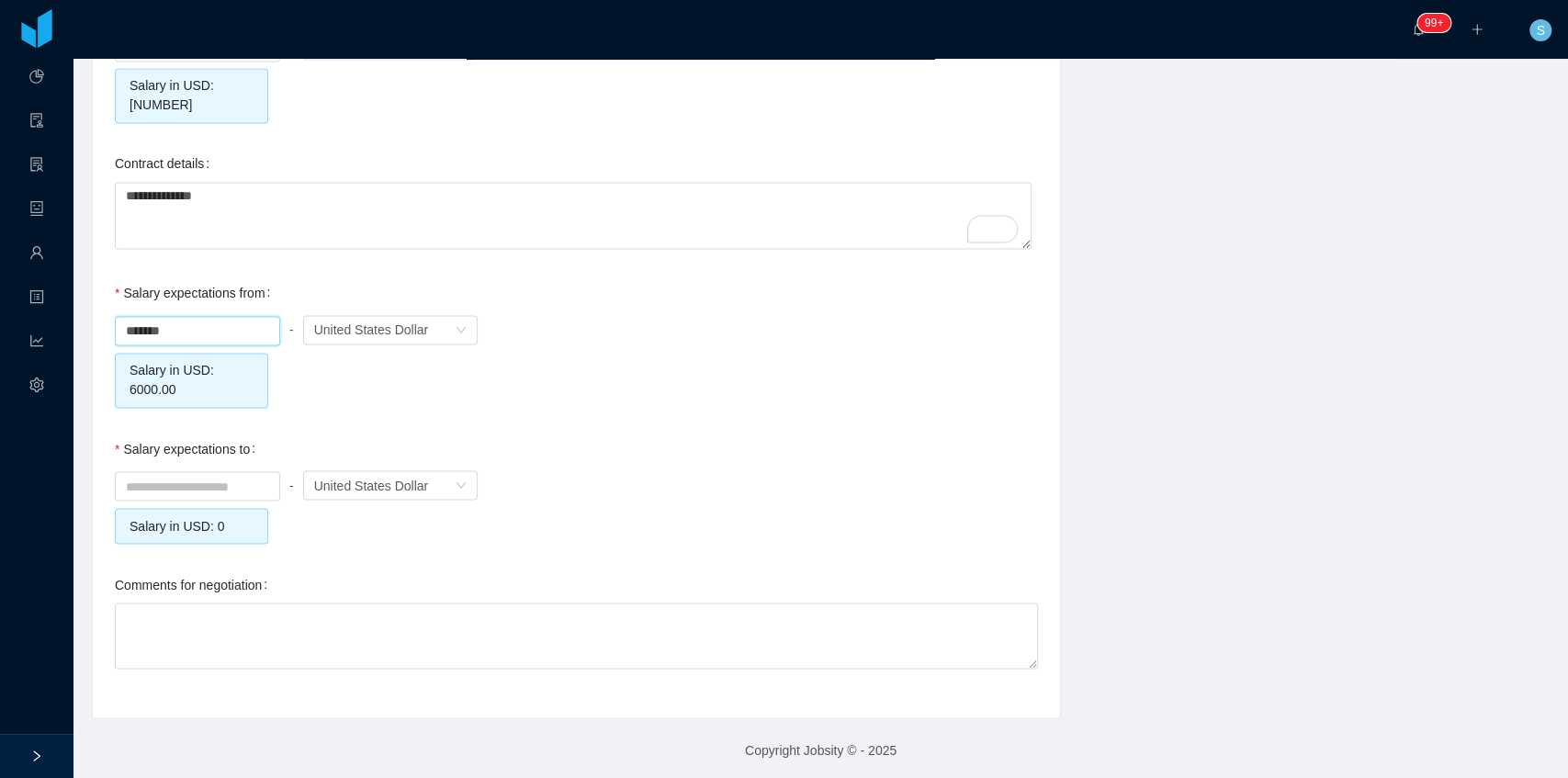 drag, startPoint x: 187, startPoint y: 329, endPoint x: 83, endPoint y: 325, distance: 104.07689 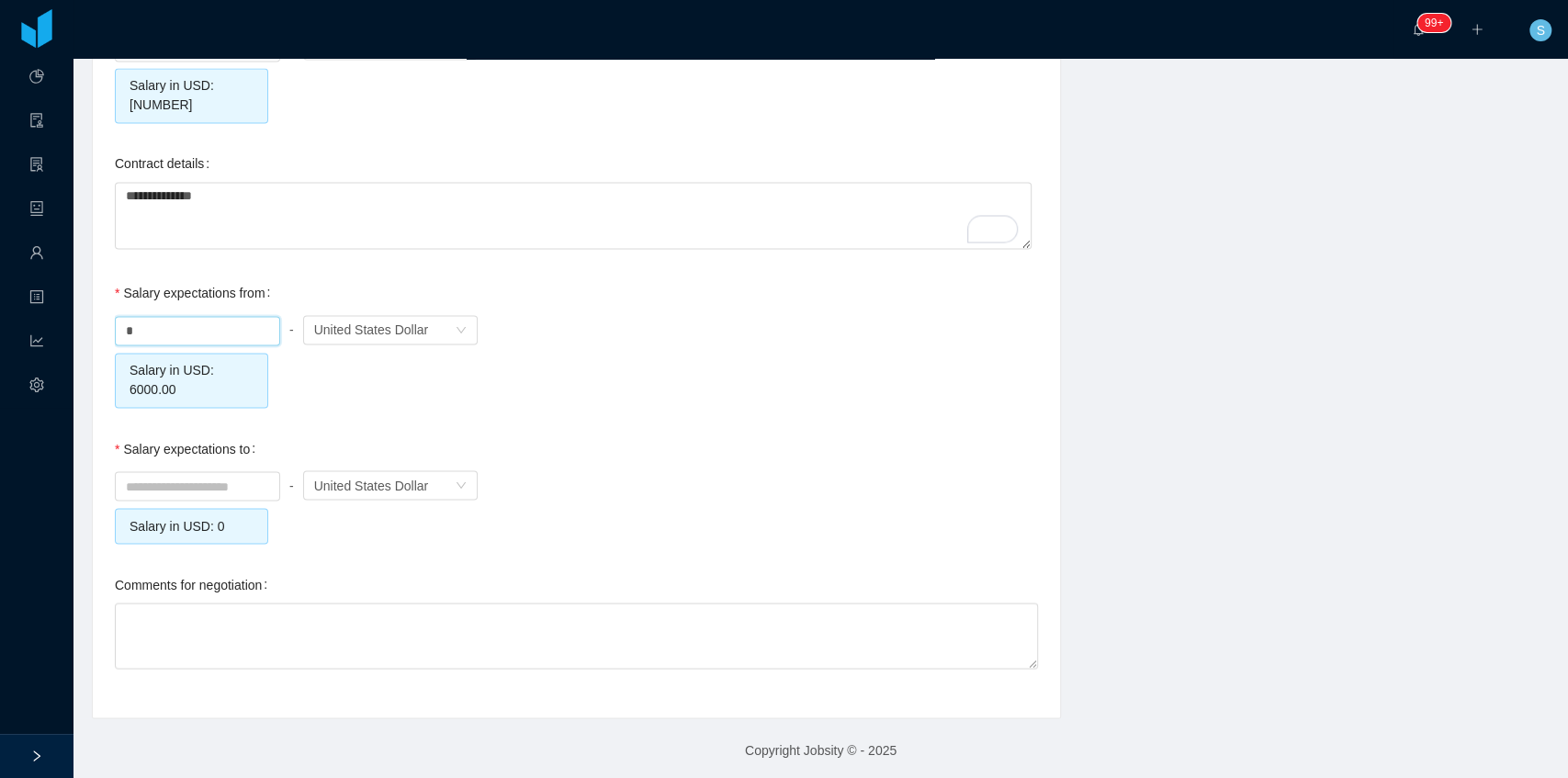scroll, scrollTop: 1893, scrollLeft: 0, axis: vertical 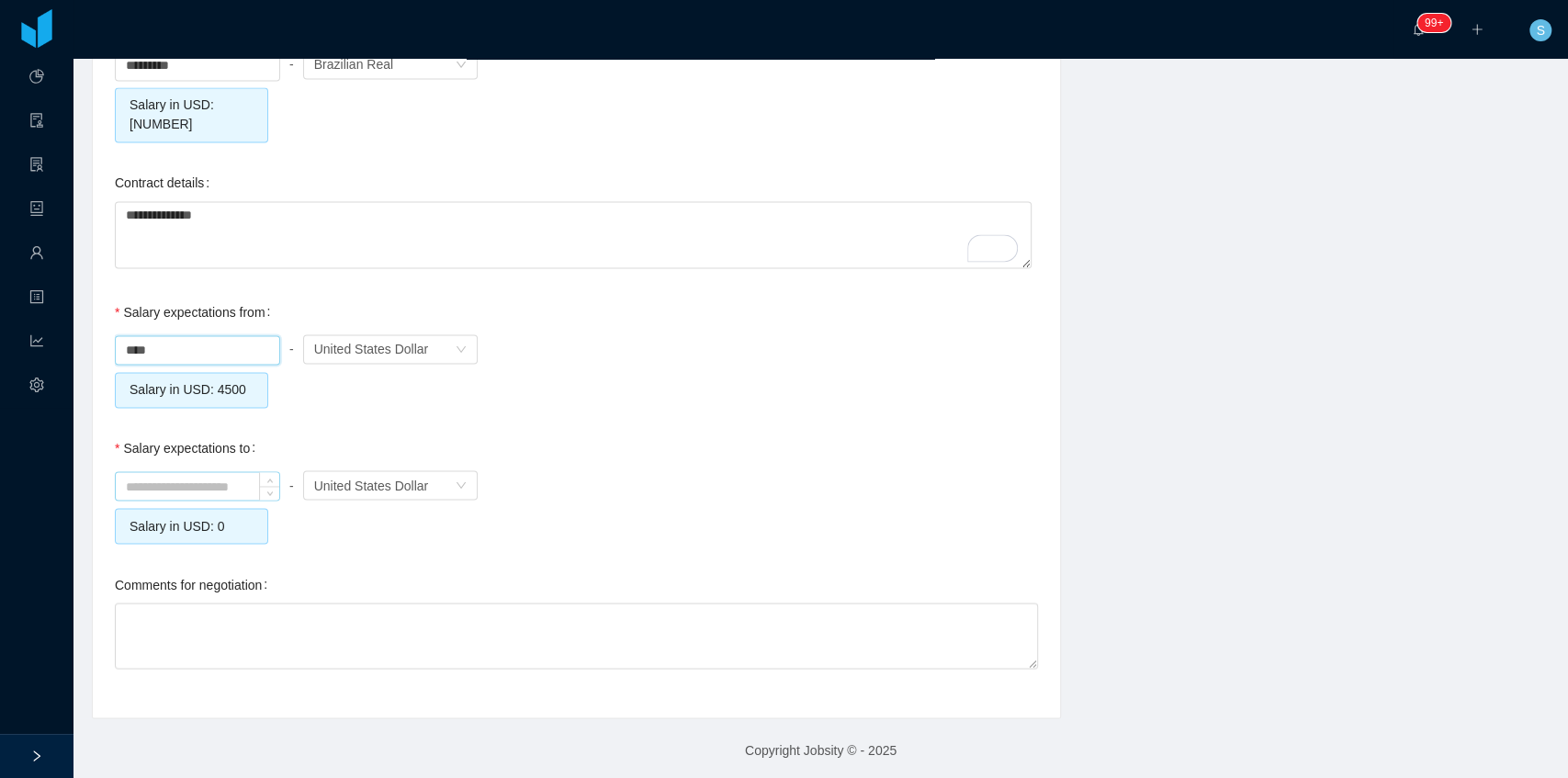 type on "*******" 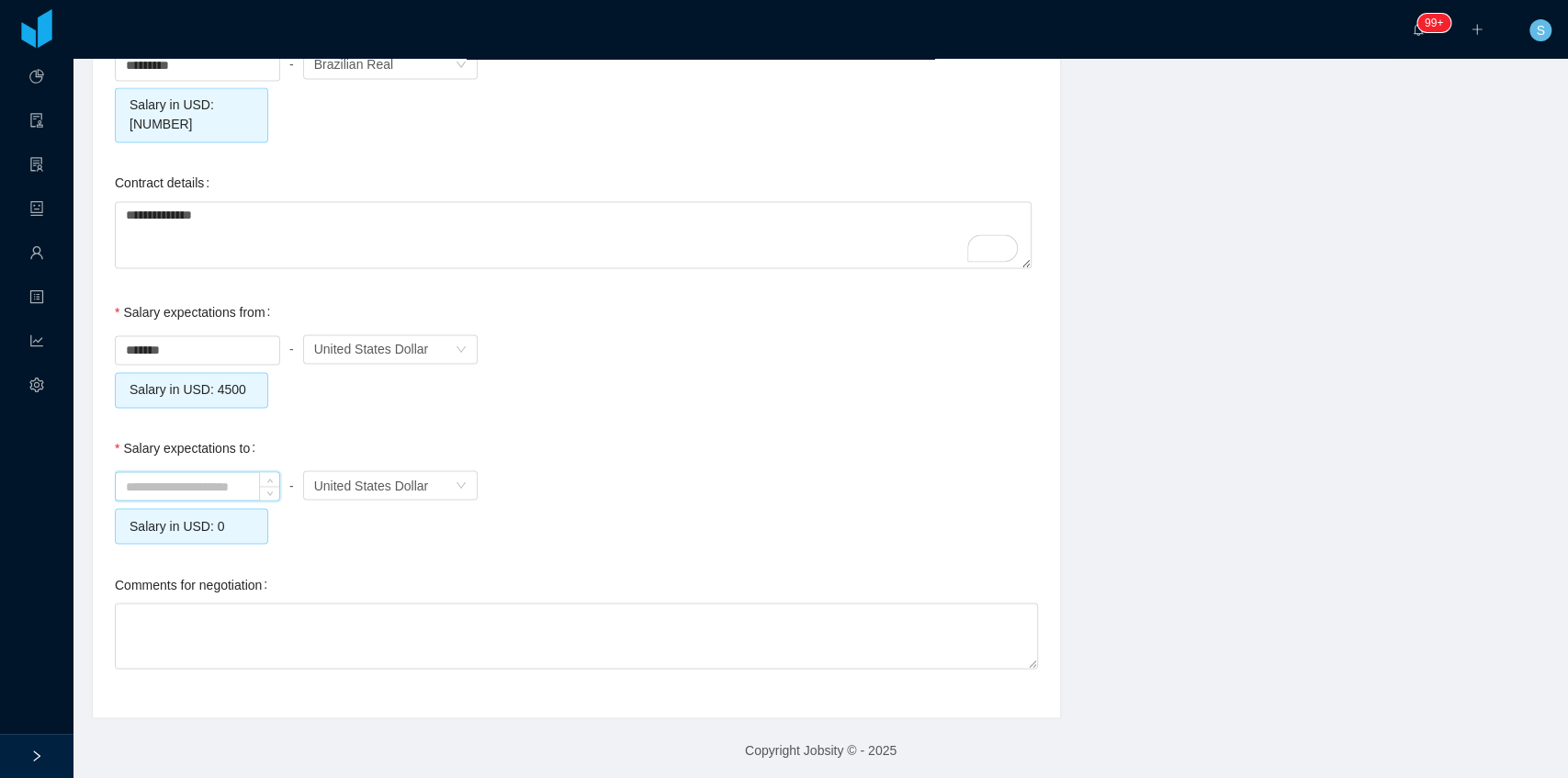 click at bounding box center (197, 486) 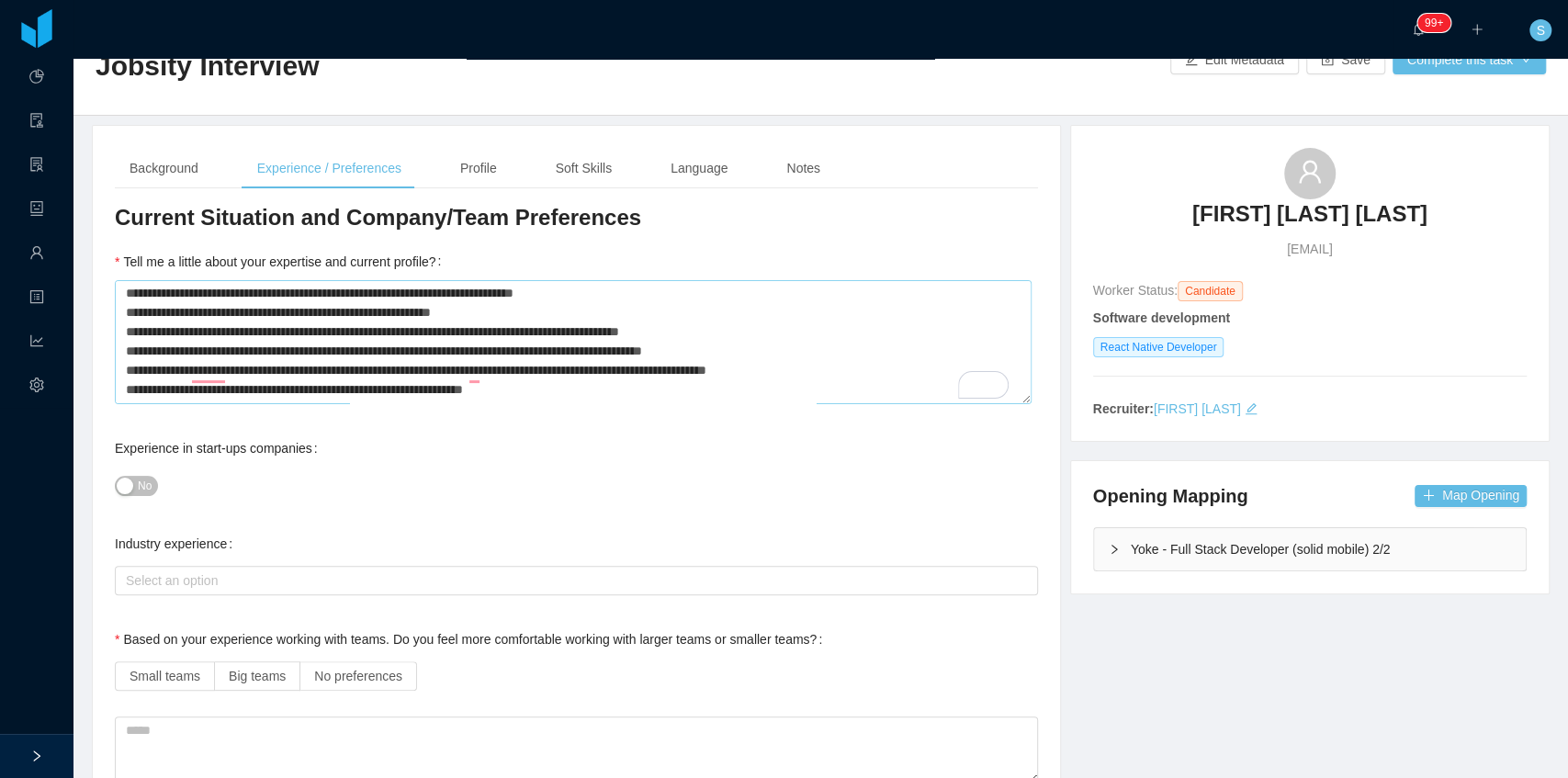 scroll, scrollTop: 0, scrollLeft: 0, axis: both 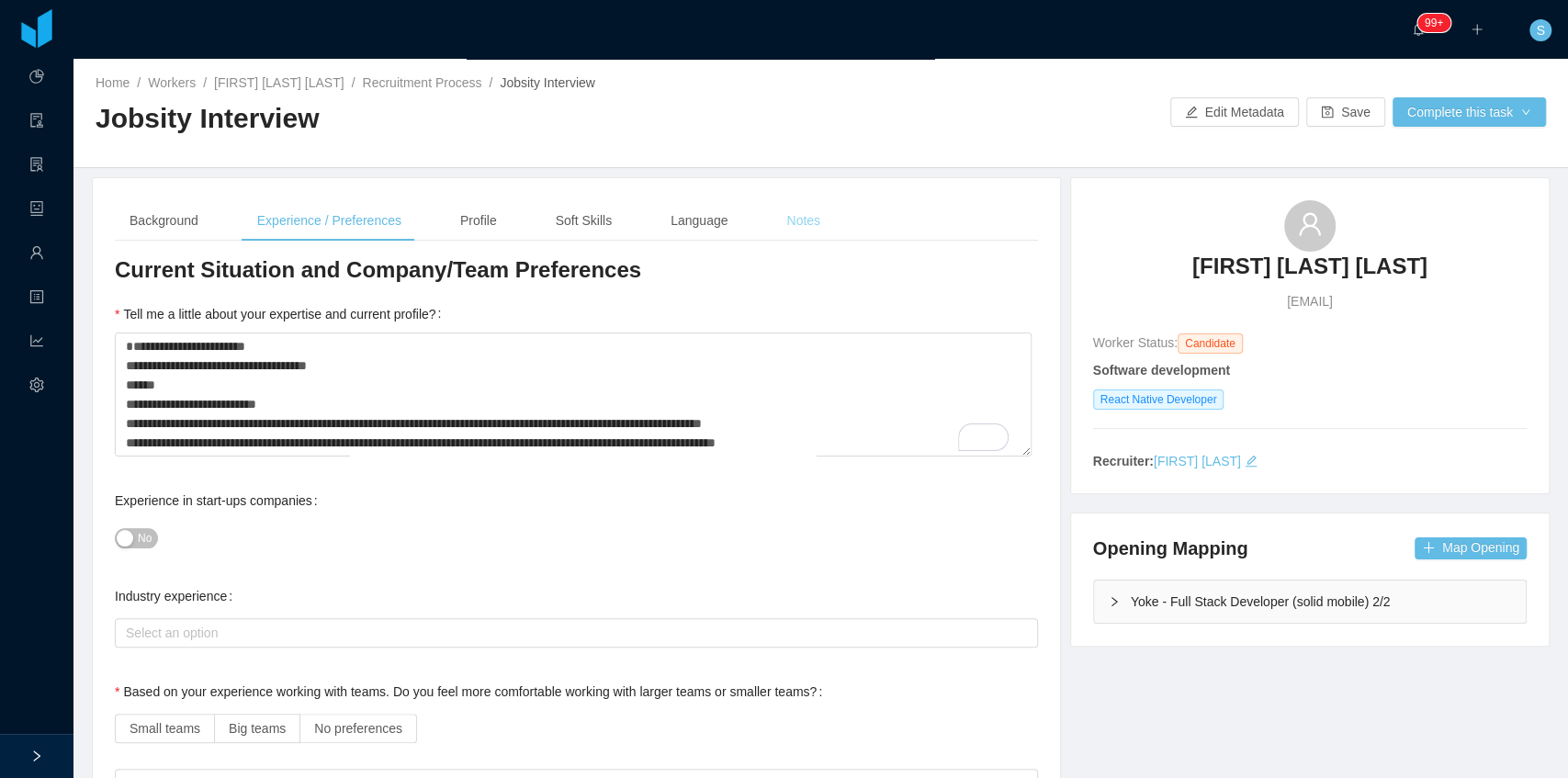 type on "*******" 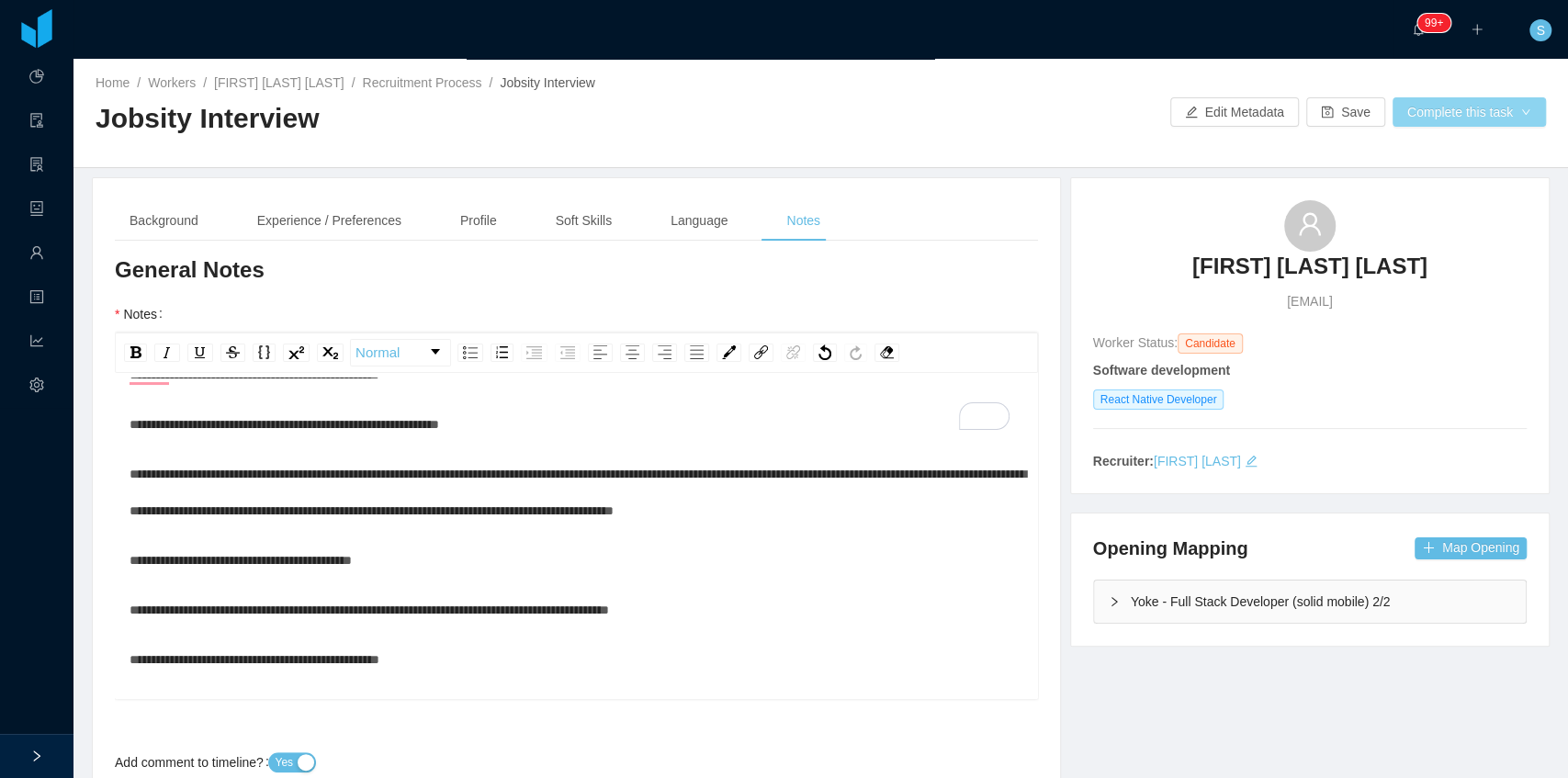 click on "Complete this task" at bounding box center (1469, 112) 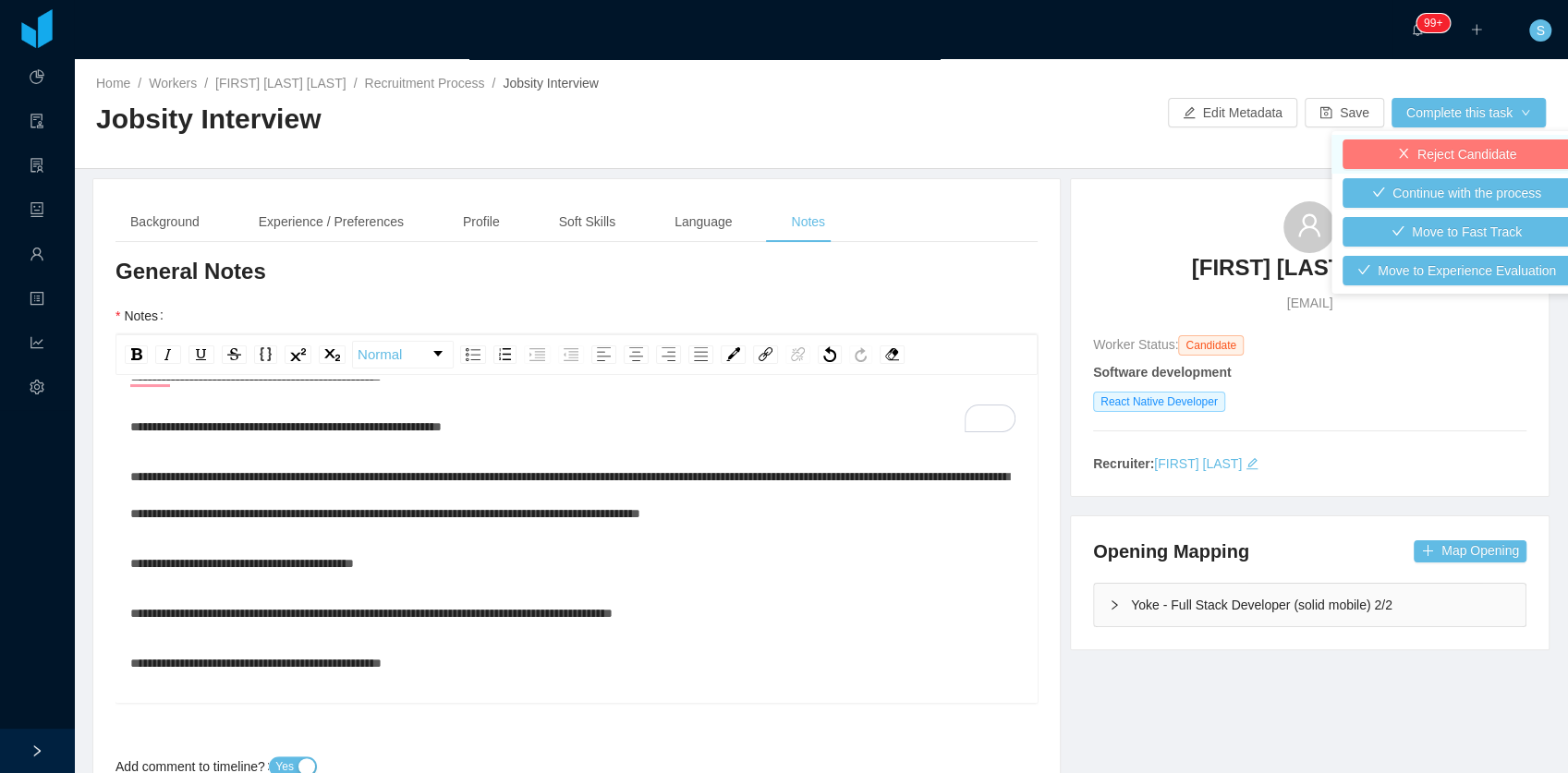 click on "Reject Candidate" at bounding box center (1456, 154) 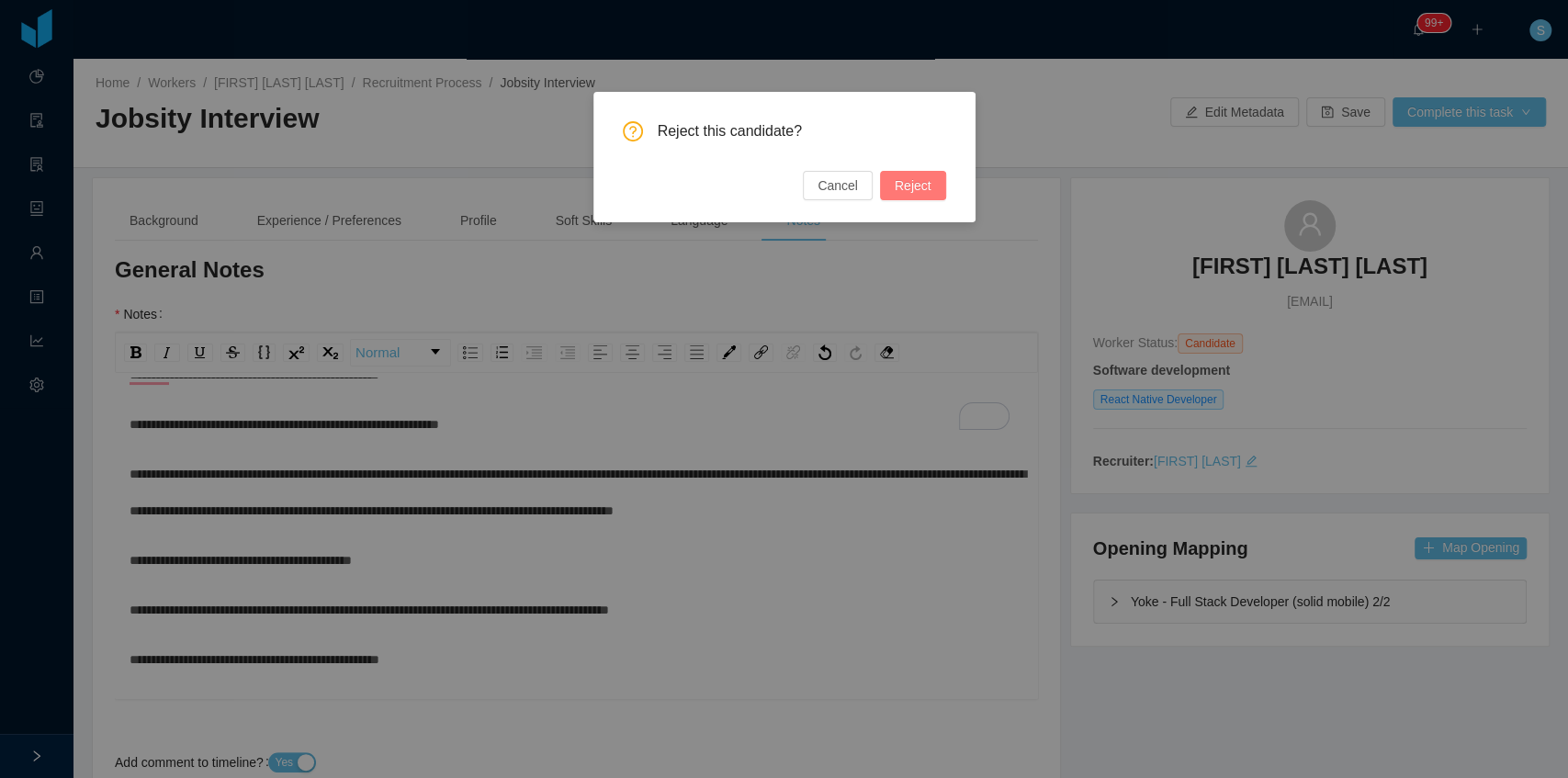 click on "Reject" at bounding box center [913, 186] 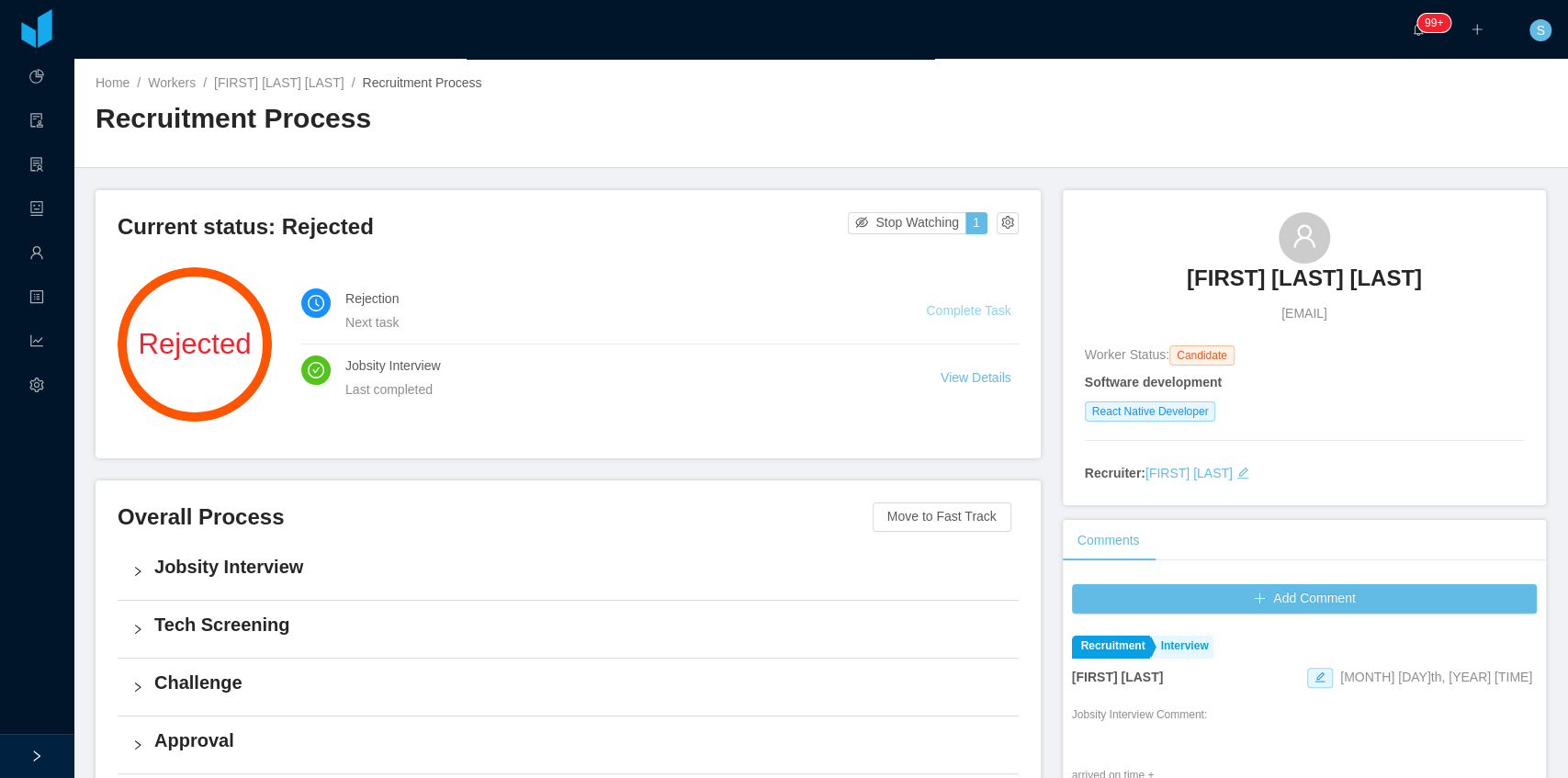 click on "Complete Task" at bounding box center (968, 310) 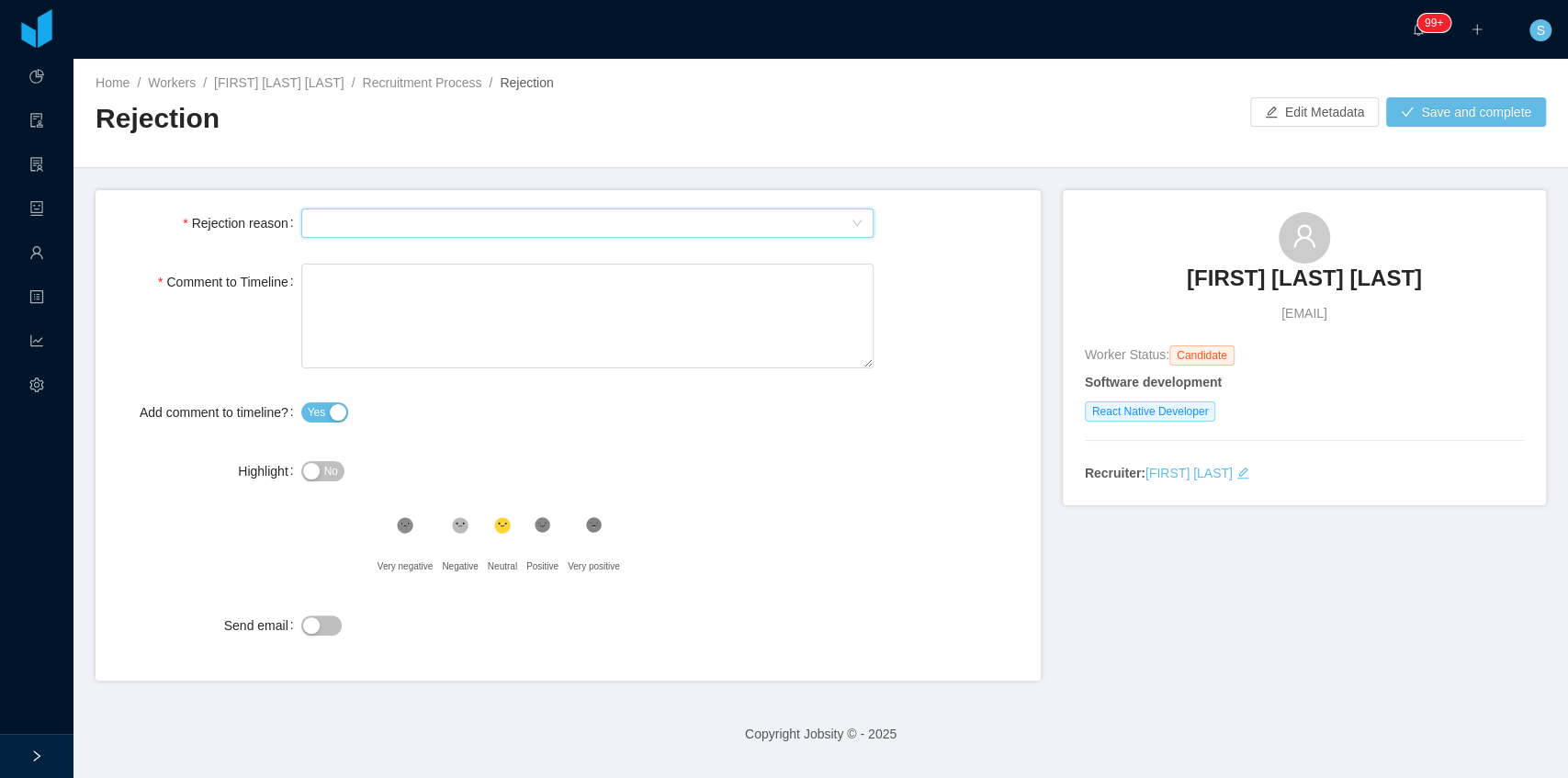 click on "Select Type" at bounding box center [581, 223] 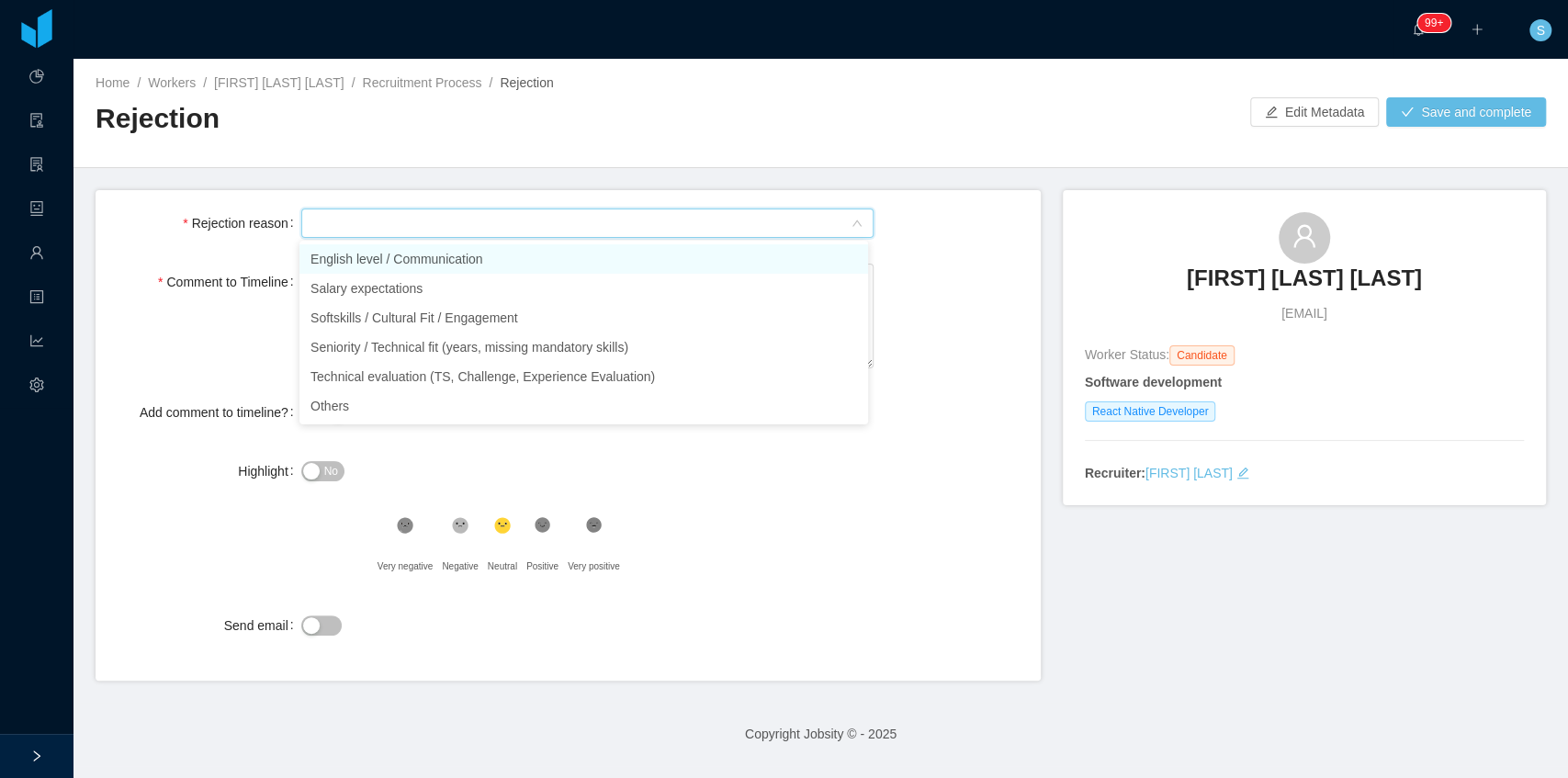 click on "English level / Communication" at bounding box center (583, 259) 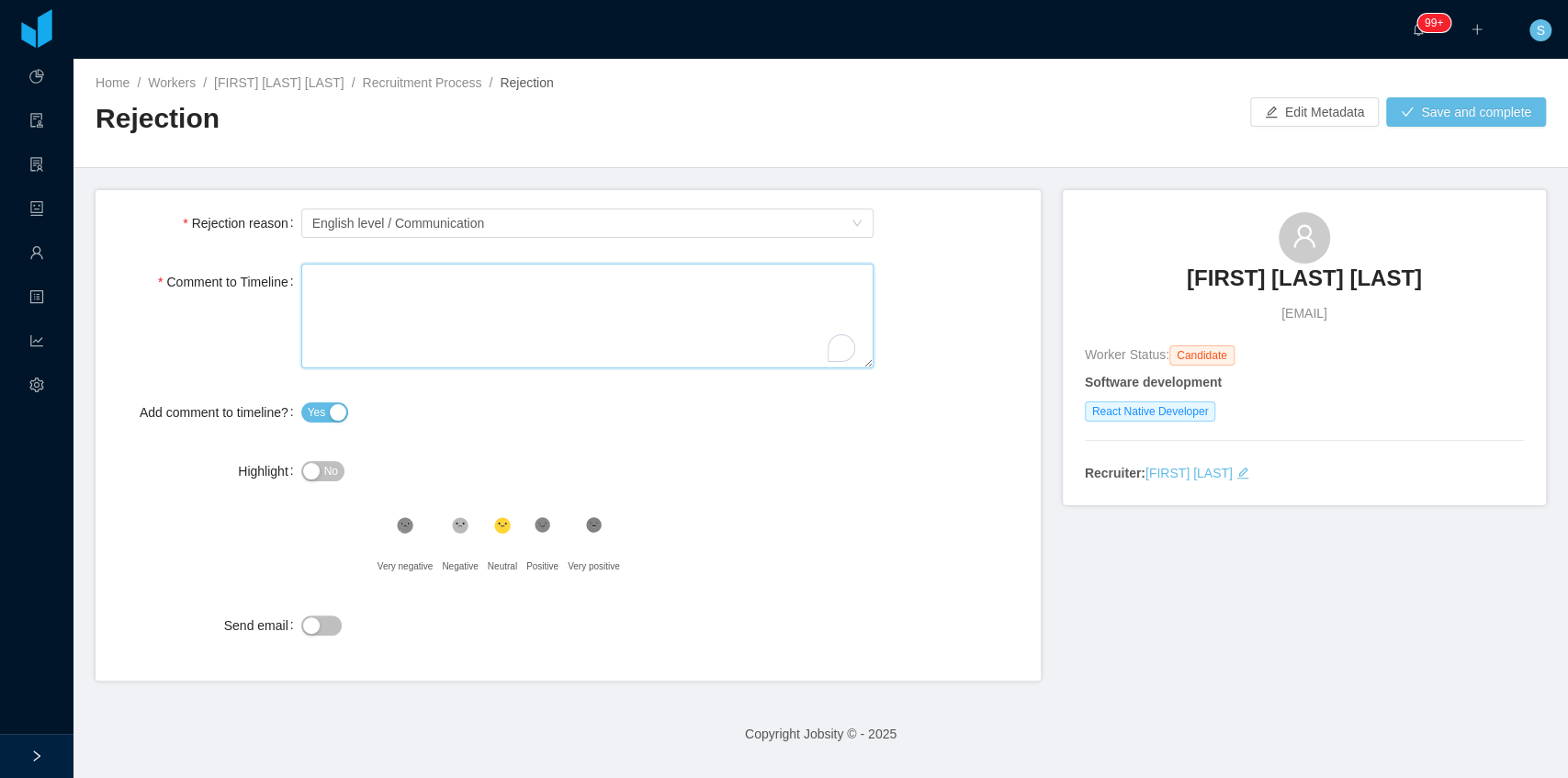 click on "Comment to Timeline" at bounding box center [587, 316] 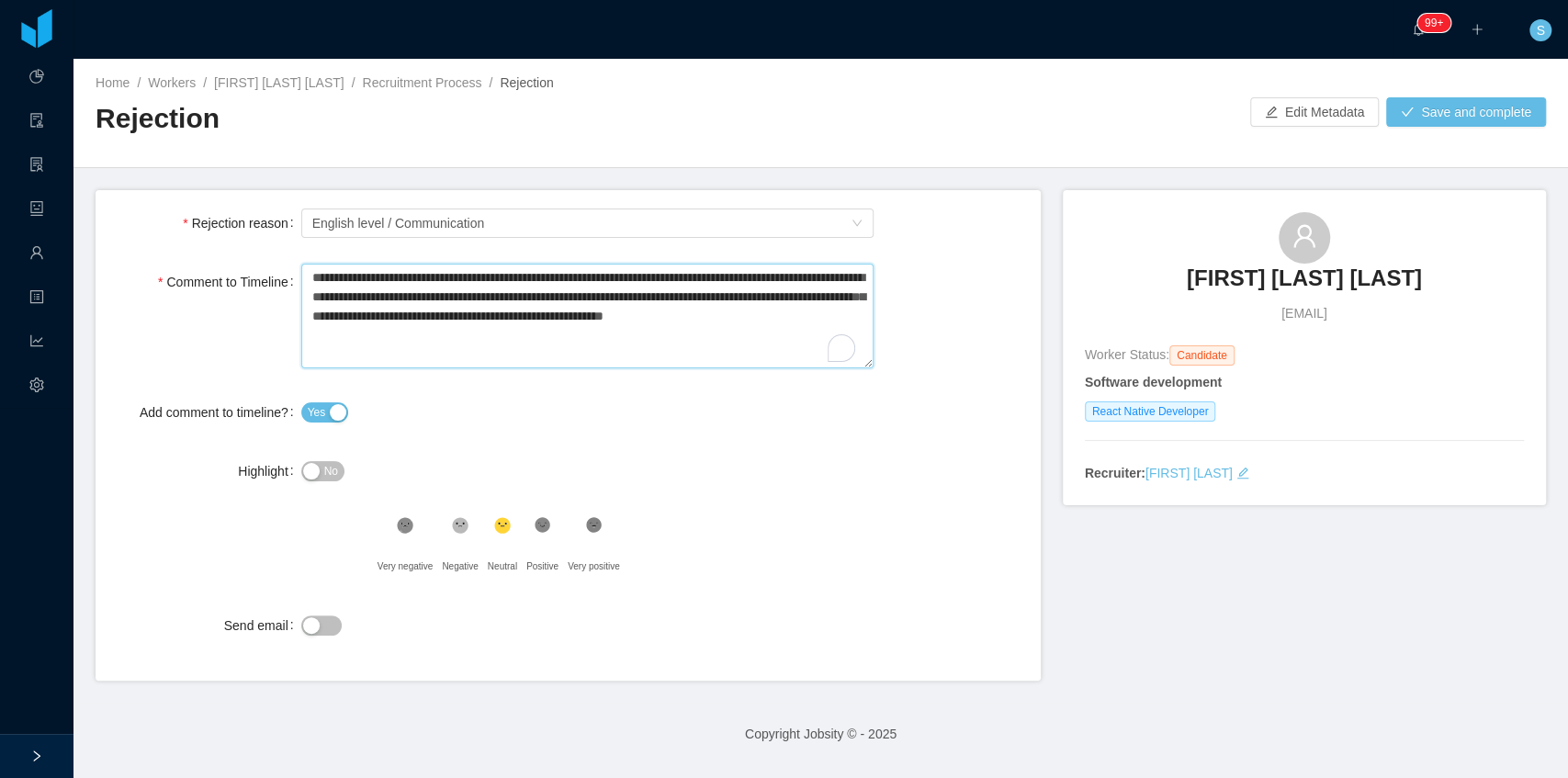type 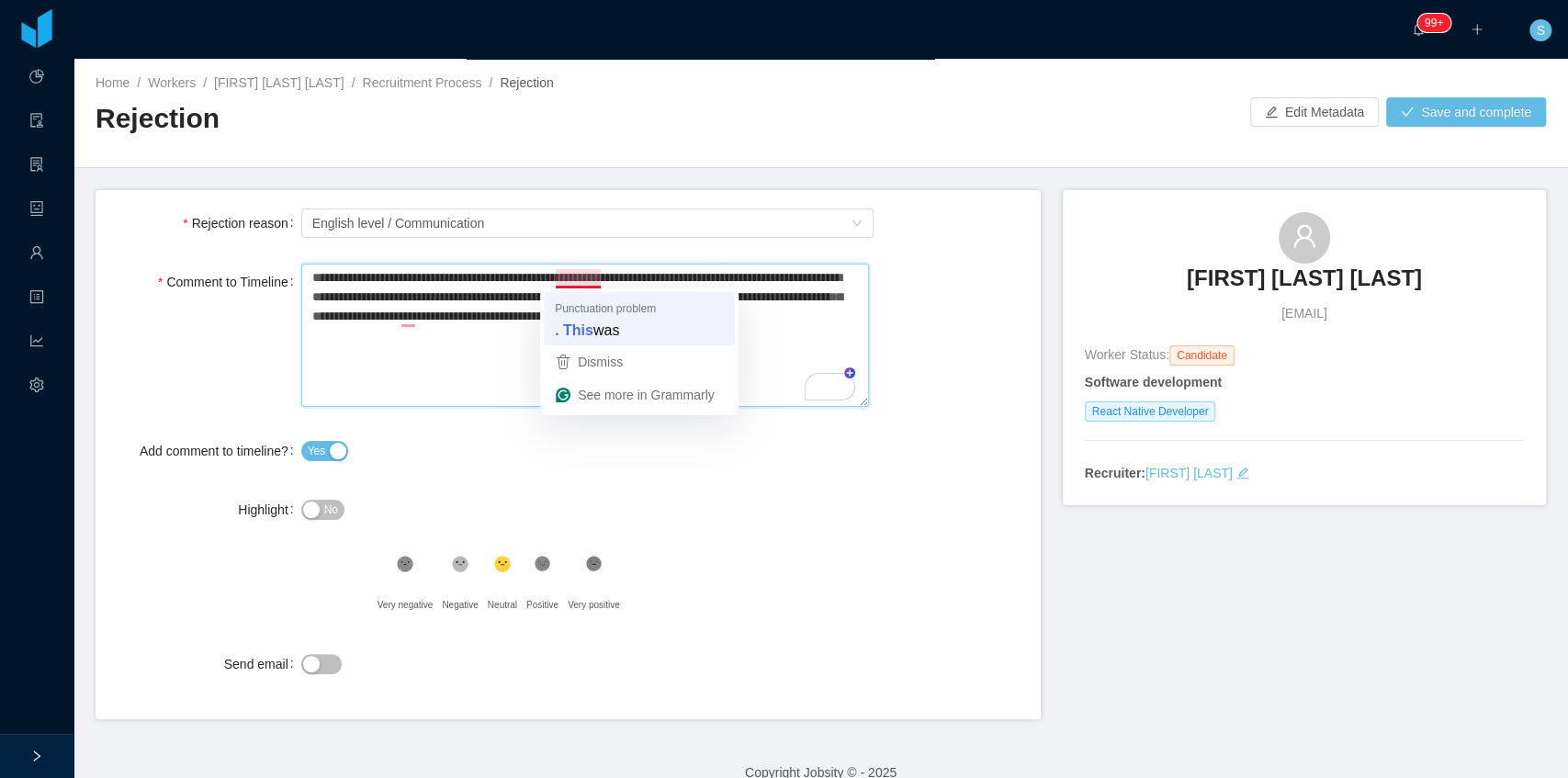 type on "**********" 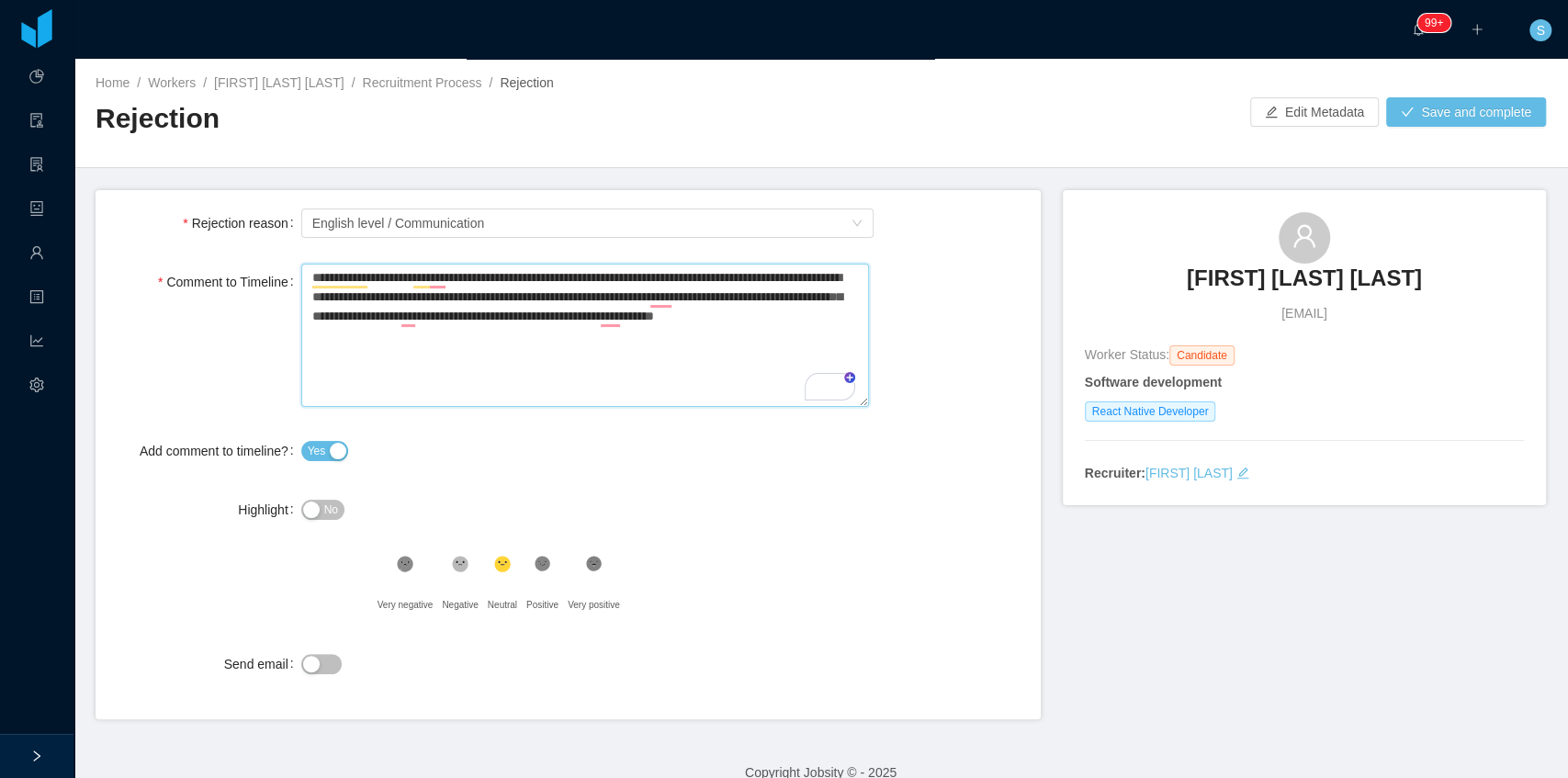 drag, startPoint x: 367, startPoint y: 273, endPoint x: 292, endPoint y: 270, distance: 75.059976 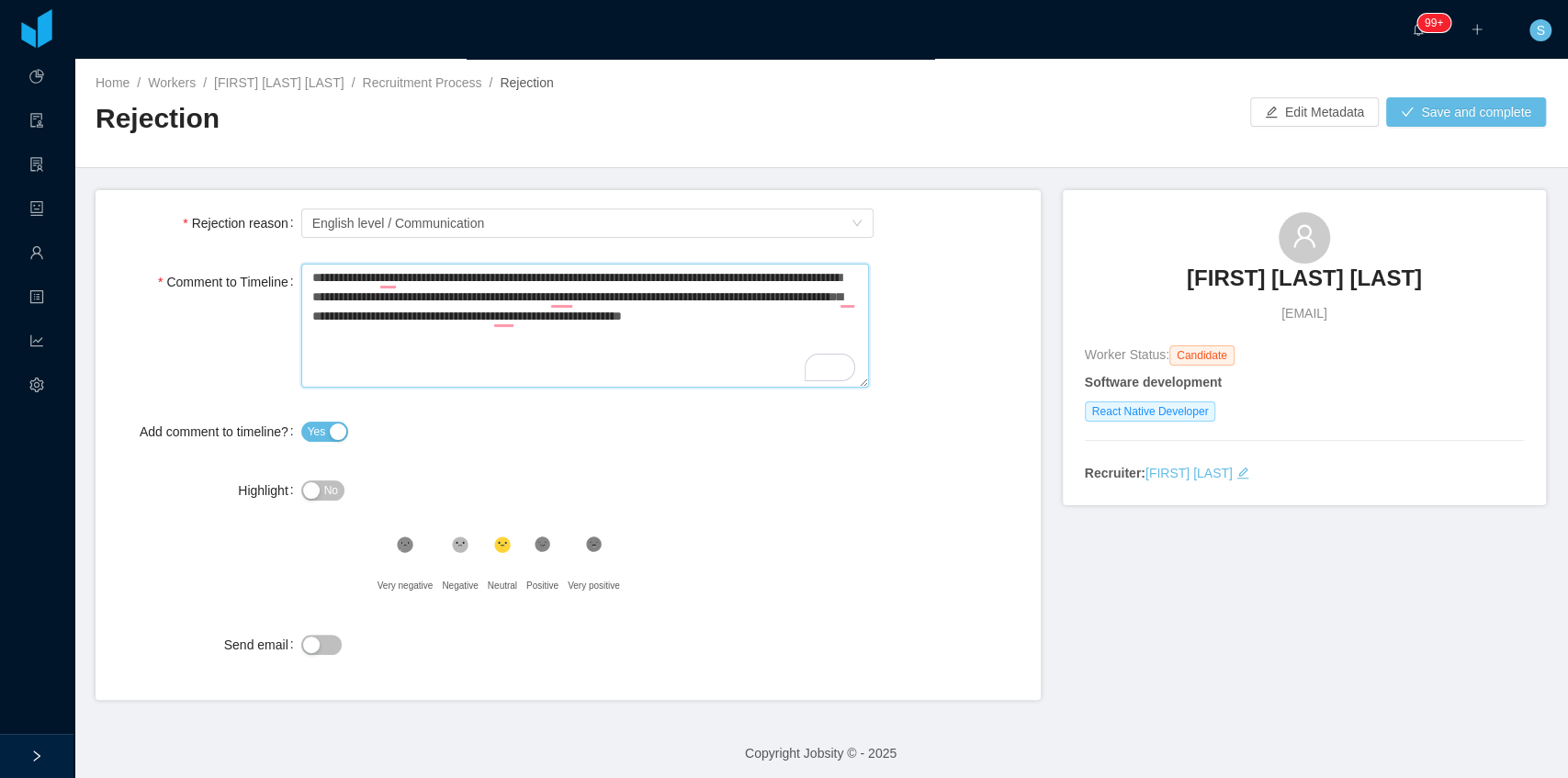 type 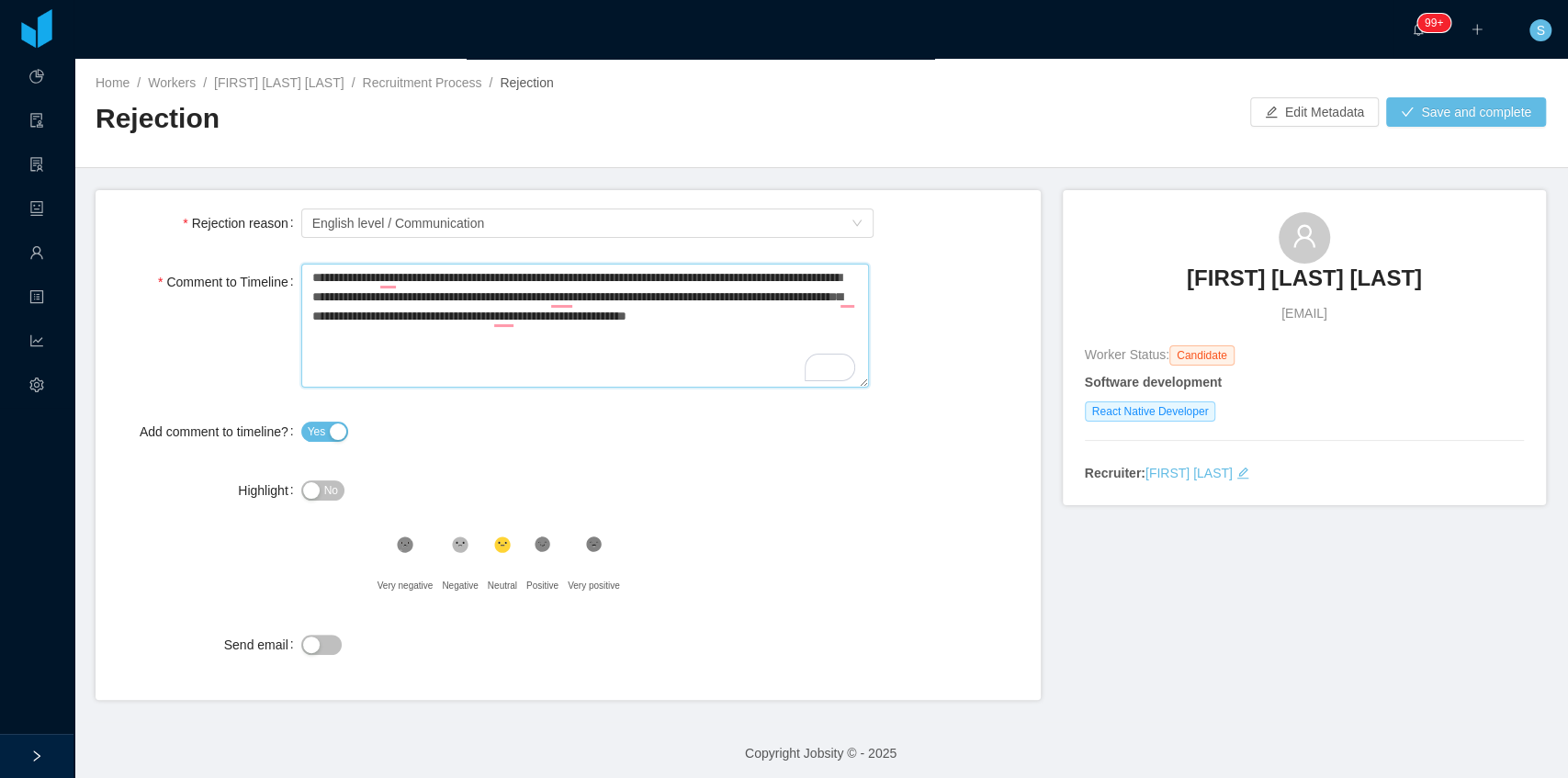type 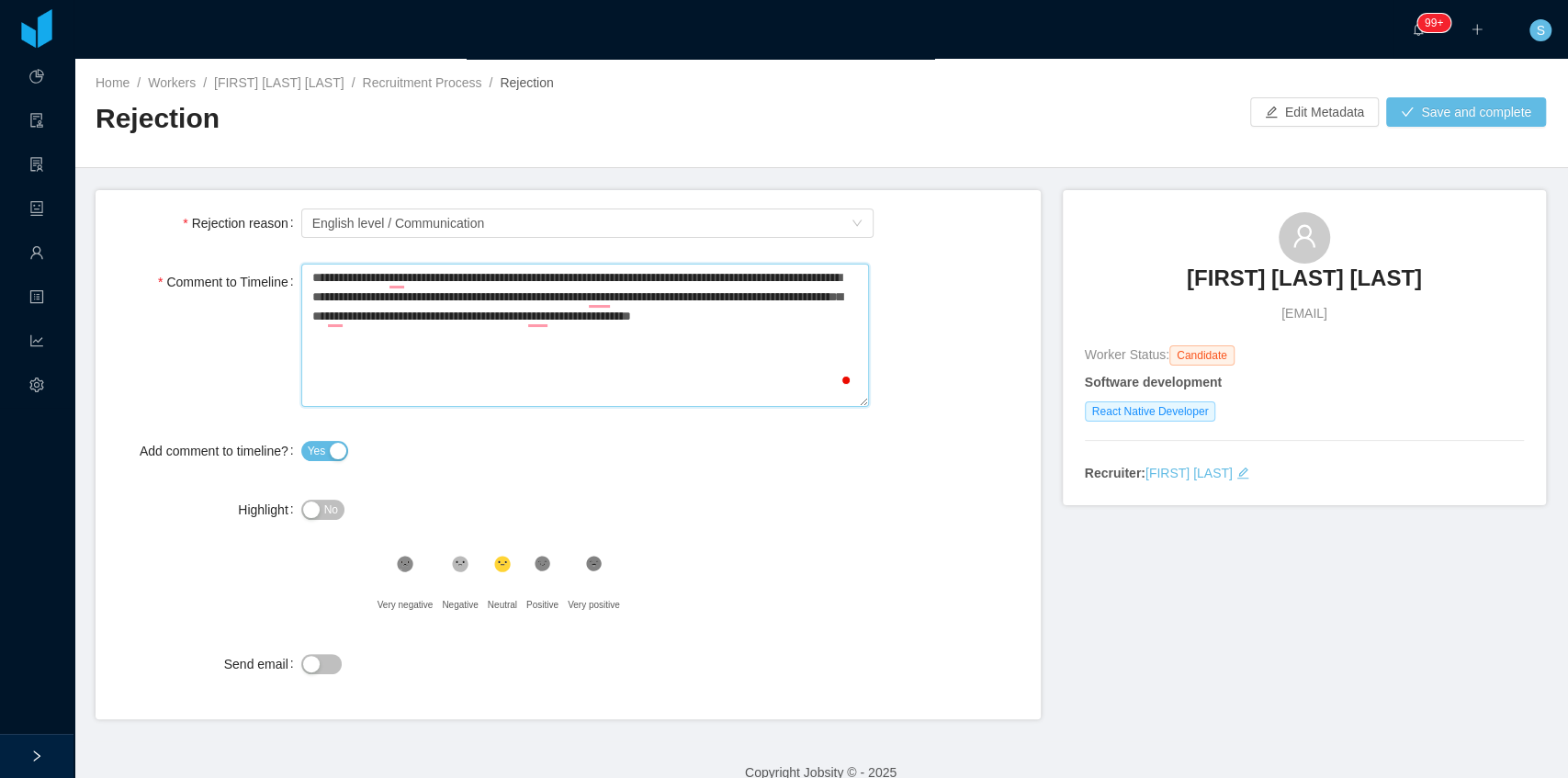 type 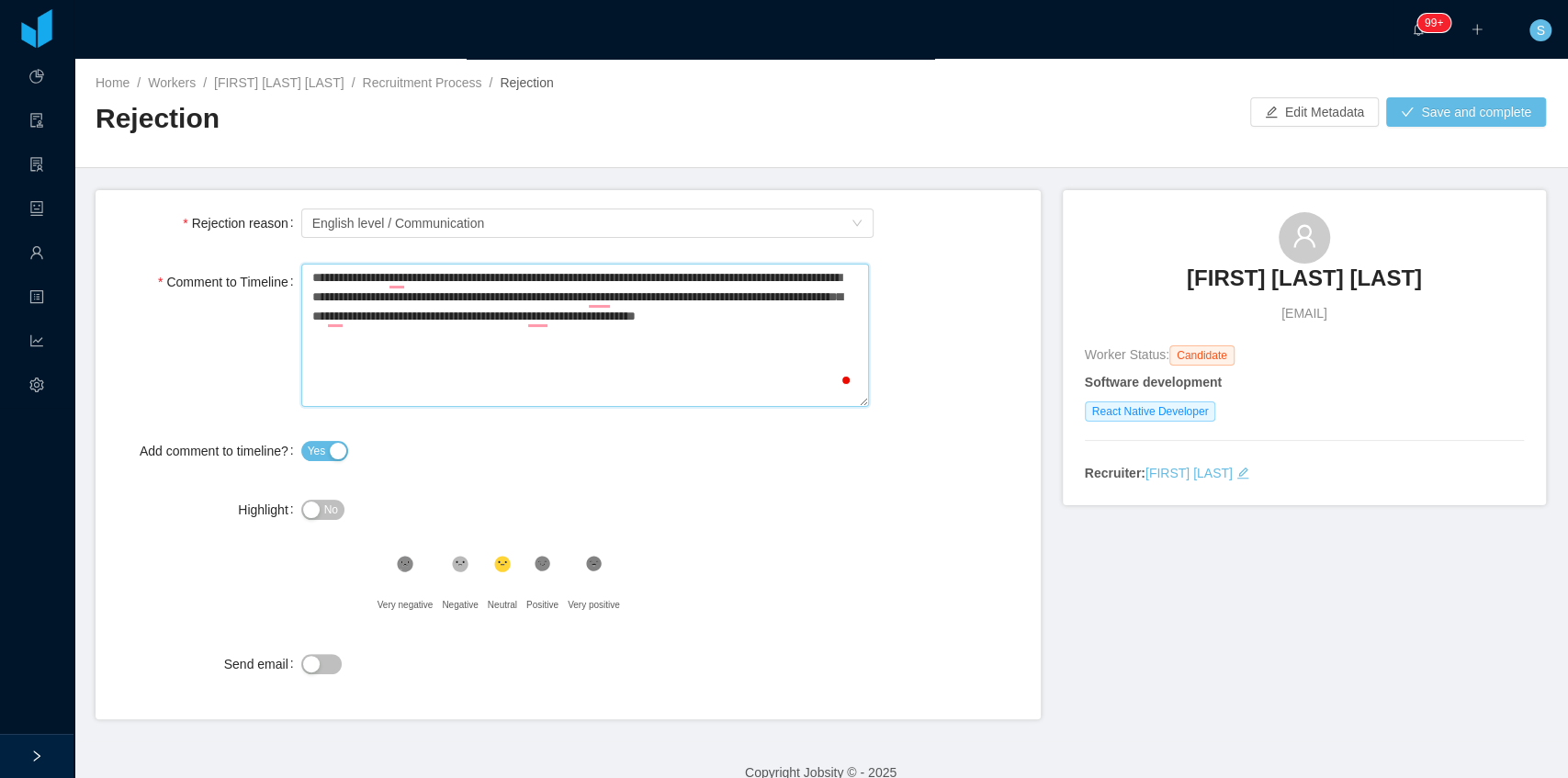 type 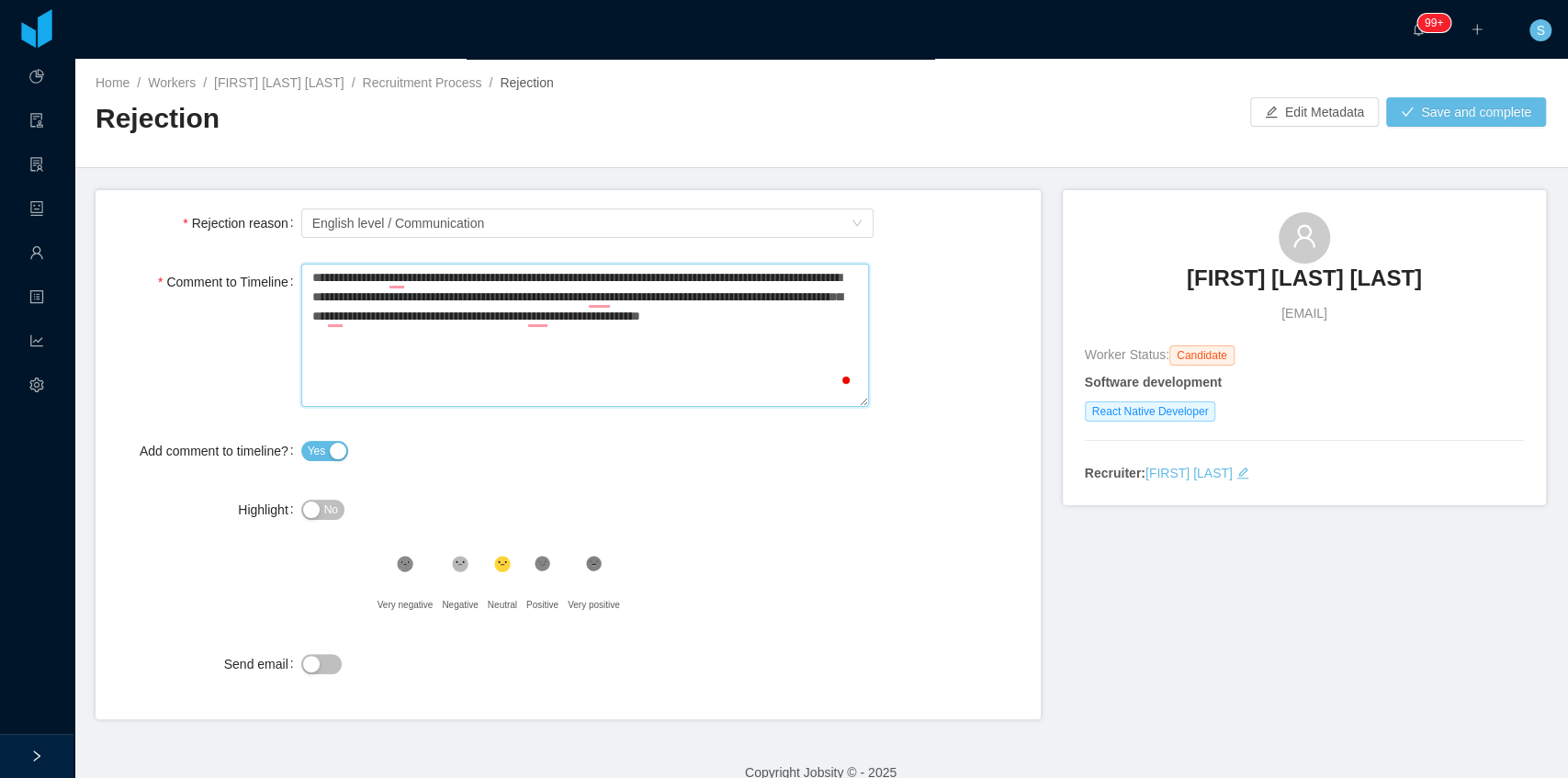 type 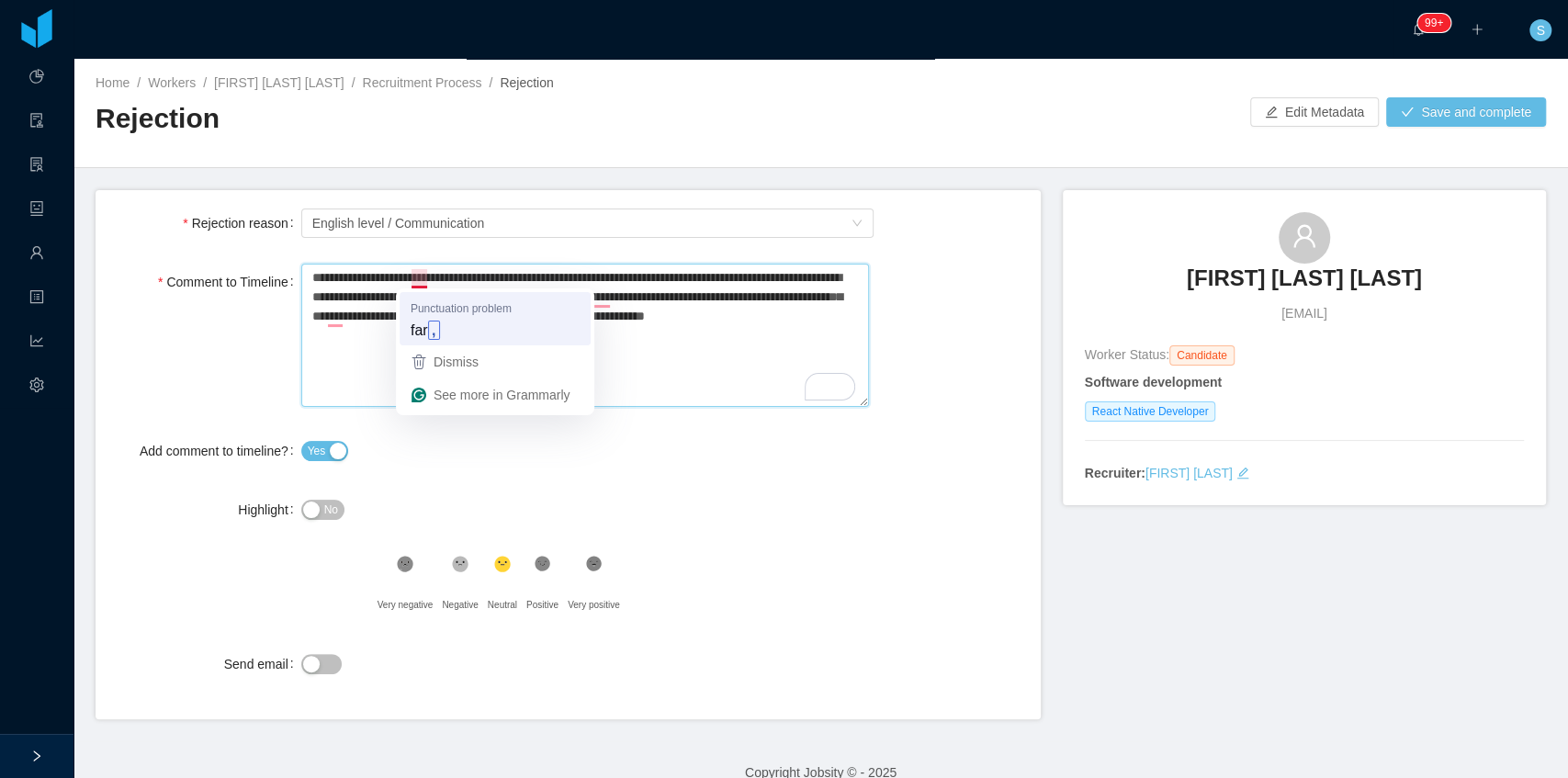 type on "**********" 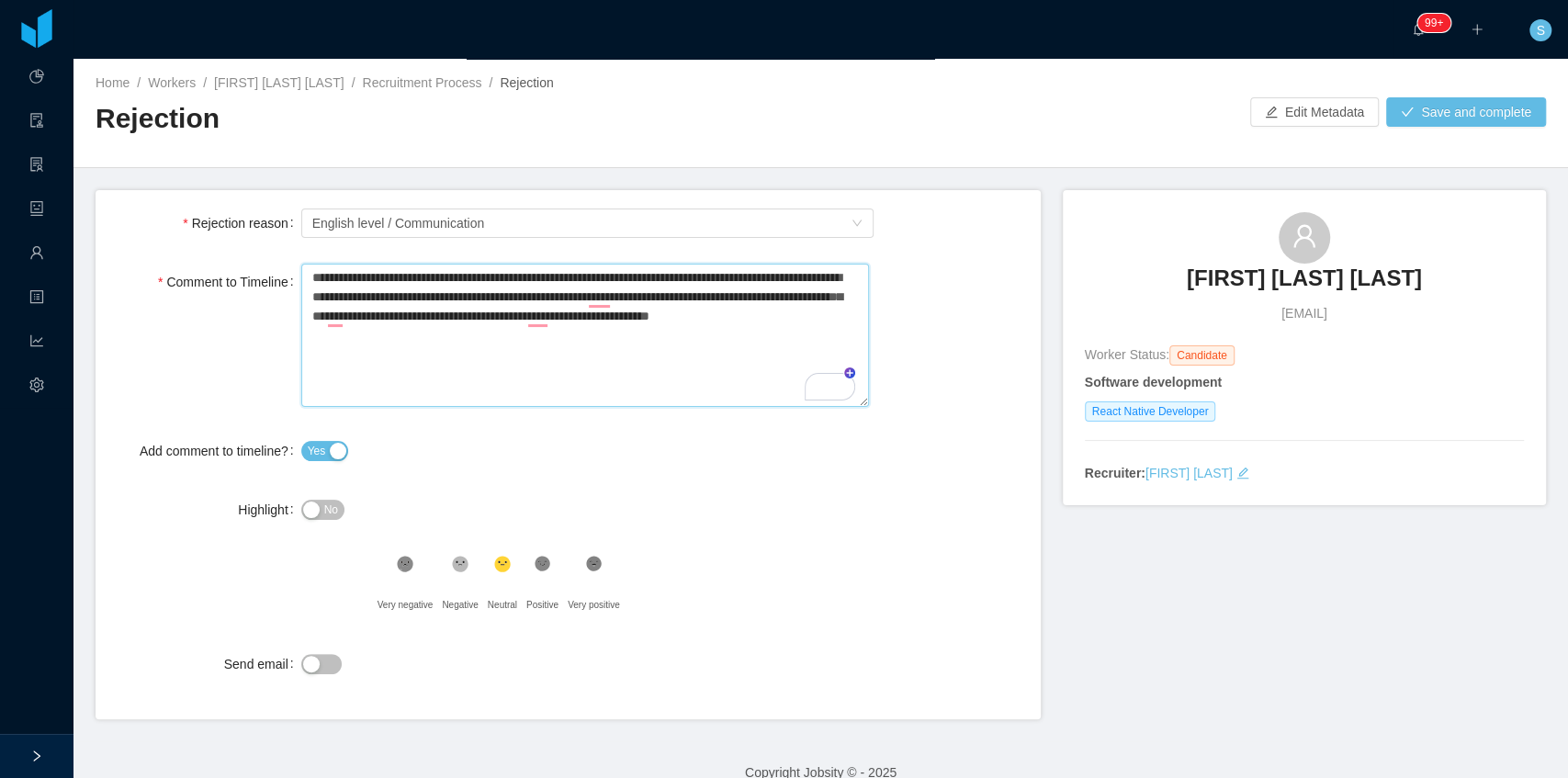 click on "**********" at bounding box center [585, 335] 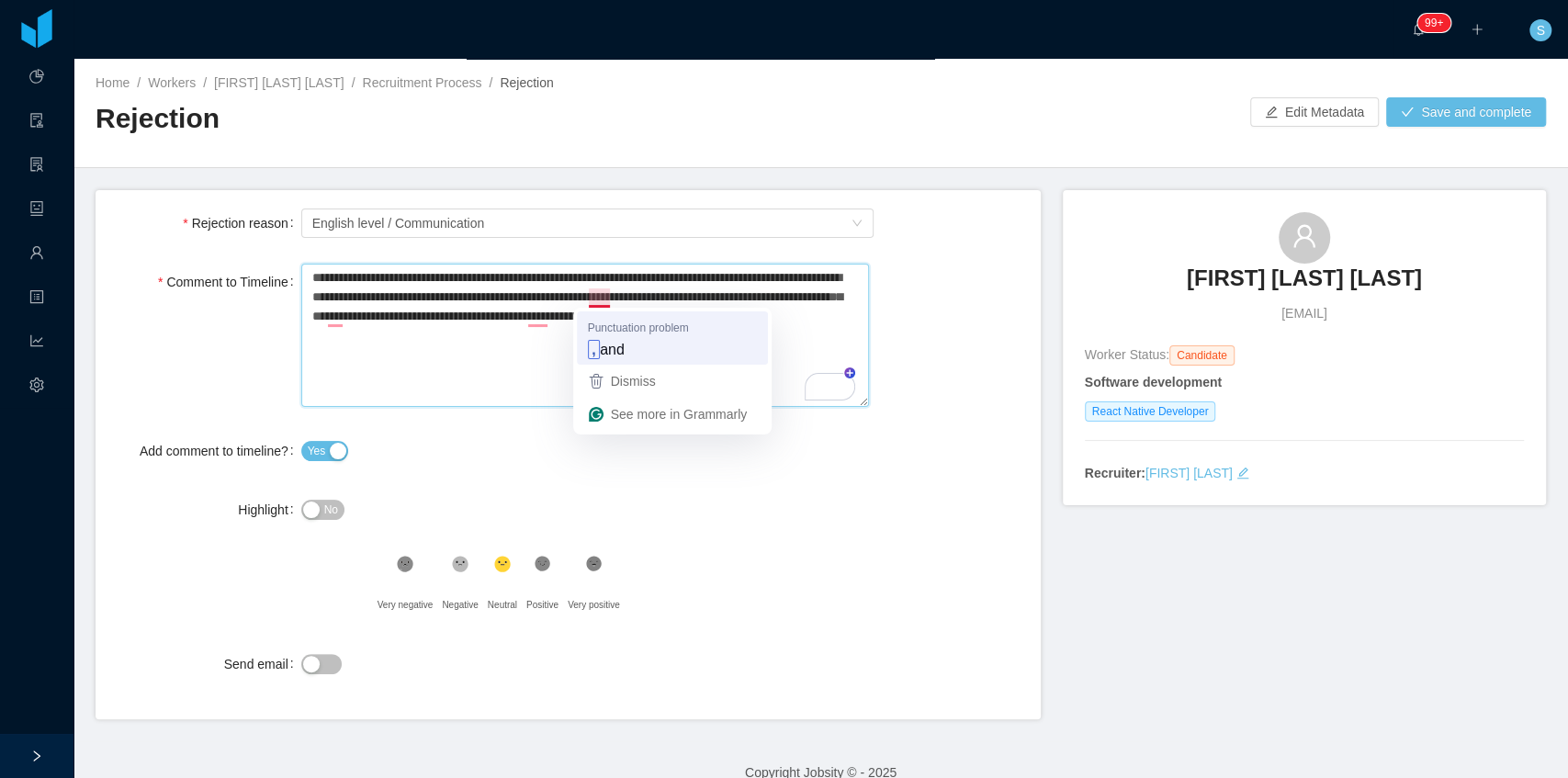 type on "**********" 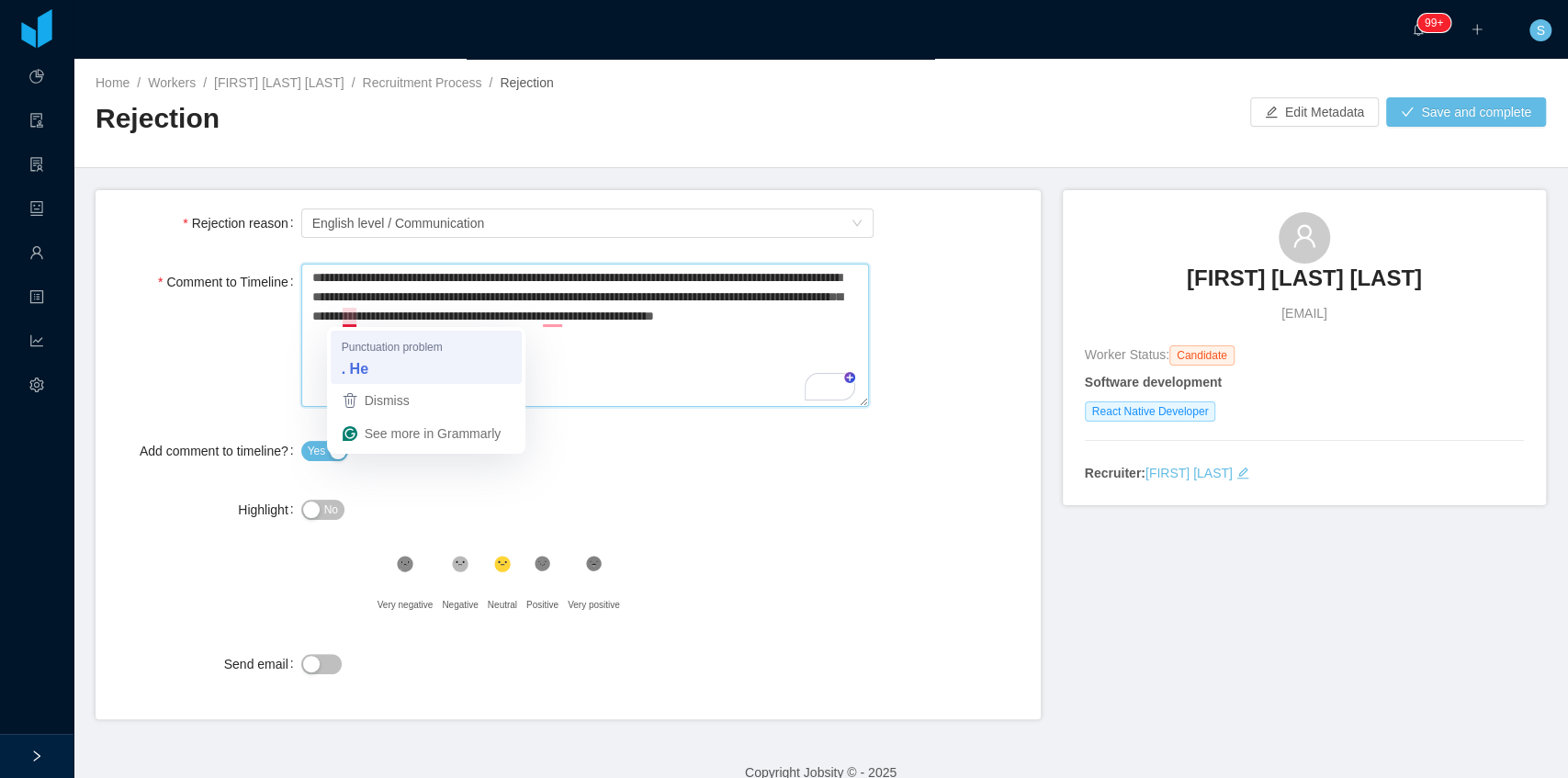 type on "**********" 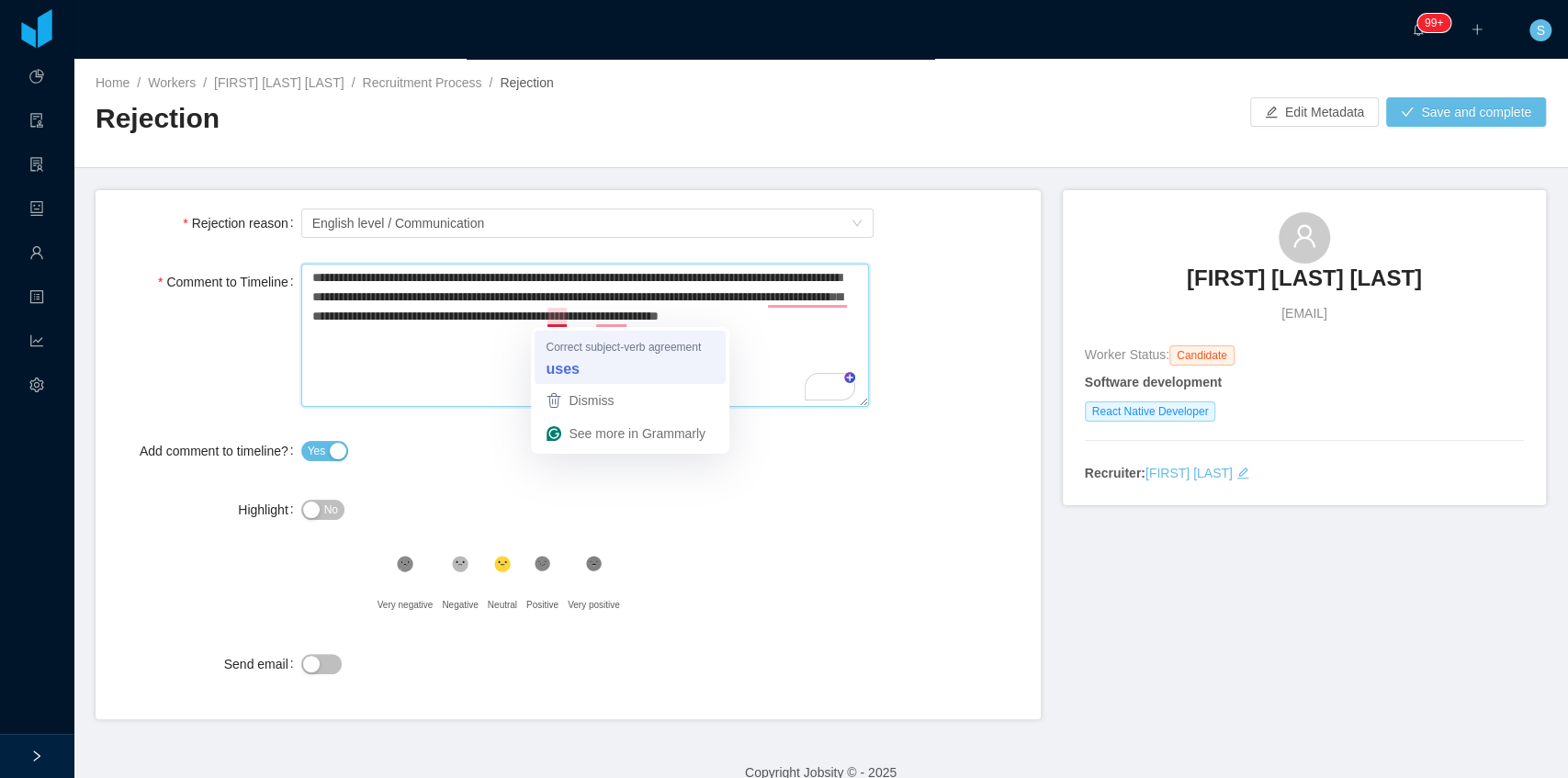 type on "**********" 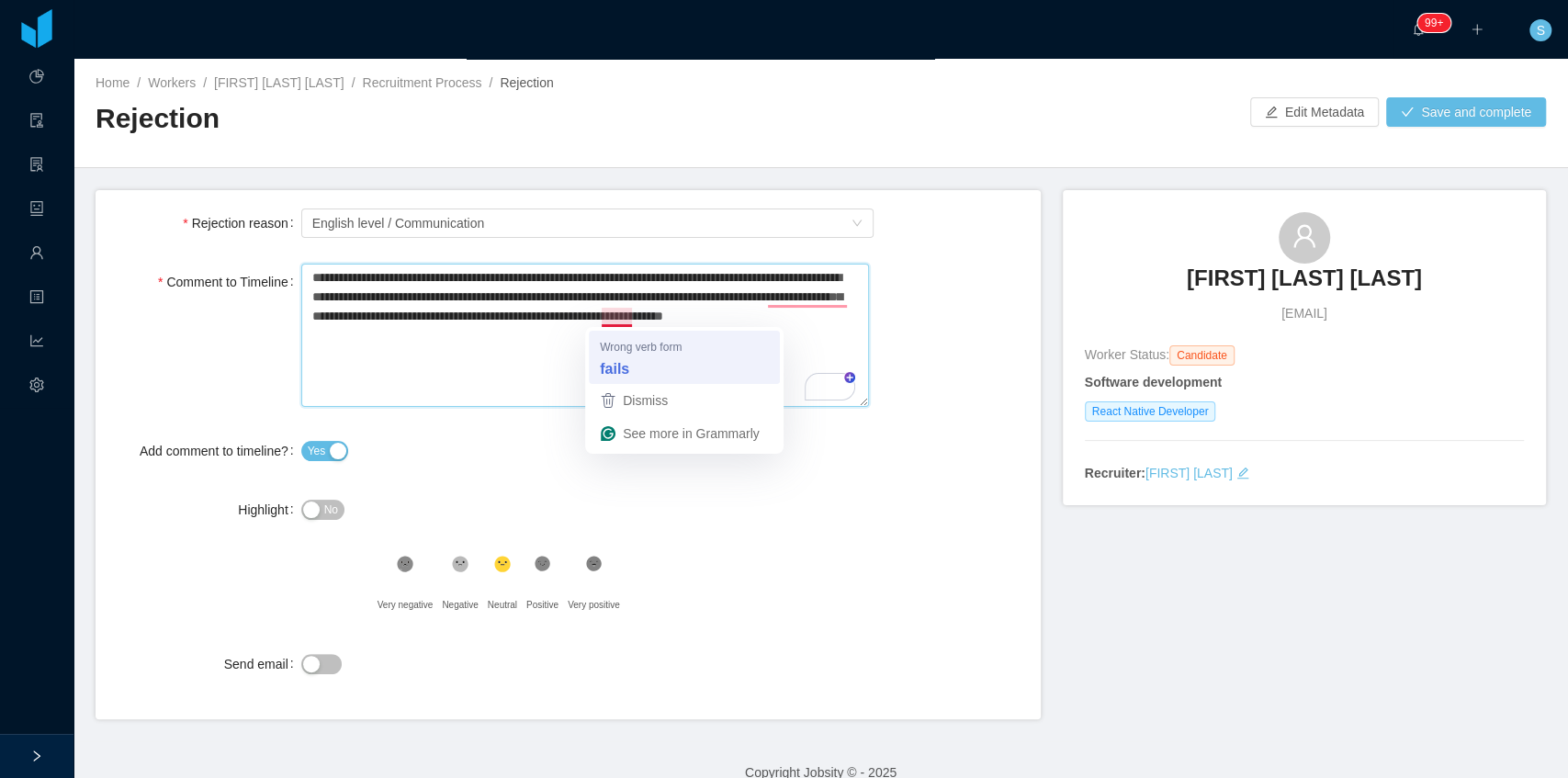 type on "**********" 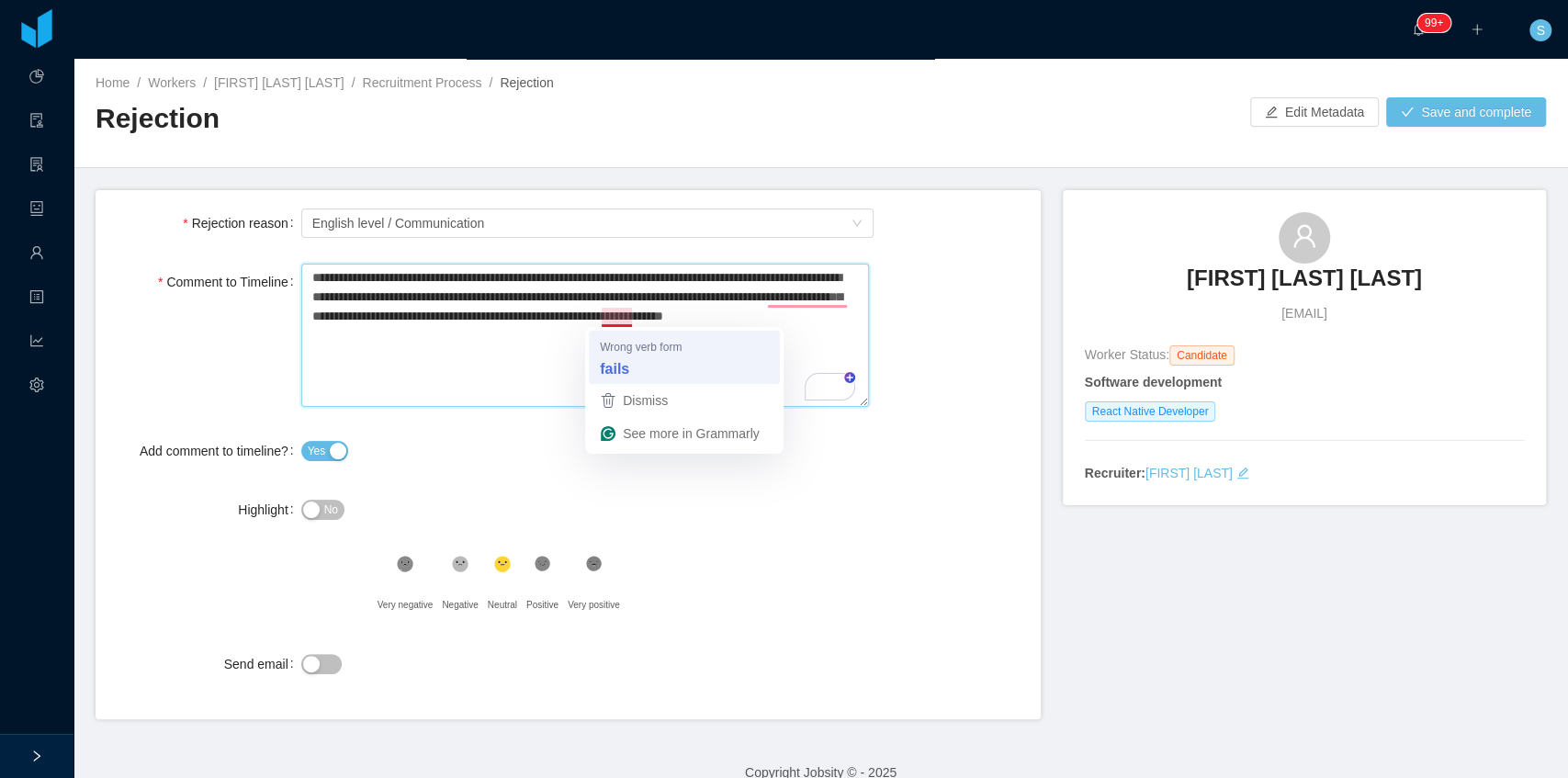 type on "**********" 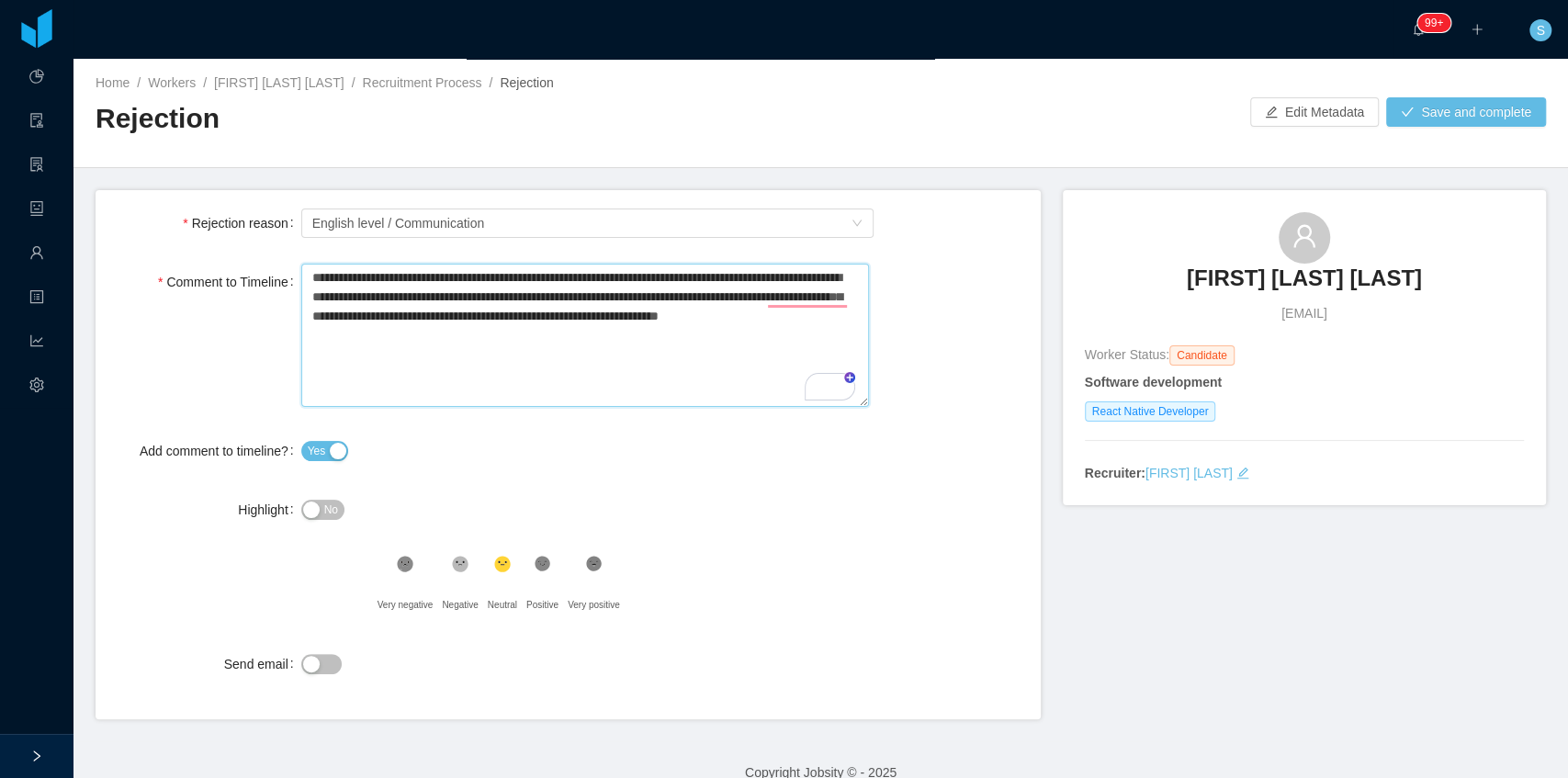 click on "**********" at bounding box center [585, 335] 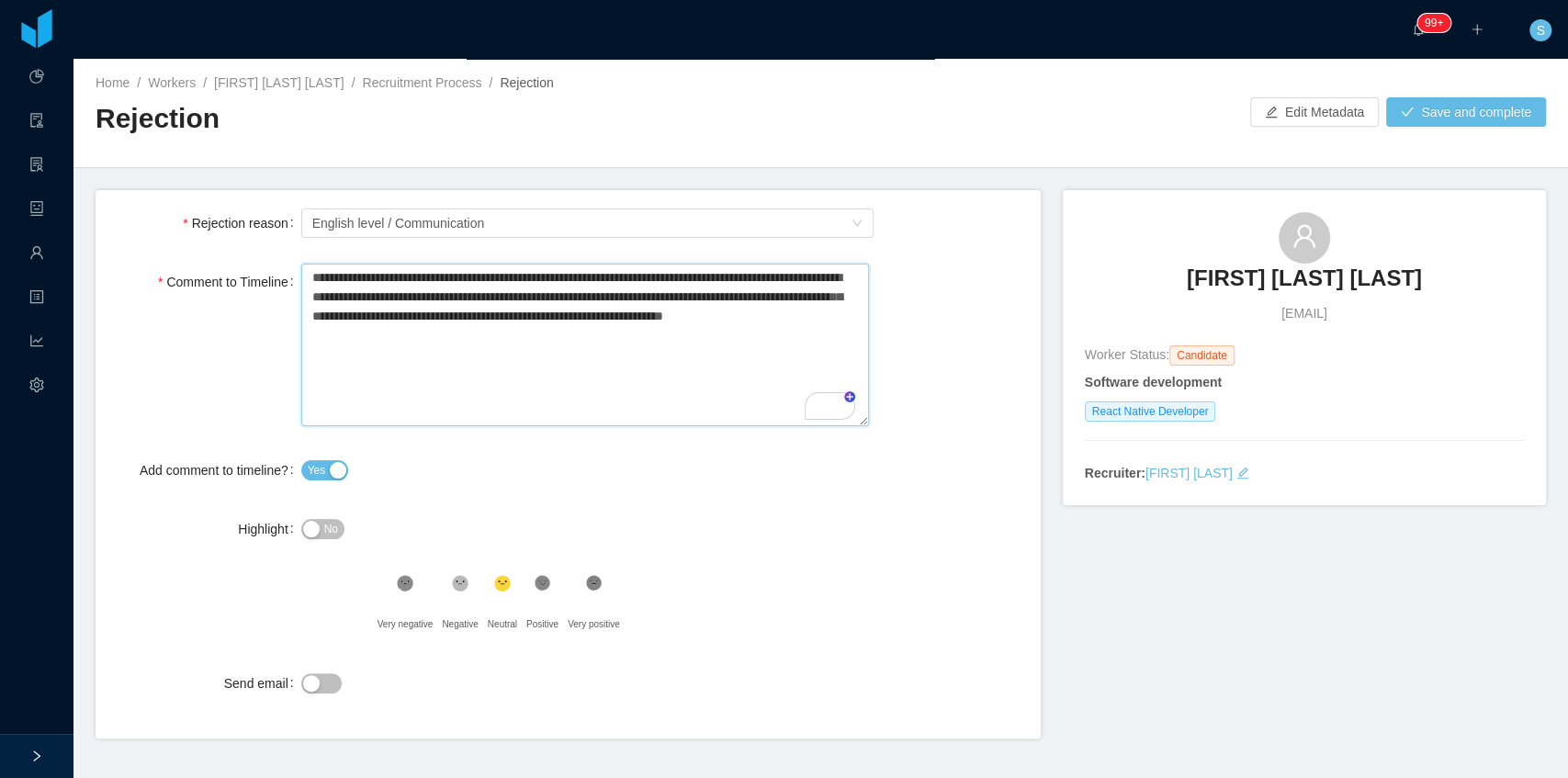 type 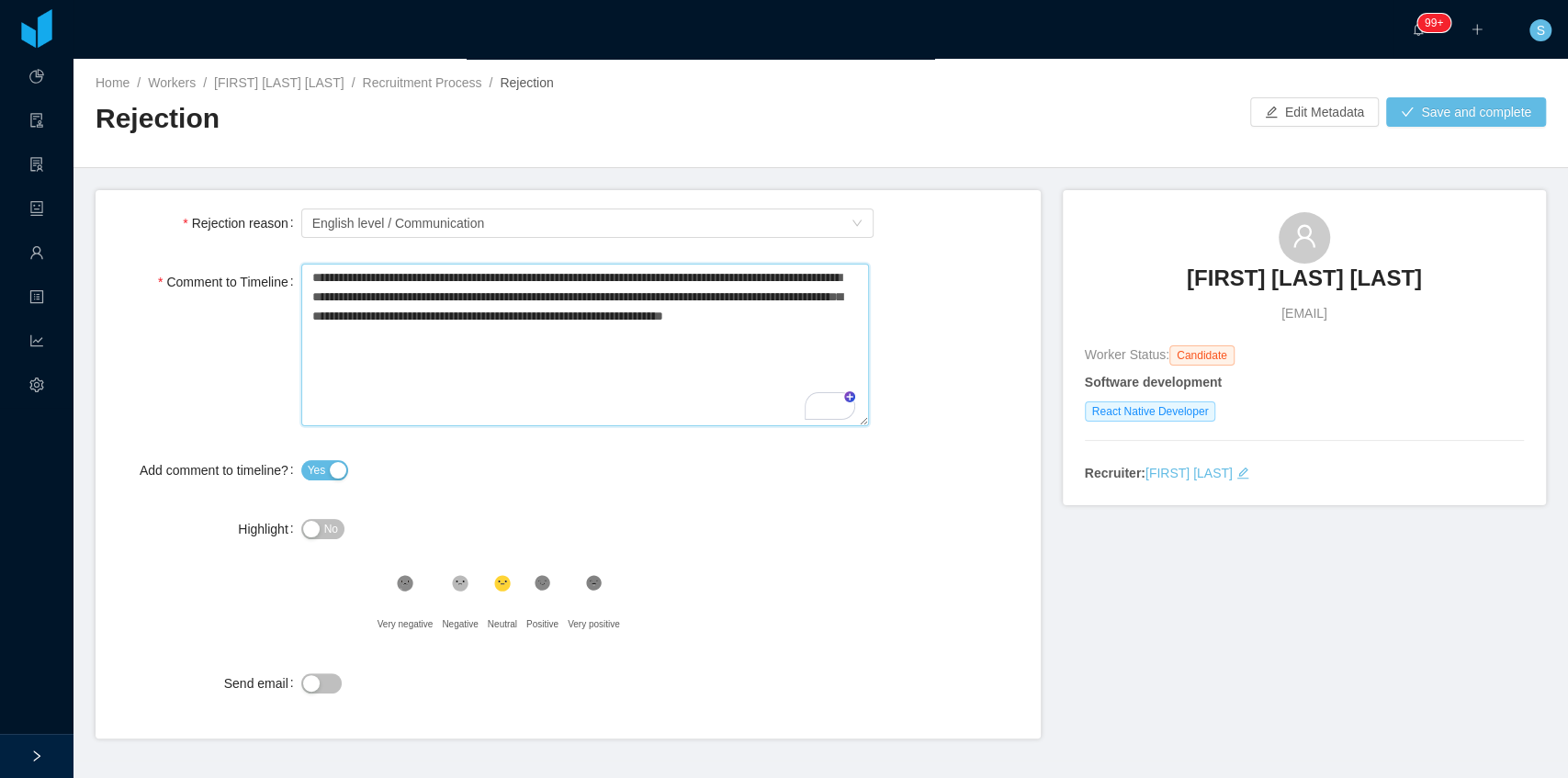 type on "**********" 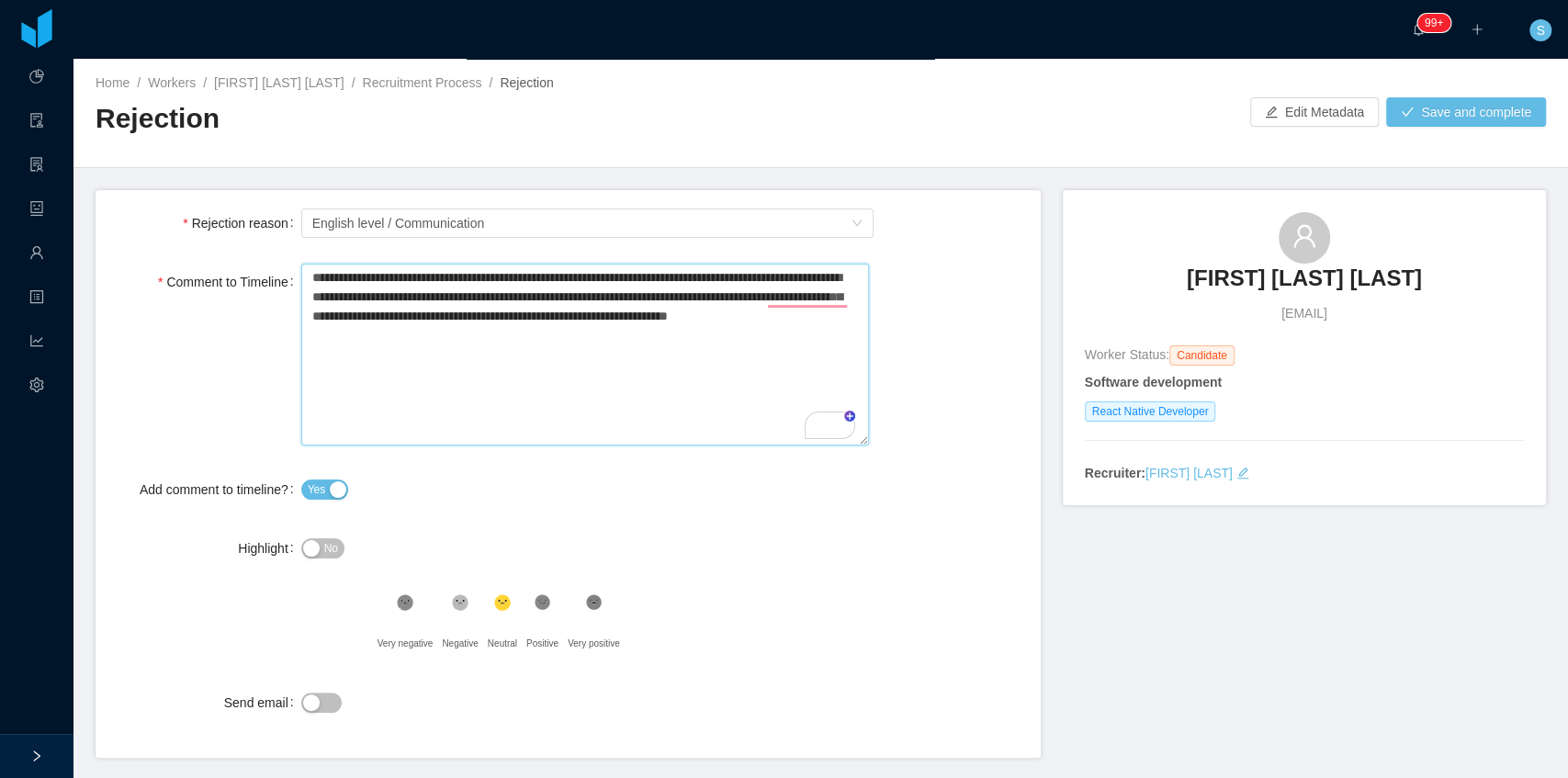 type 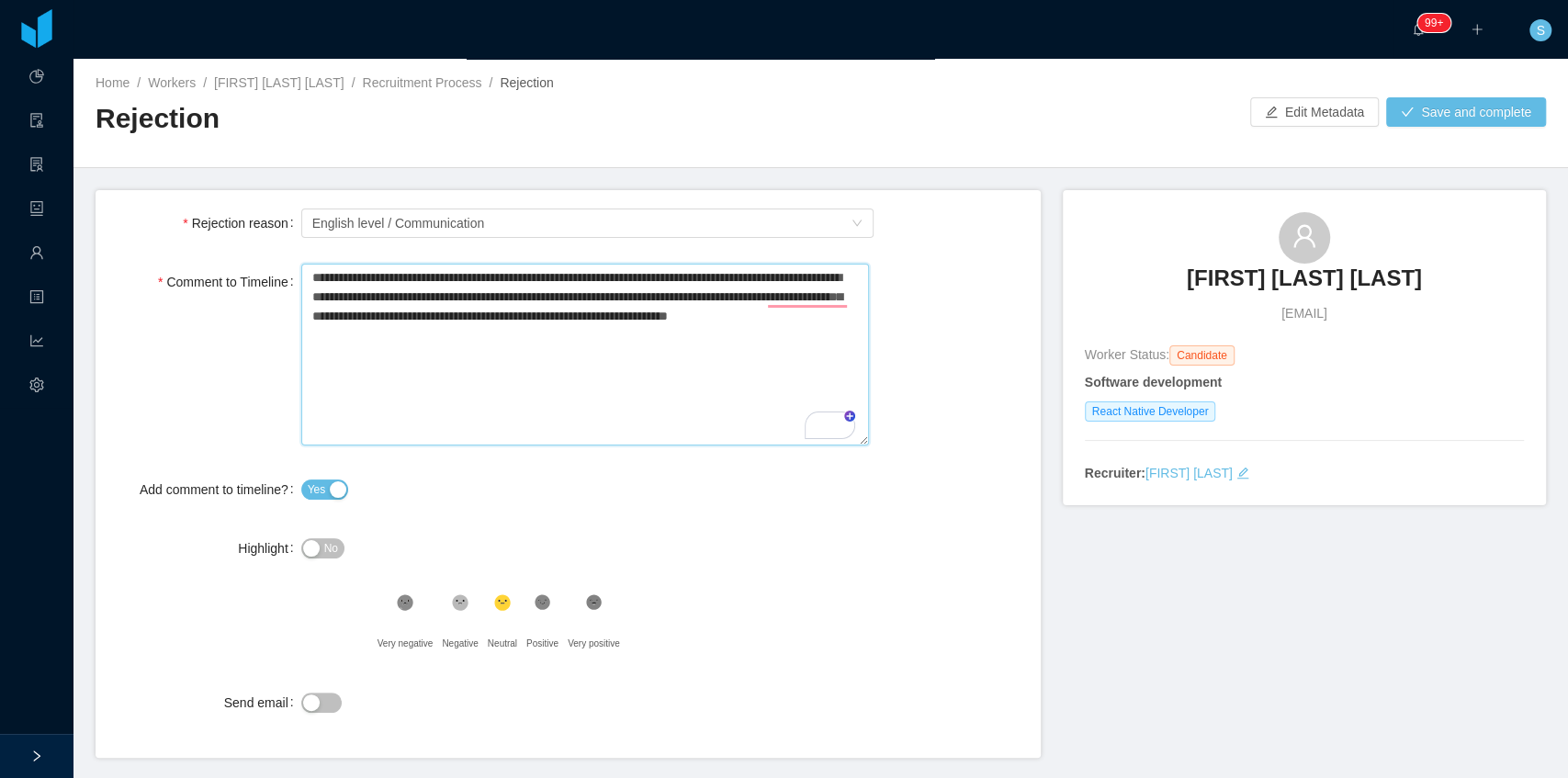 type on "**********" 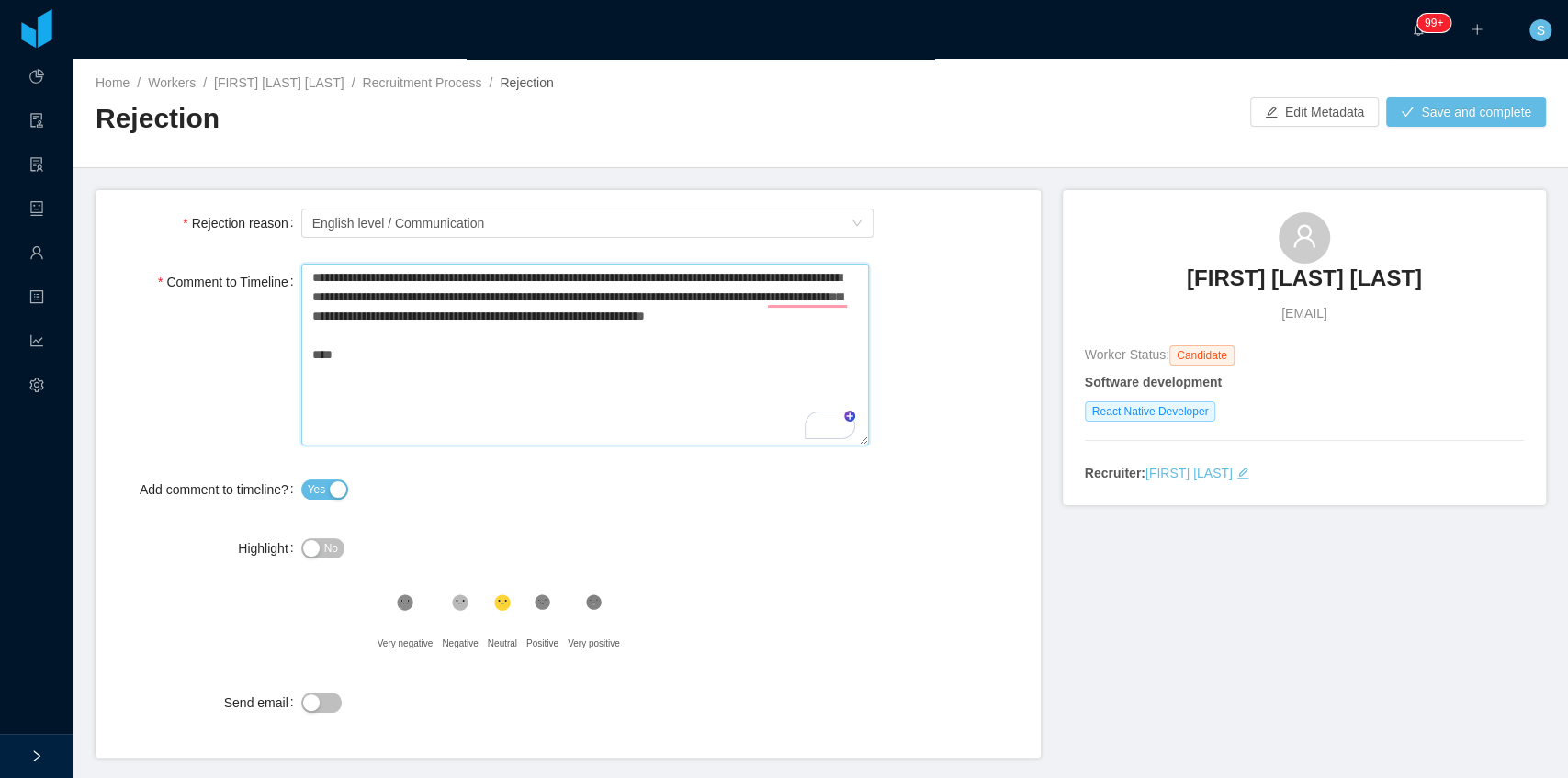type 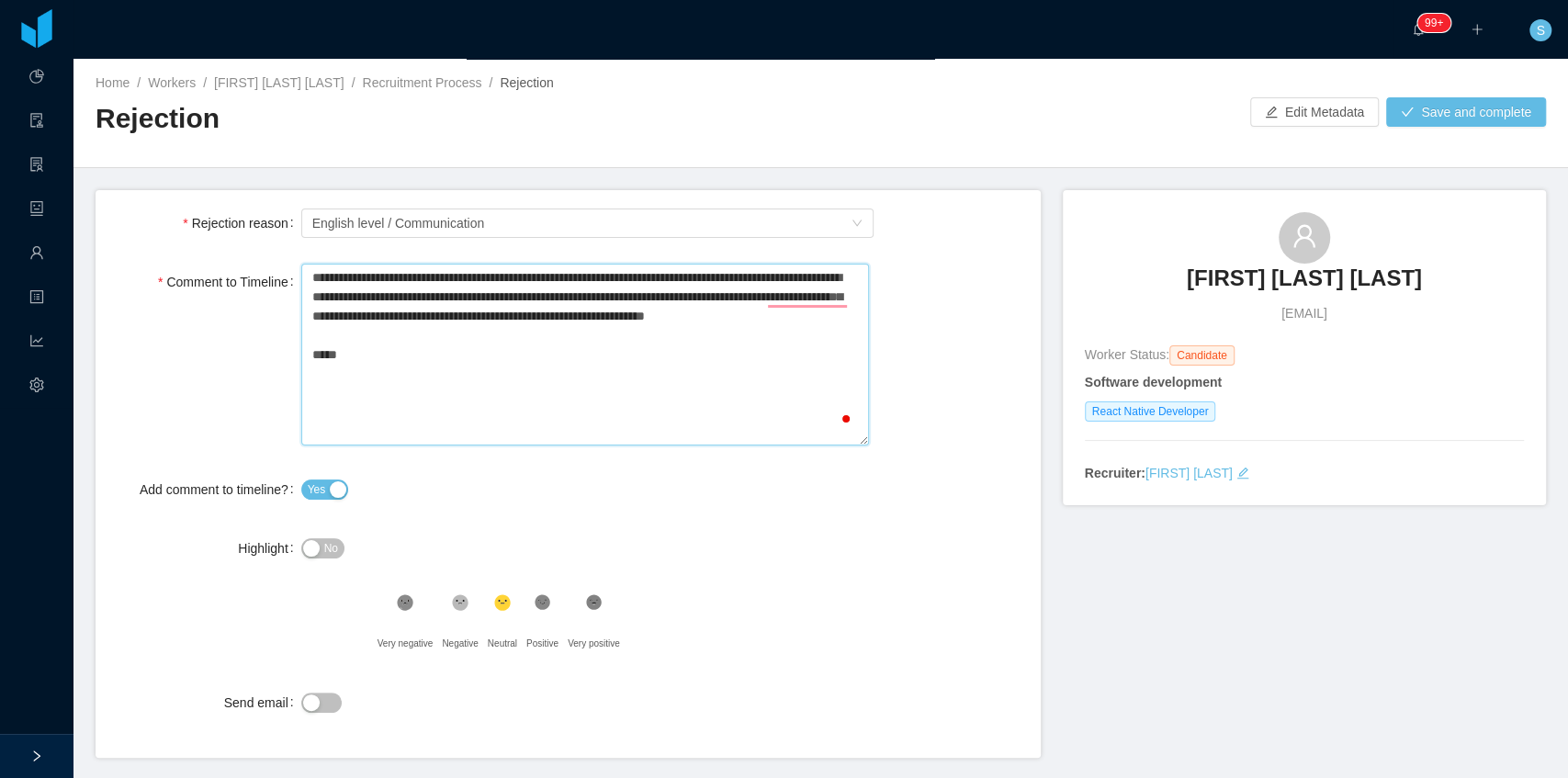 type 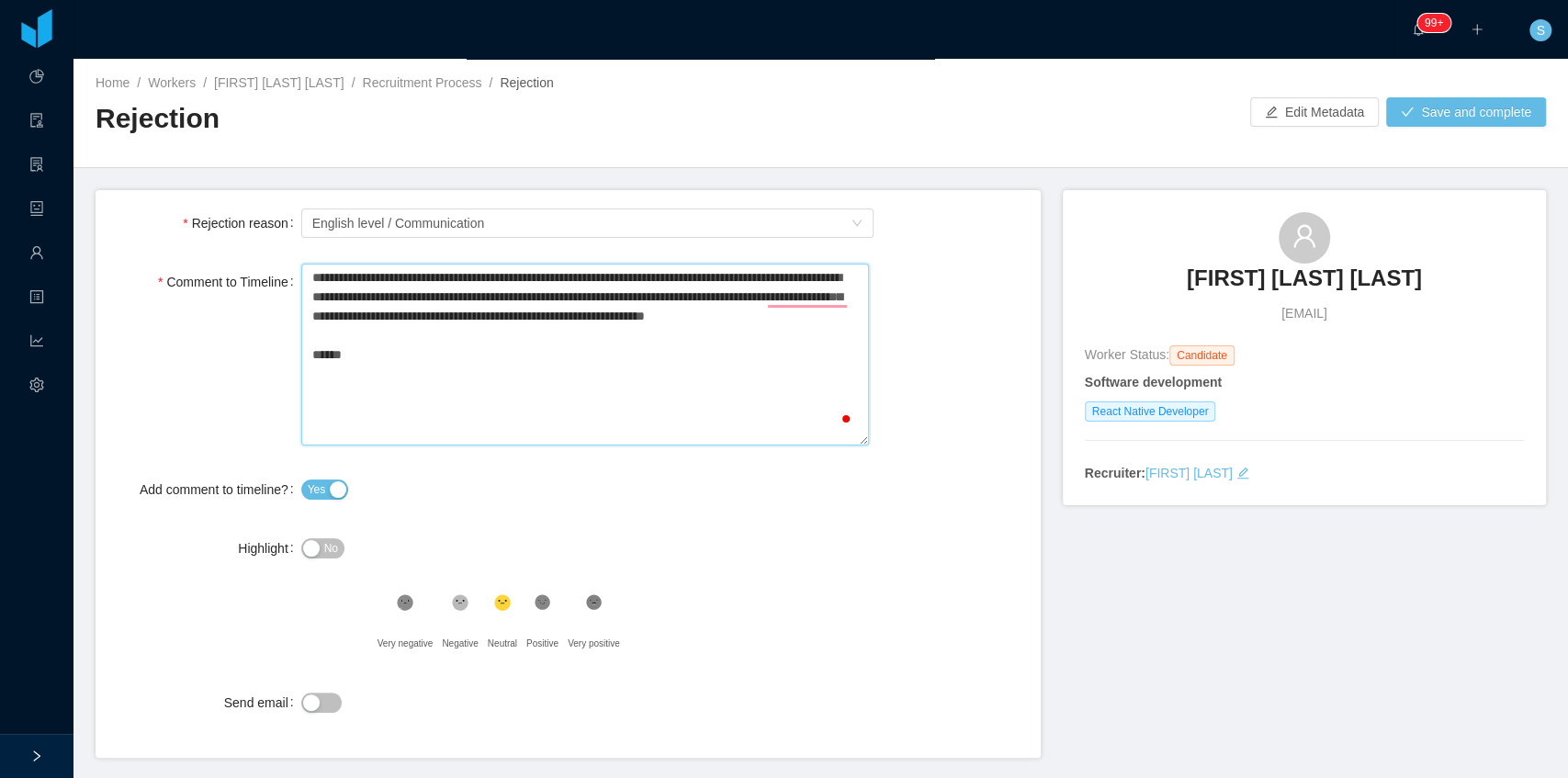 type 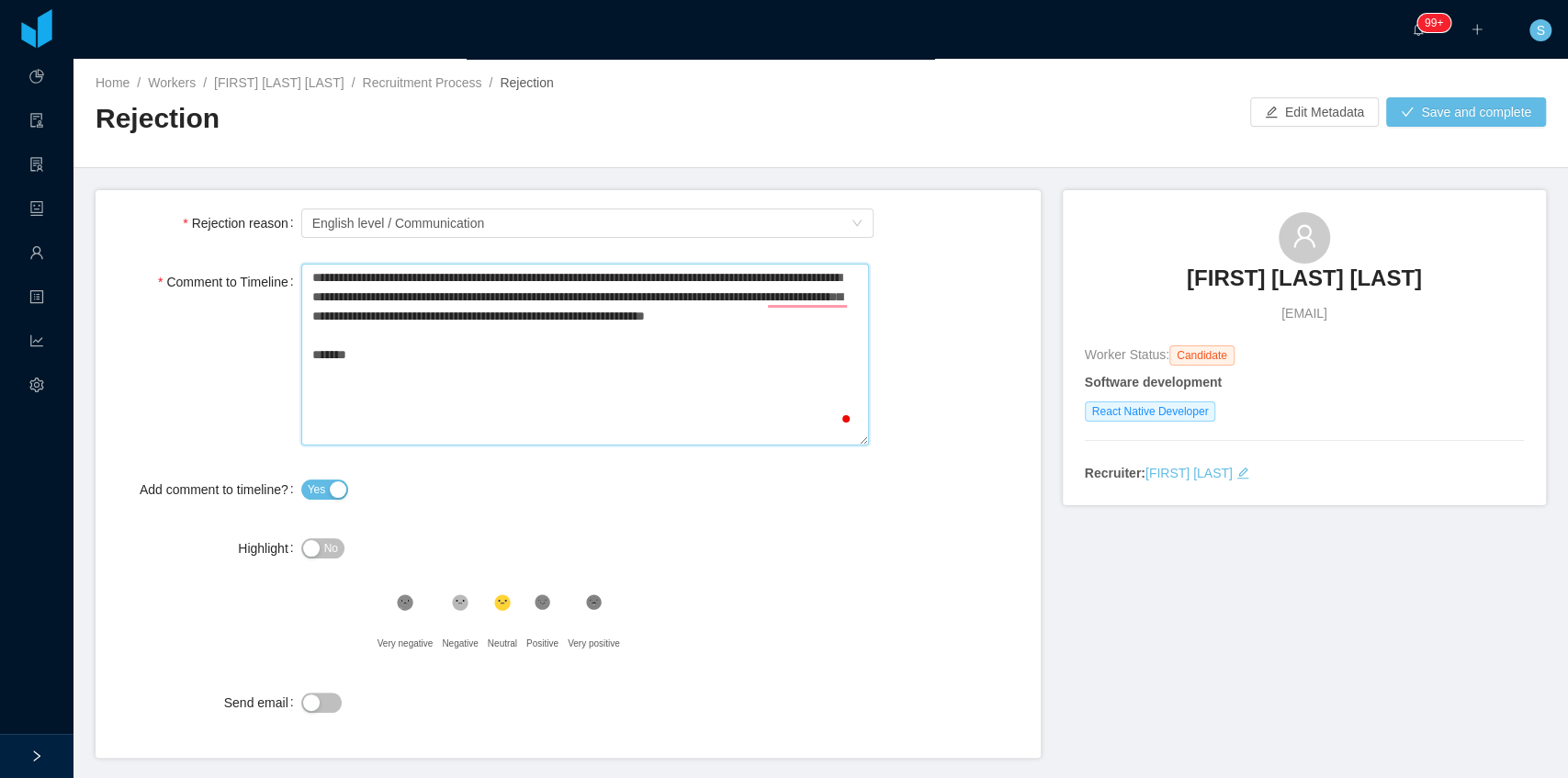 type 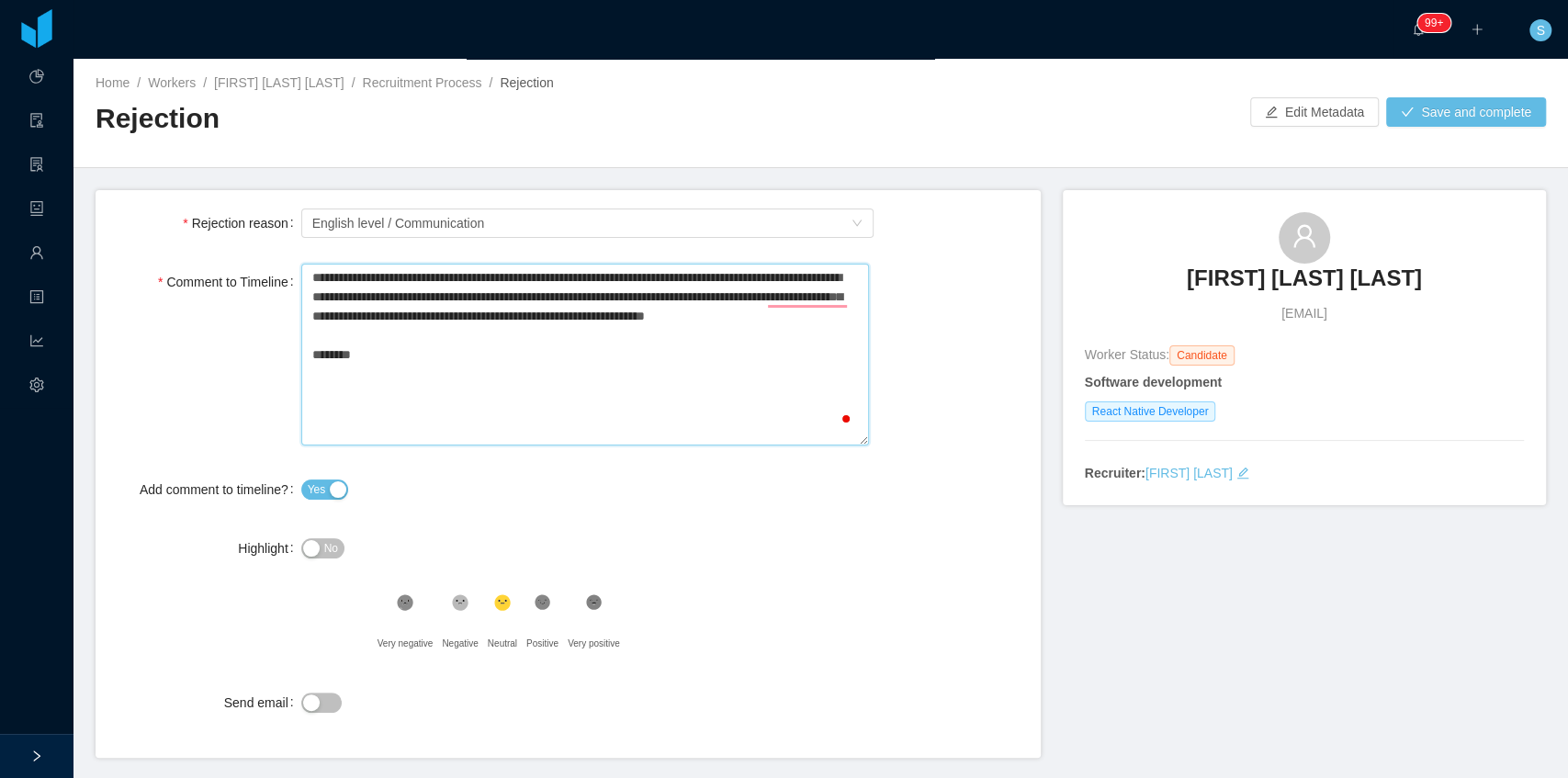 type 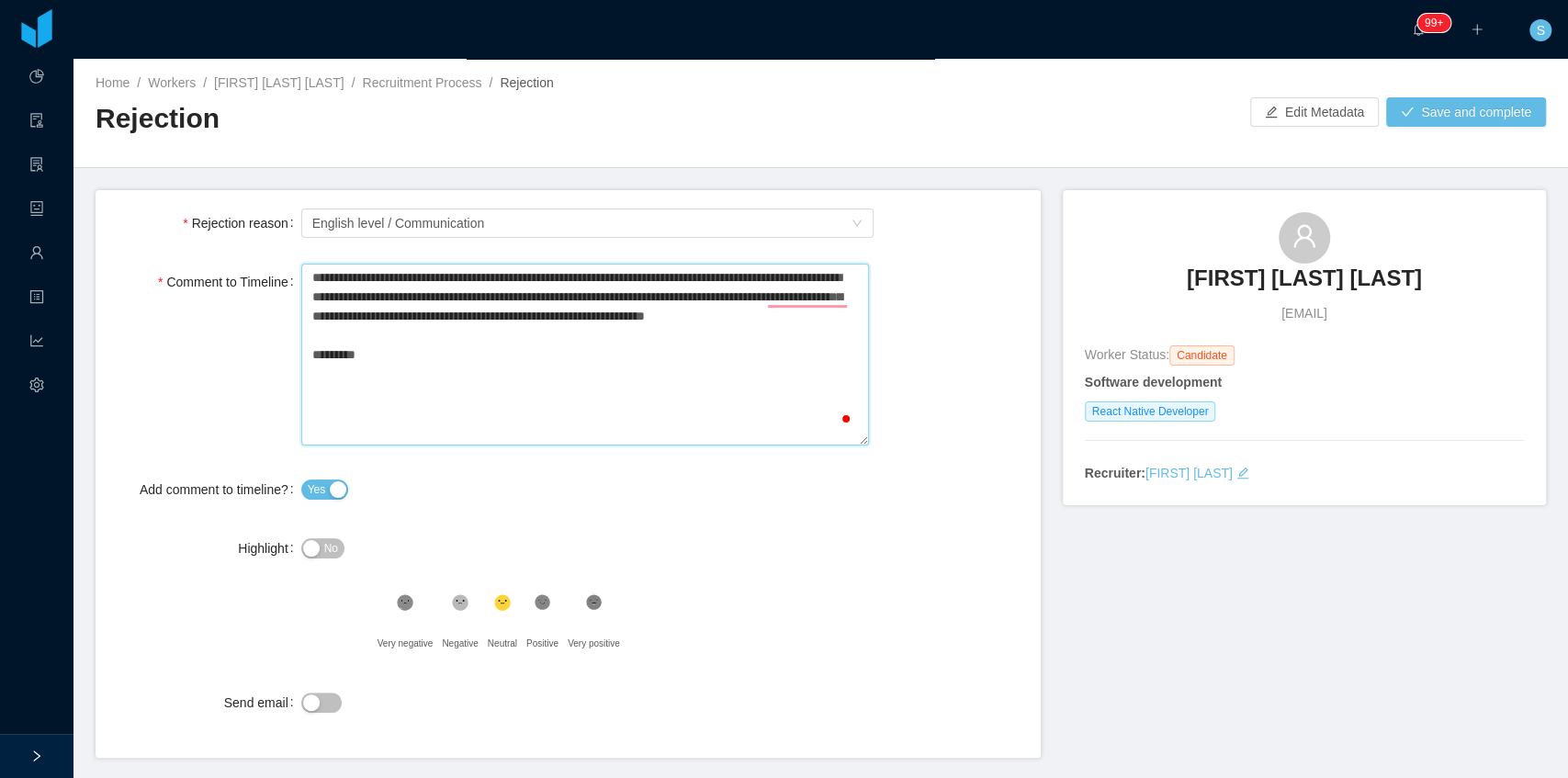type 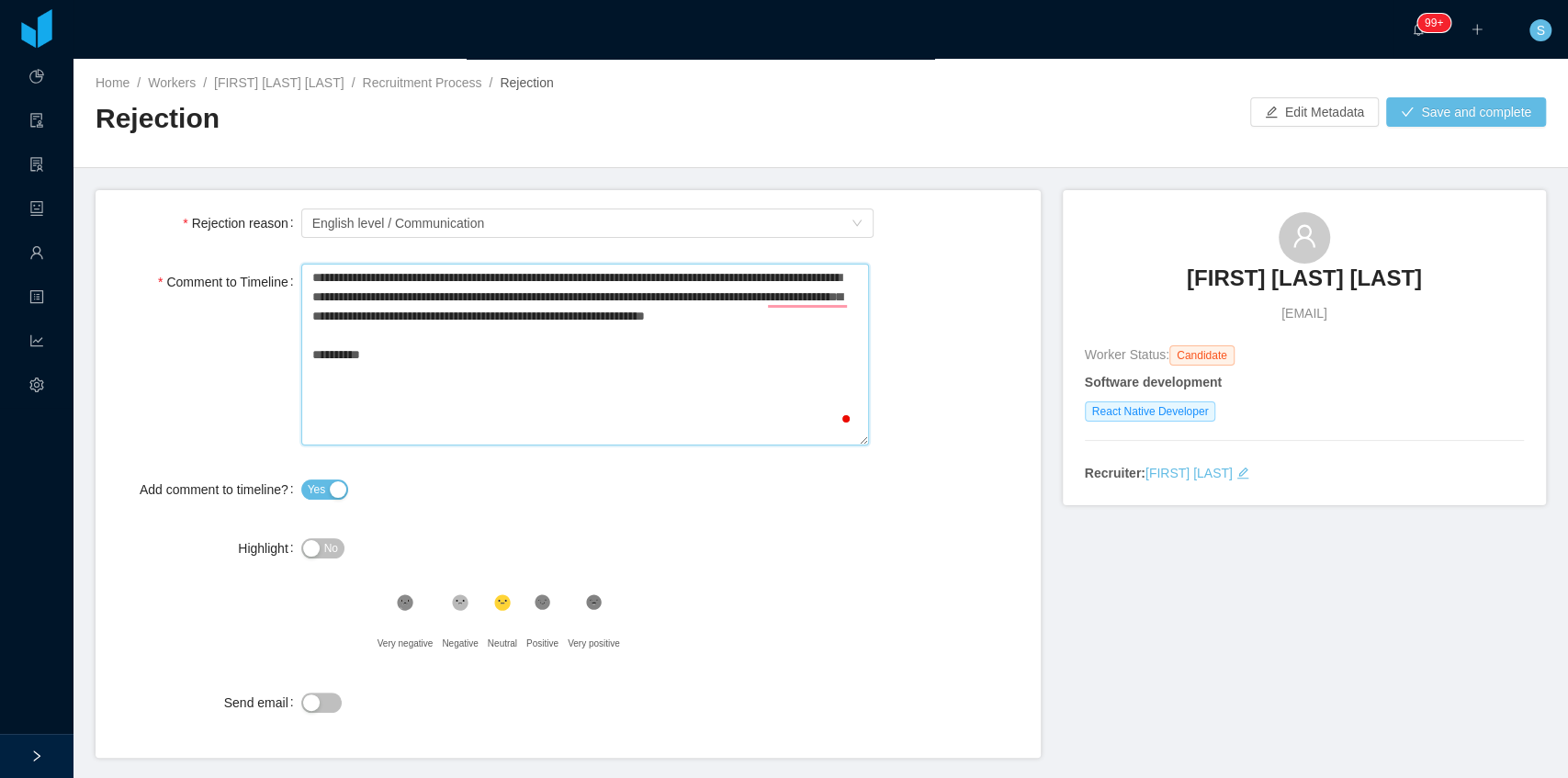 type 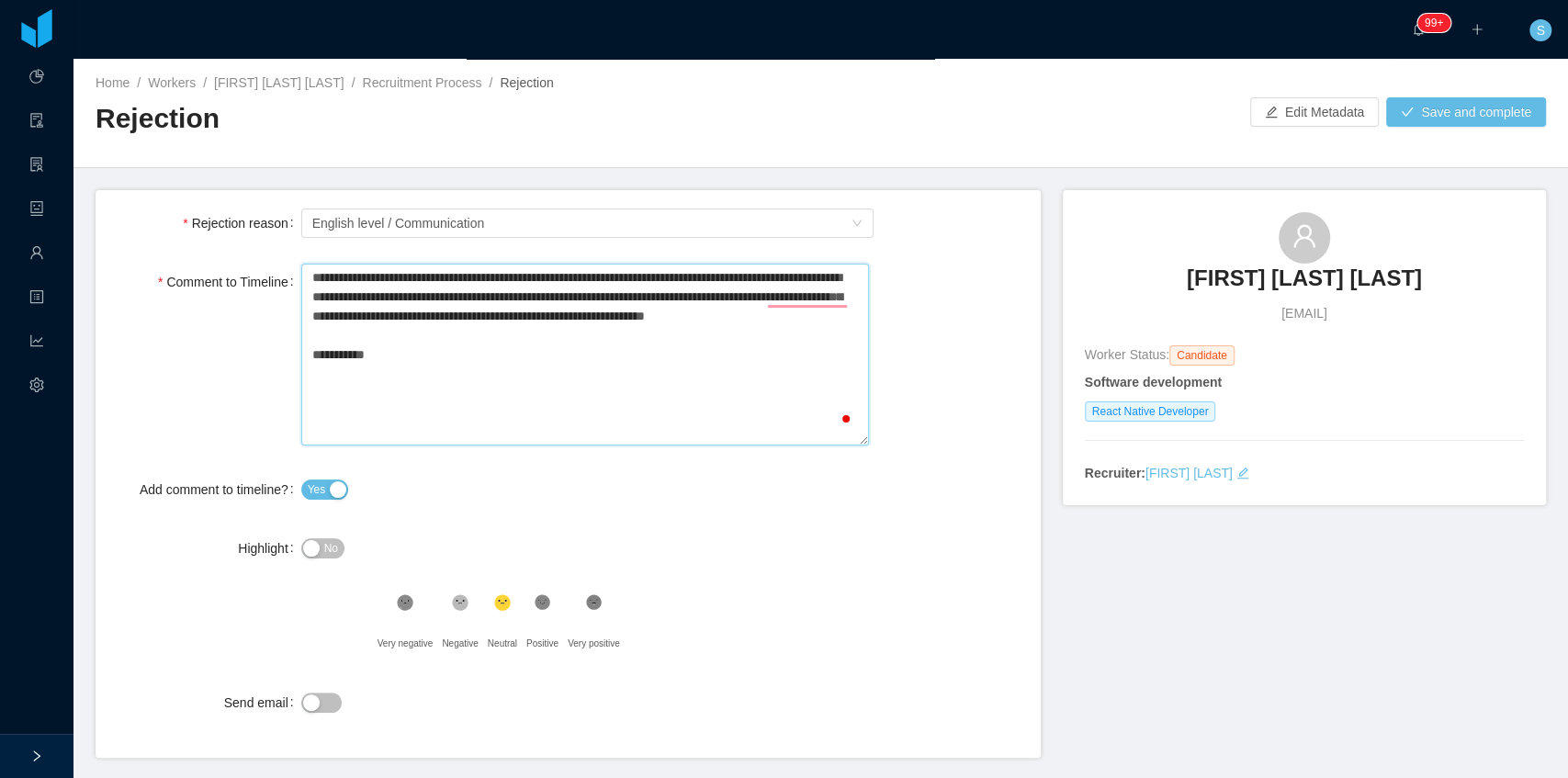 type 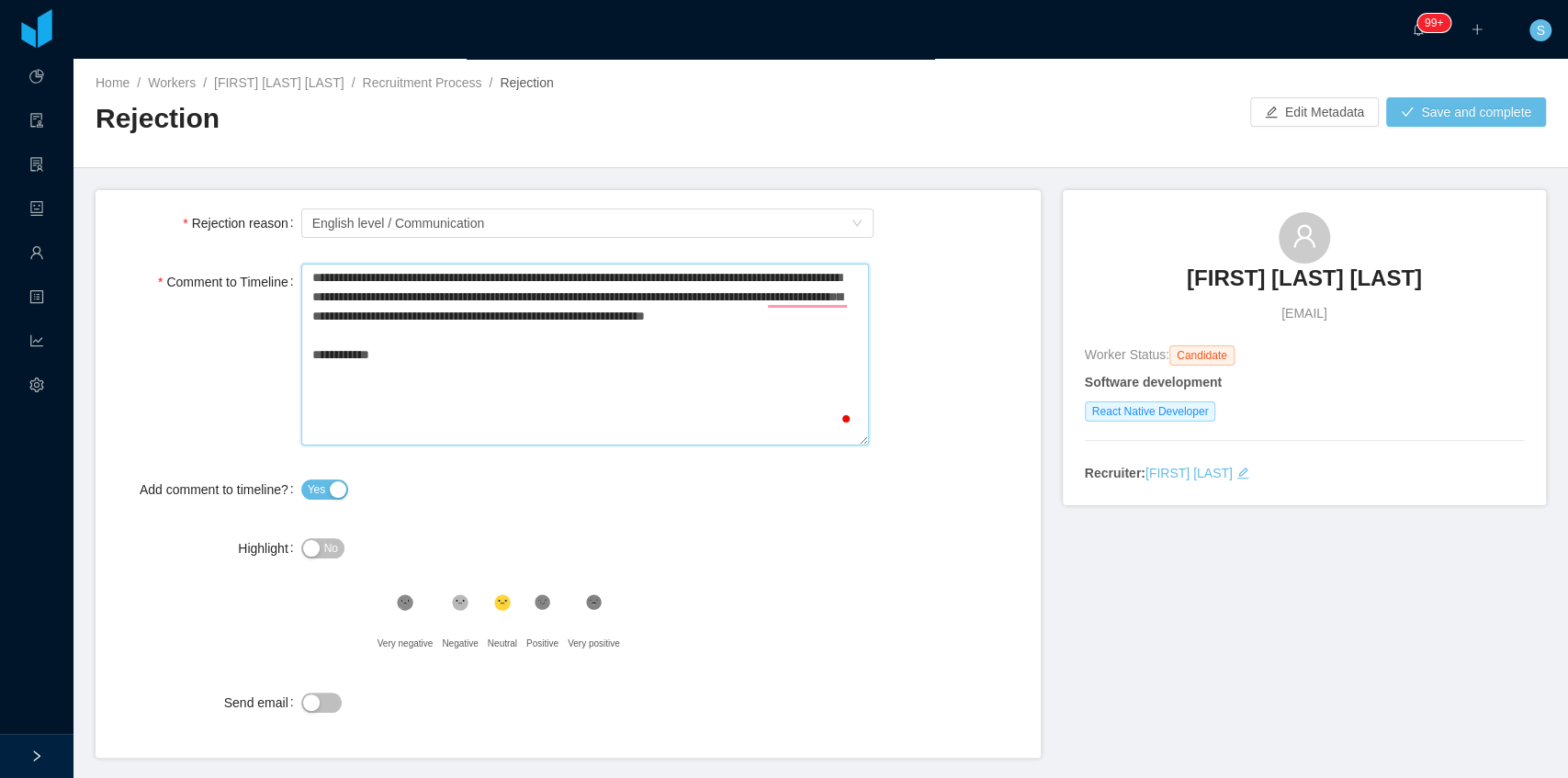 type 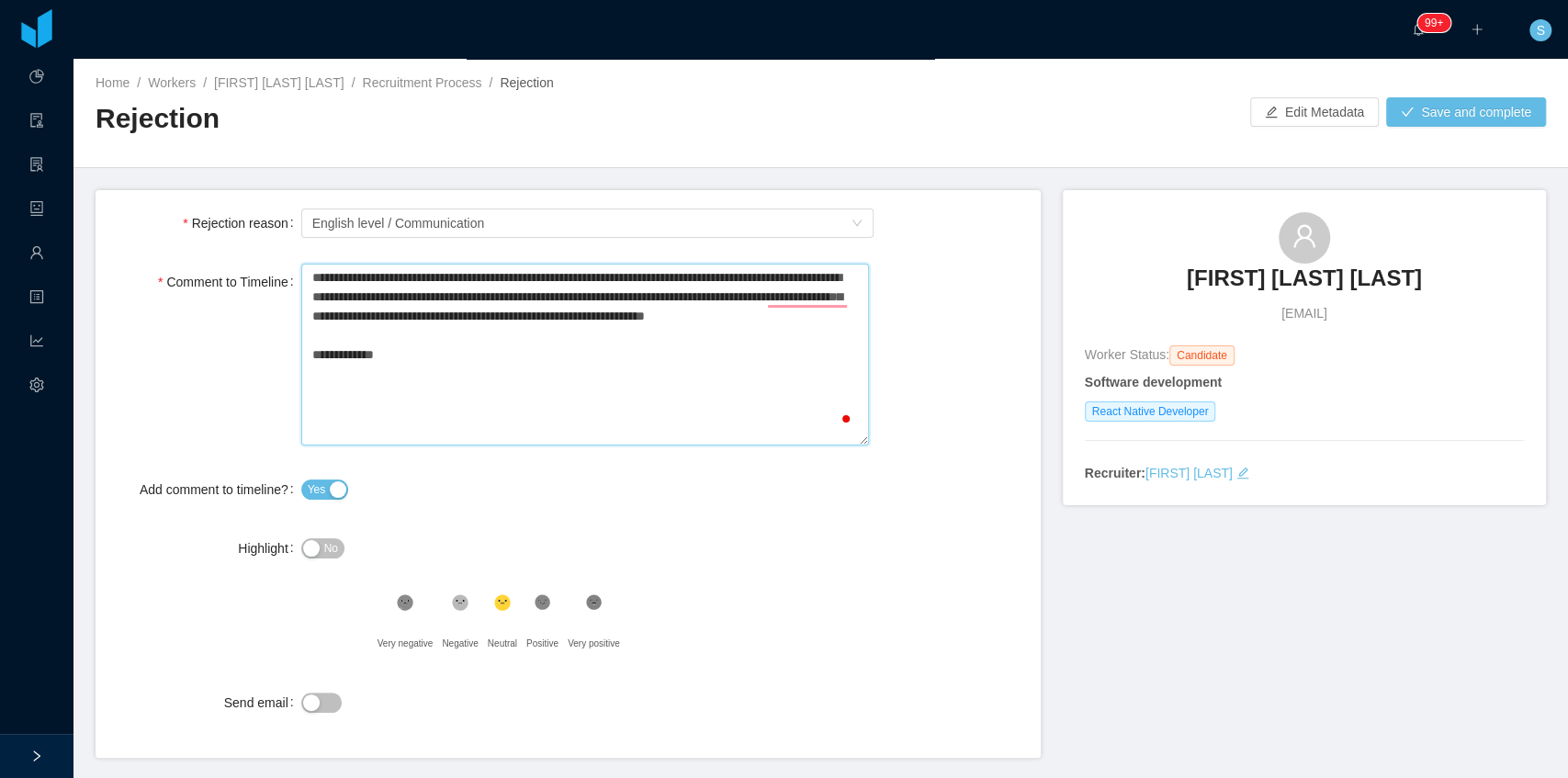 type 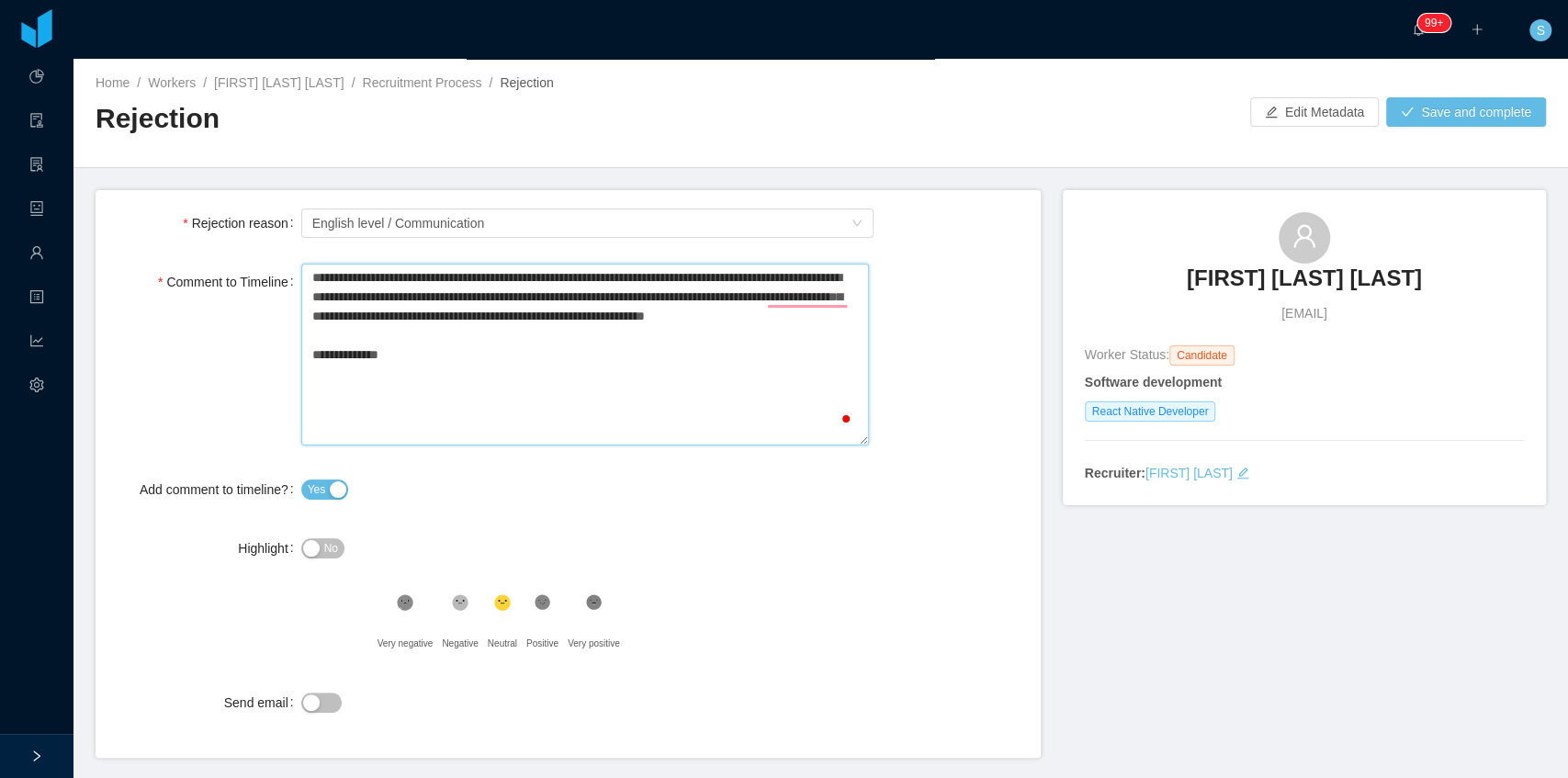 type 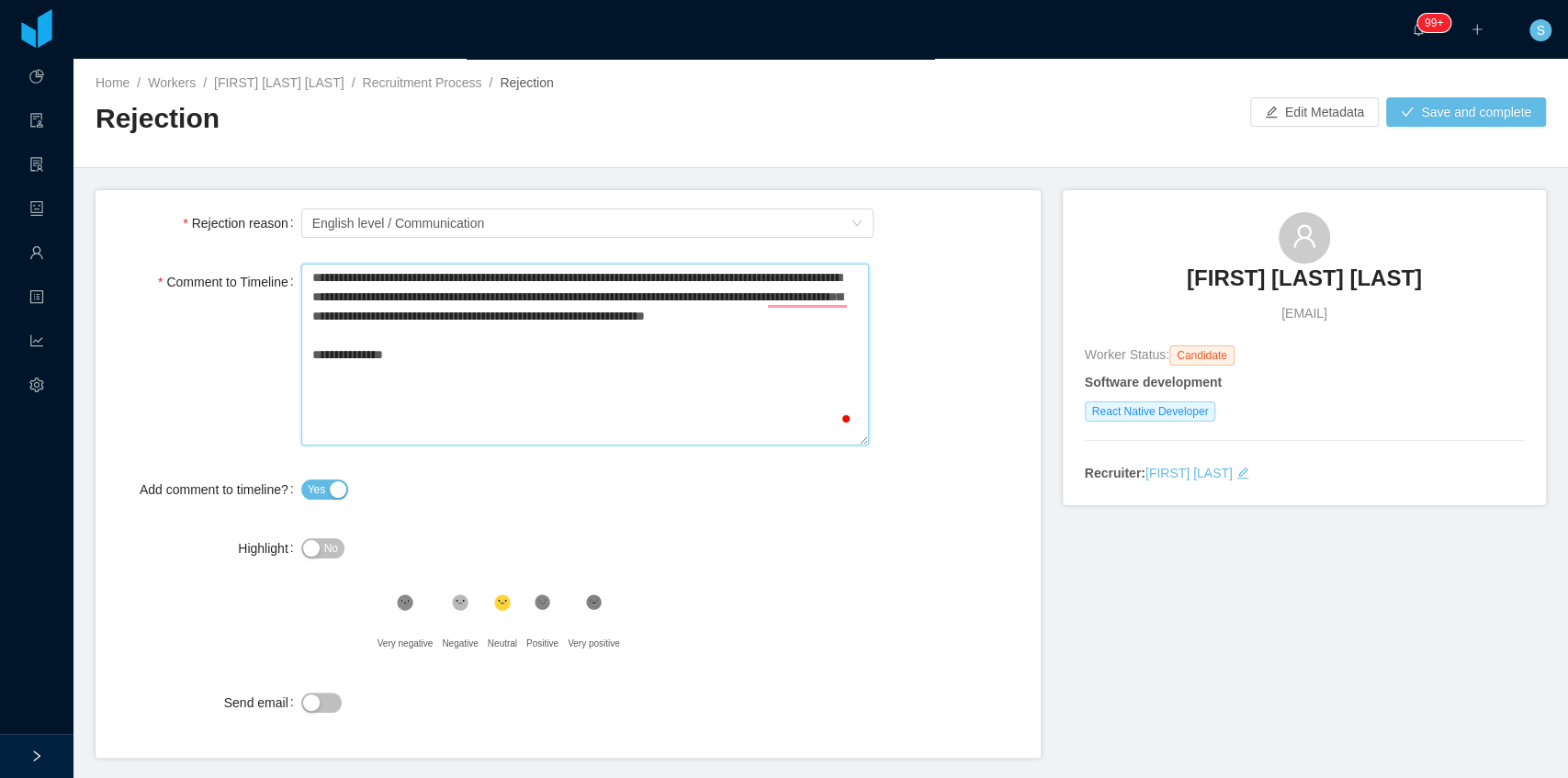 type 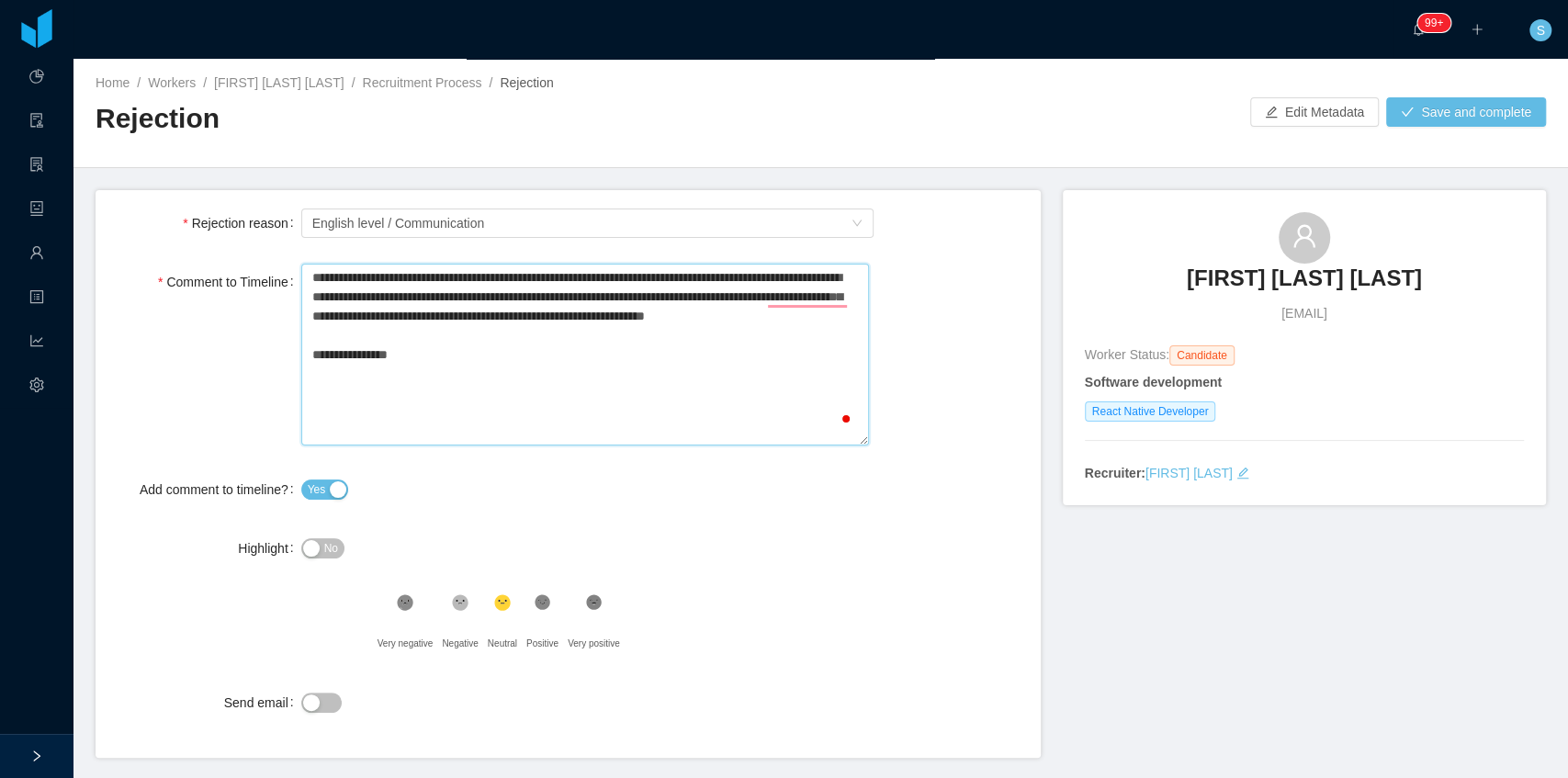 type 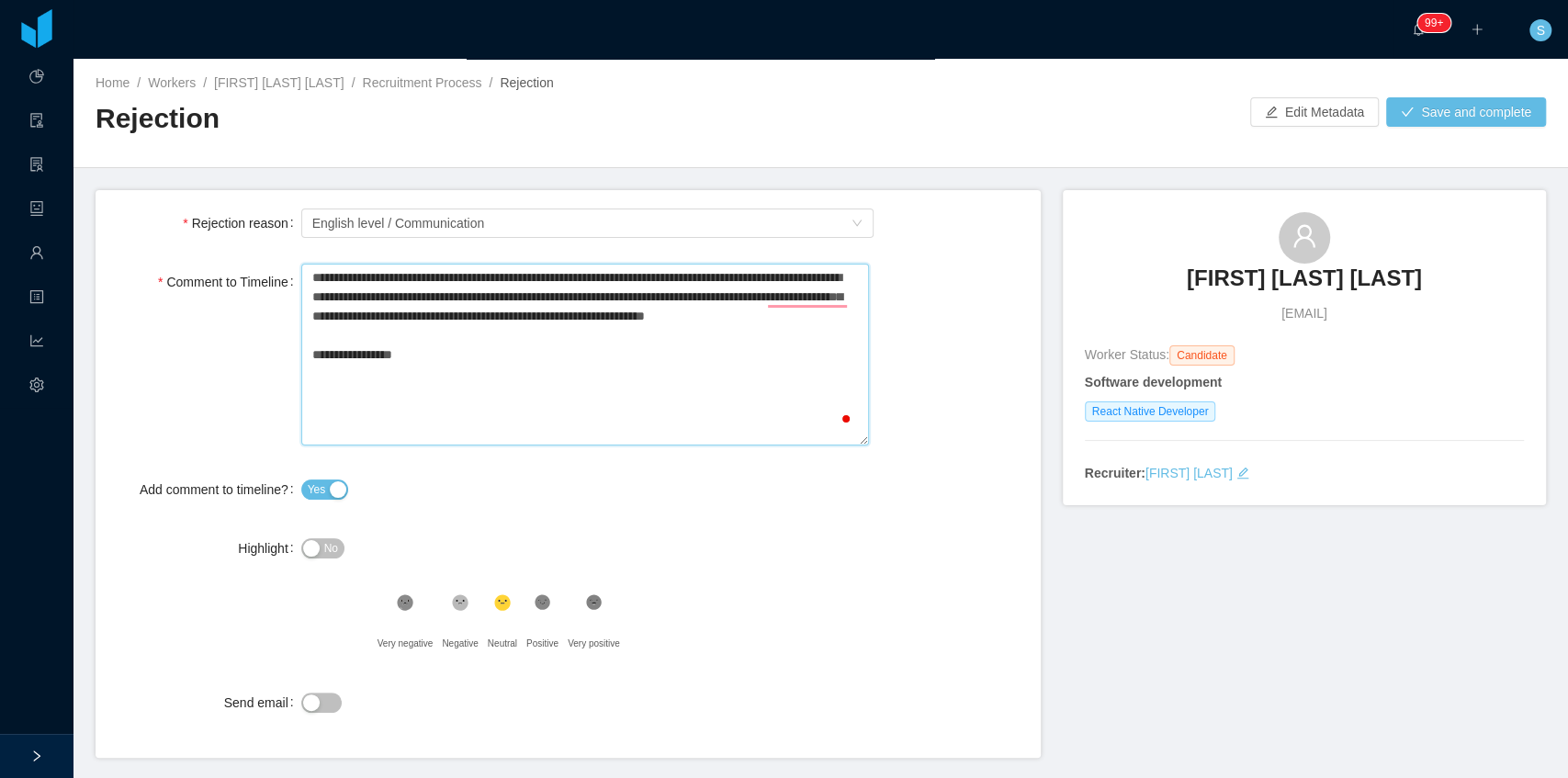 type 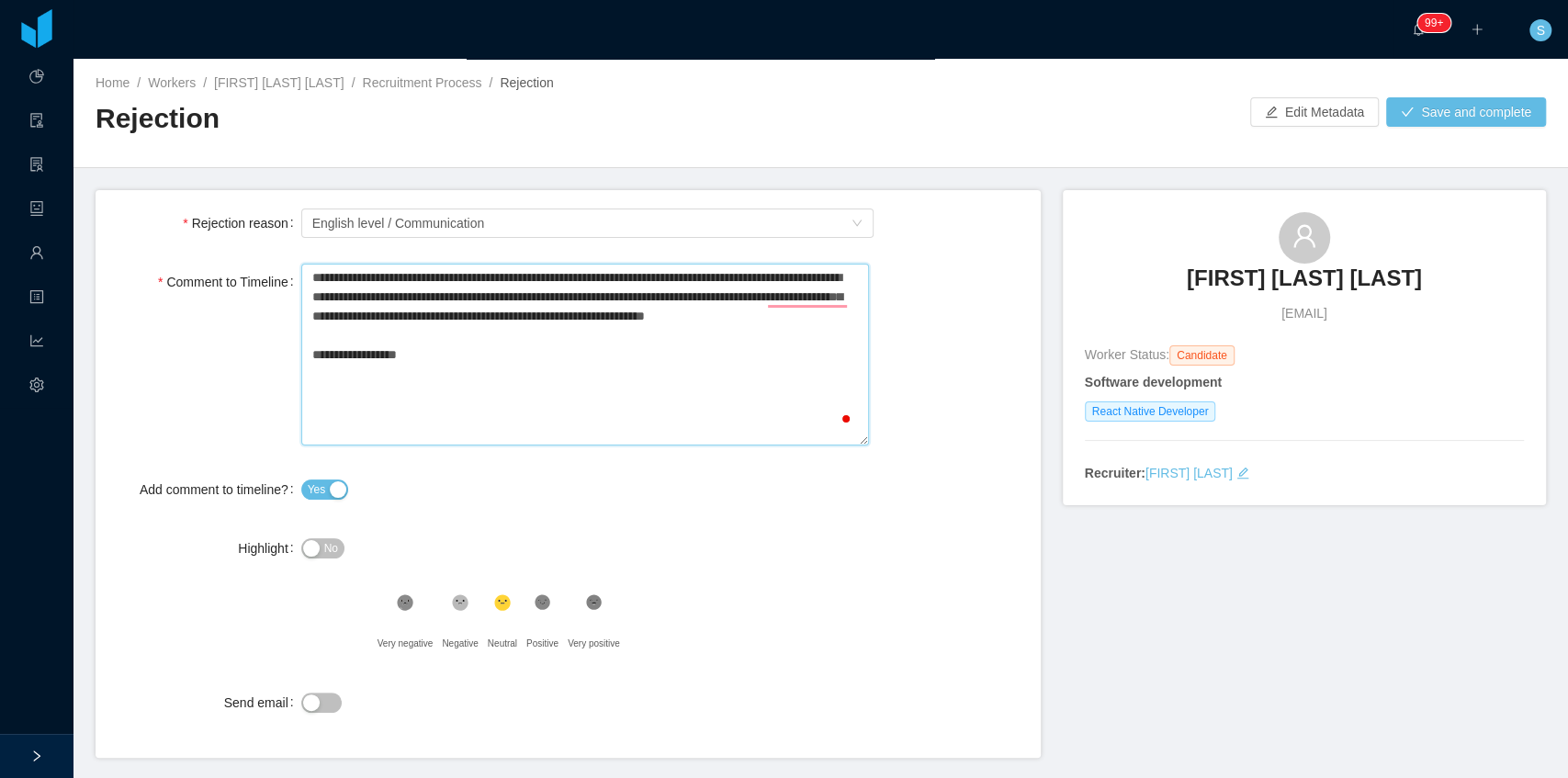 type 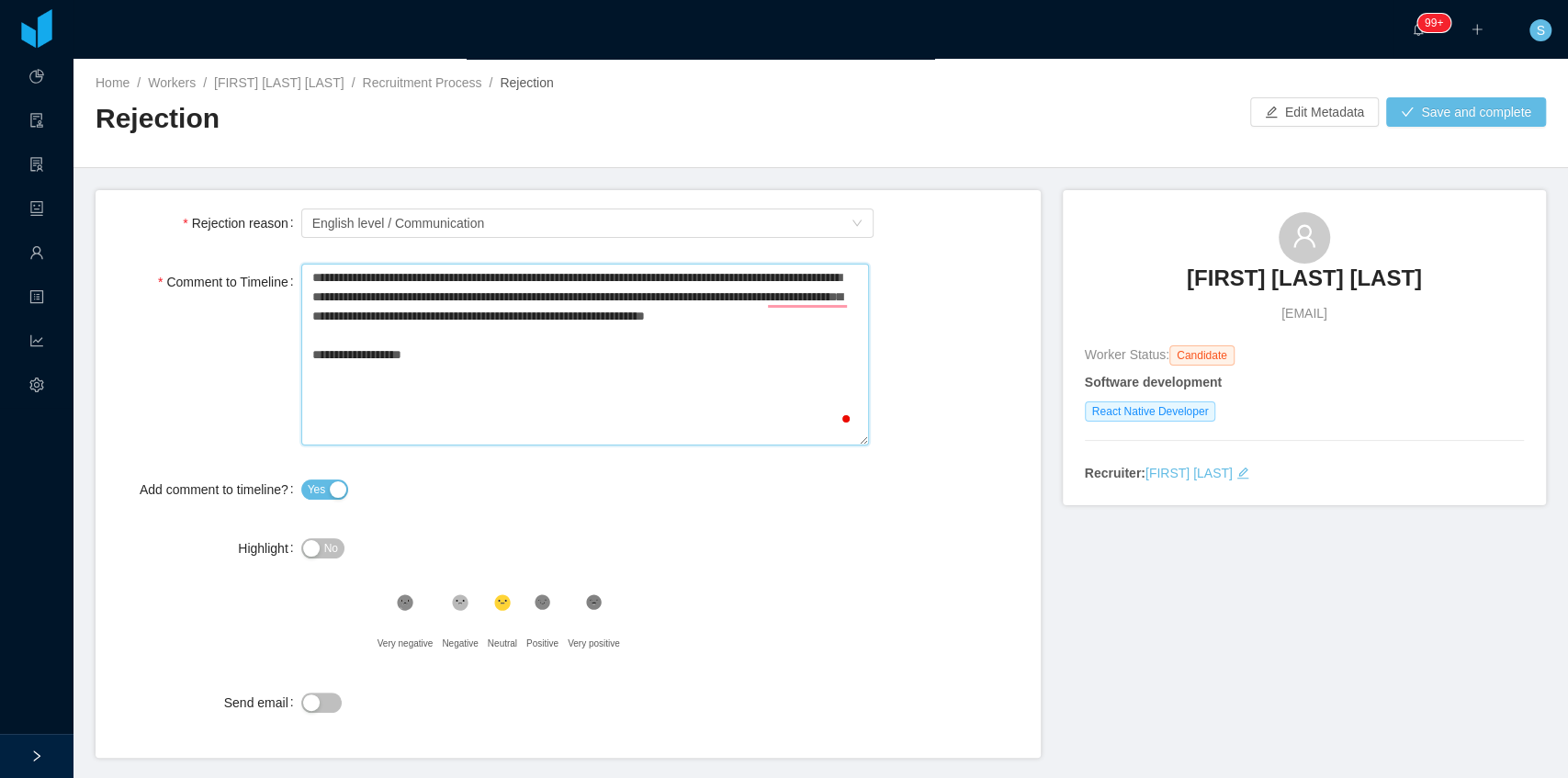 type 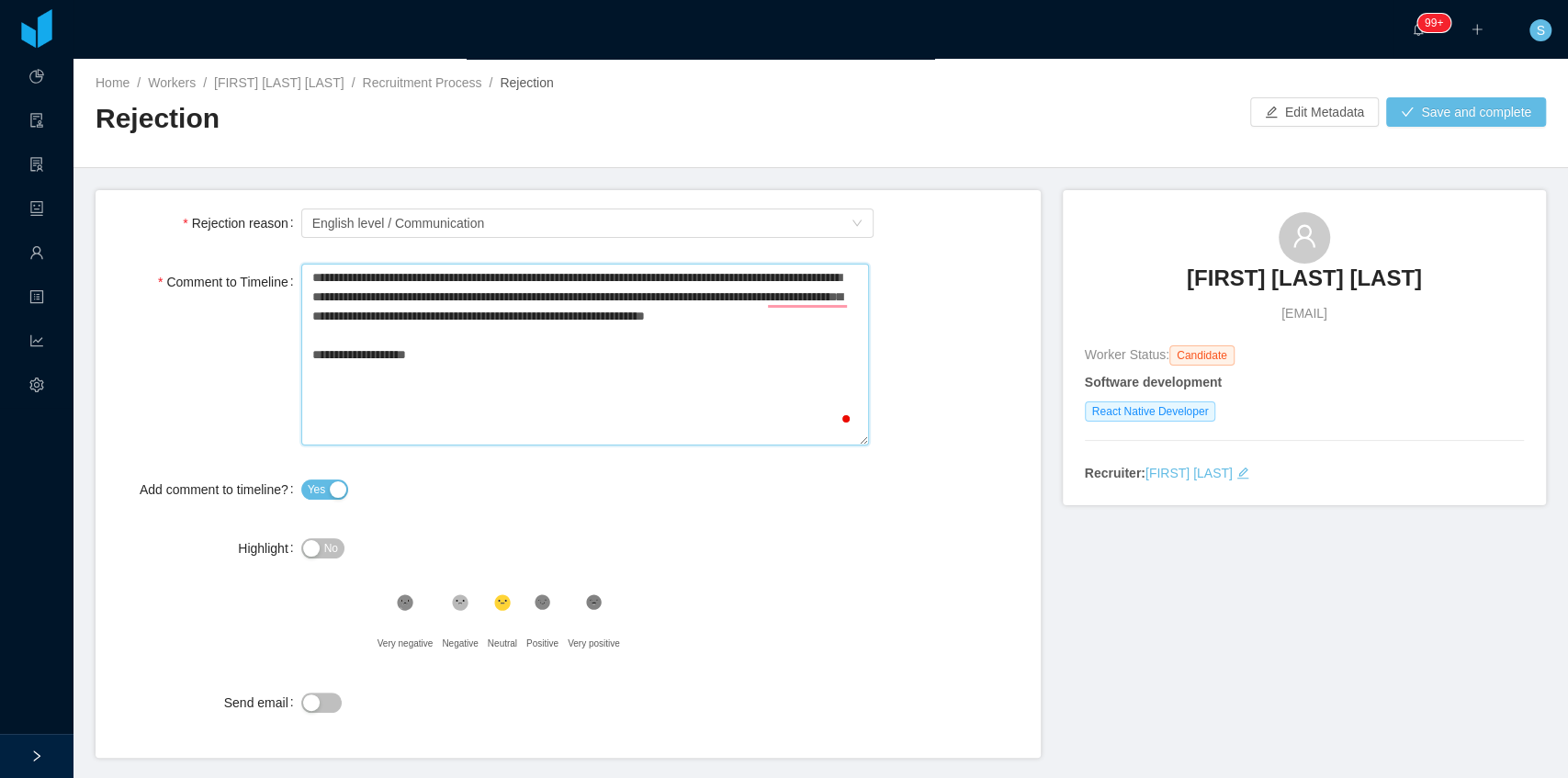 type 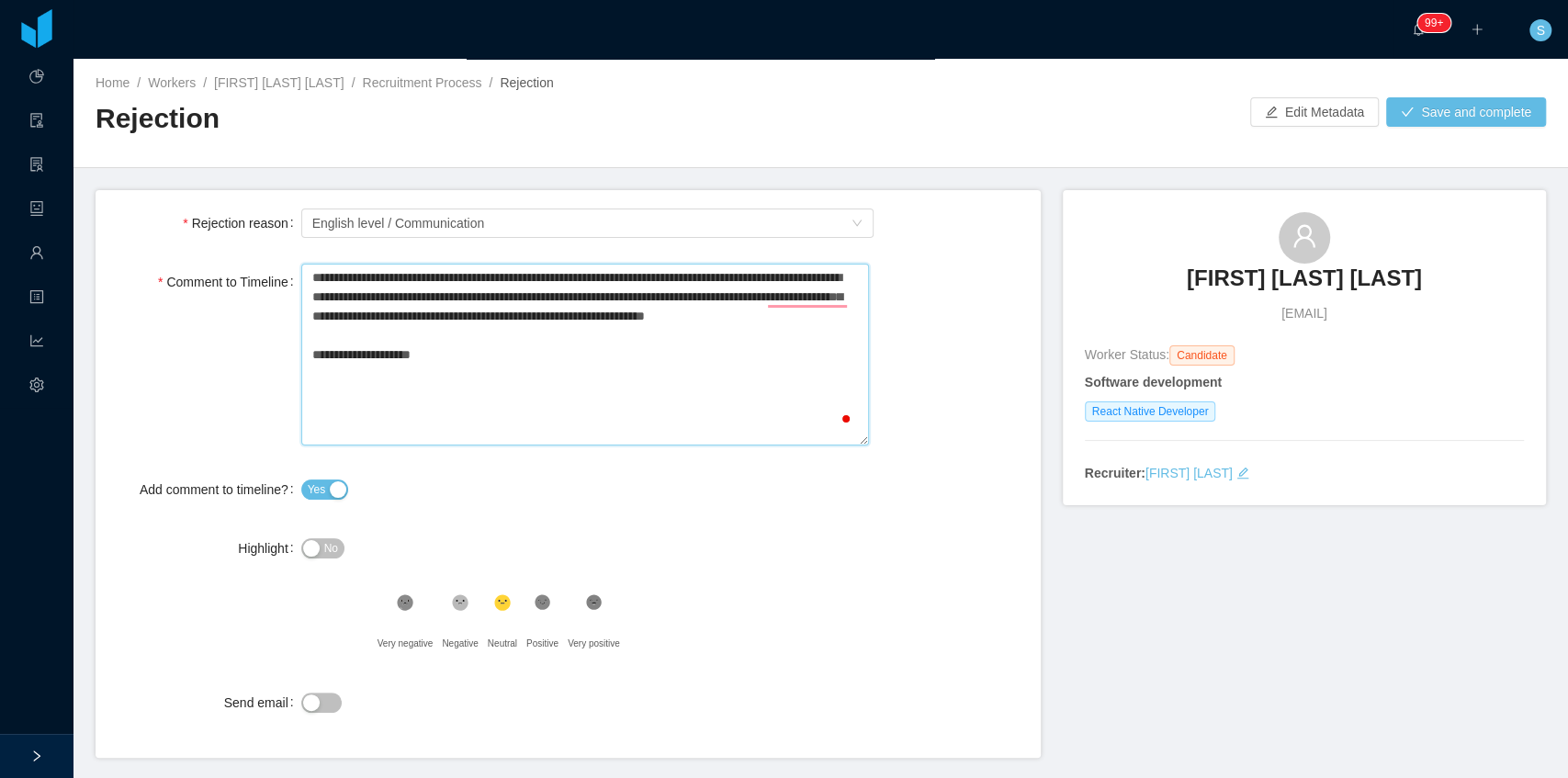 type 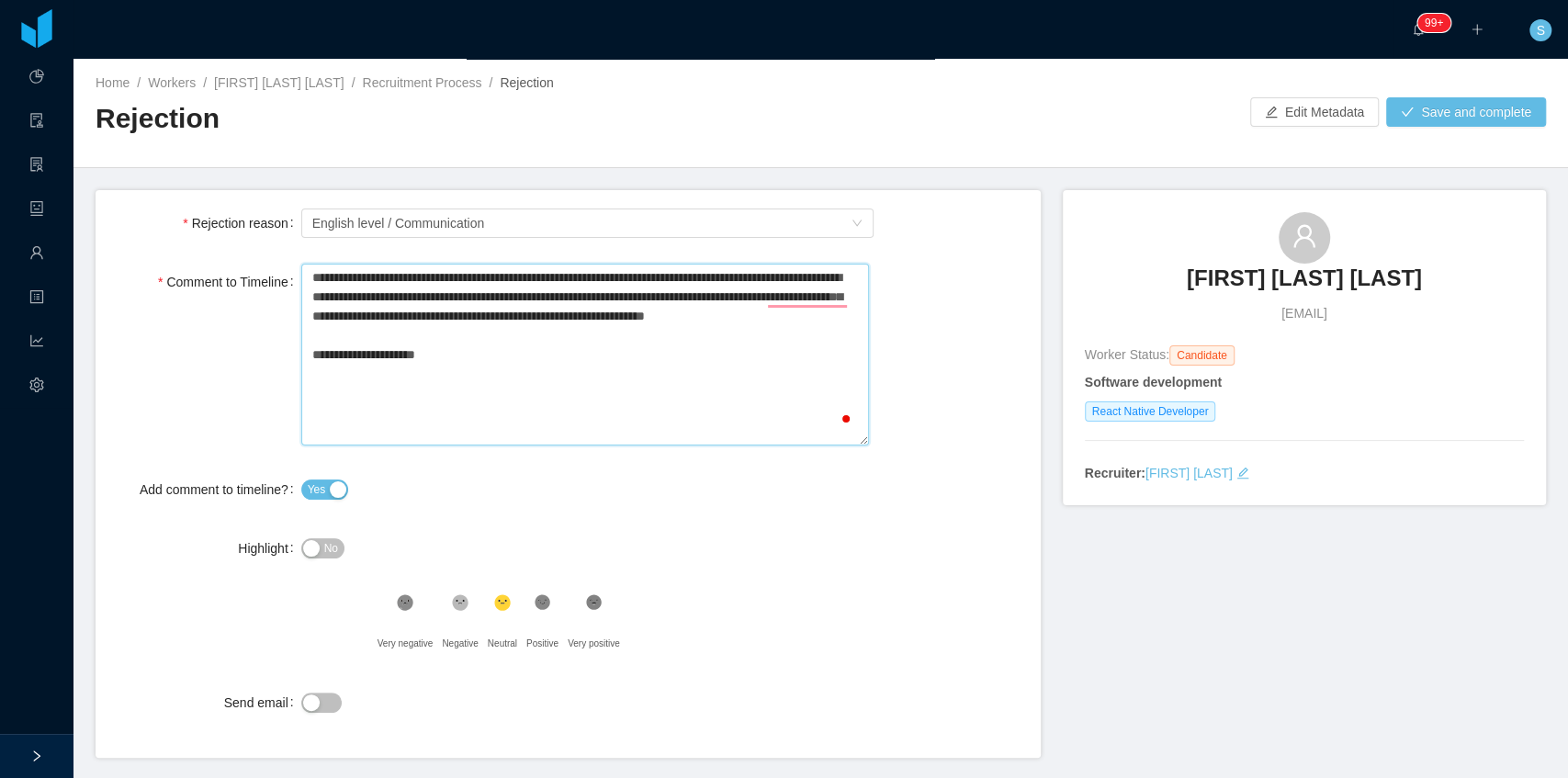 type 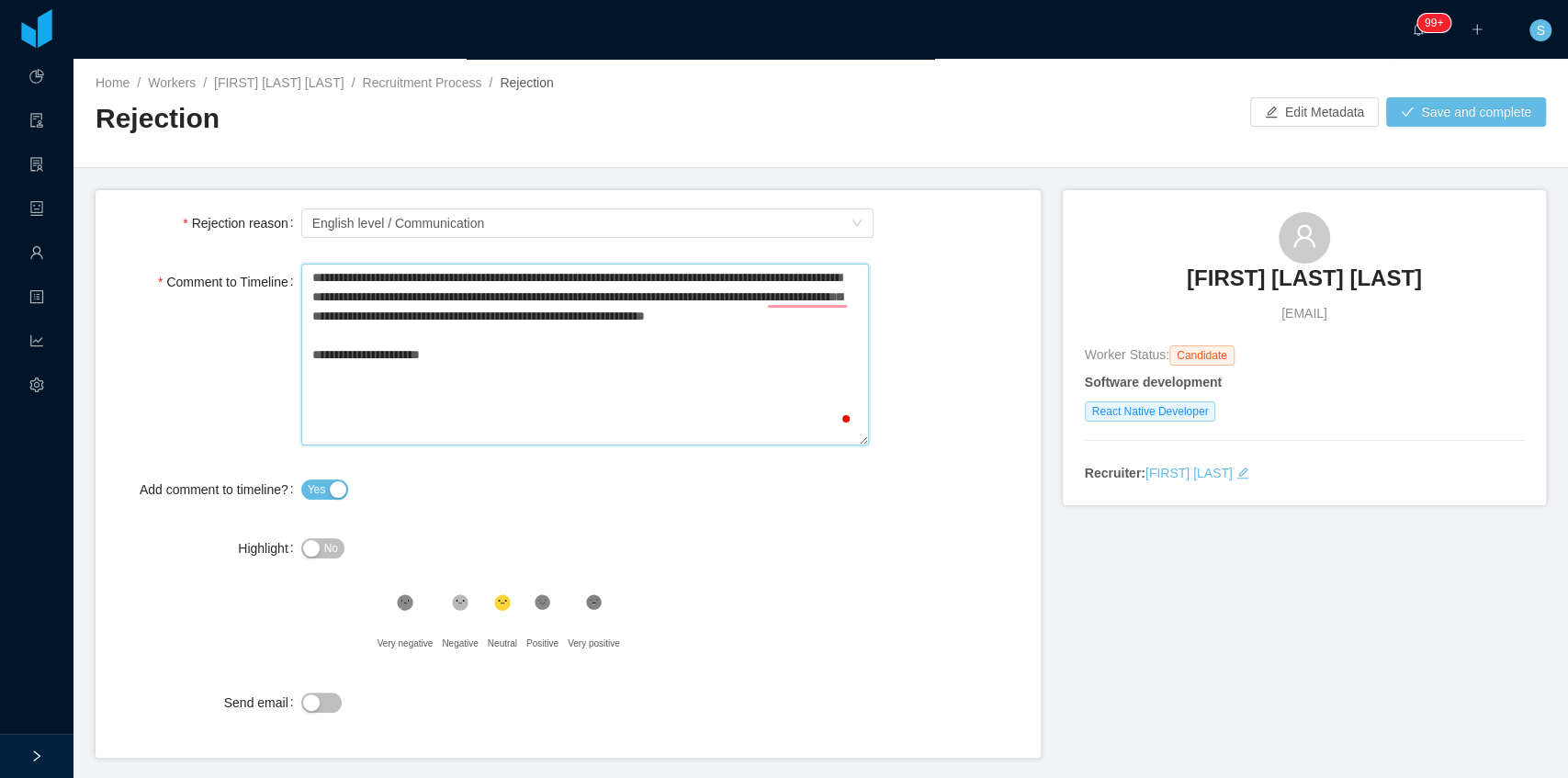type 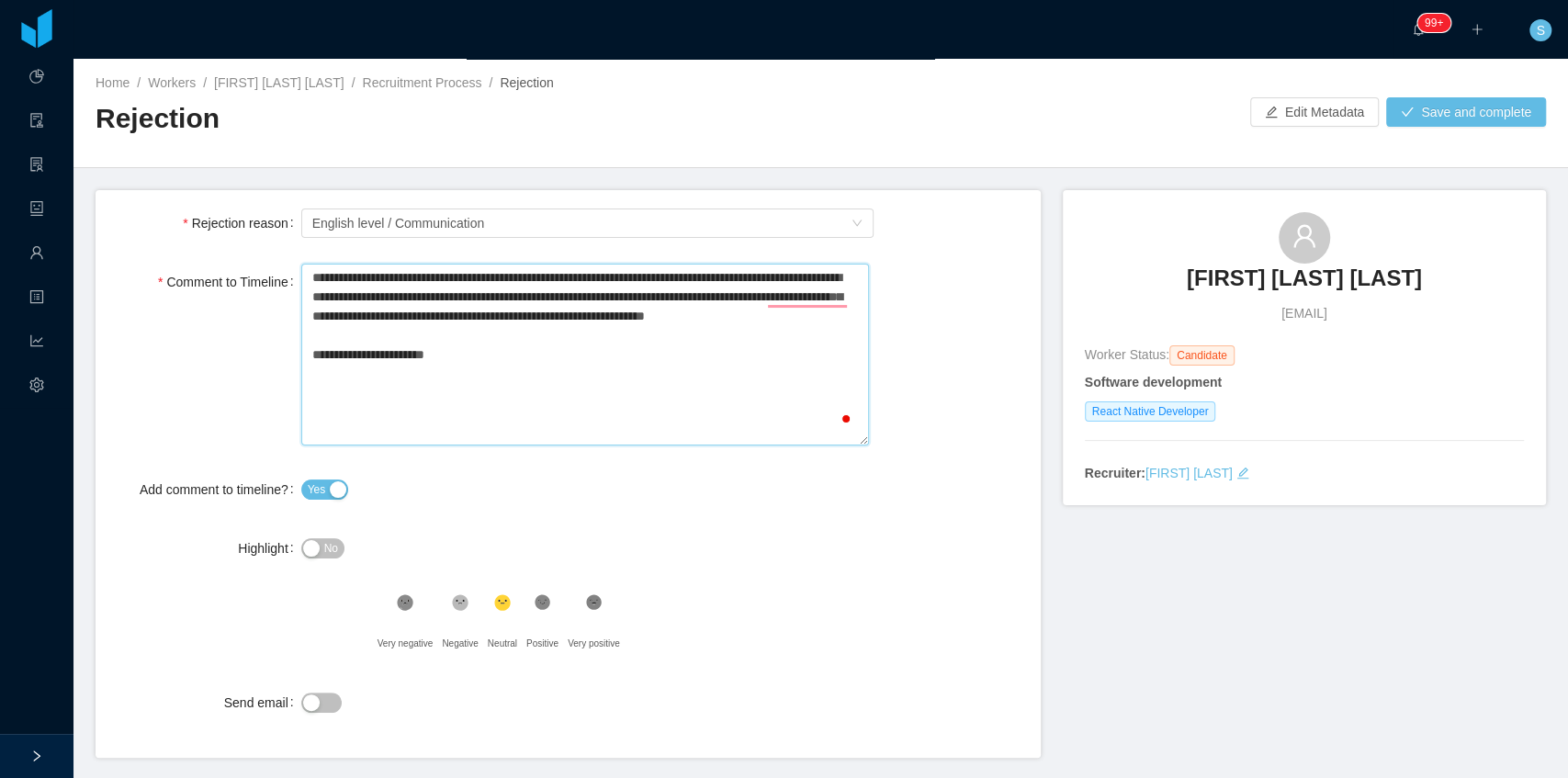 type 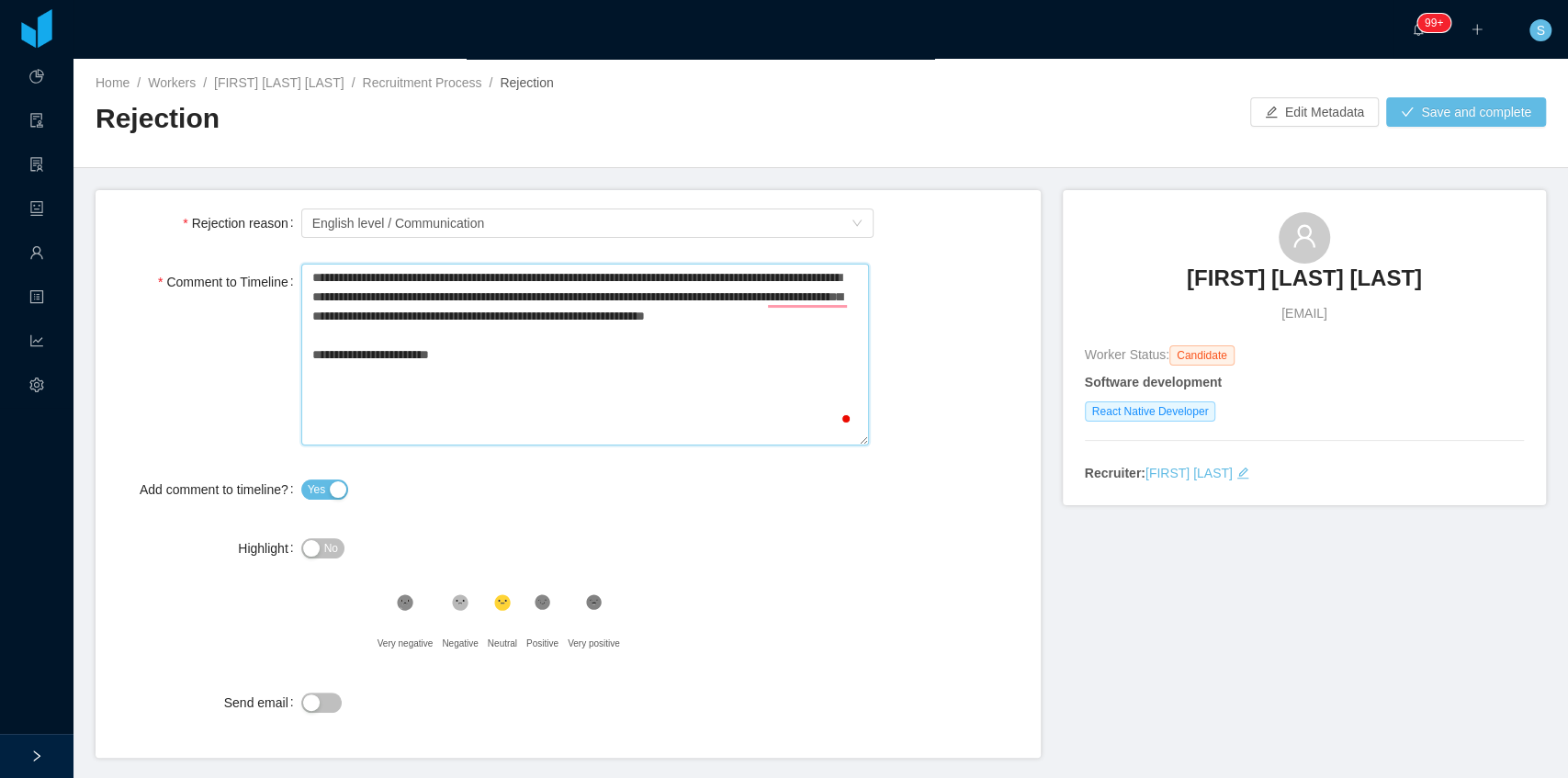 type 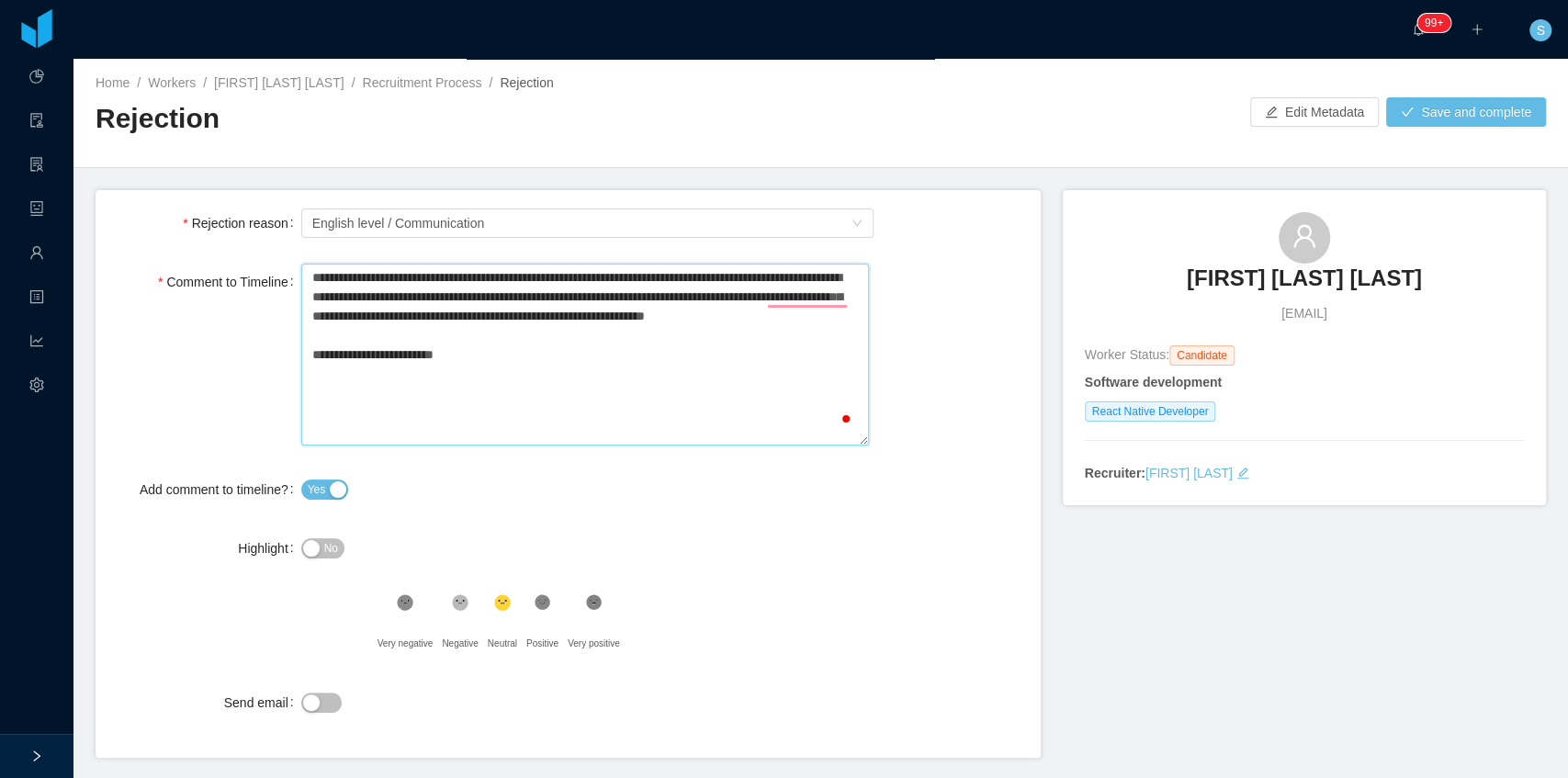 type 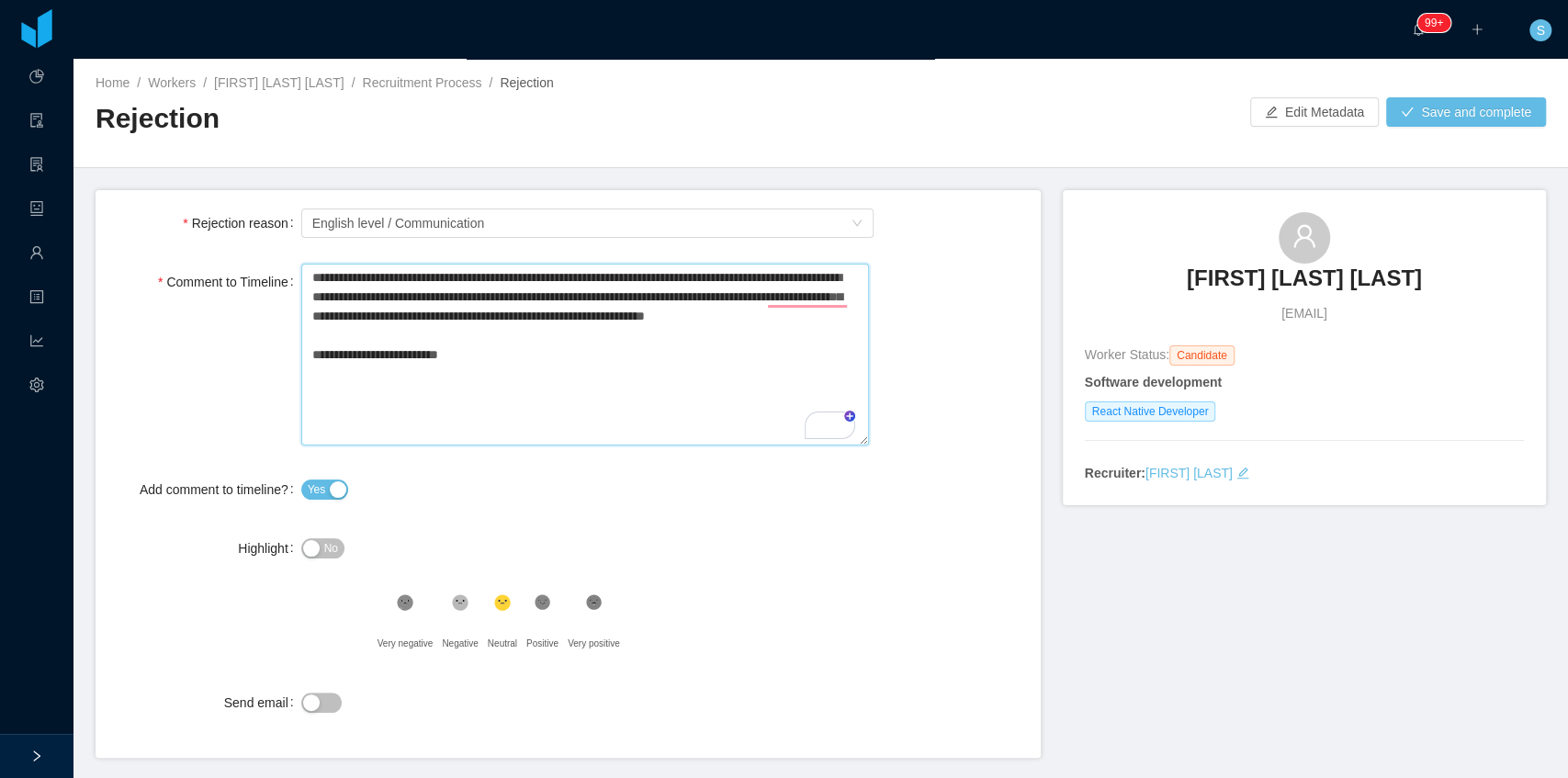type 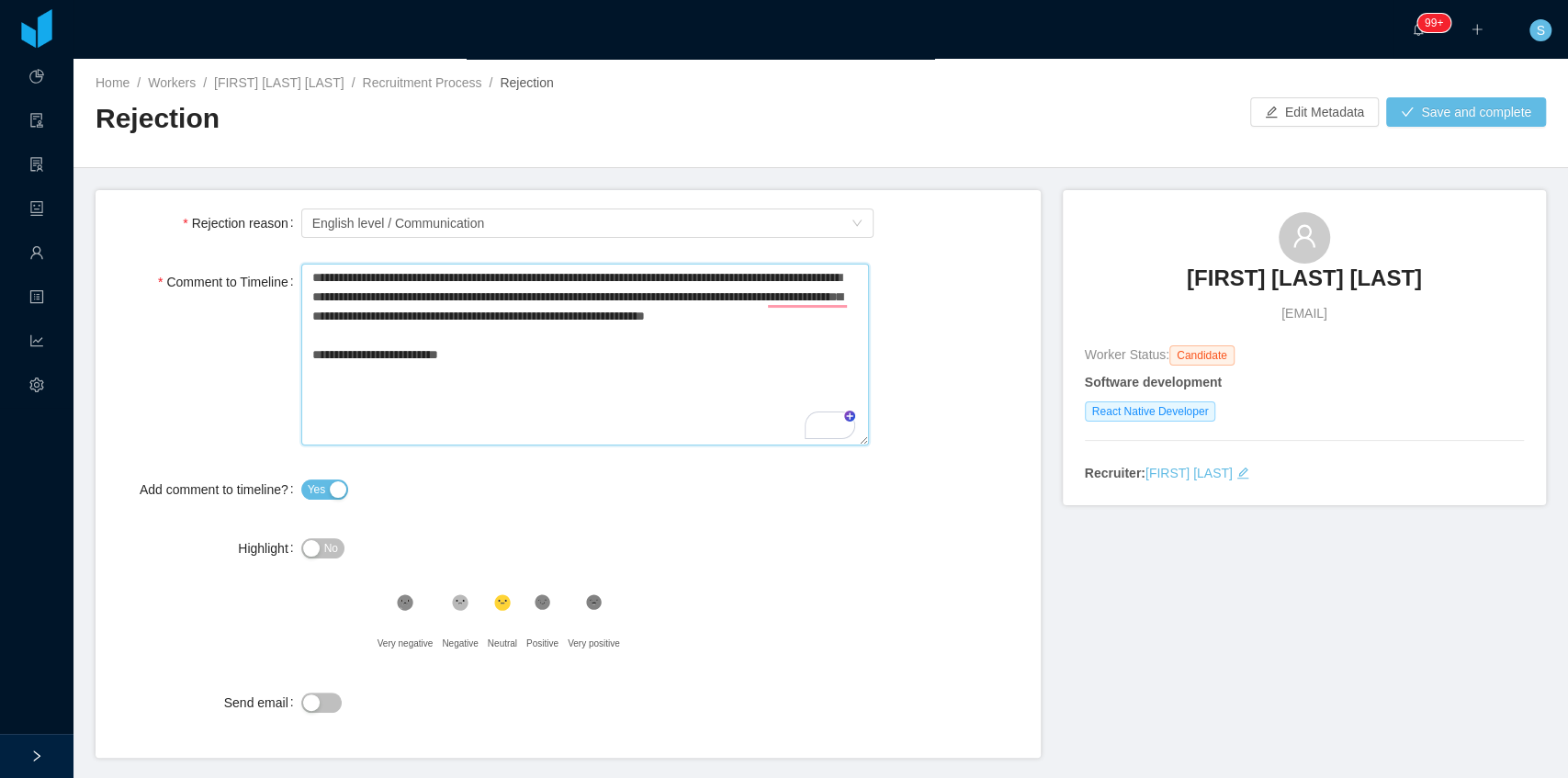 type on "**********" 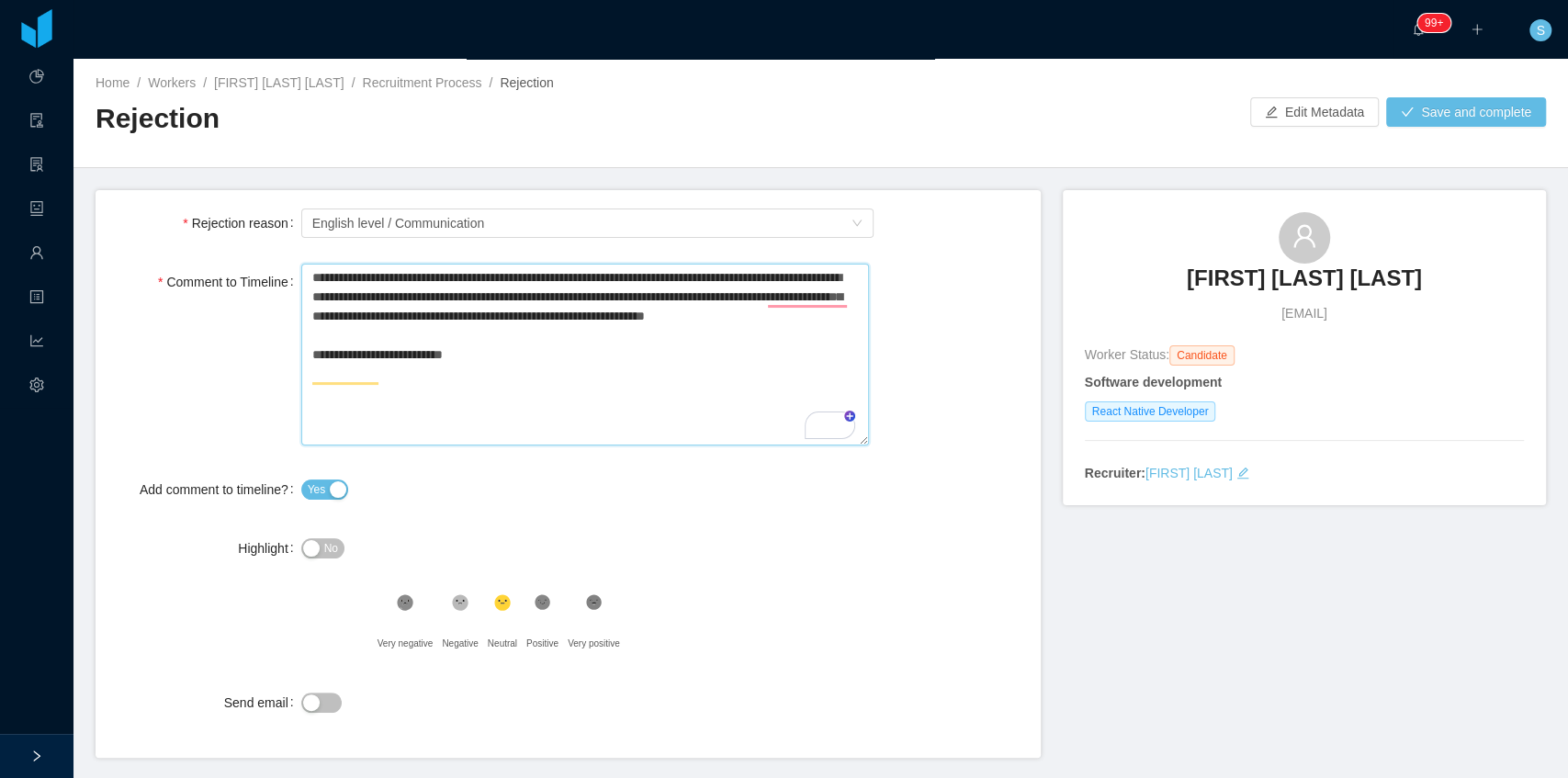 type 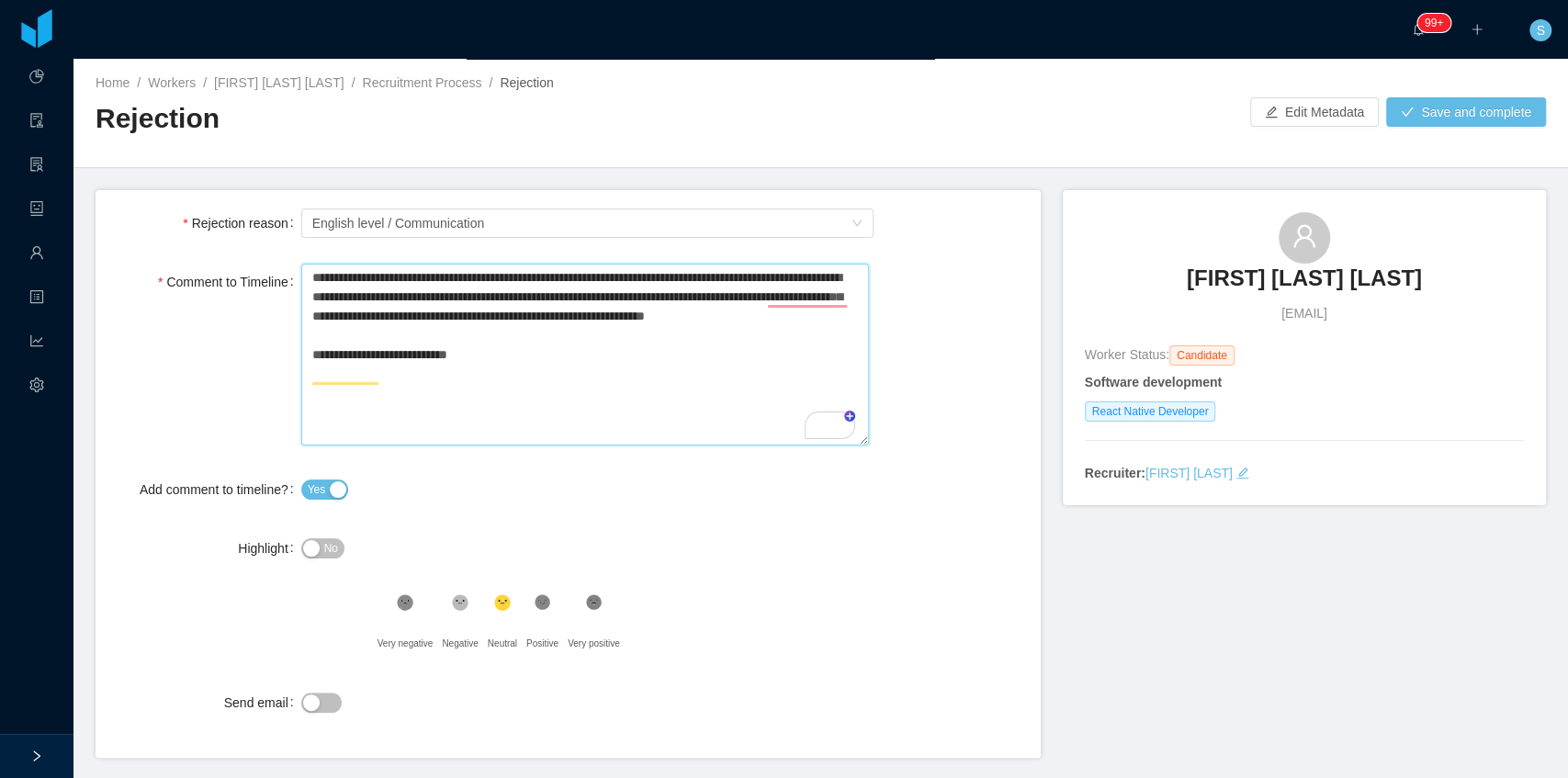 click on "**********" at bounding box center [585, 355] 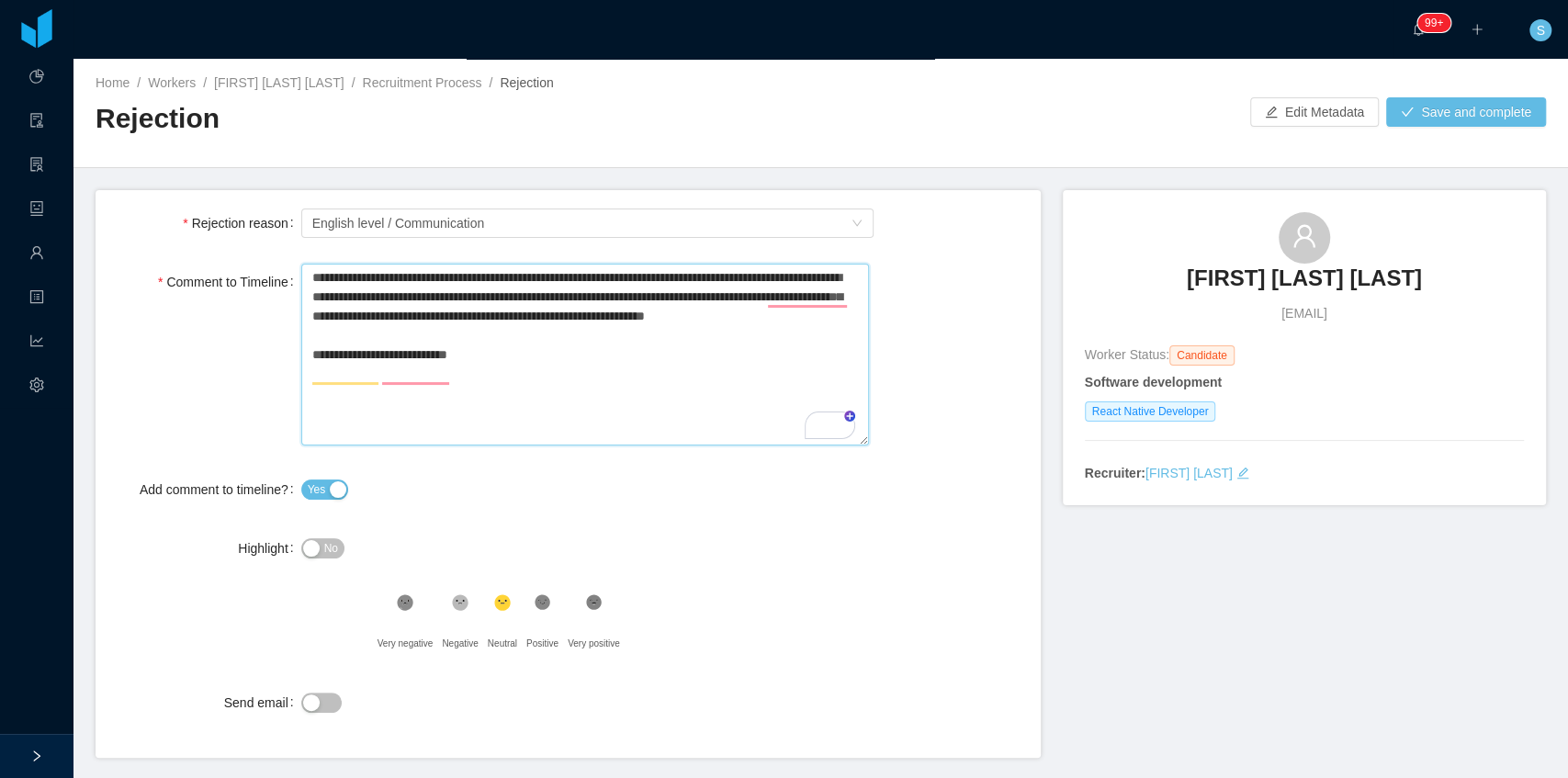 click on "**********" at bounding box center [585, 355] 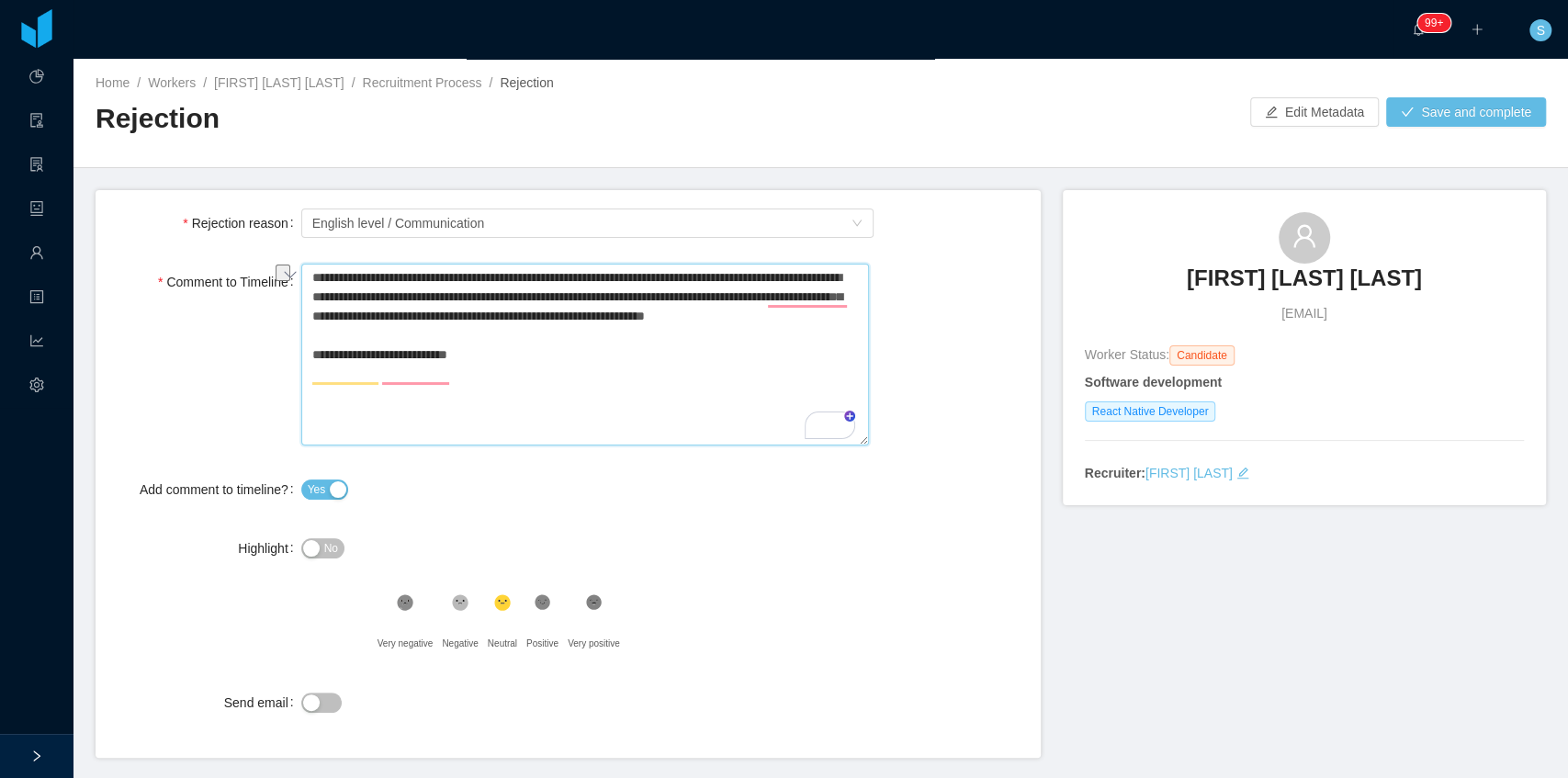 type 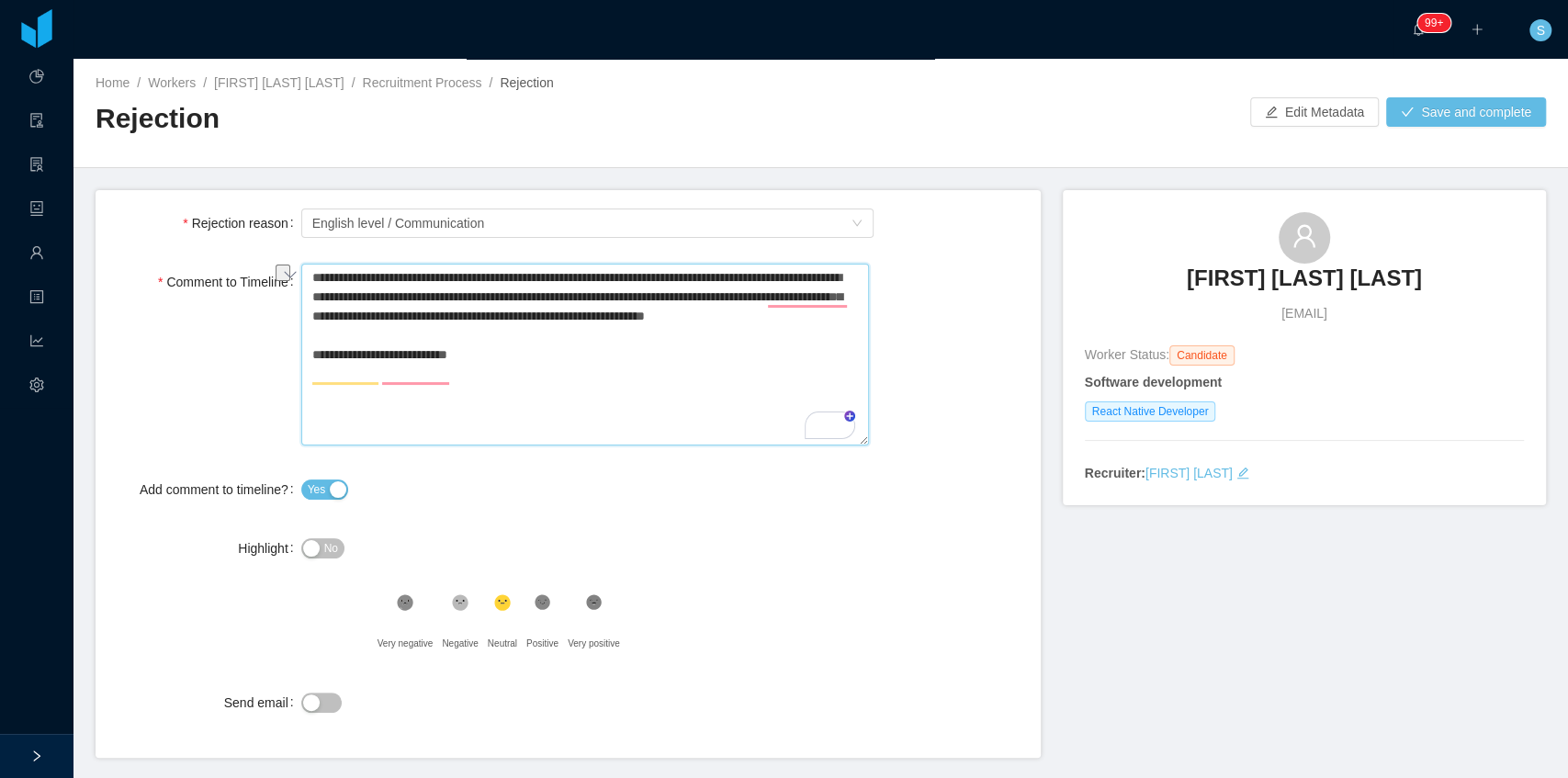 type on "**********" 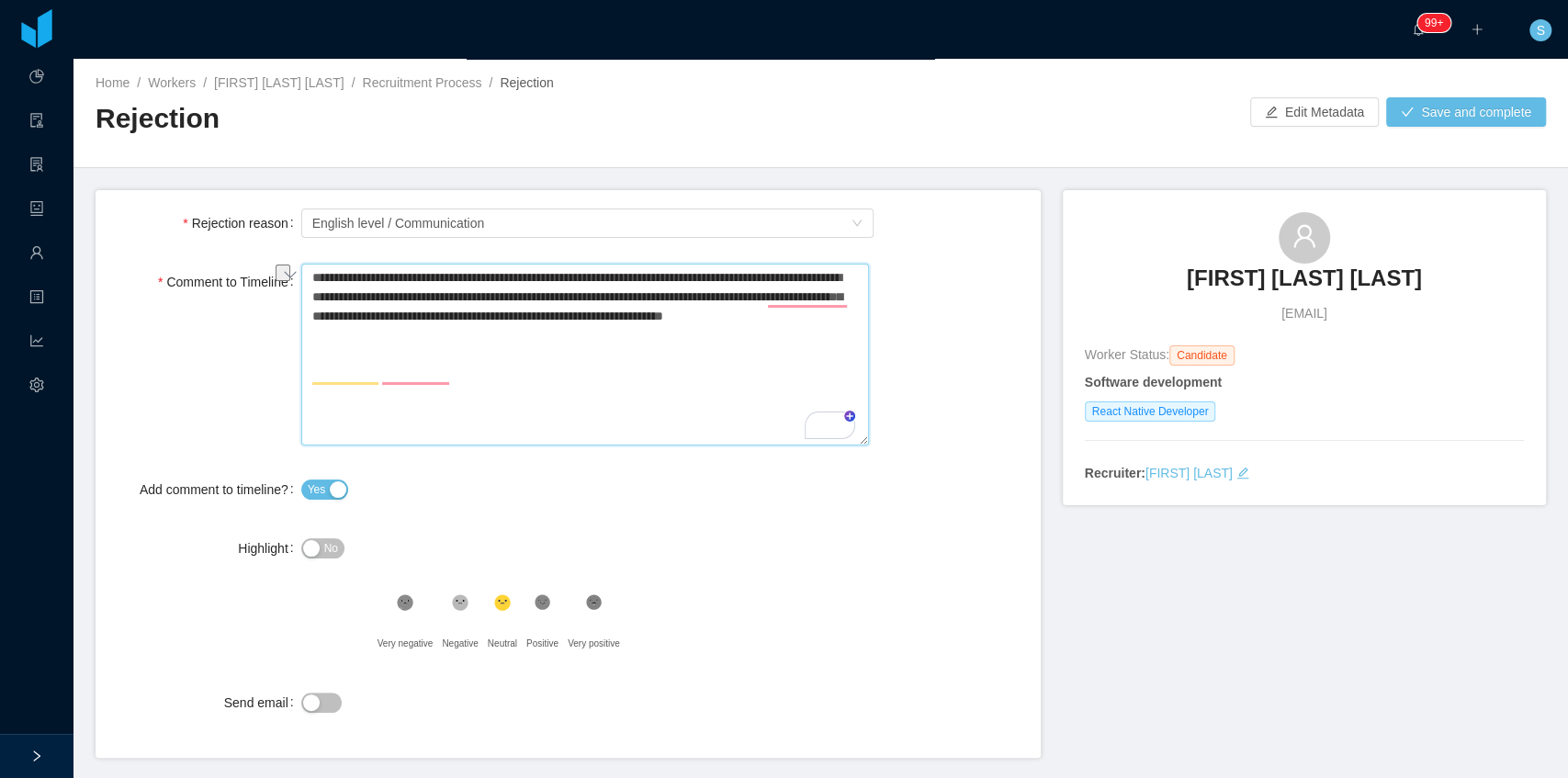 type 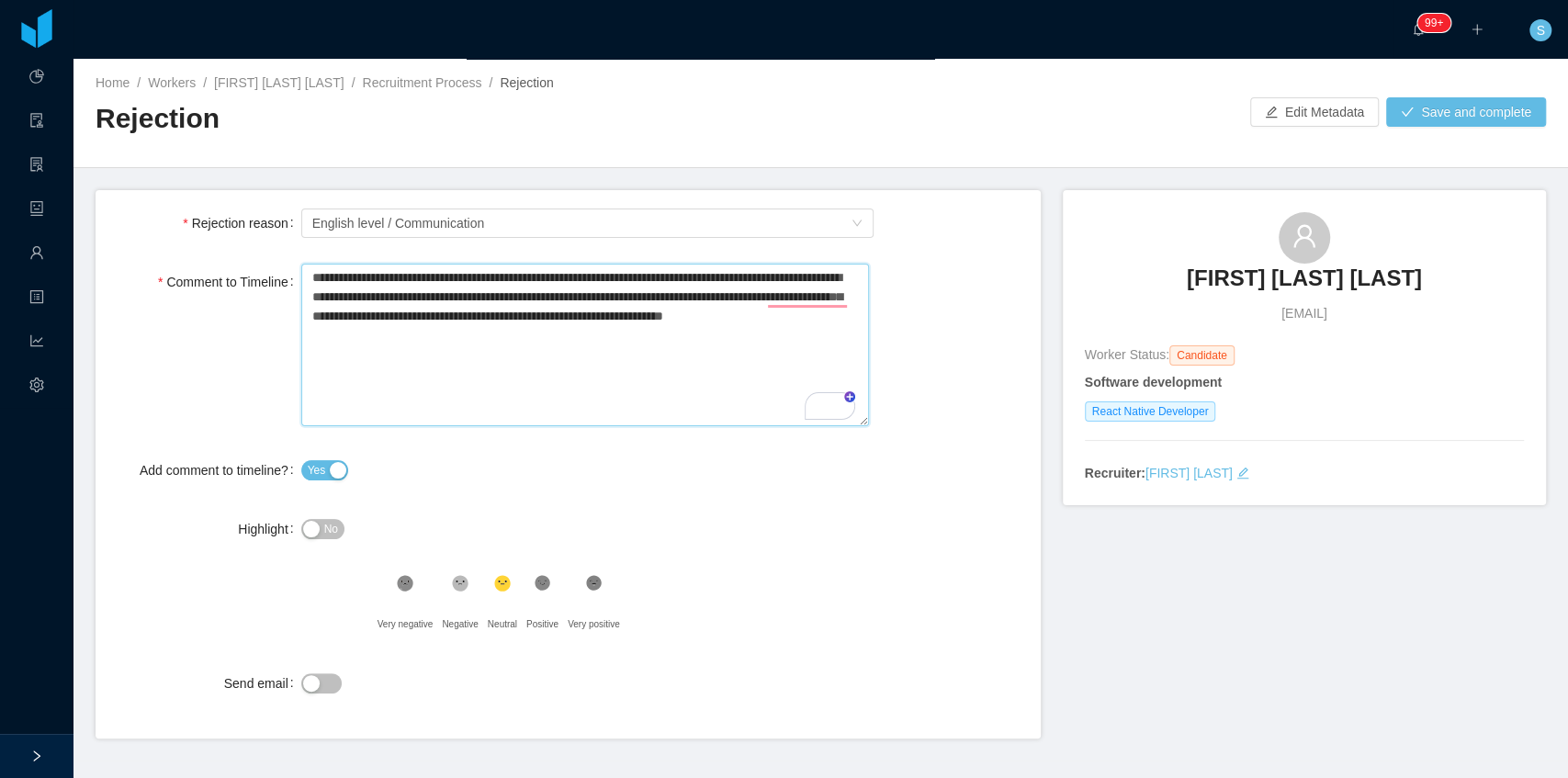 click on "**********" at bounding box center [585, 344] 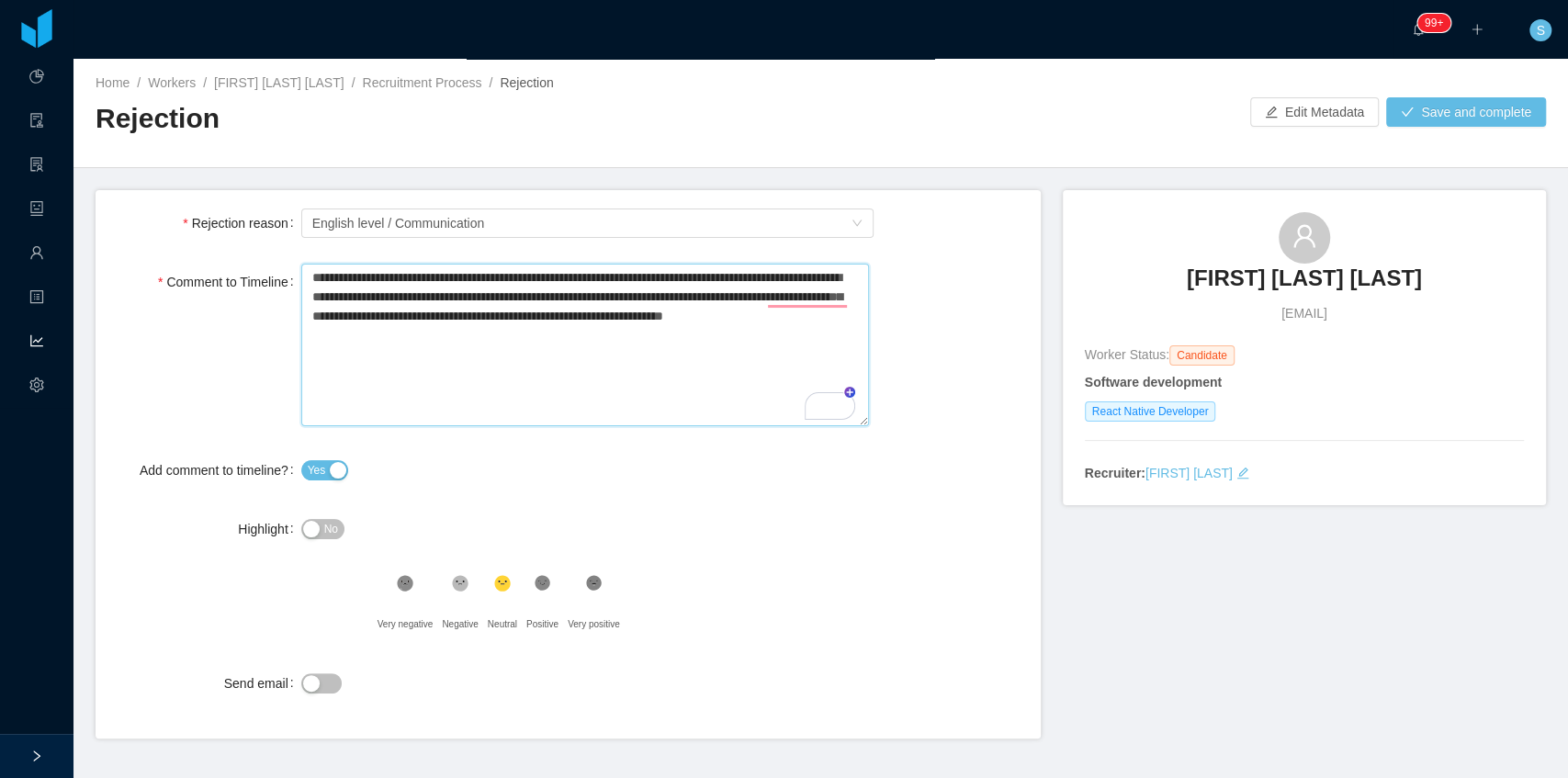 type on "**********" 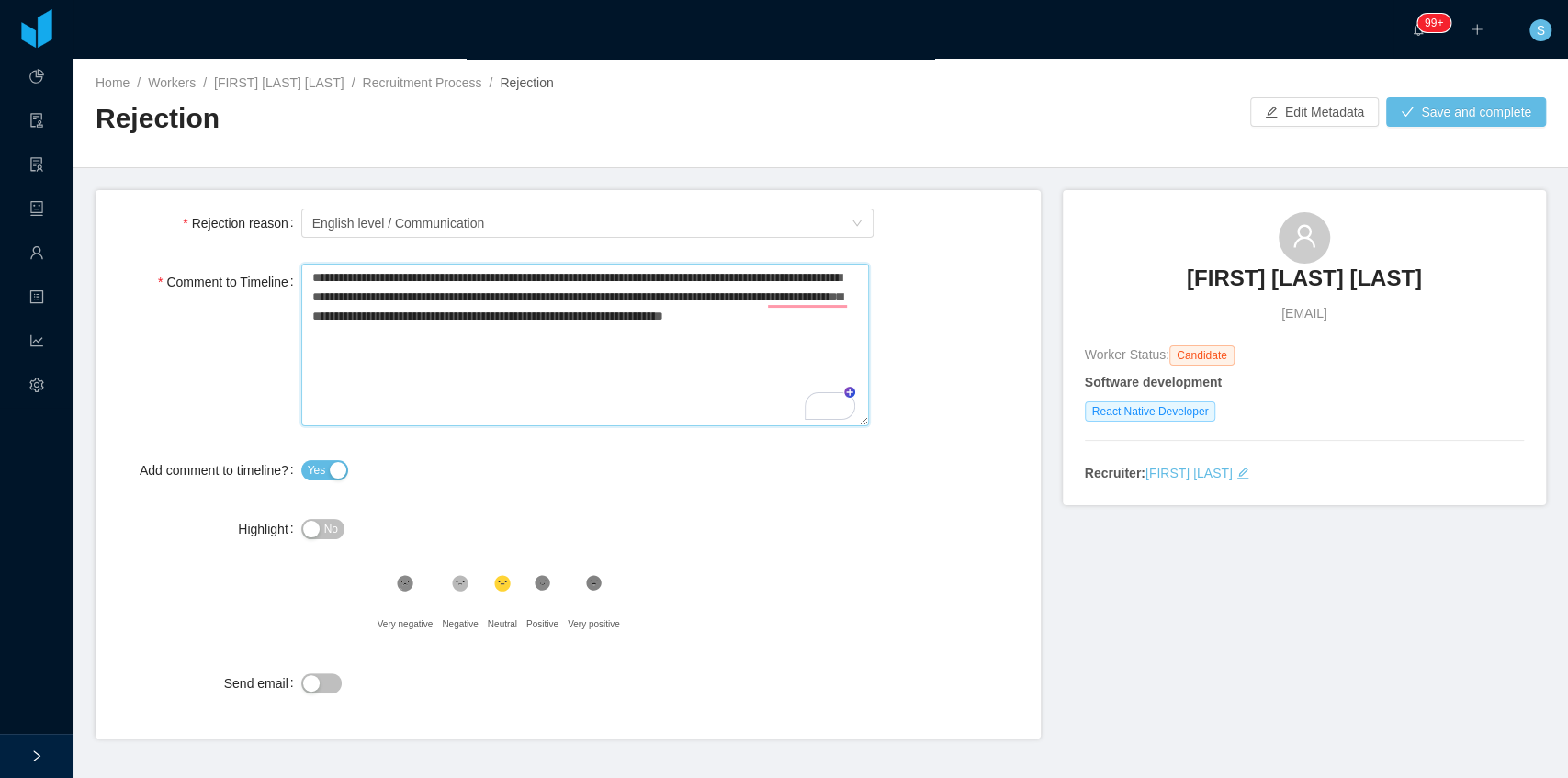 click on "**********" at bounding box center [585, 344] 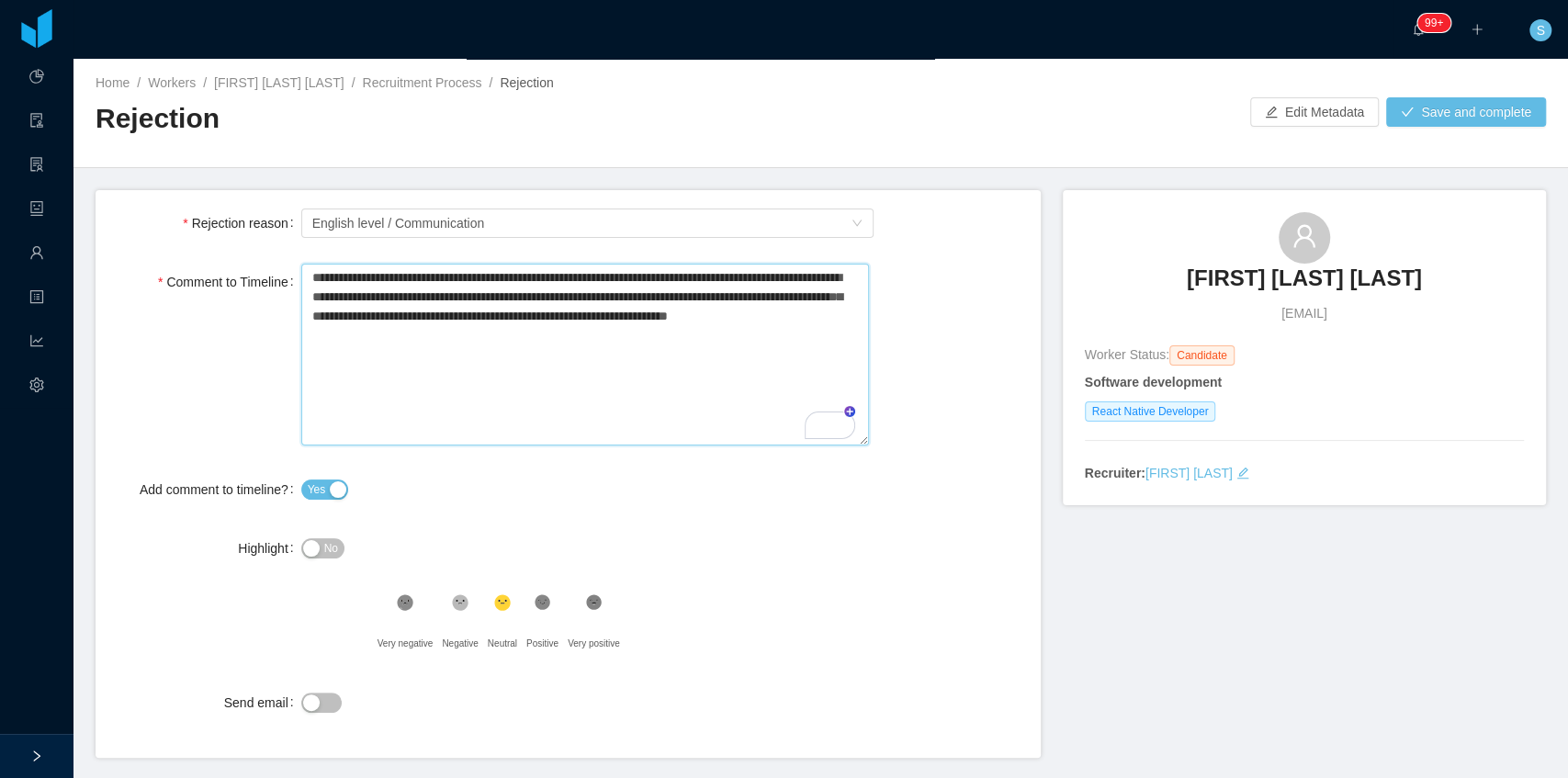 paste on "**********" 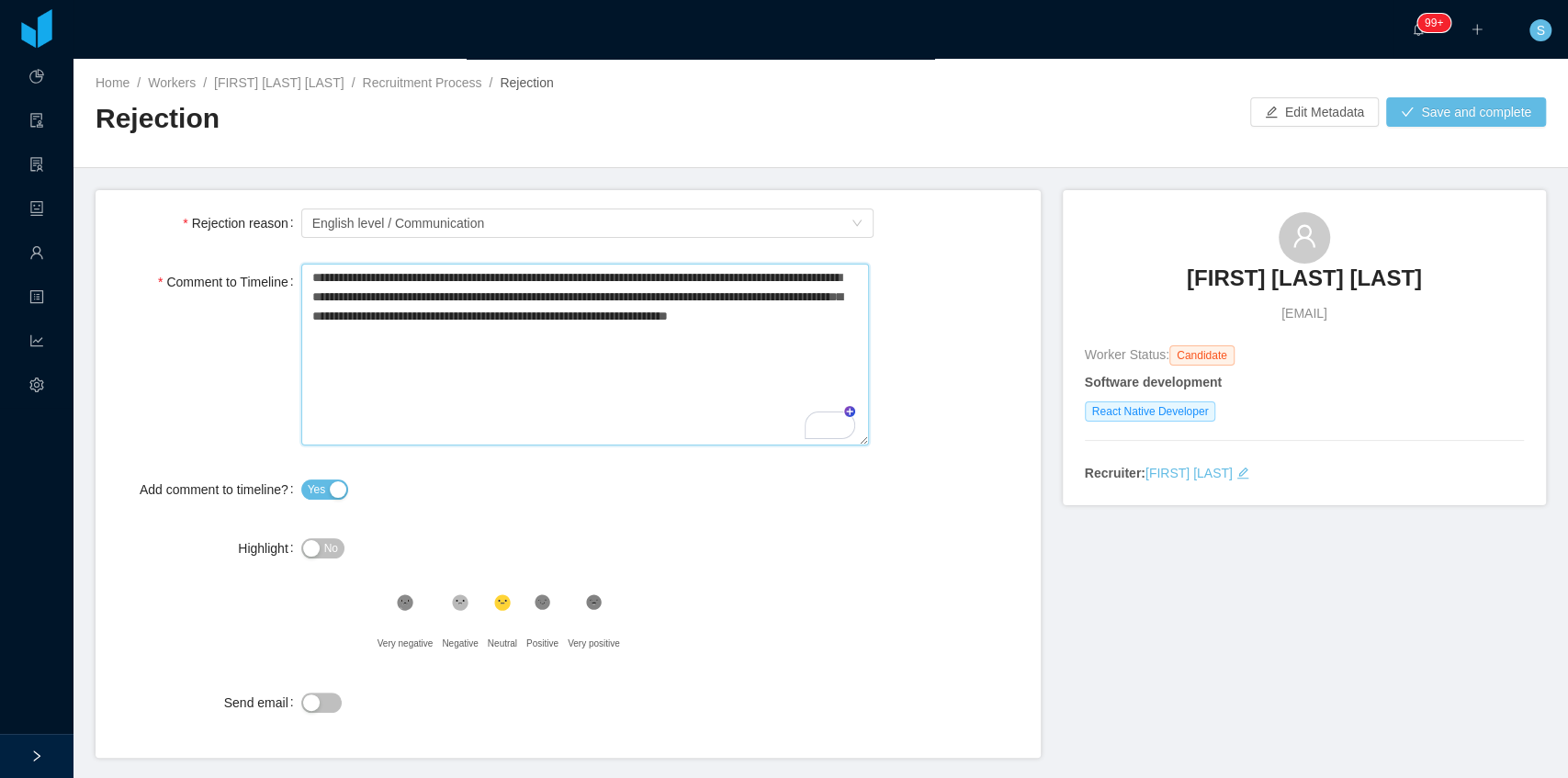 type 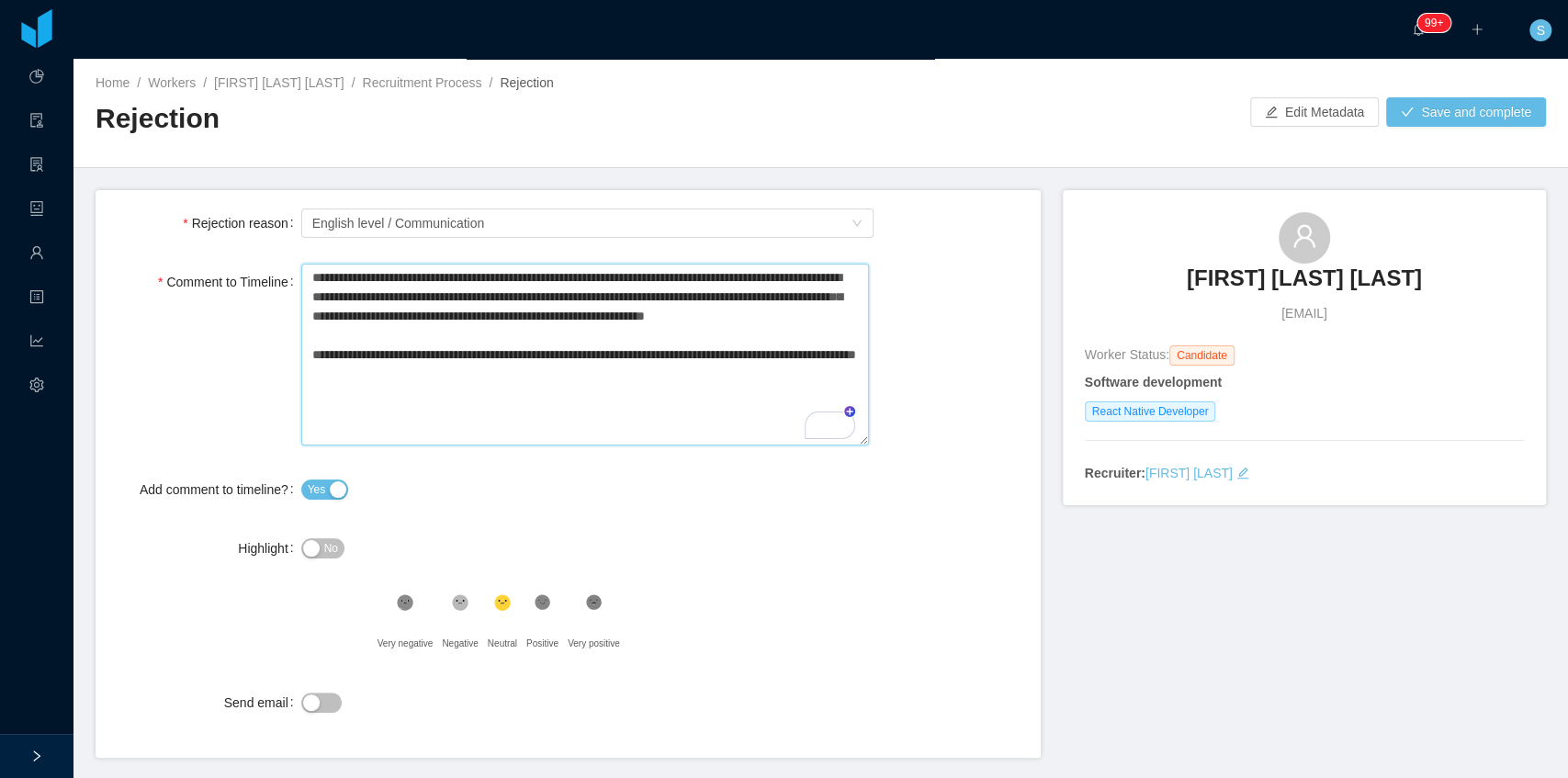 type 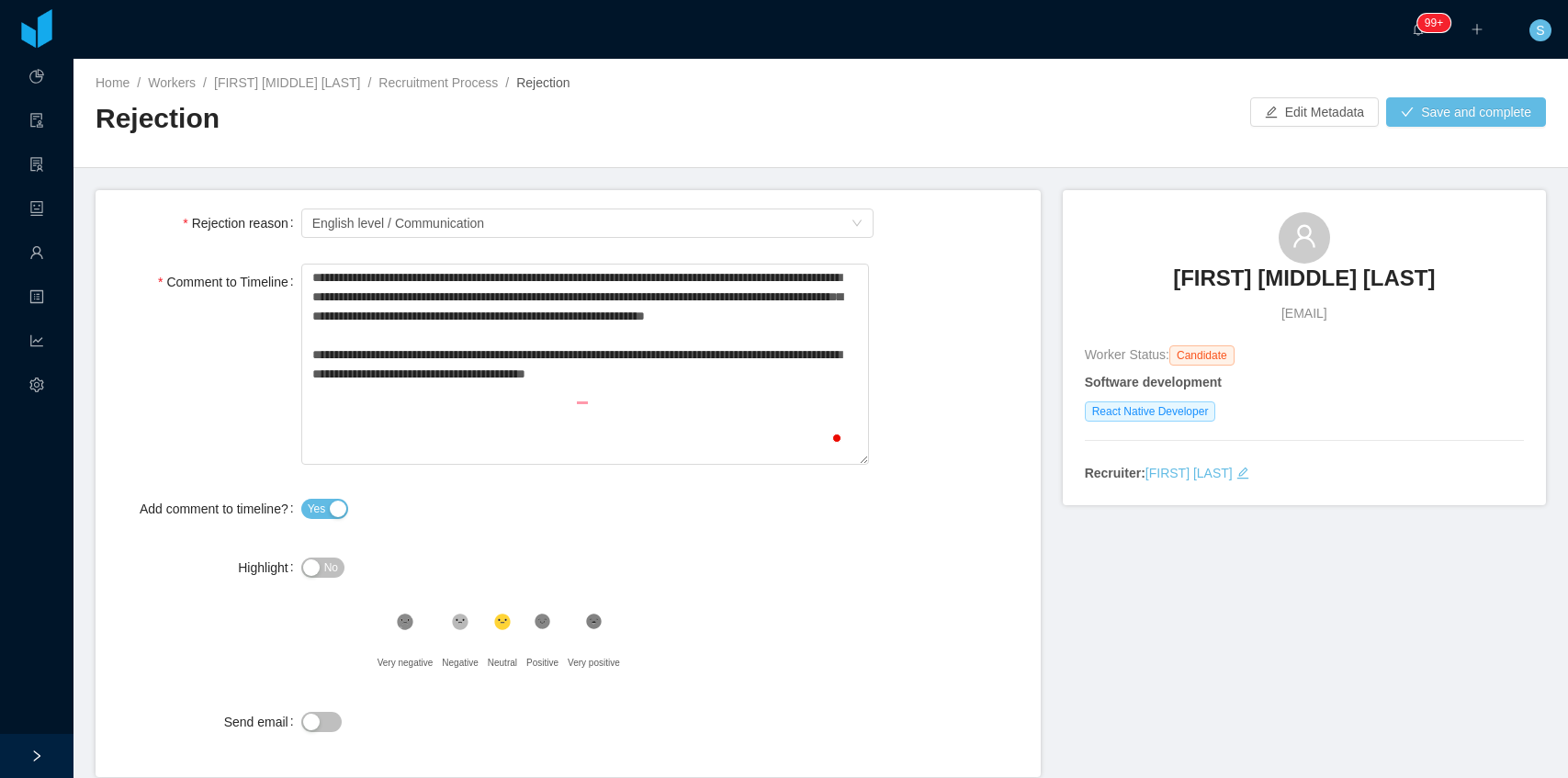 scroll, scrollTop: 0, scrollLeft: 0, axis: both 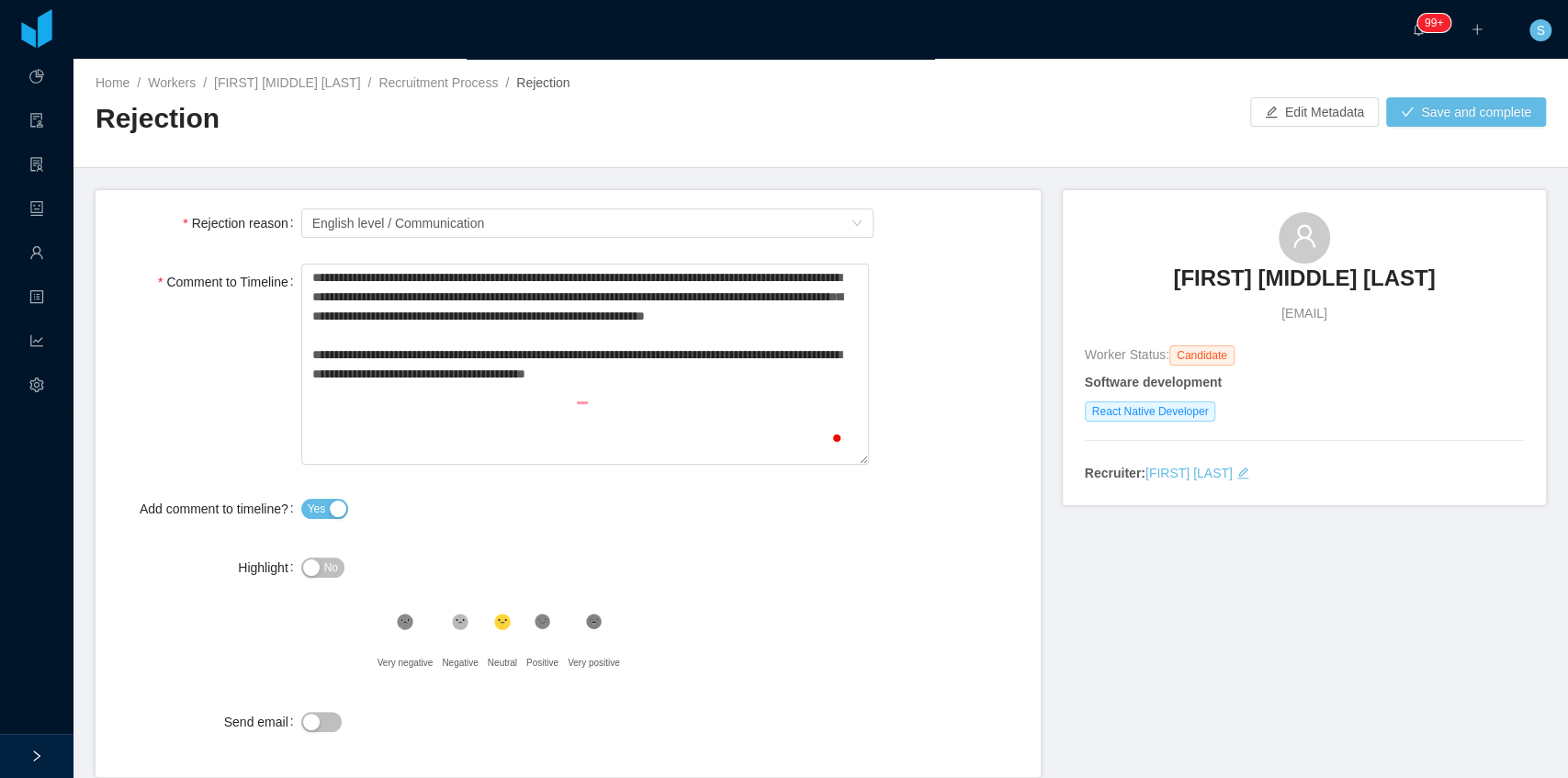 type on "**********" 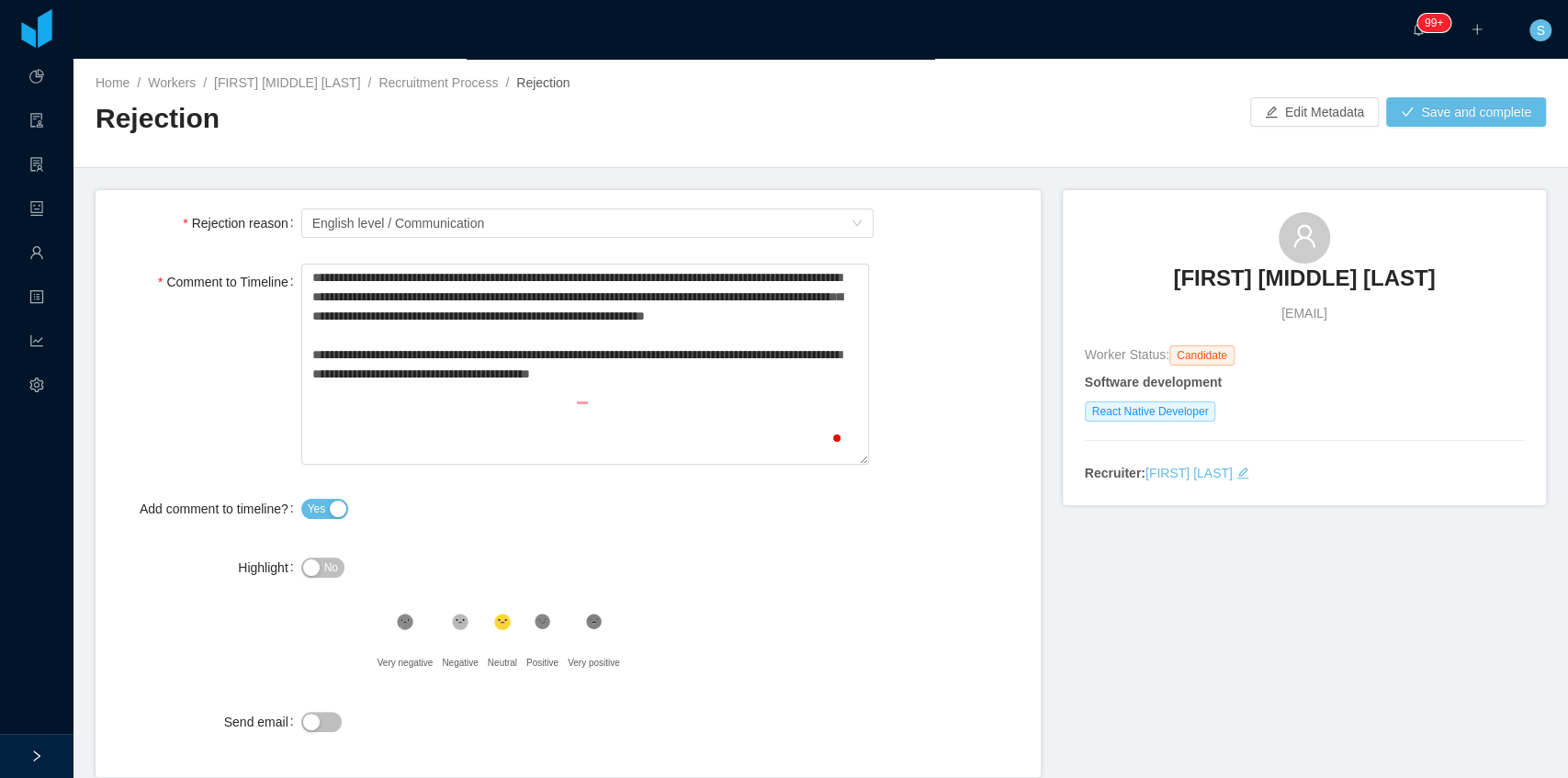 type on "**********" 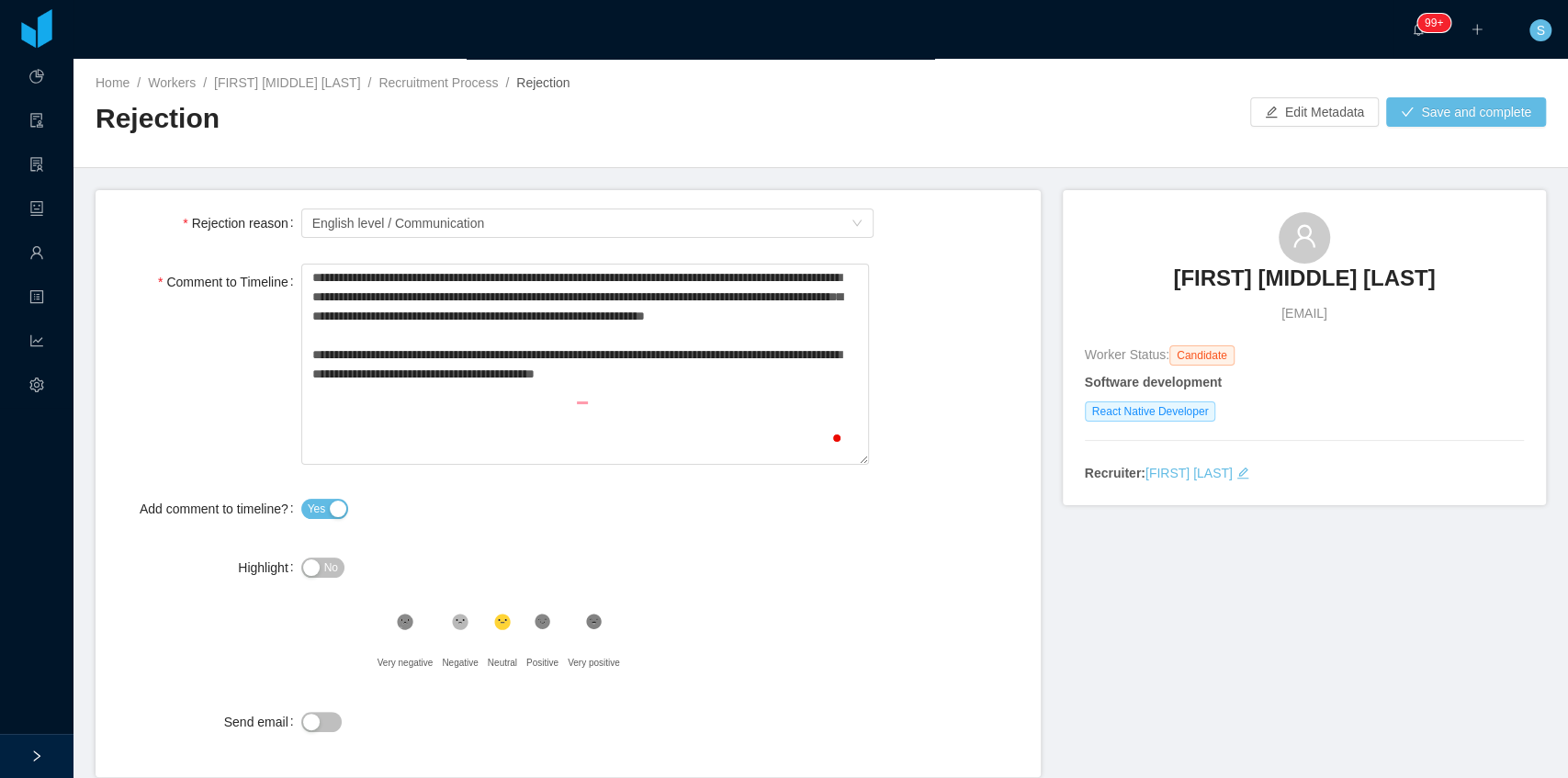 type on "**********" 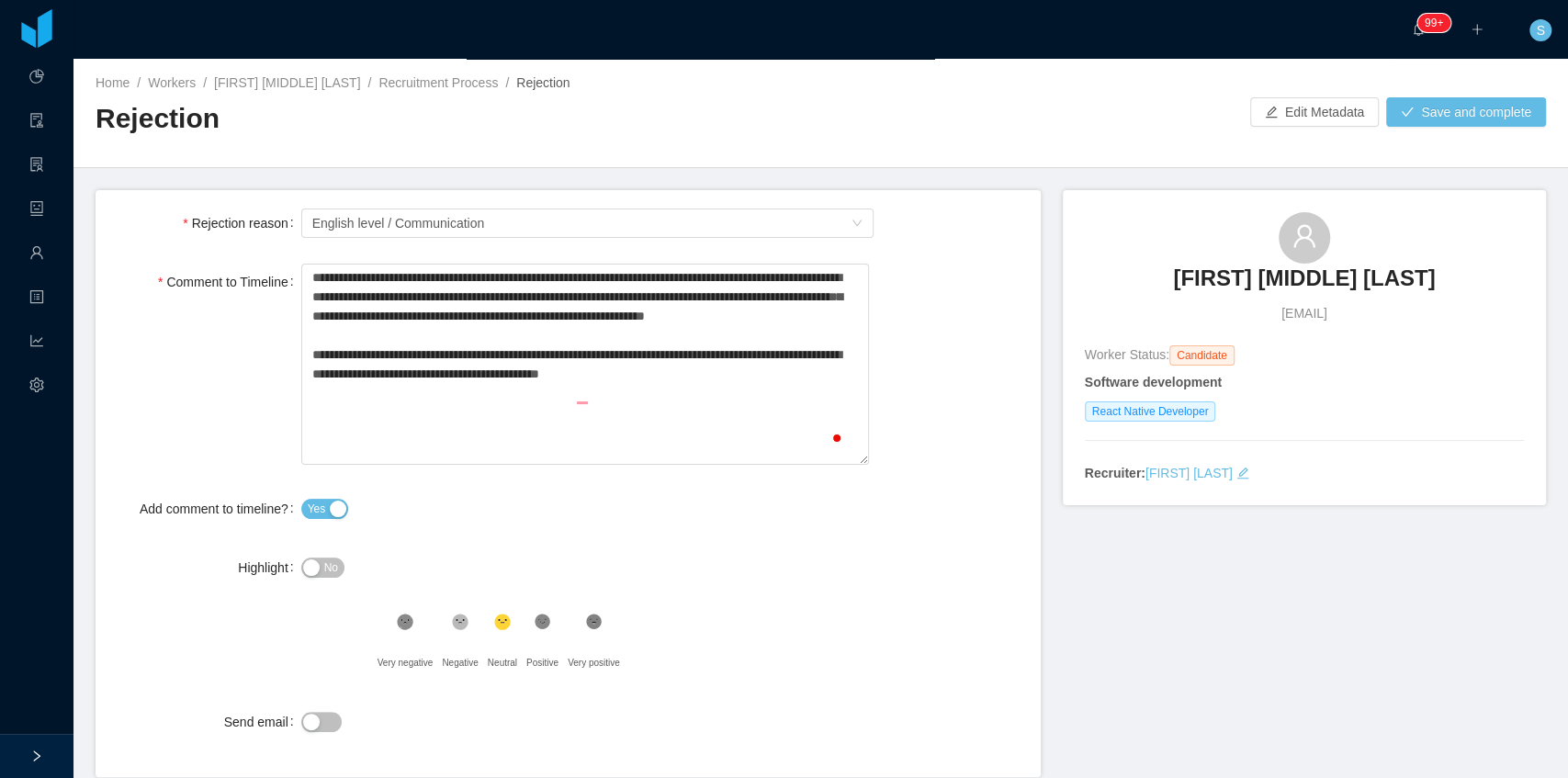type on "**********" 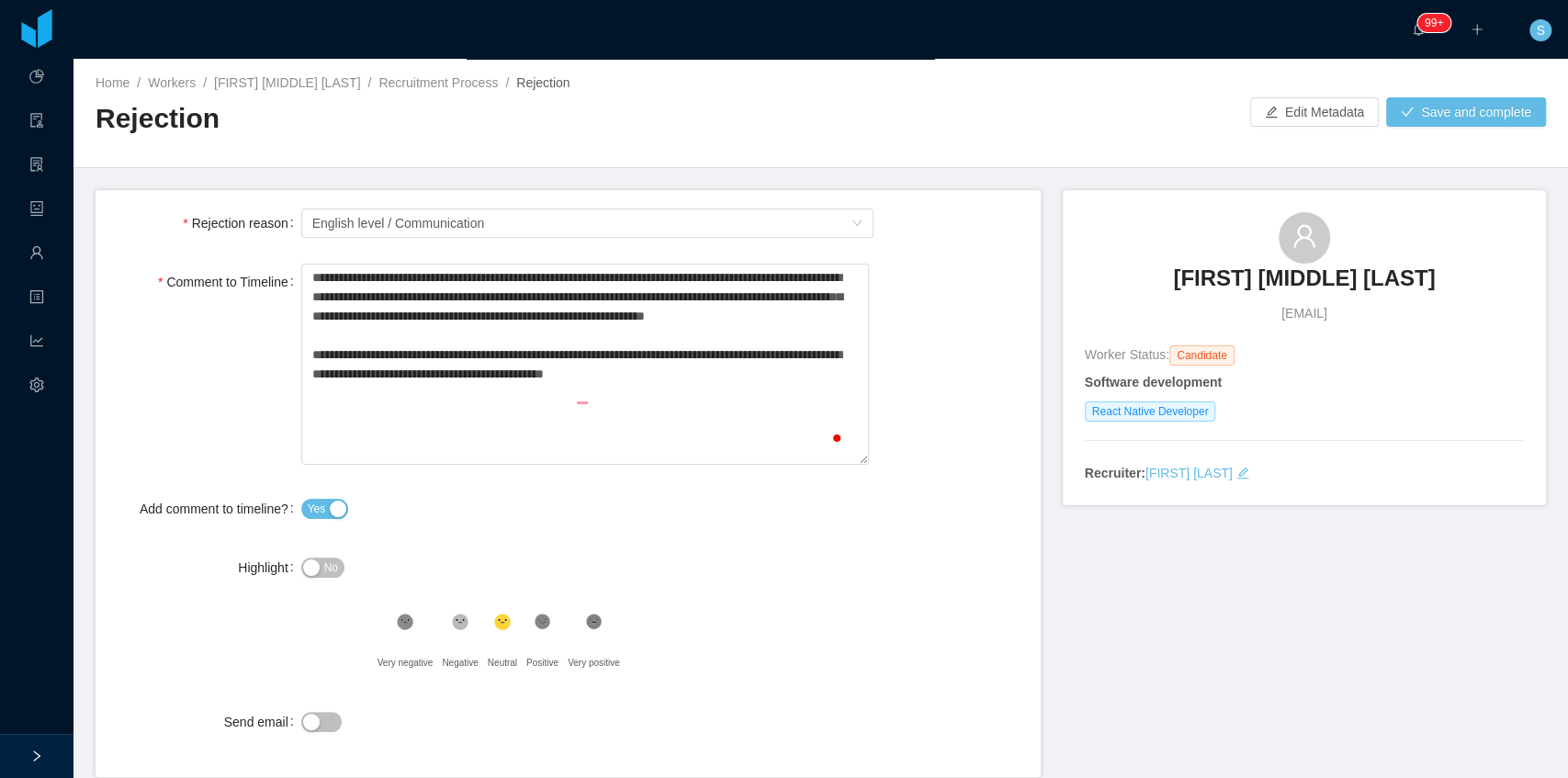 type on "**********" 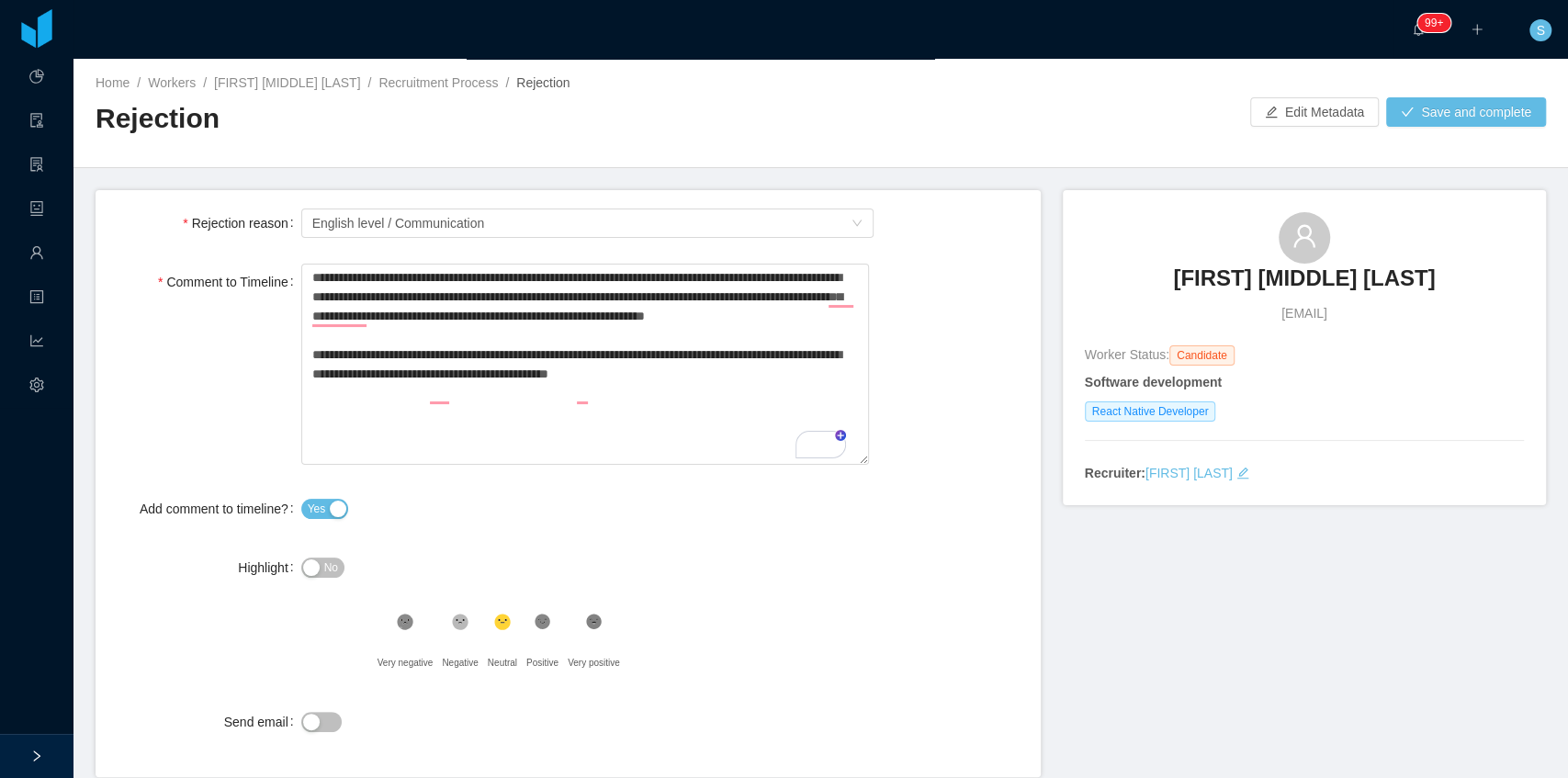 type on "**********" 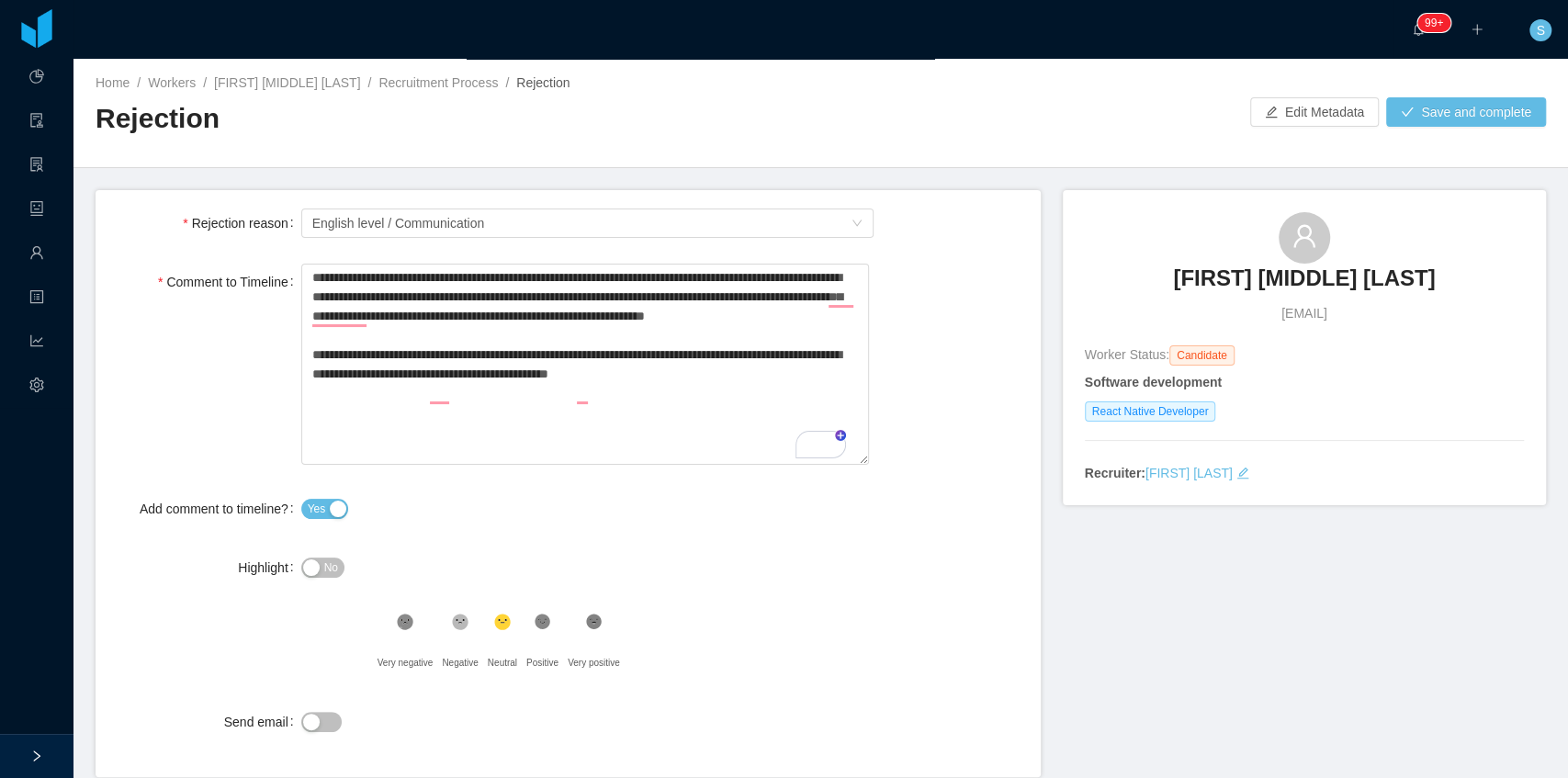 type 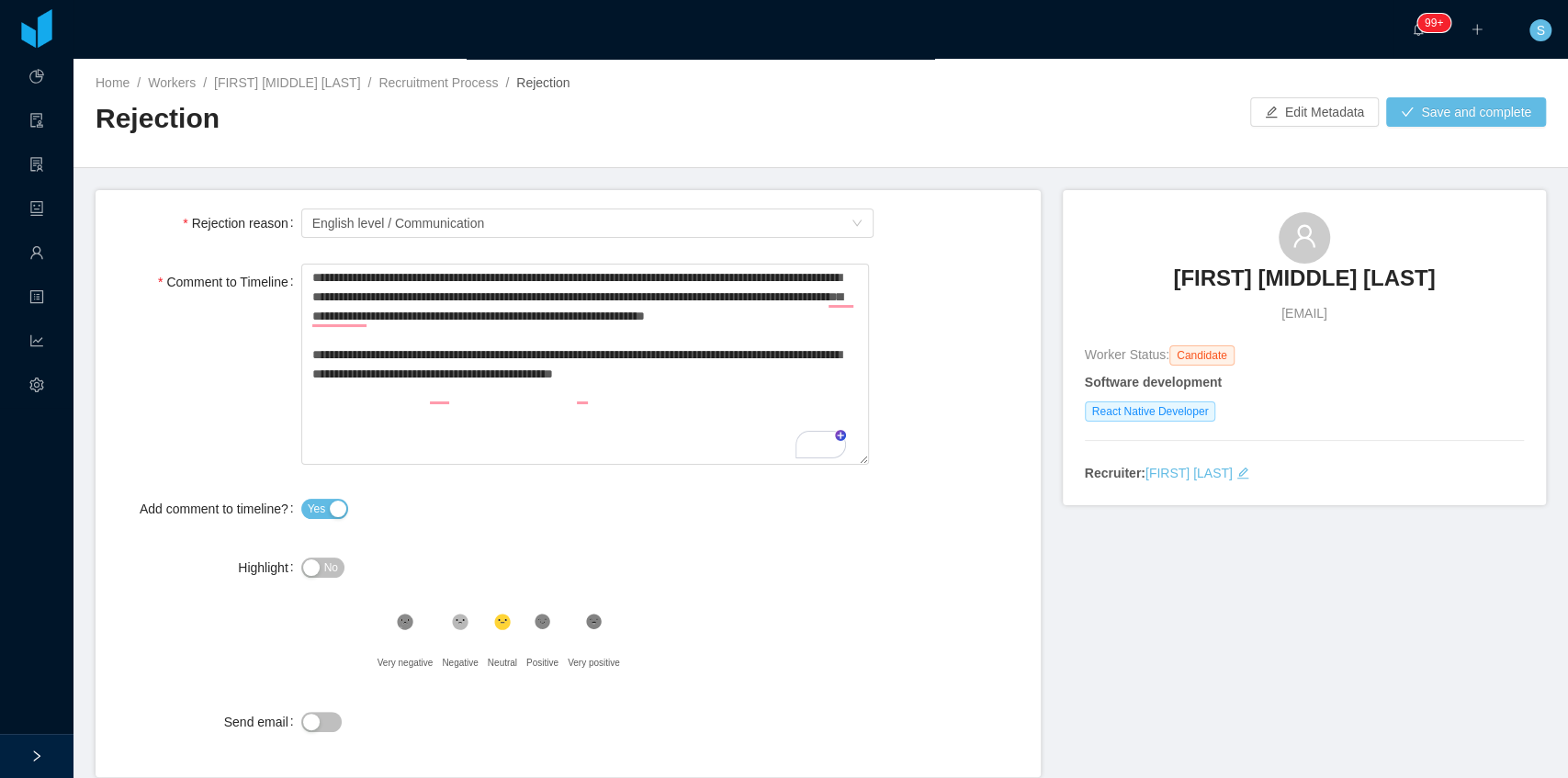 type on "**********" 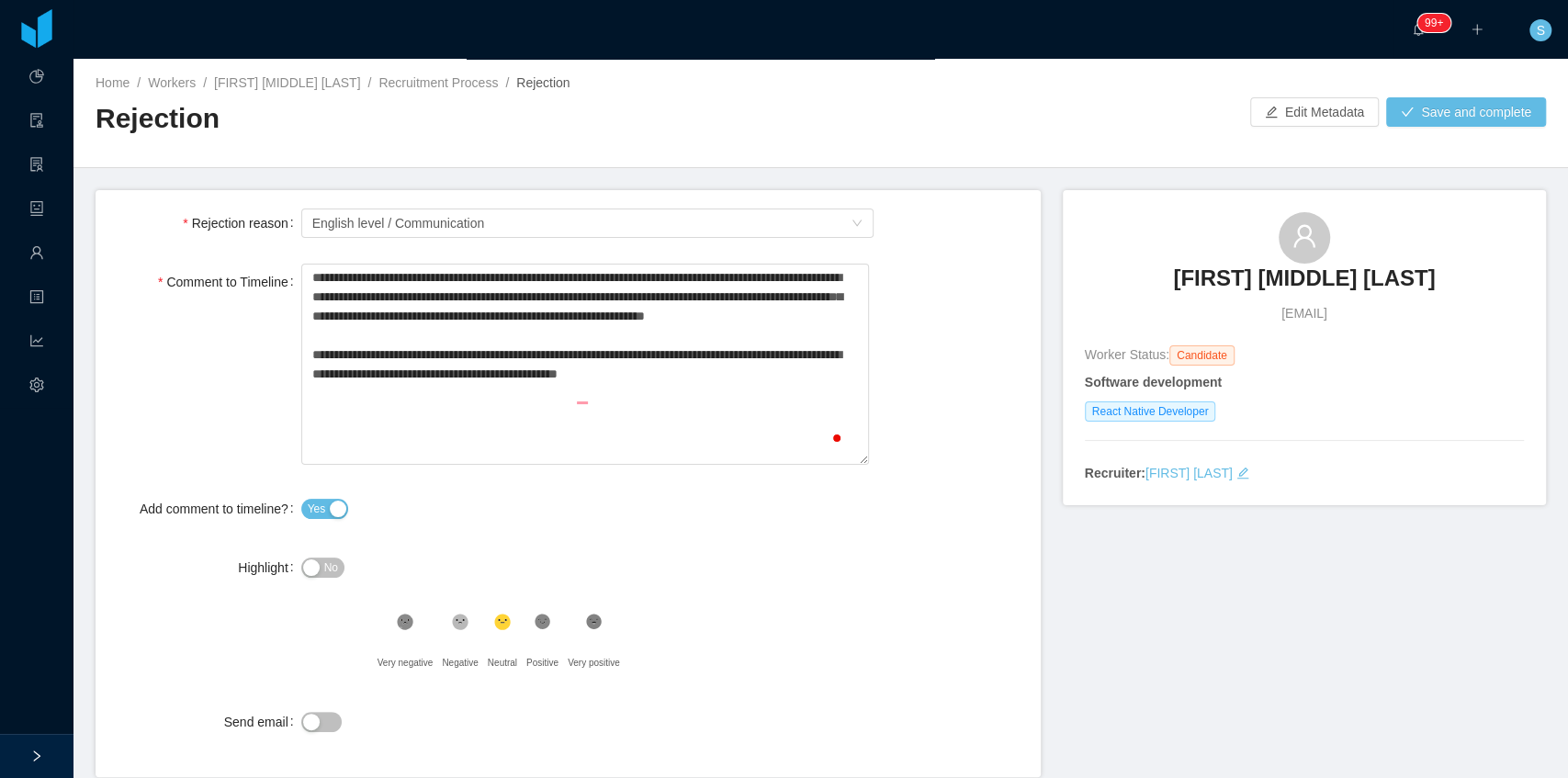 type on "**********" 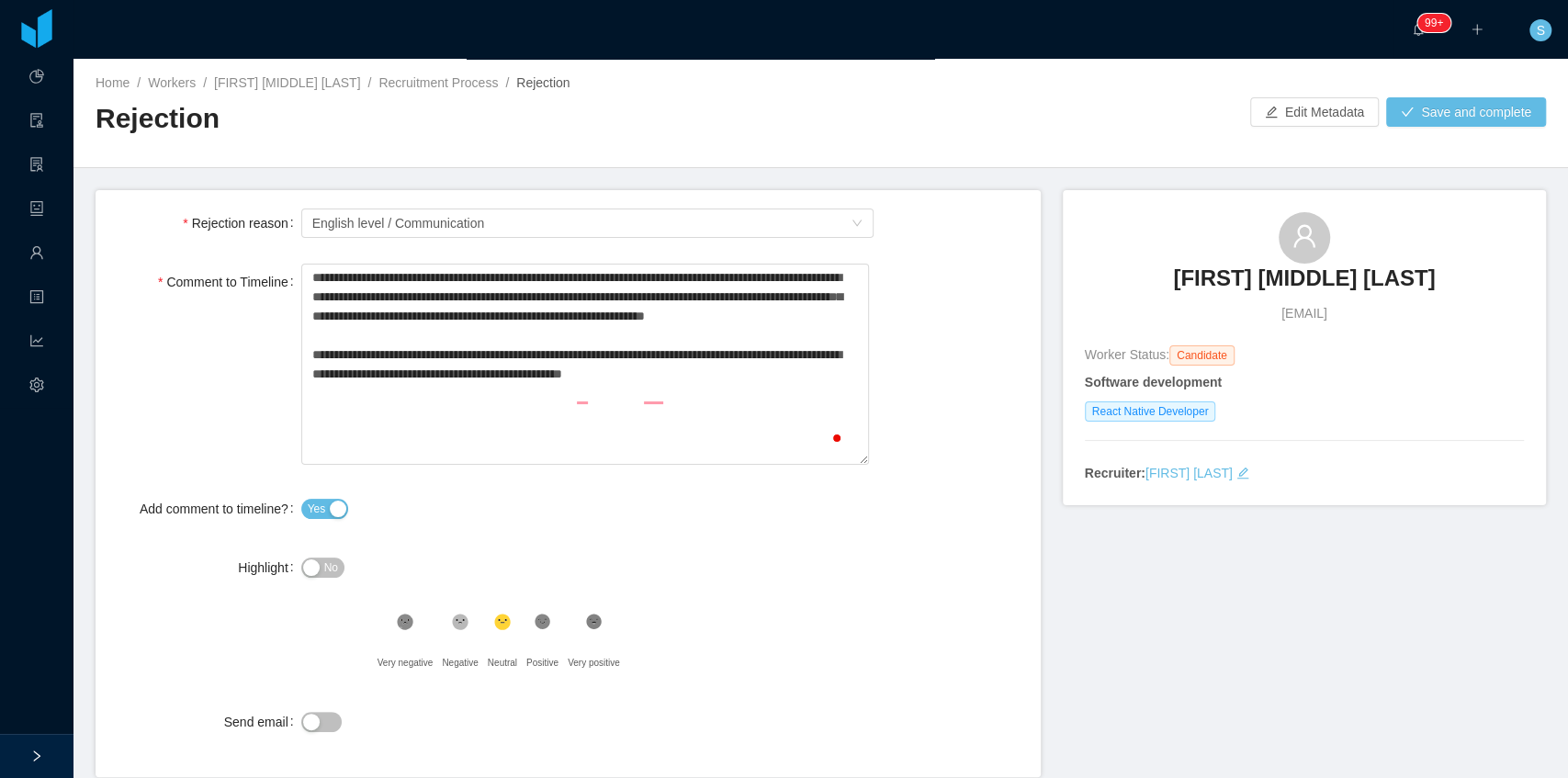 type on "**********" 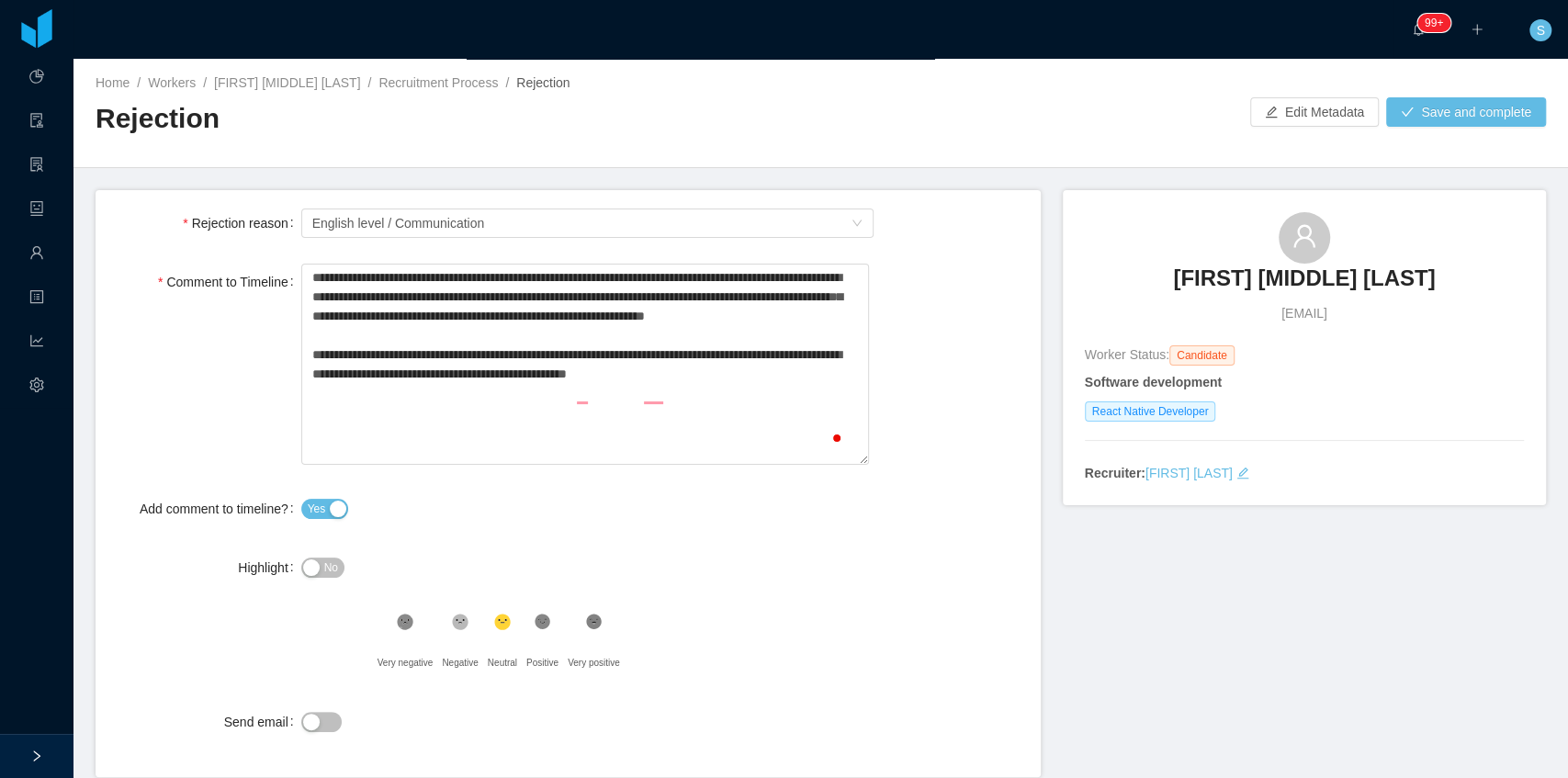 type on "**********" 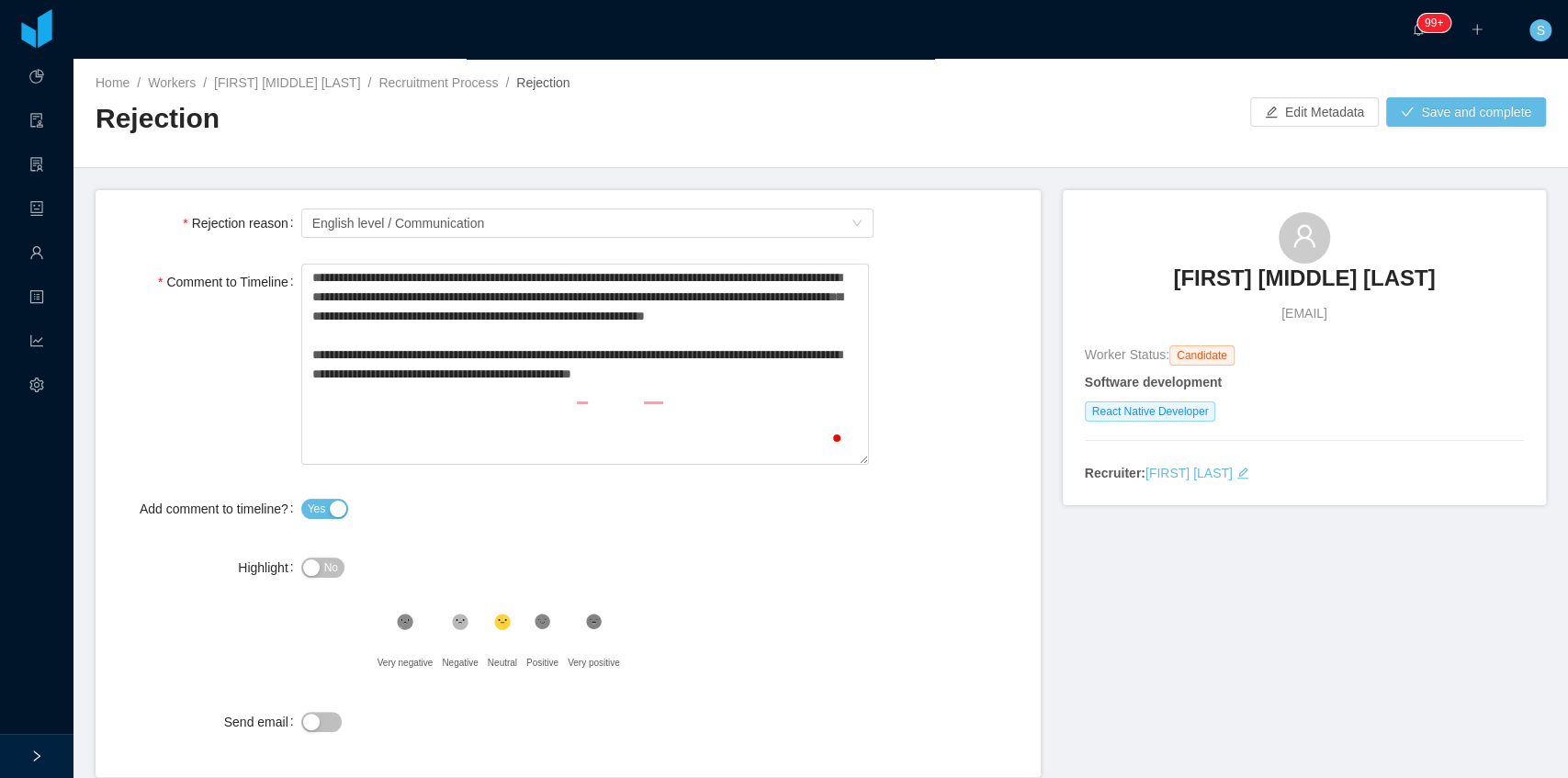 type on "**********" 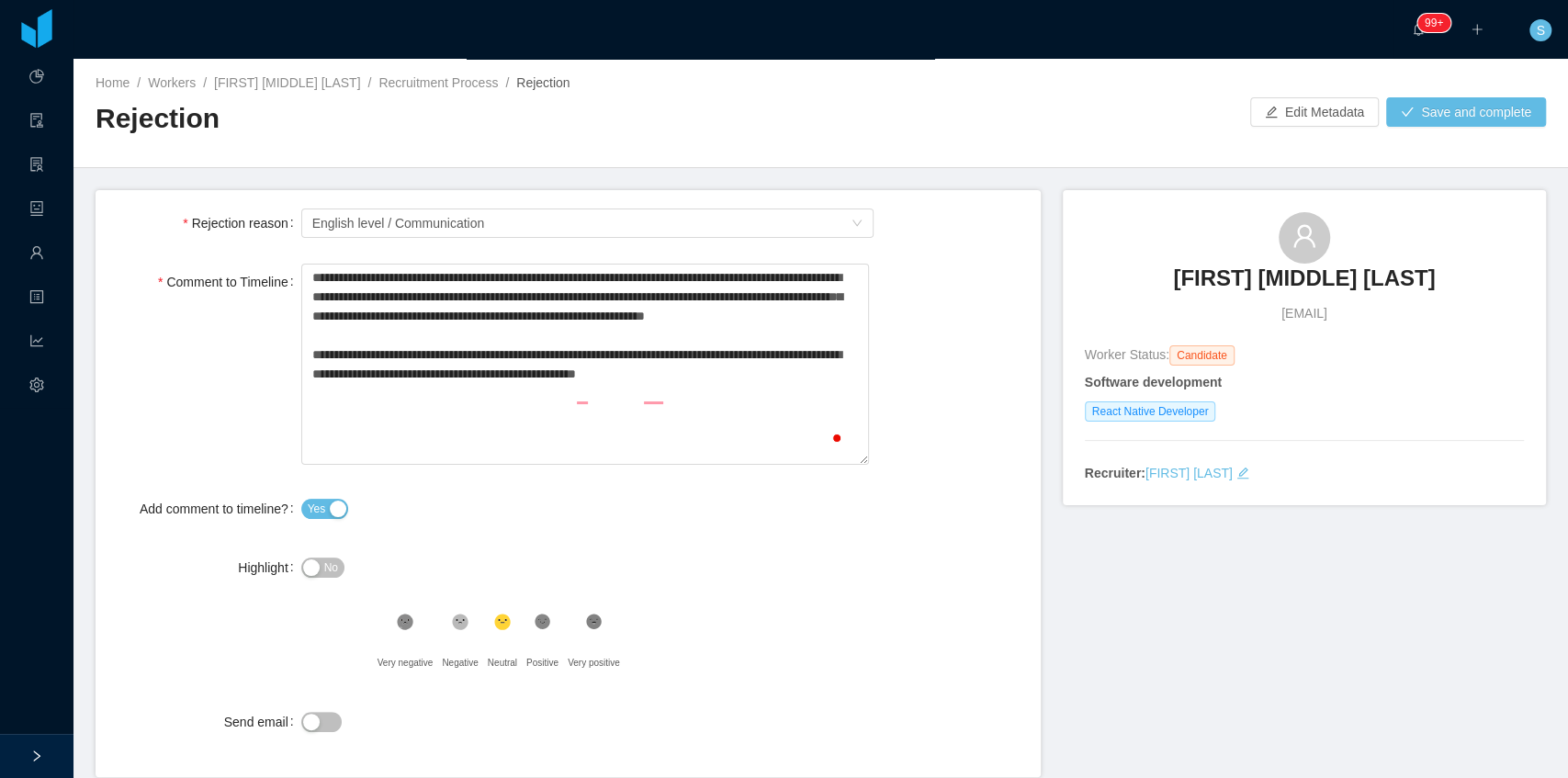 type on "**********" 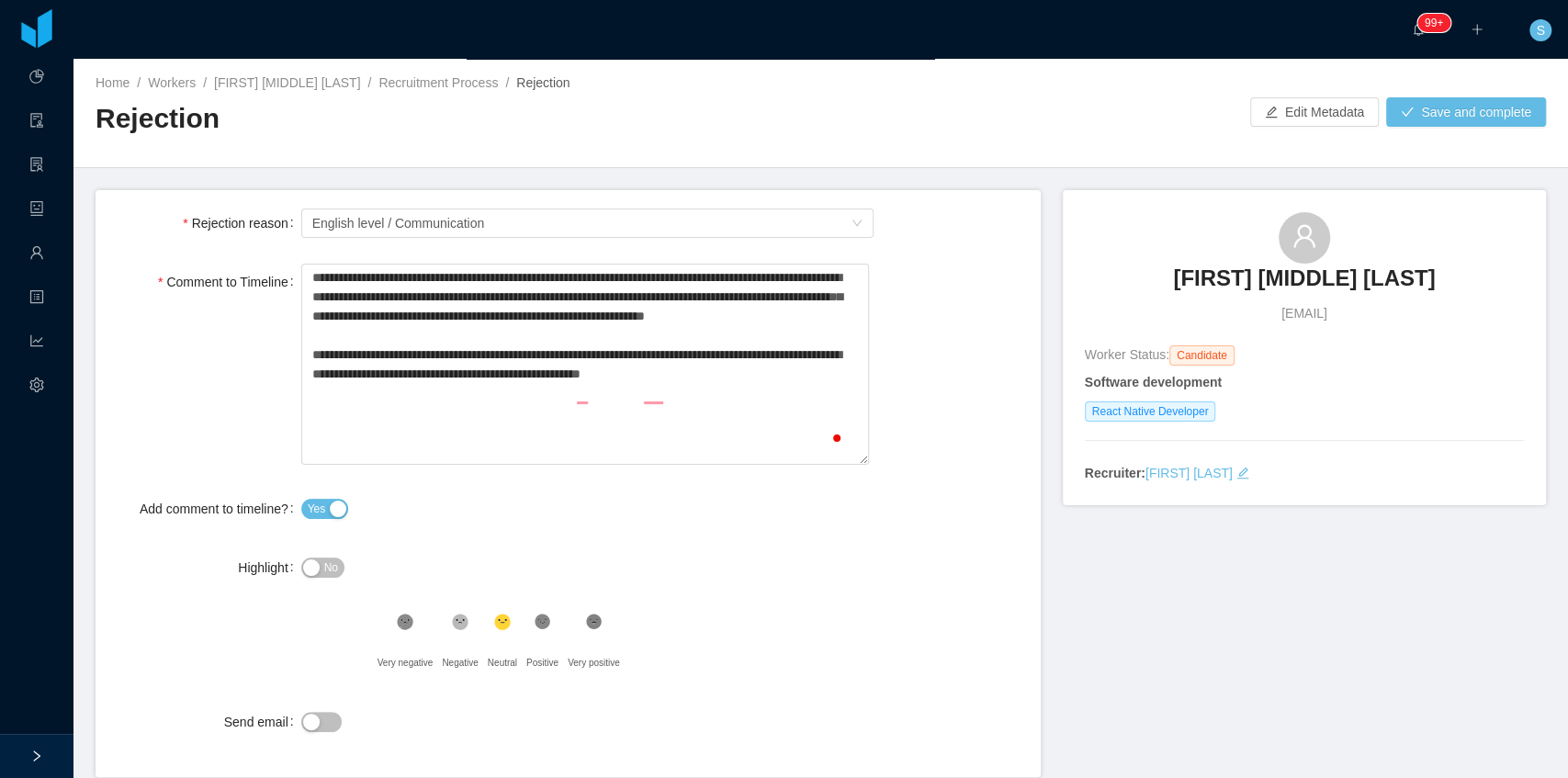 type 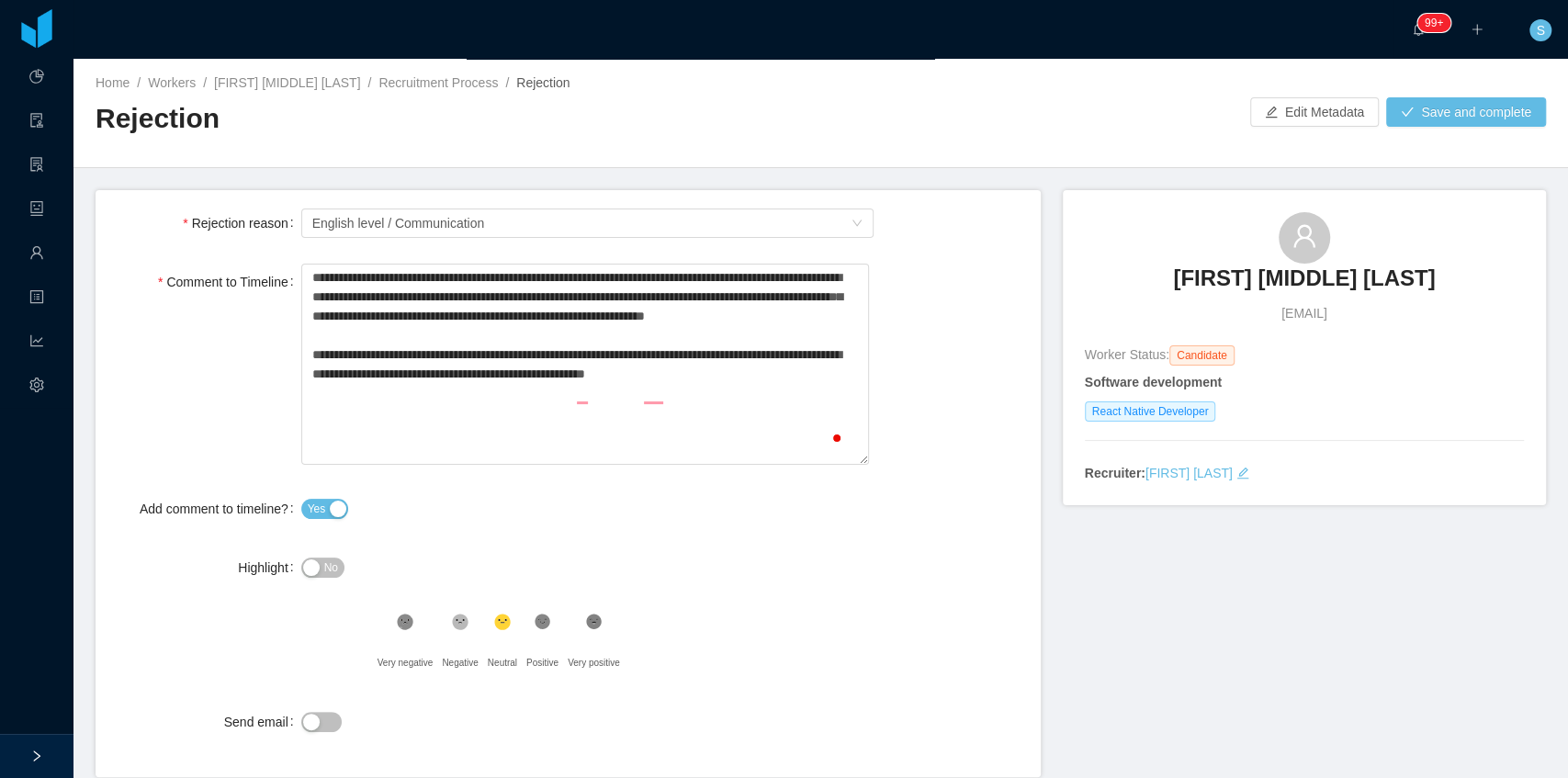 type on "**********" 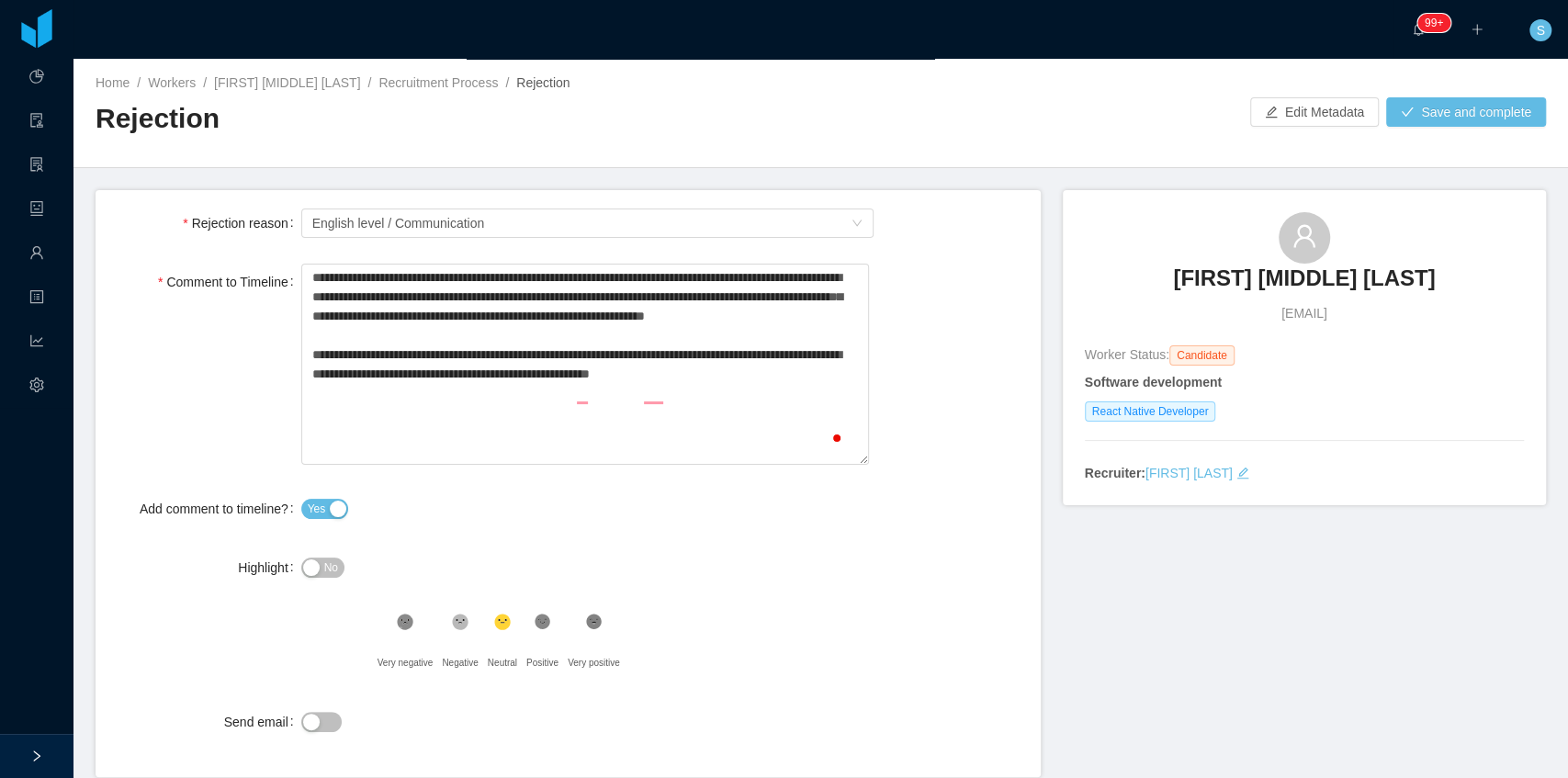 type on "**********" 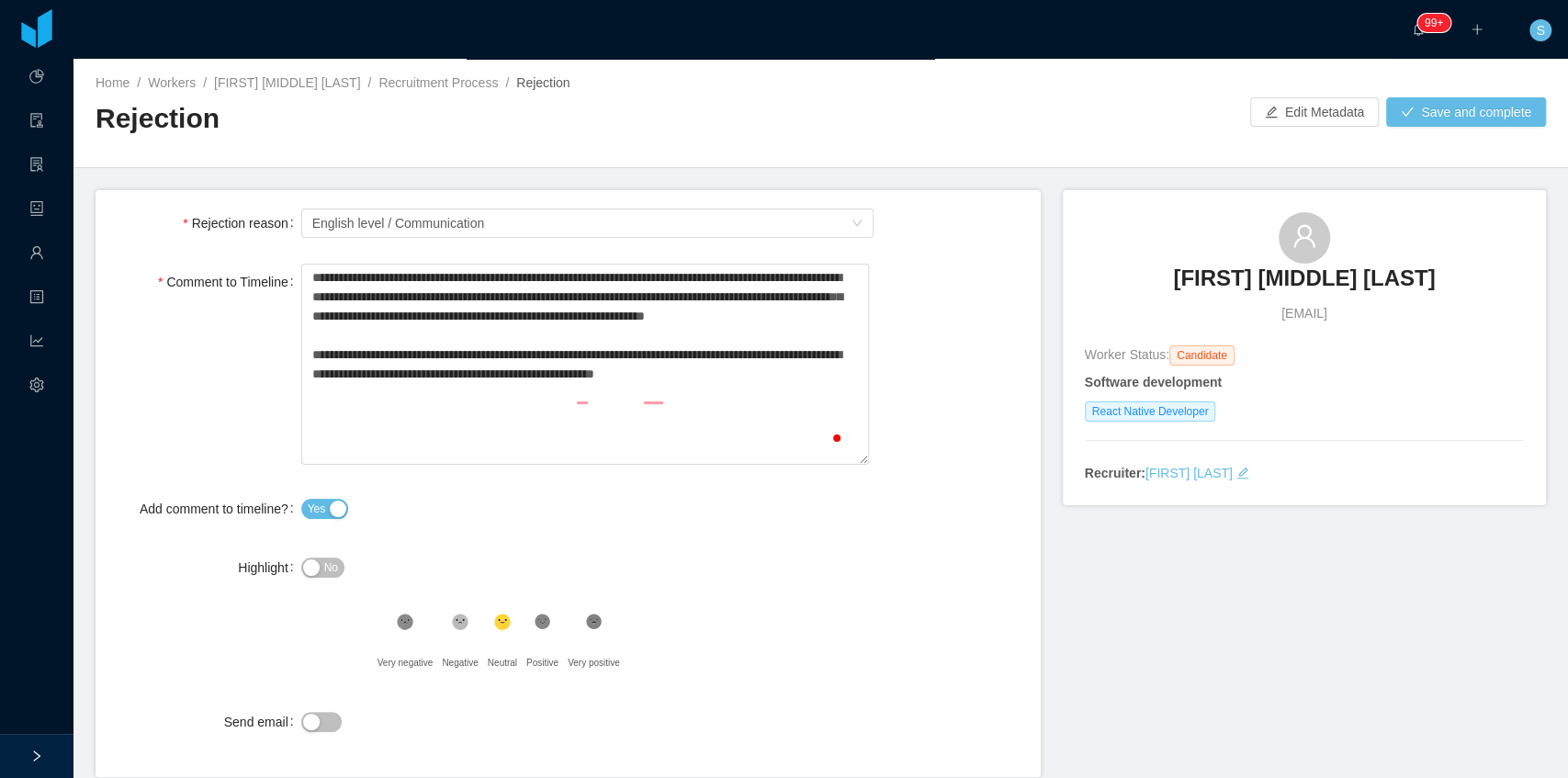 type on "**********" 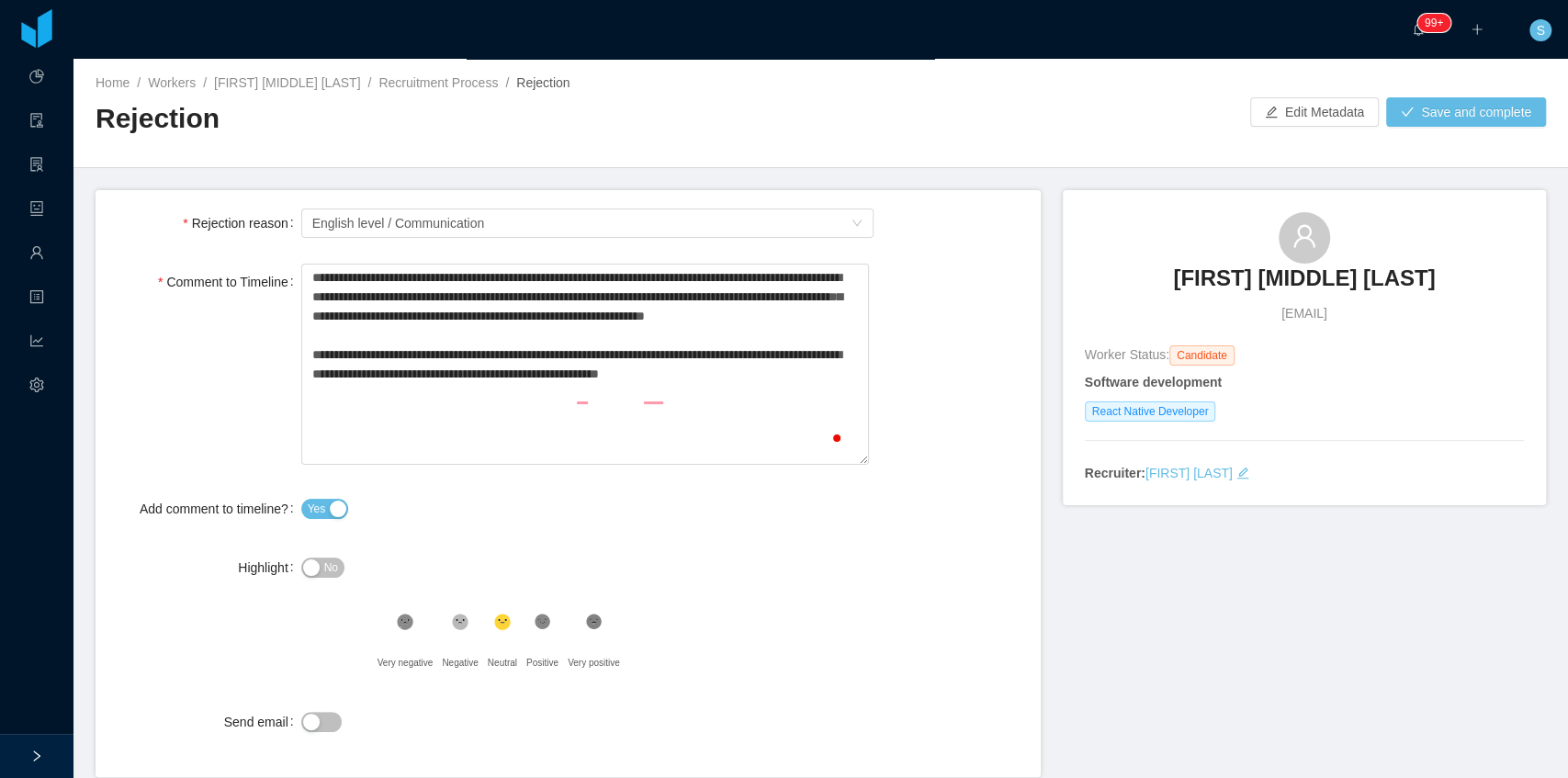 type on "**********" 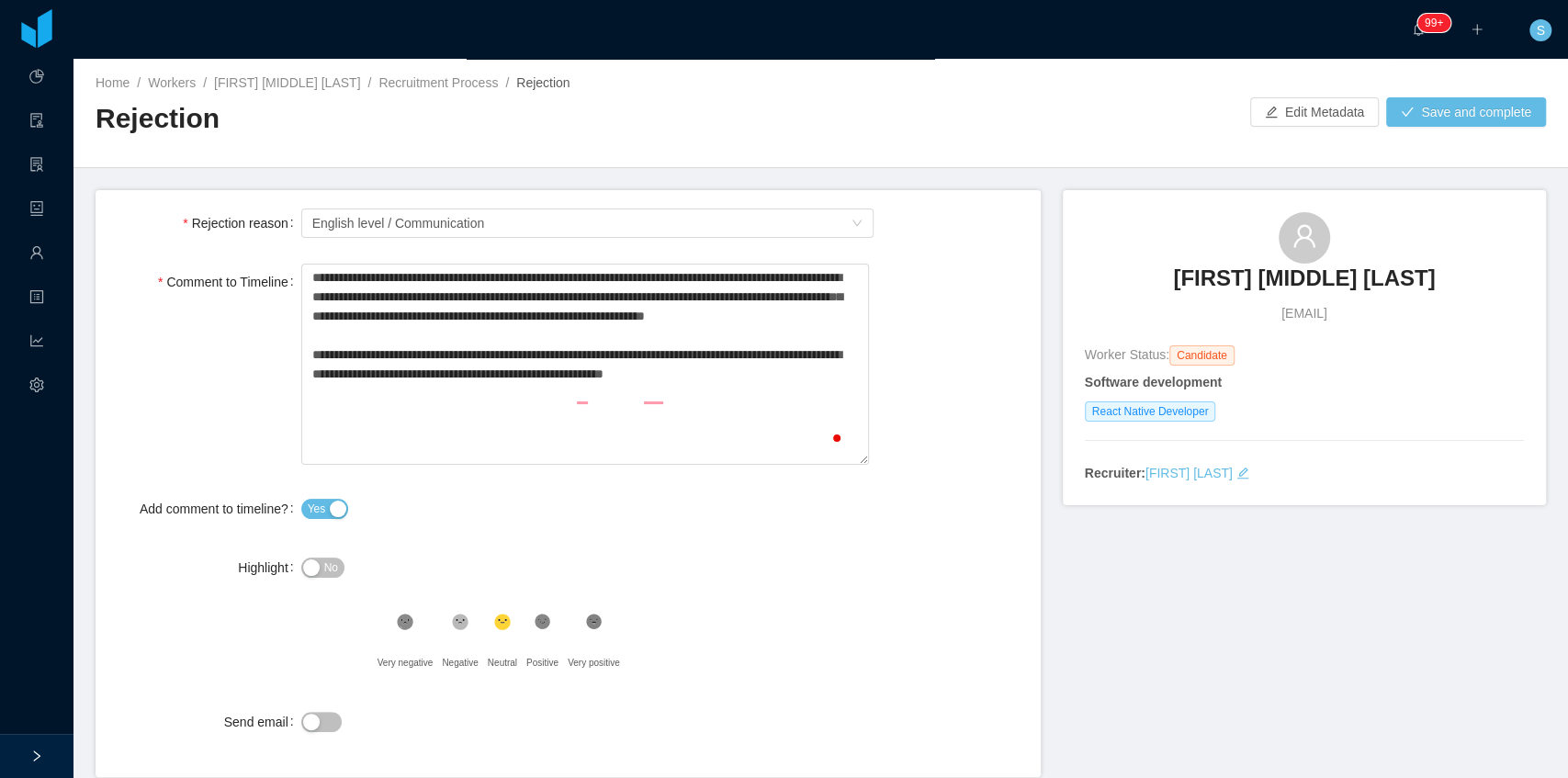 type on "**********" 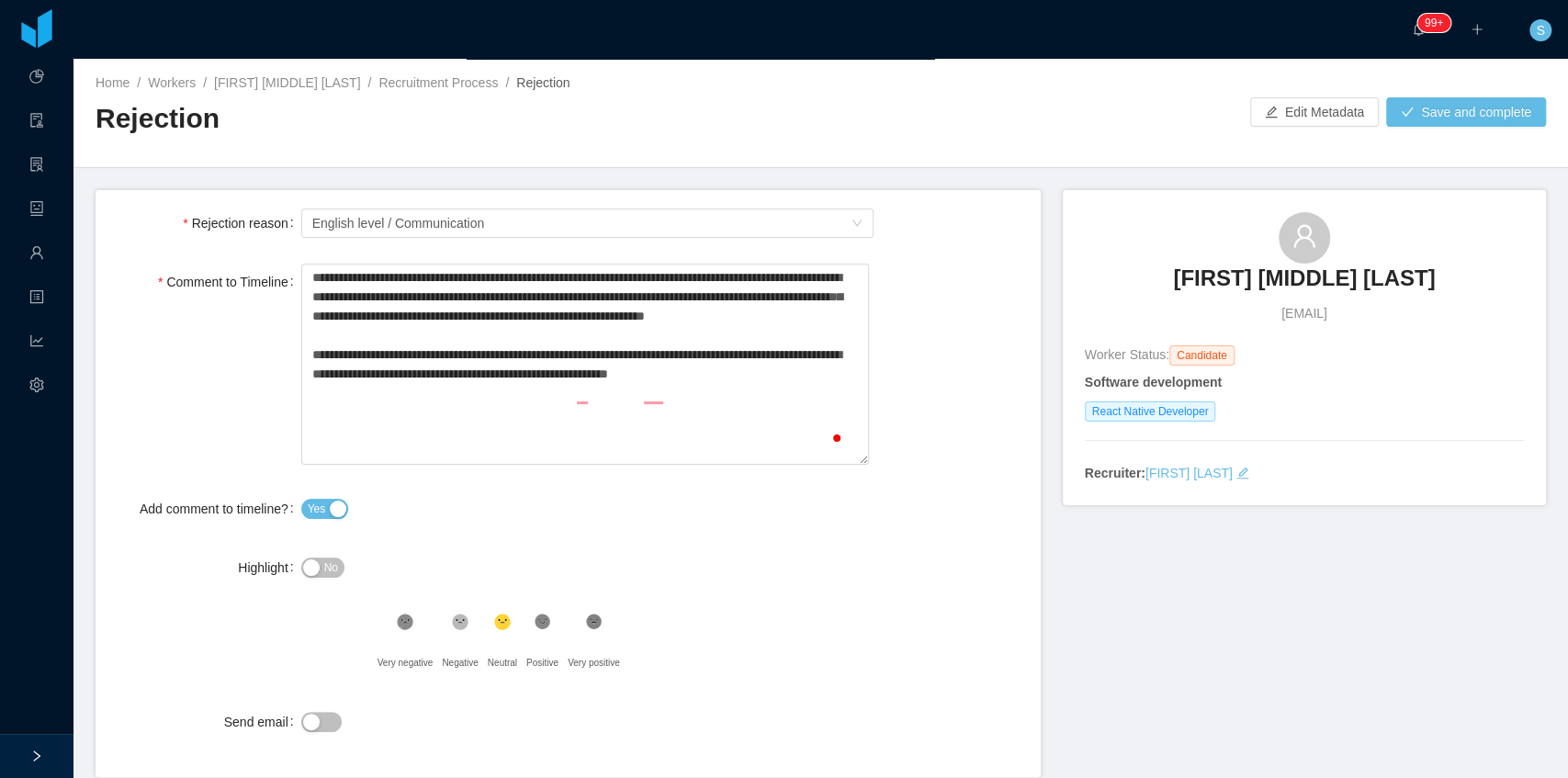 type on "**********" 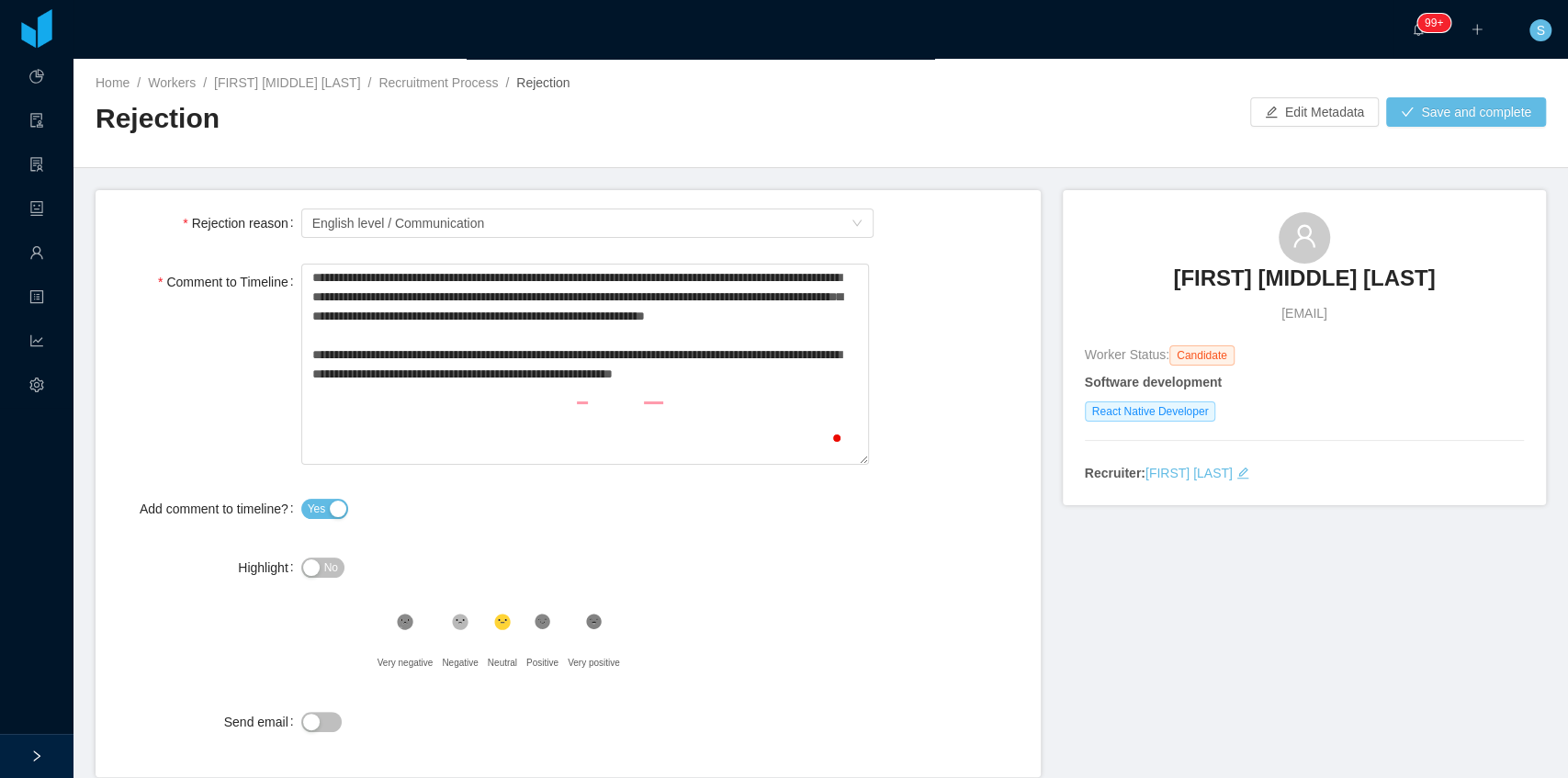 type 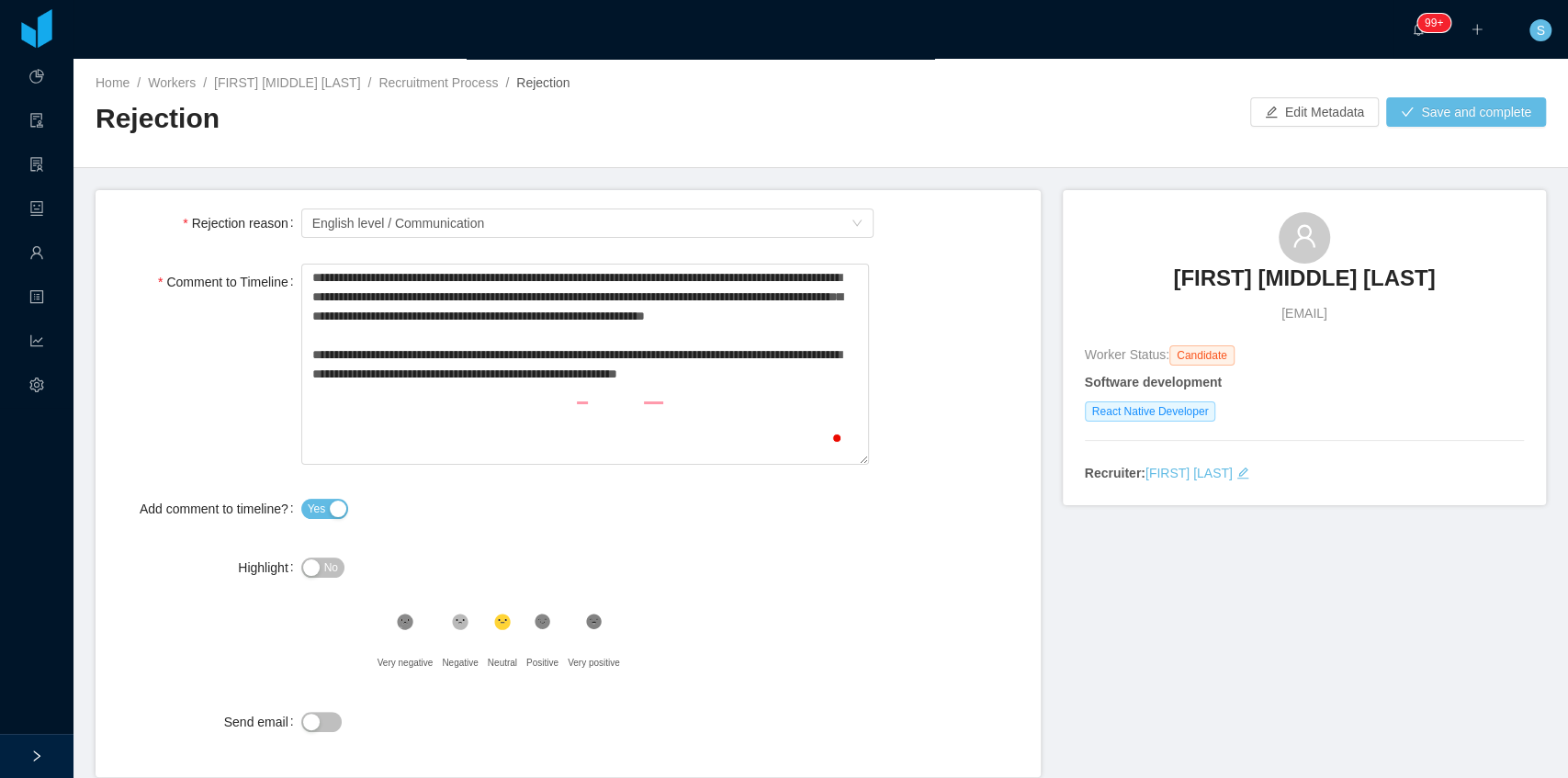type on "**********" 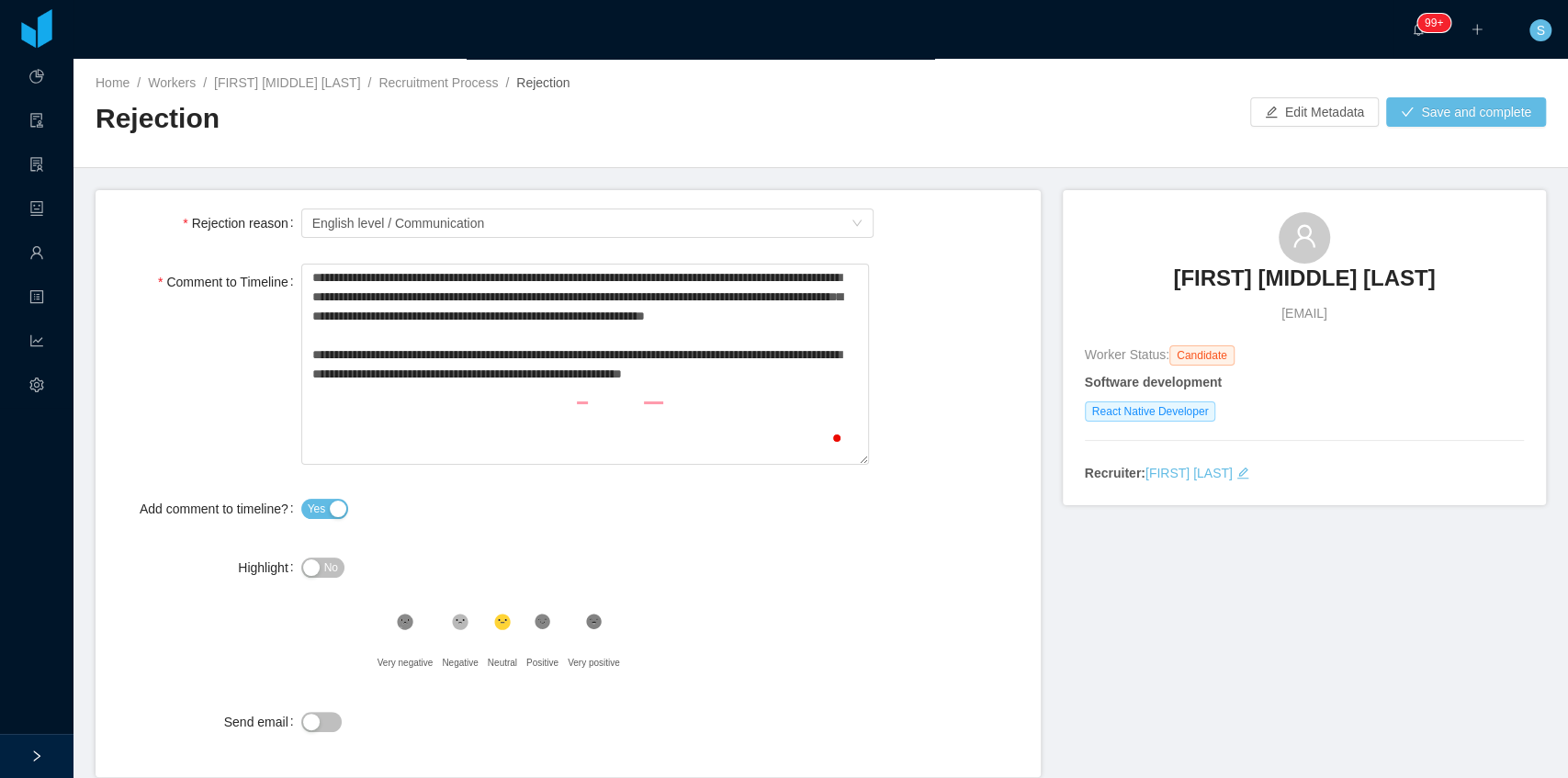 type on "**********" 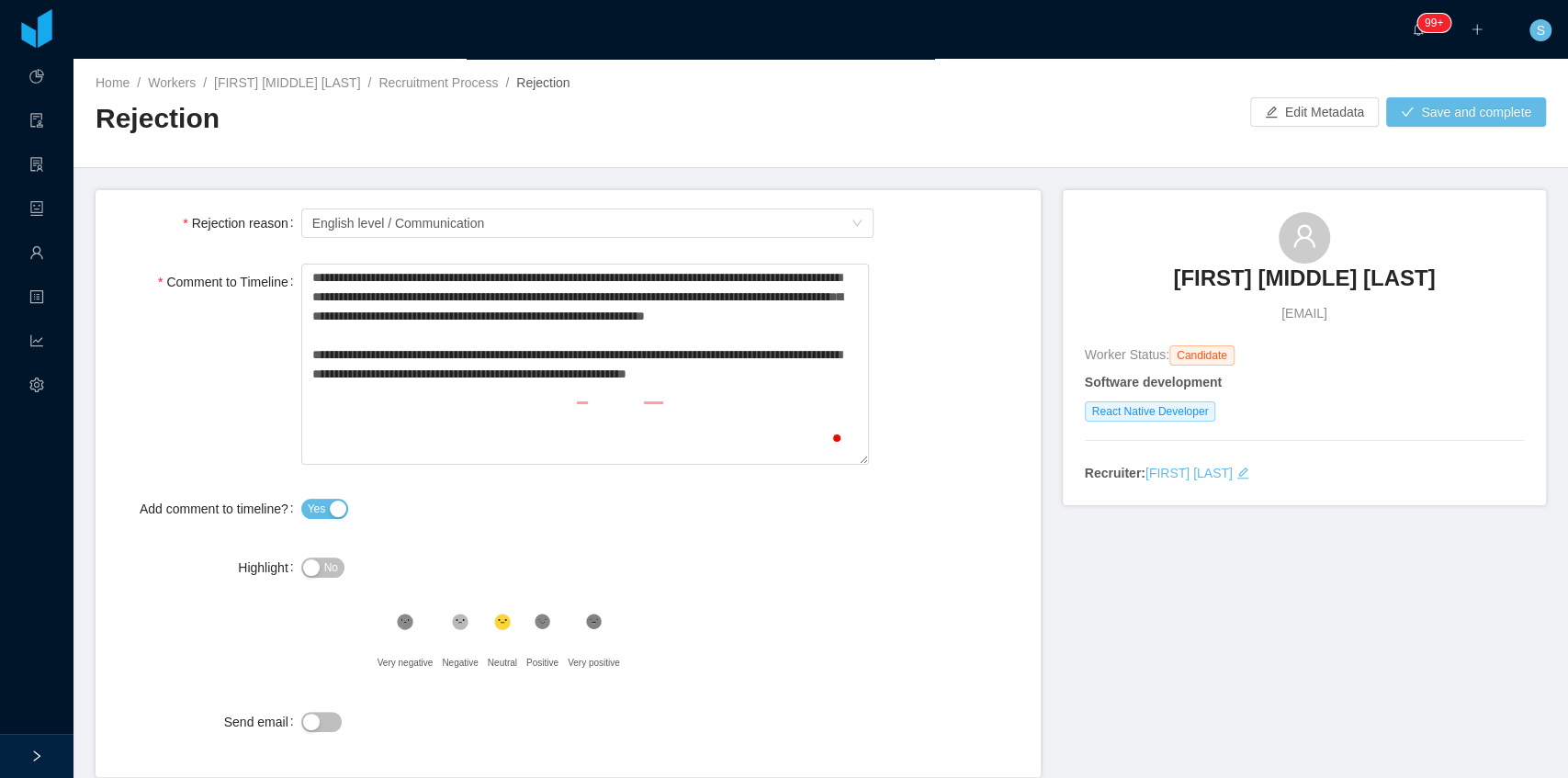type 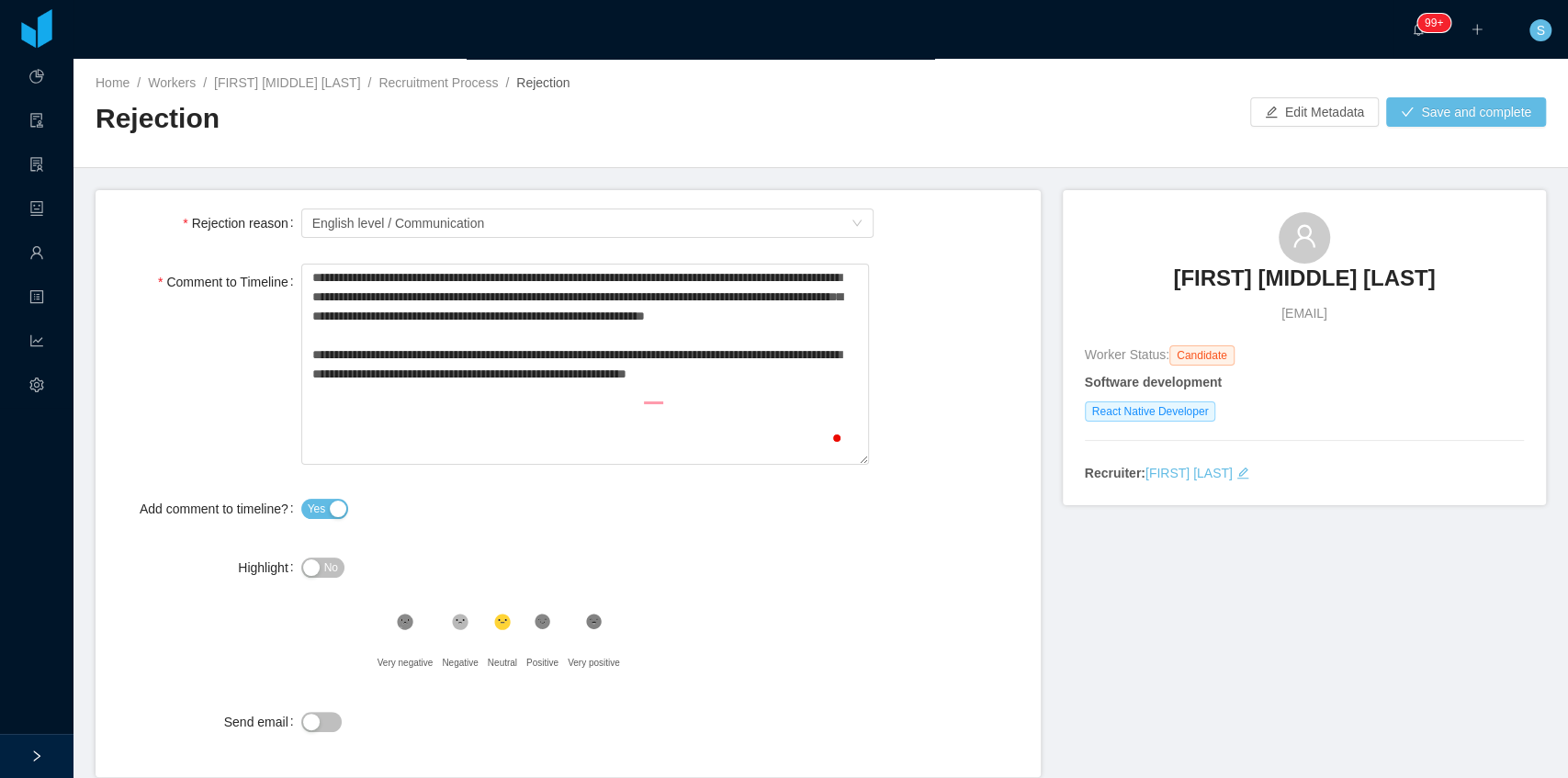type on "**********" 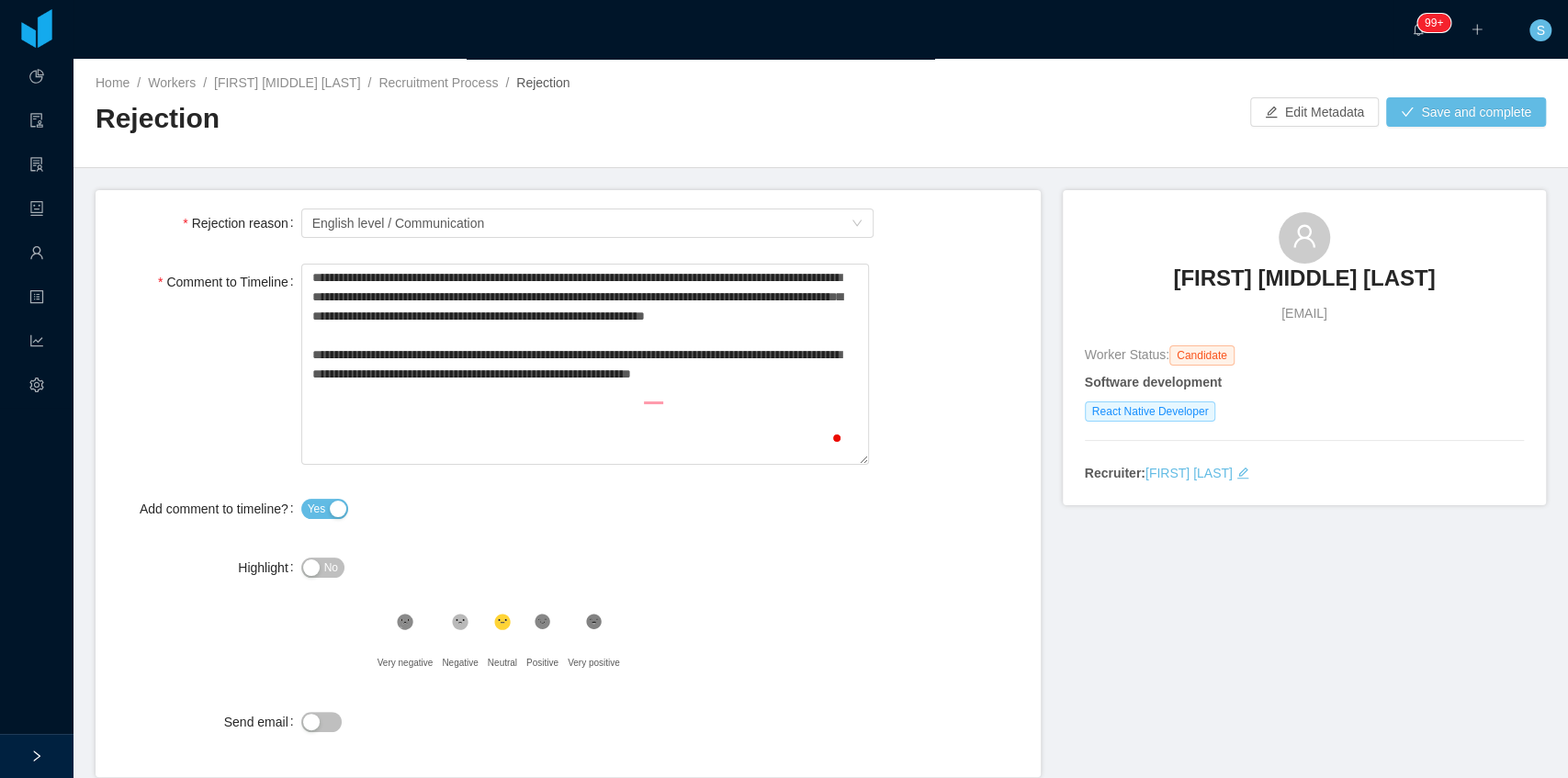 type on "**********" 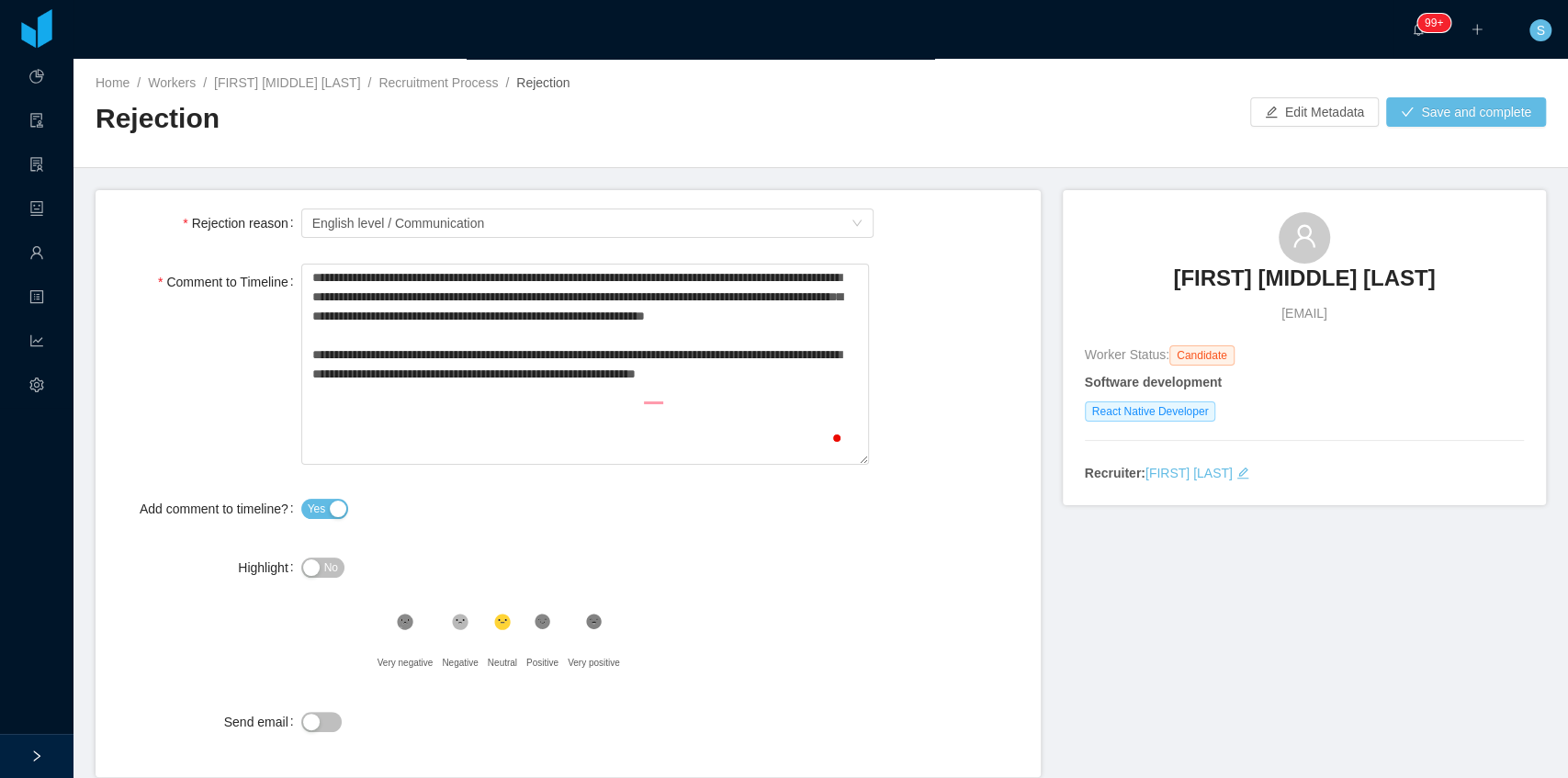type on "**********" 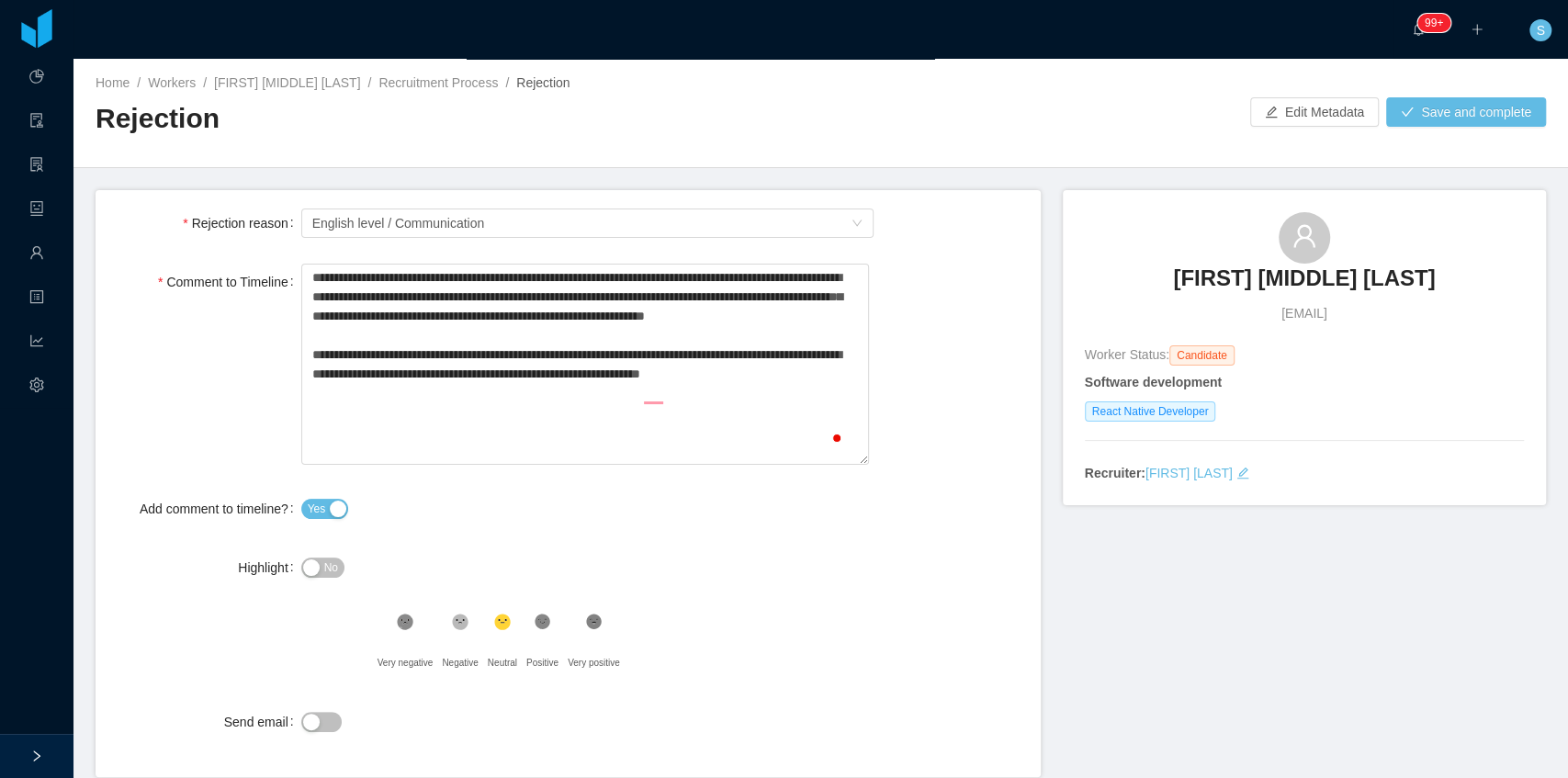 type 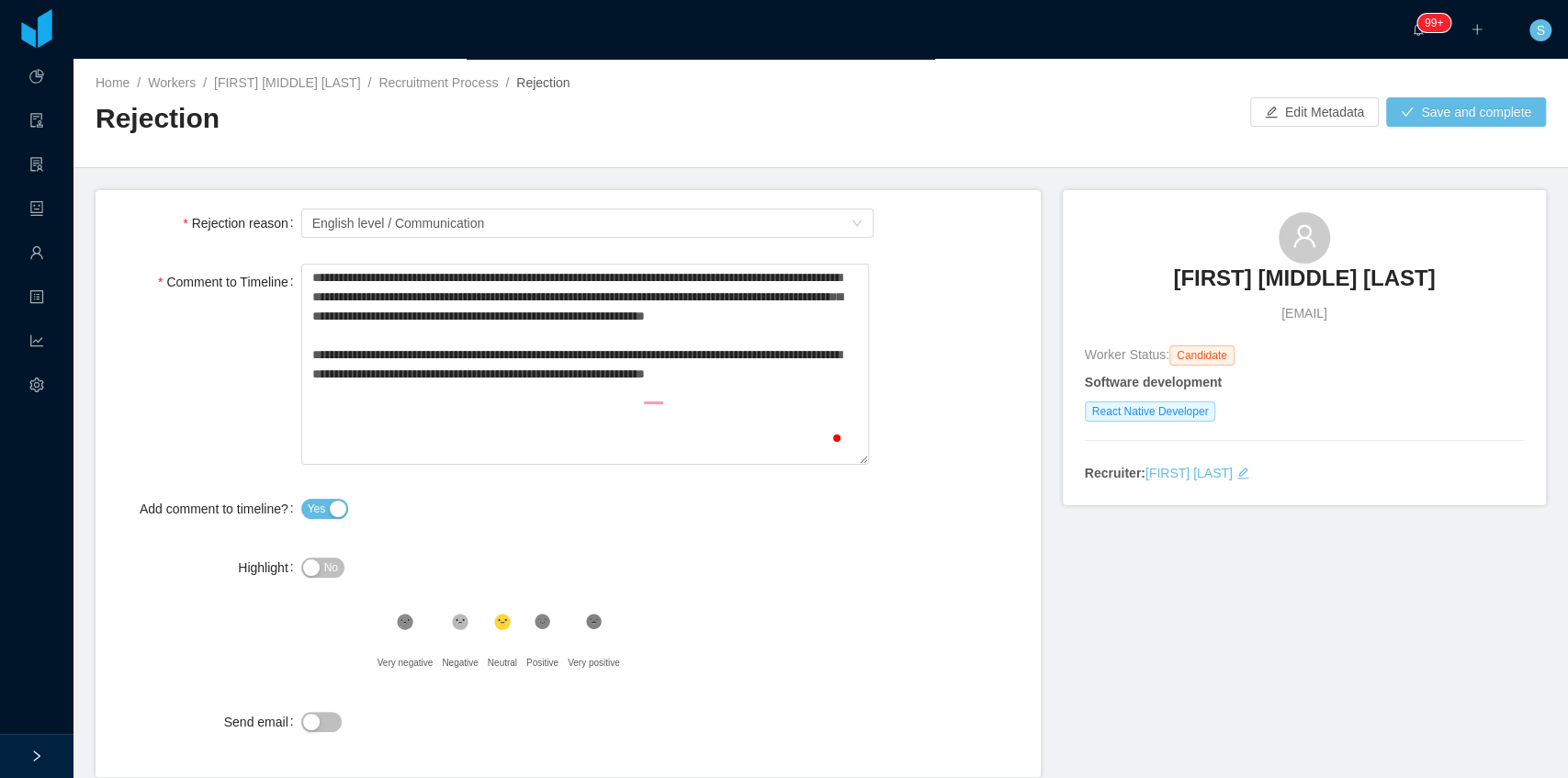 type on "**********" 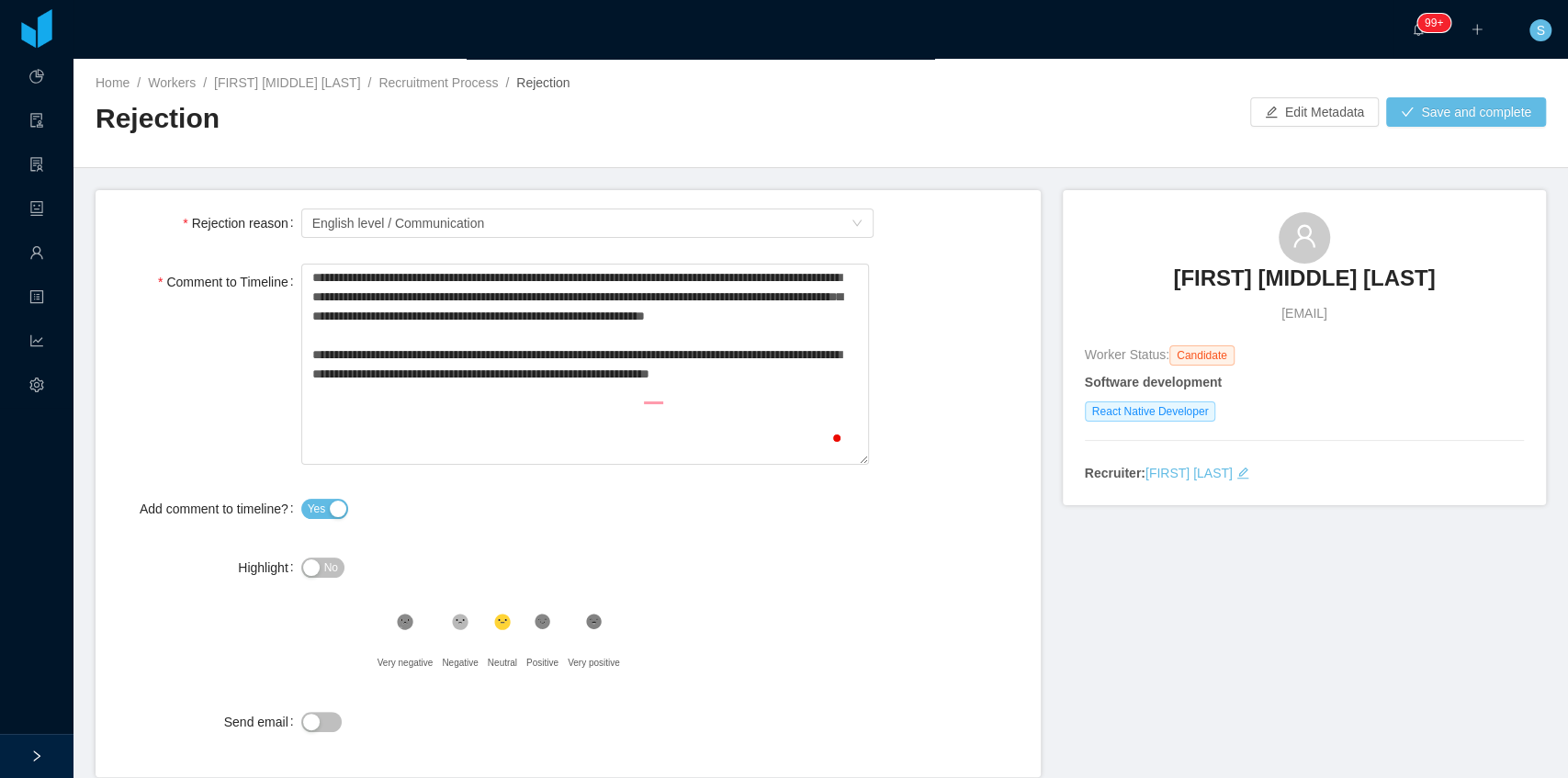 type on "**********" 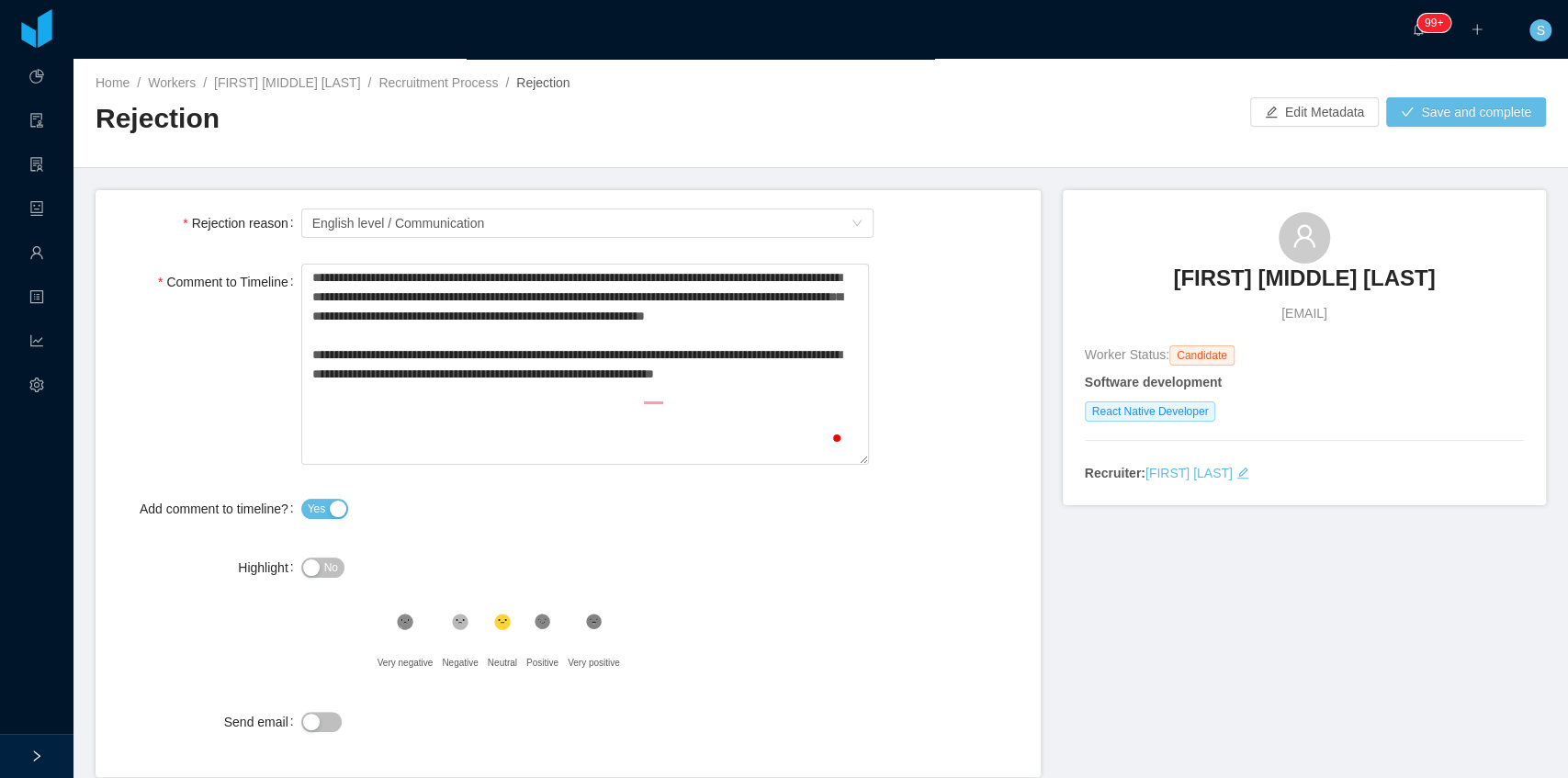 type on "**********" 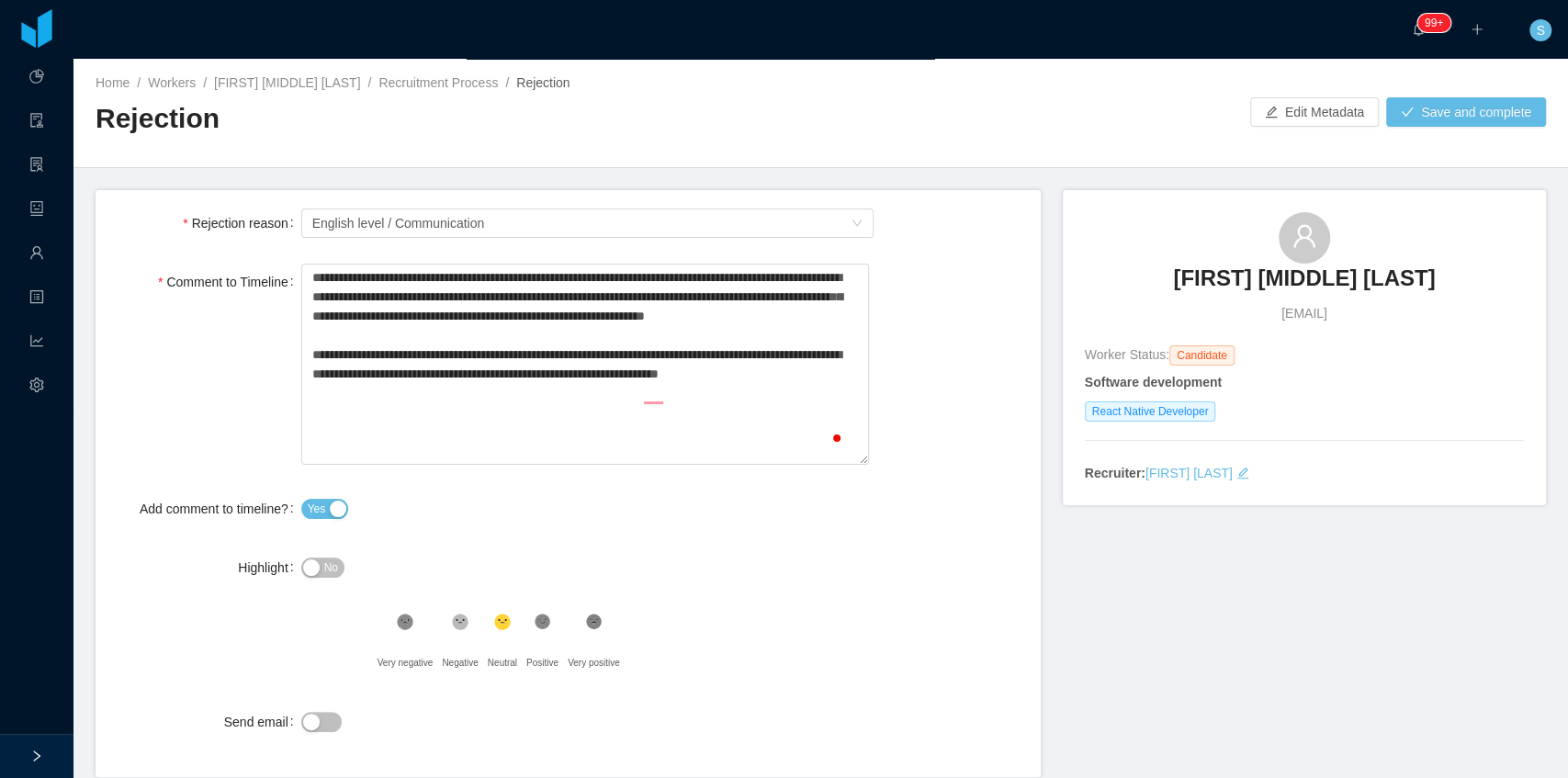 type on "**********" 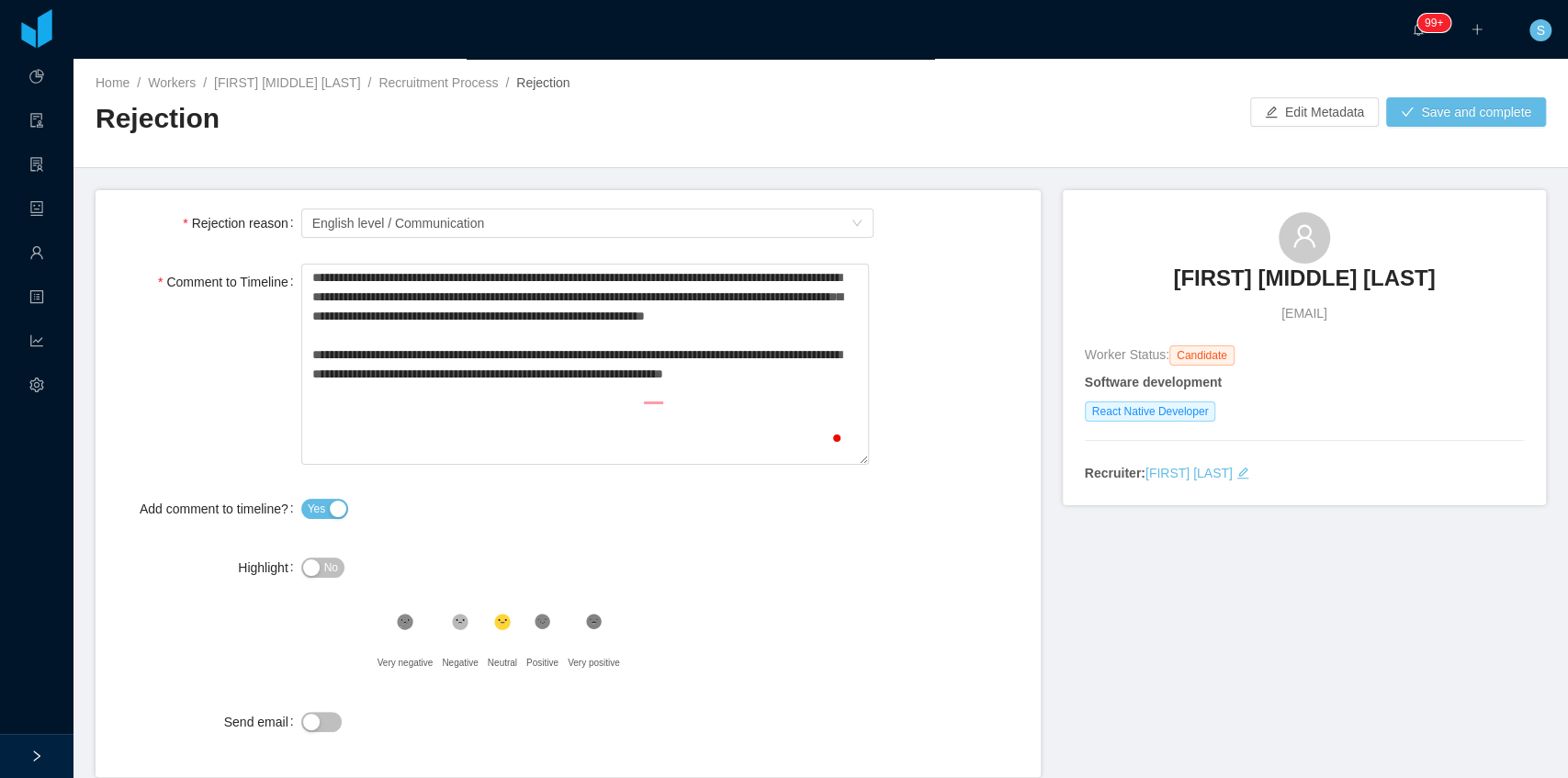 type on "**********" 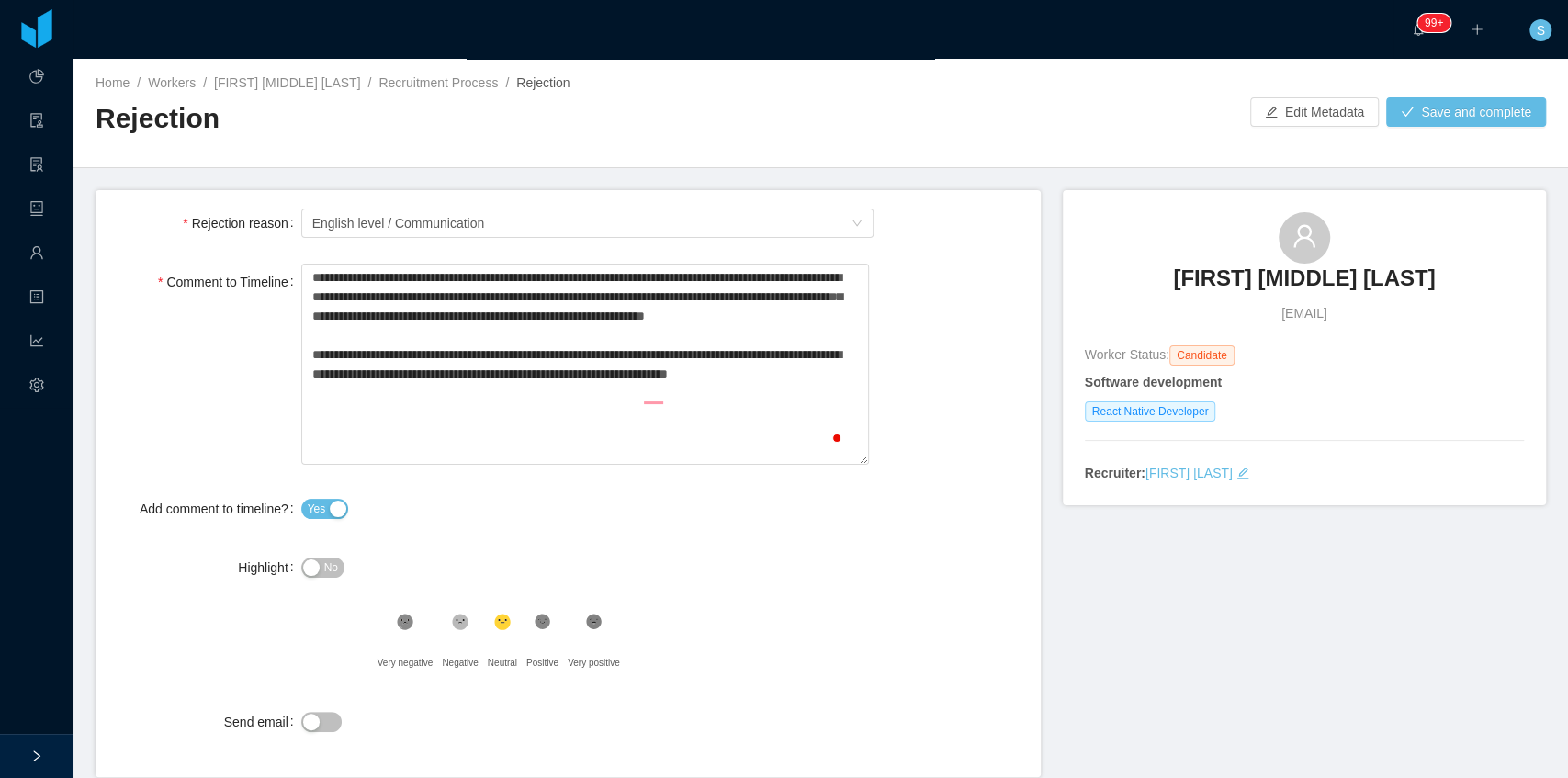 type on "**********" 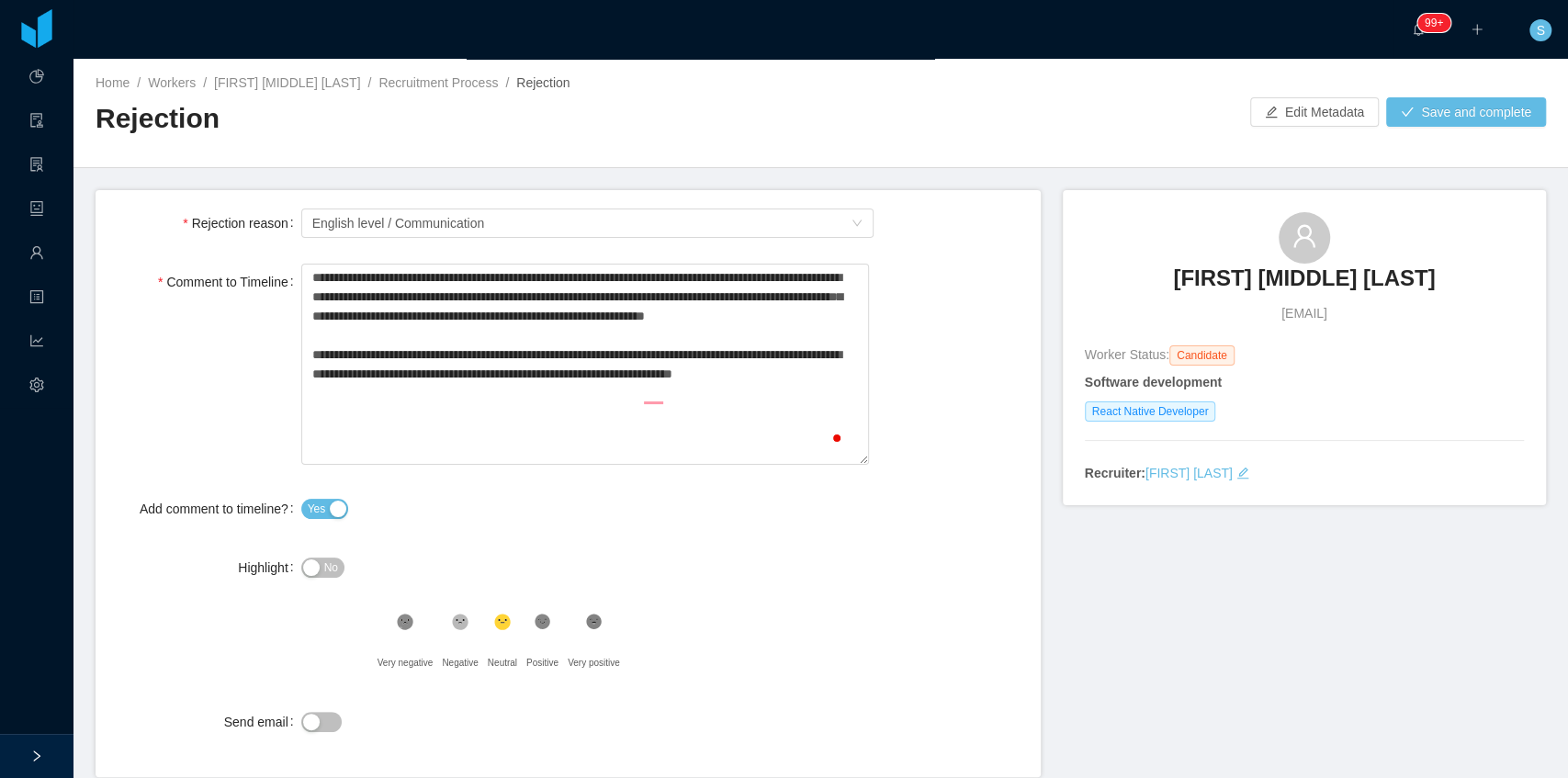 type on "**********" 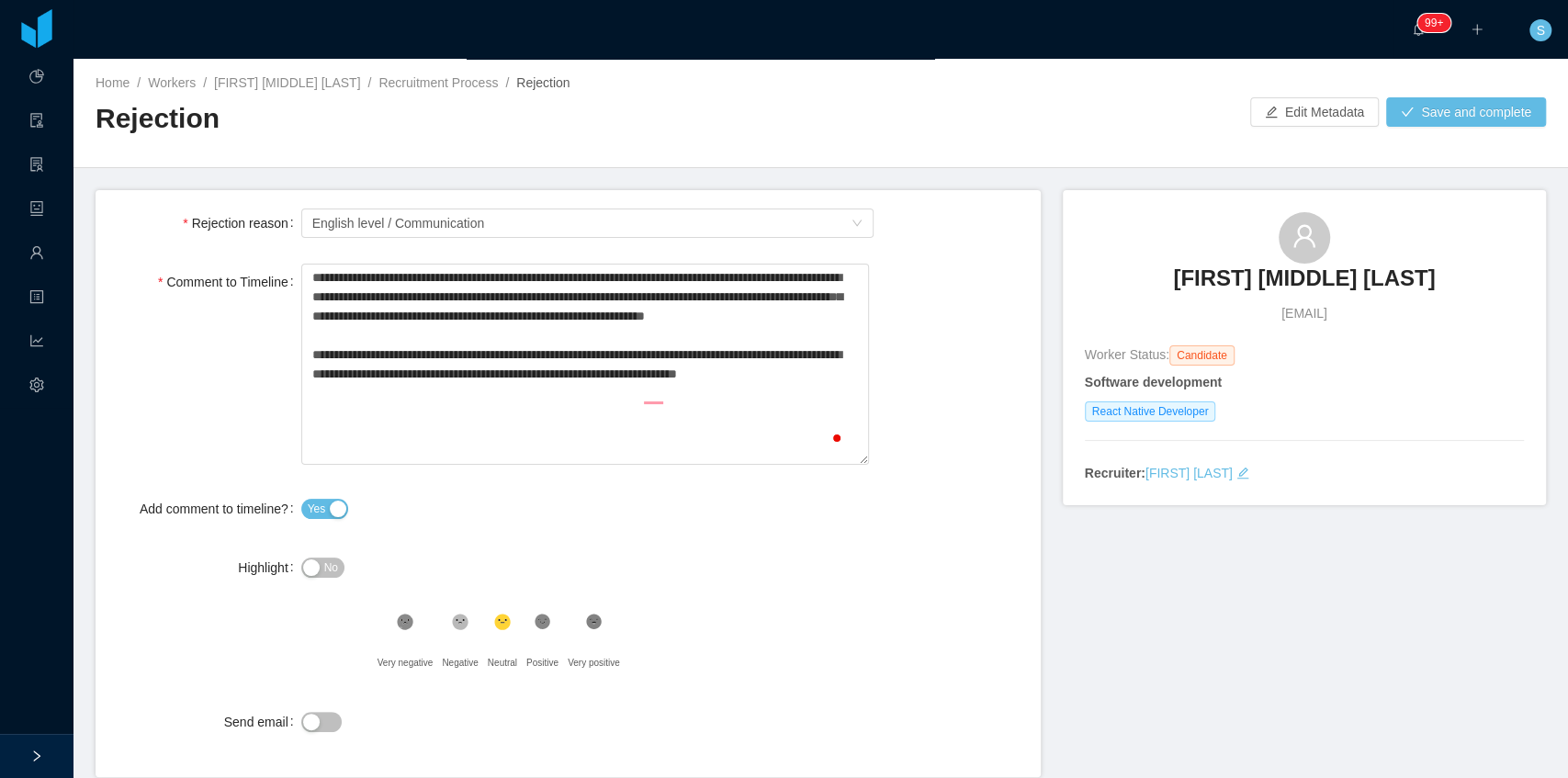 type on "**********" 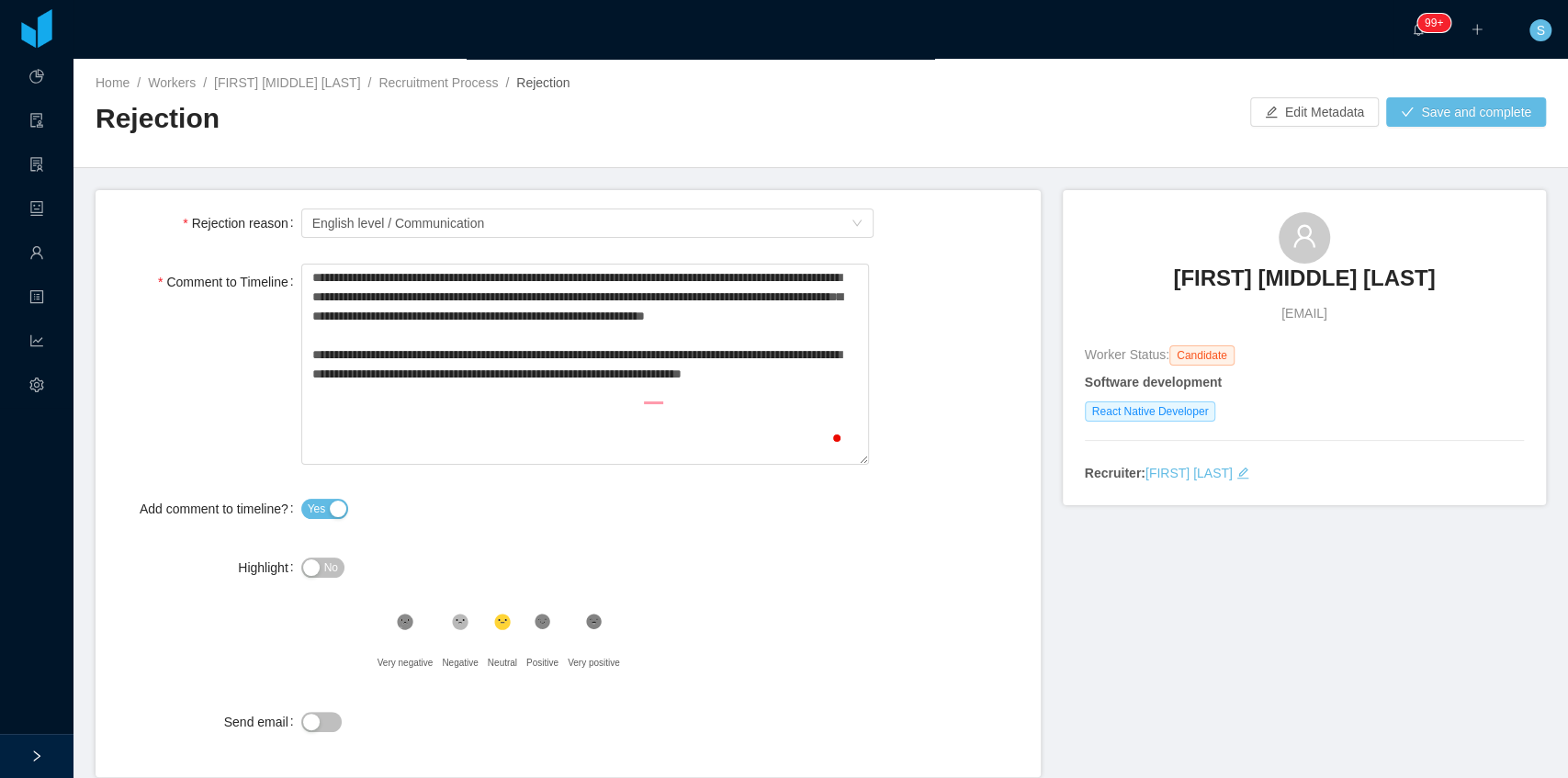 type on "**********" 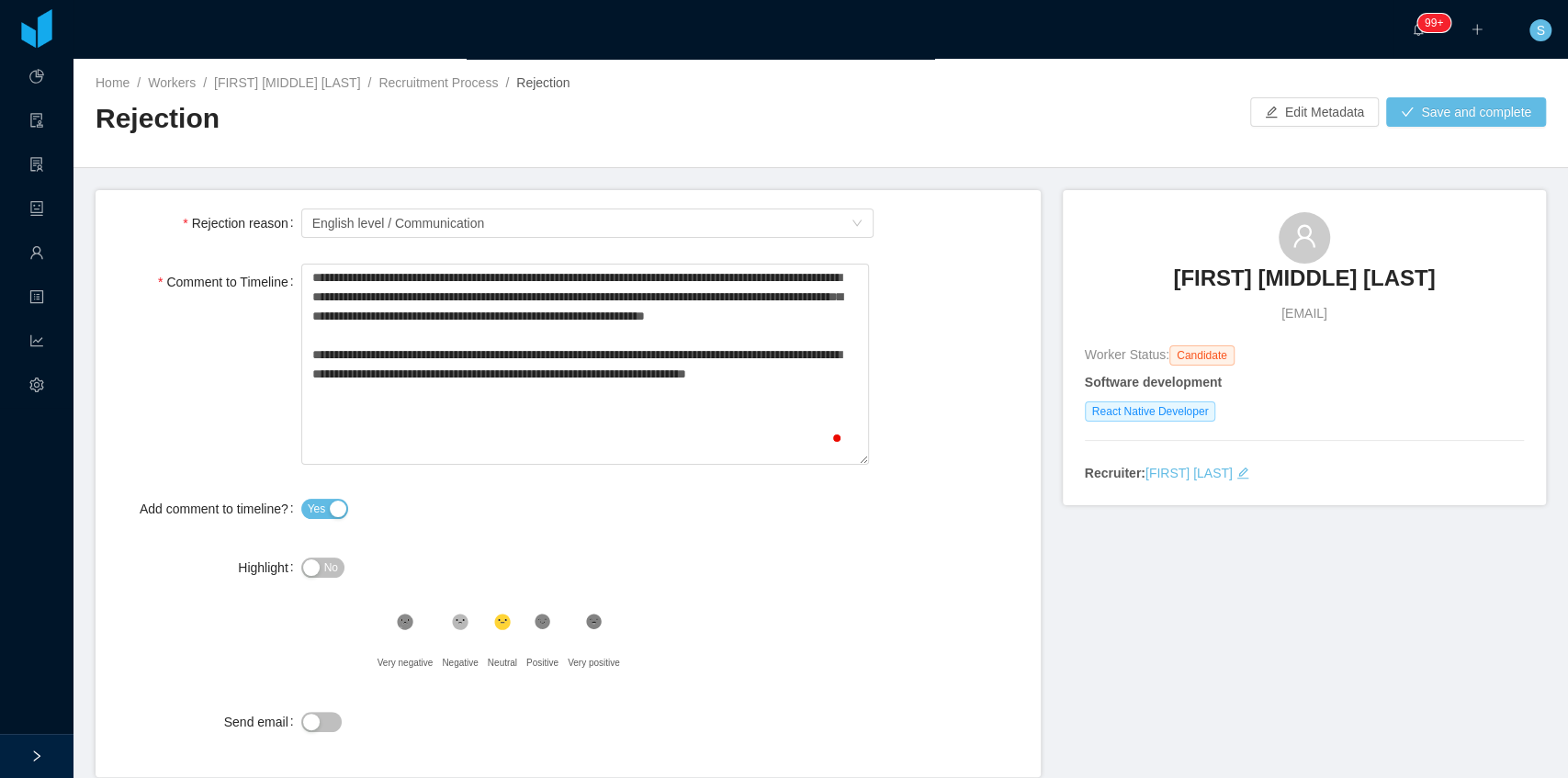 type on "**********" 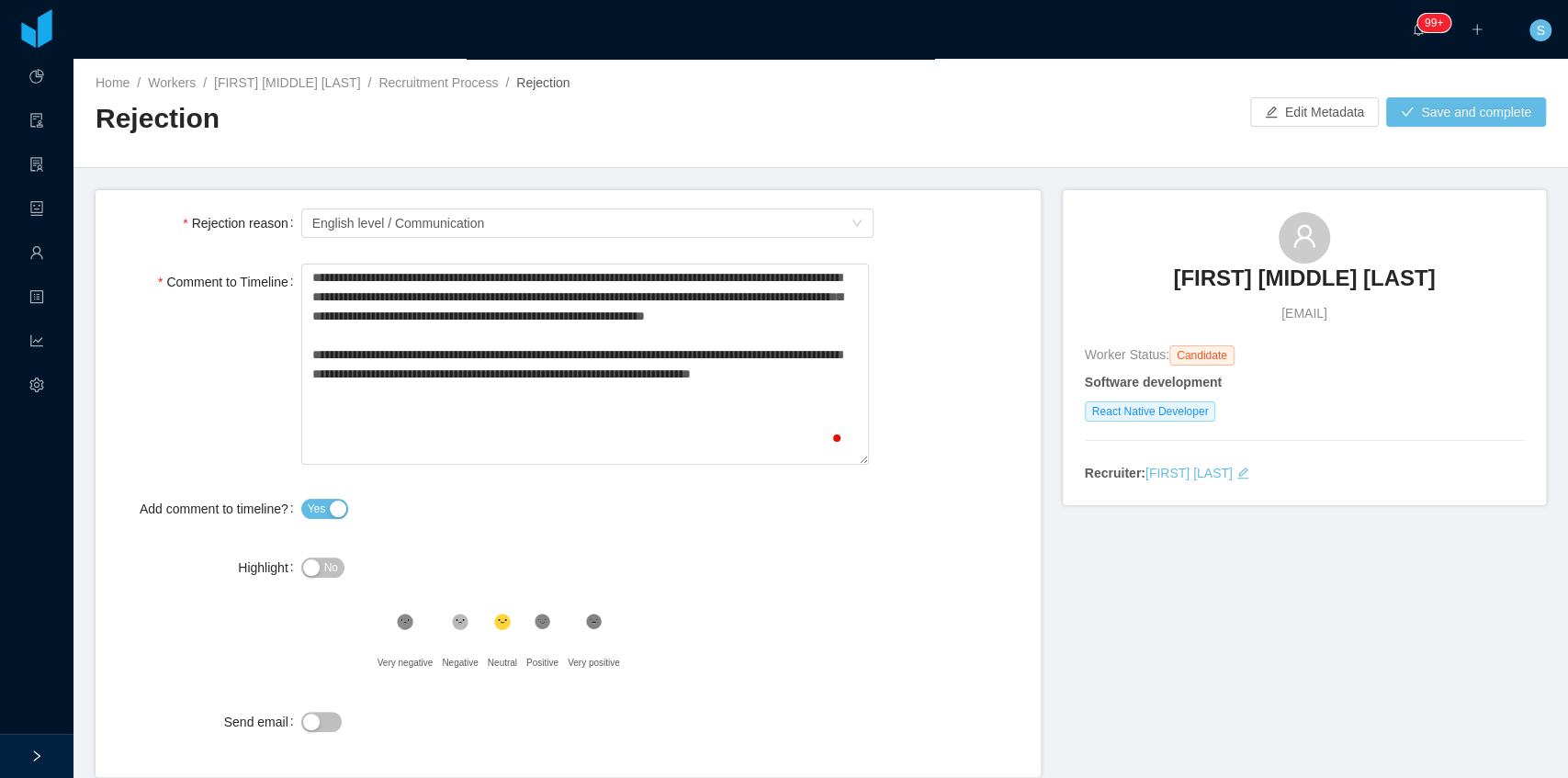 type on "**********" 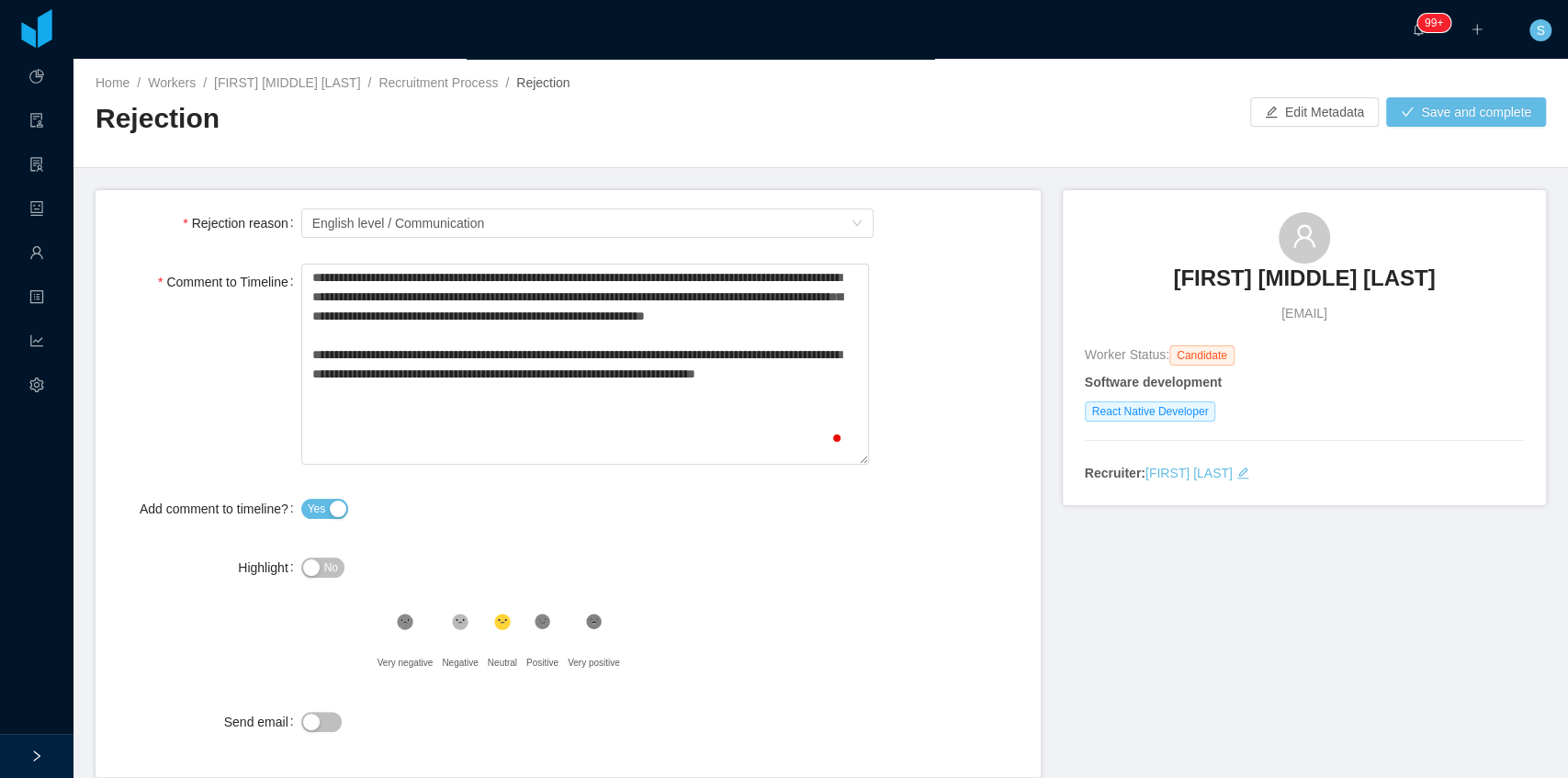 type on "**********" 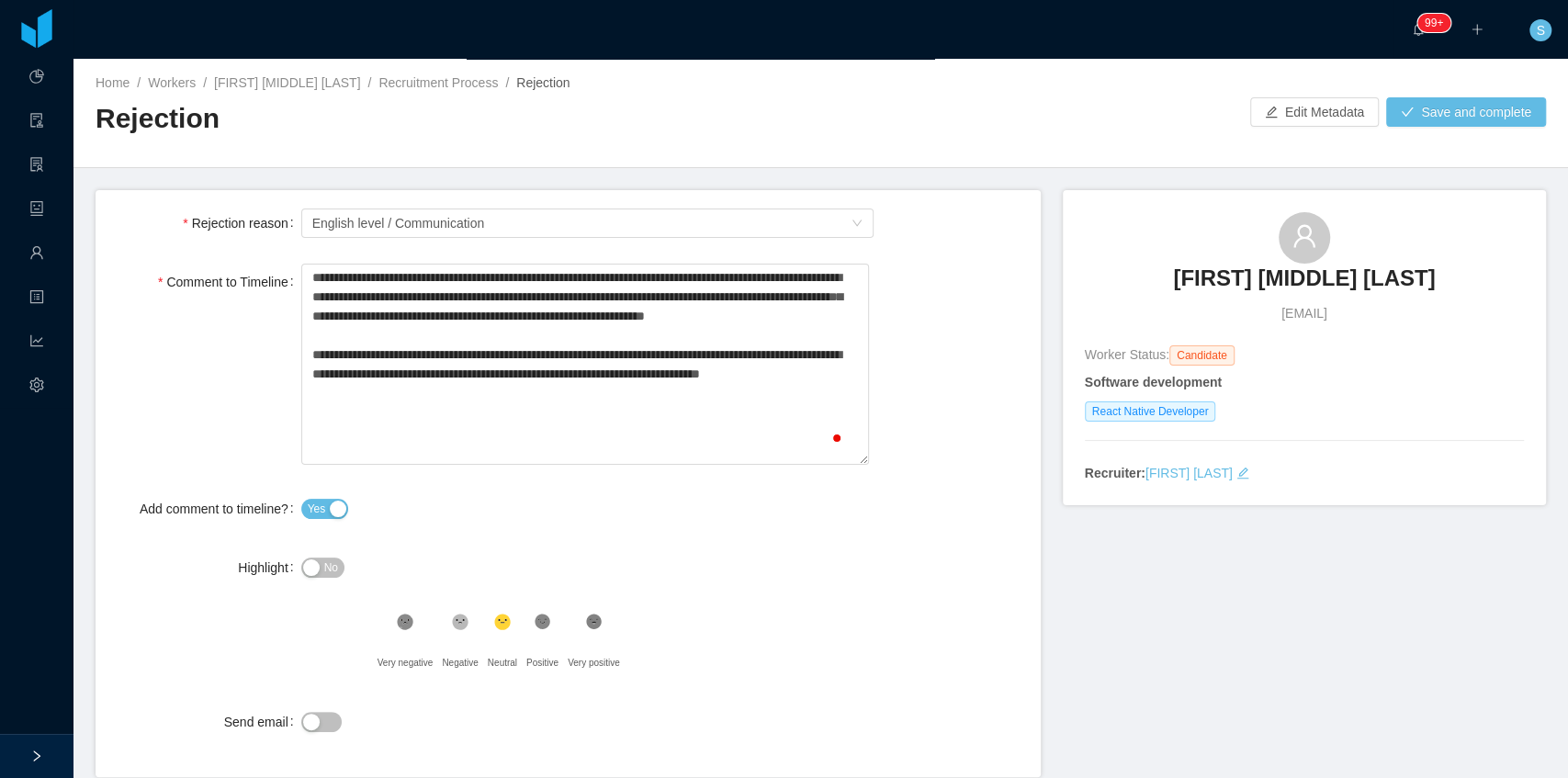 type on "**********" 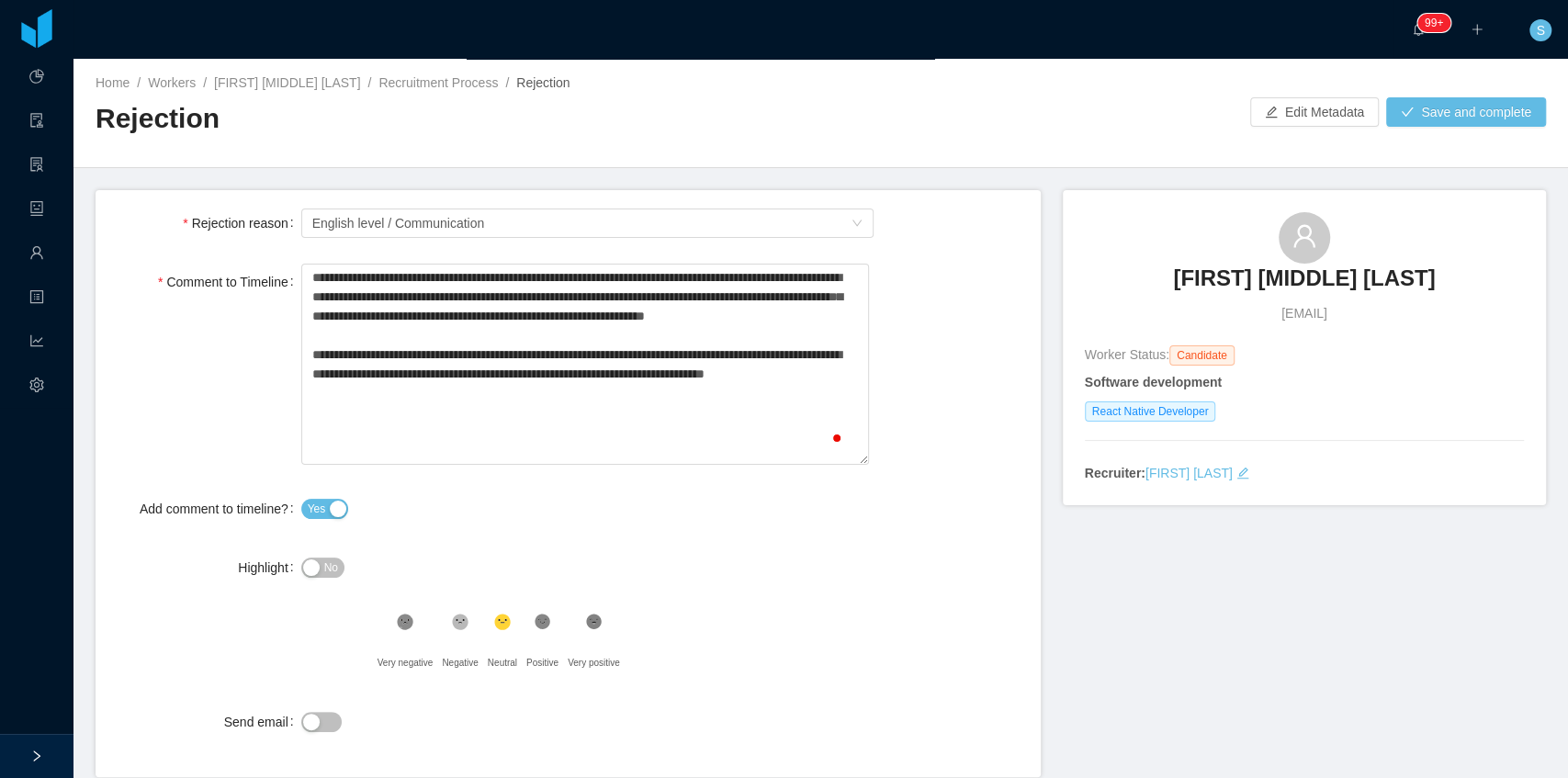 type on "**********" 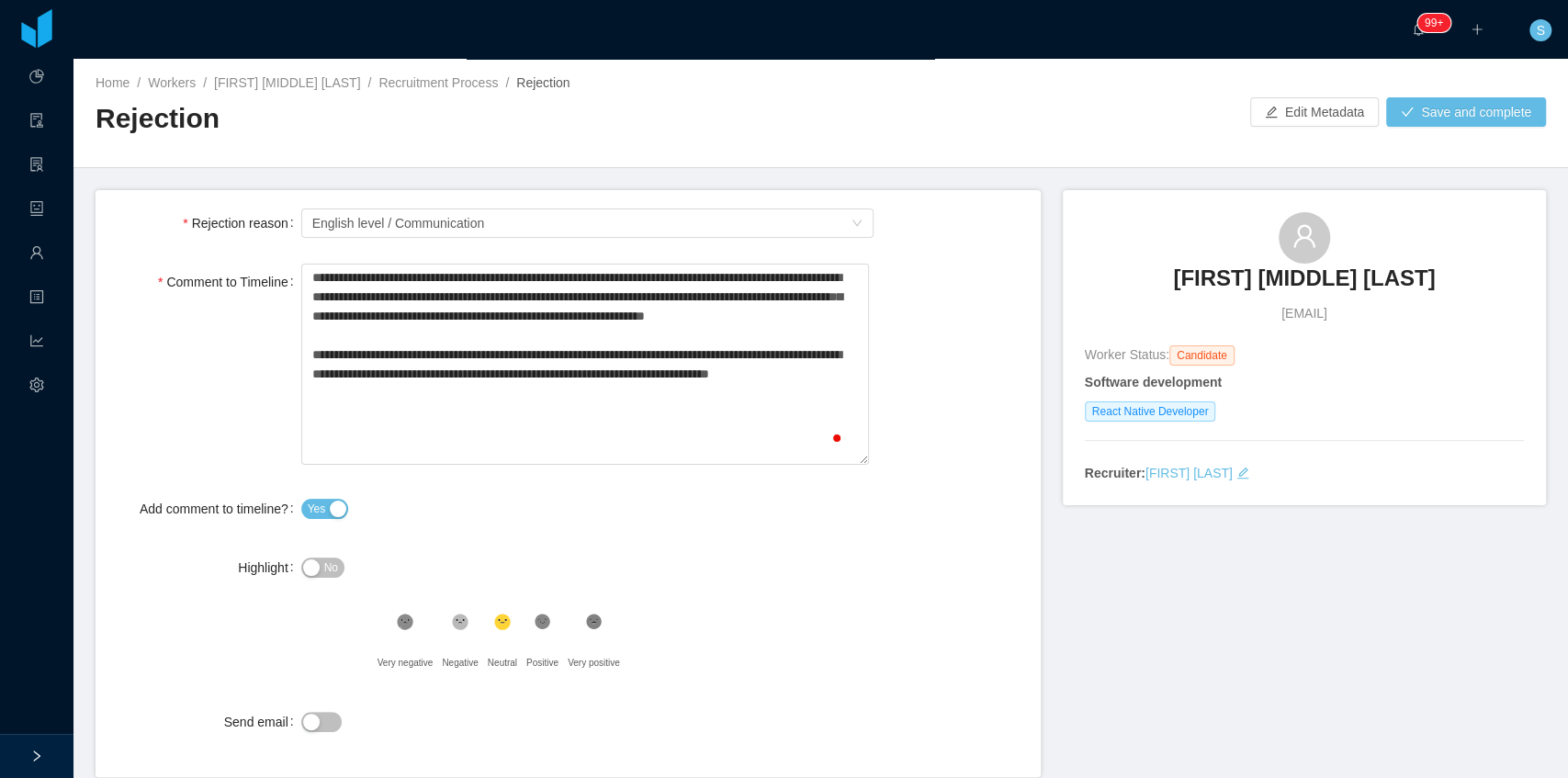 type on "**********" 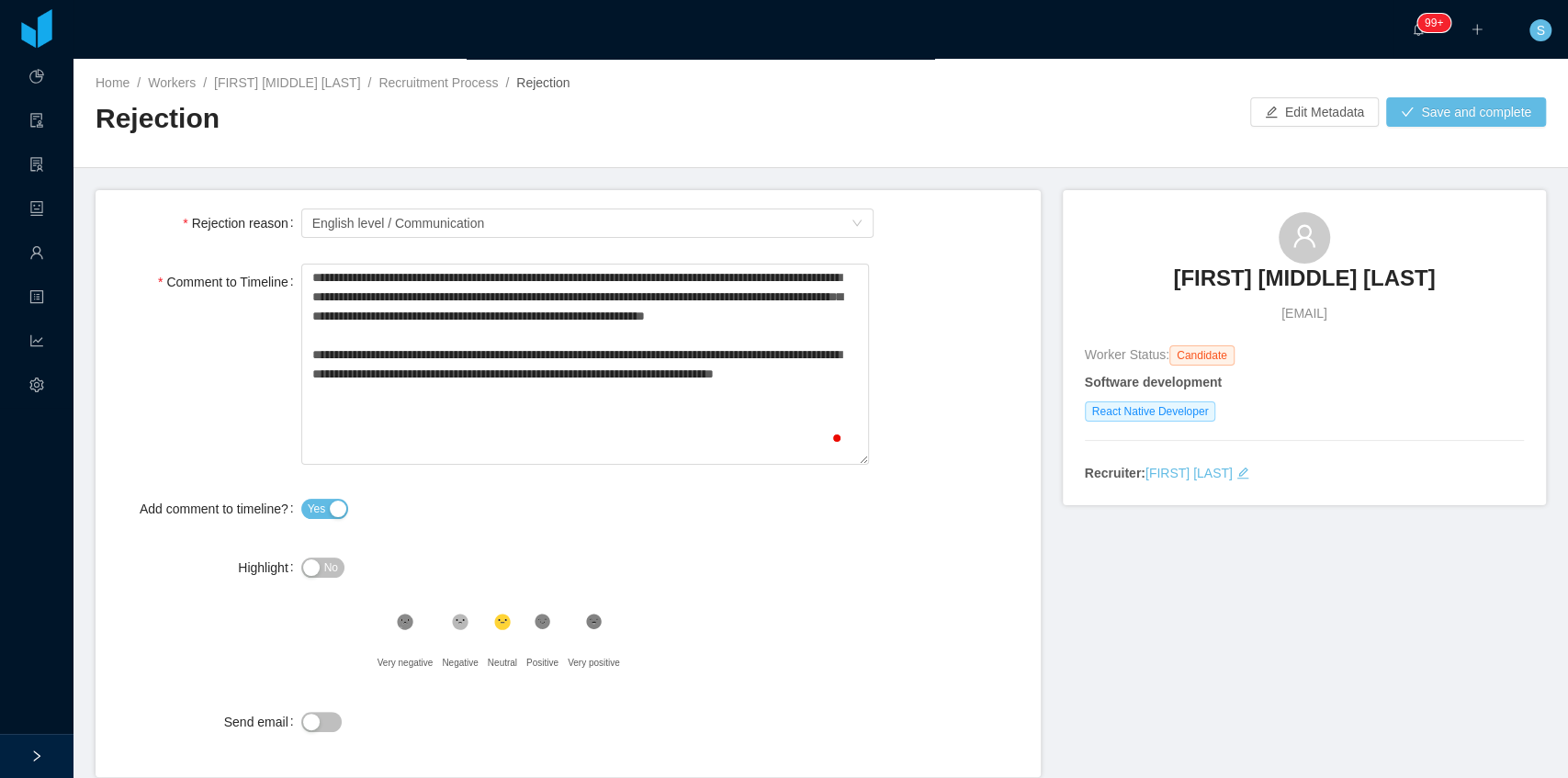 type on "**********" 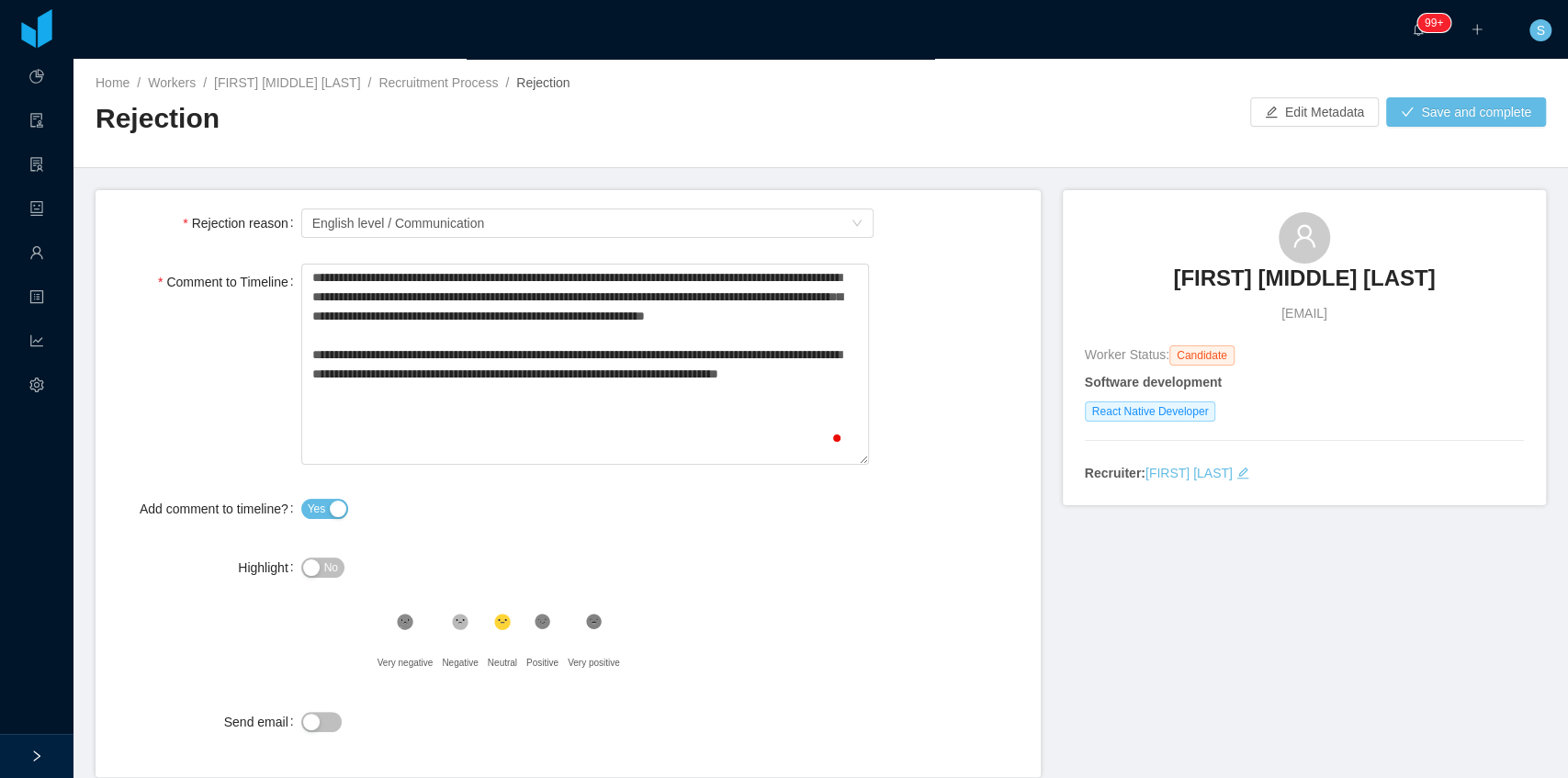 type on "**********" 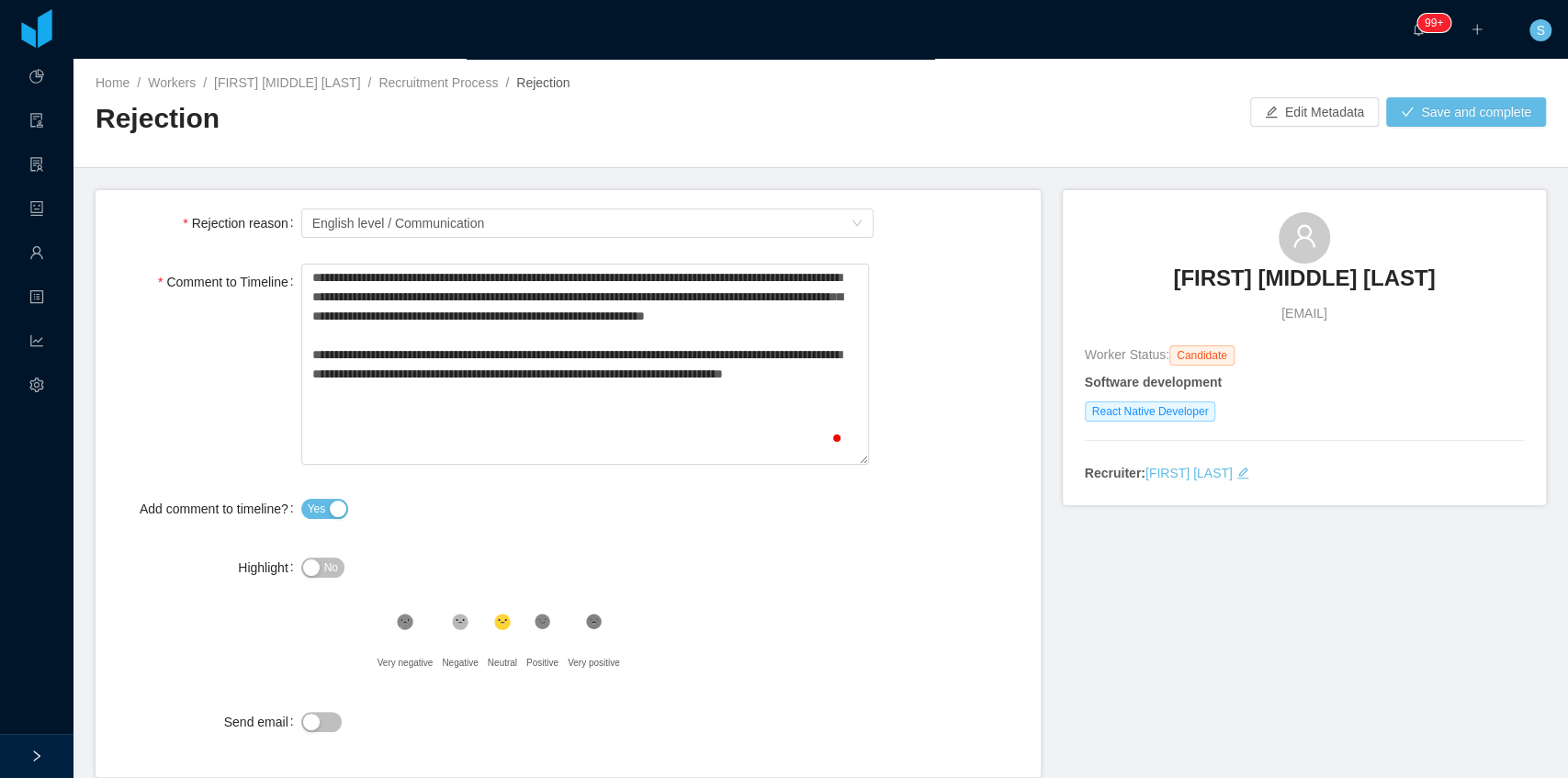 type on "**********" 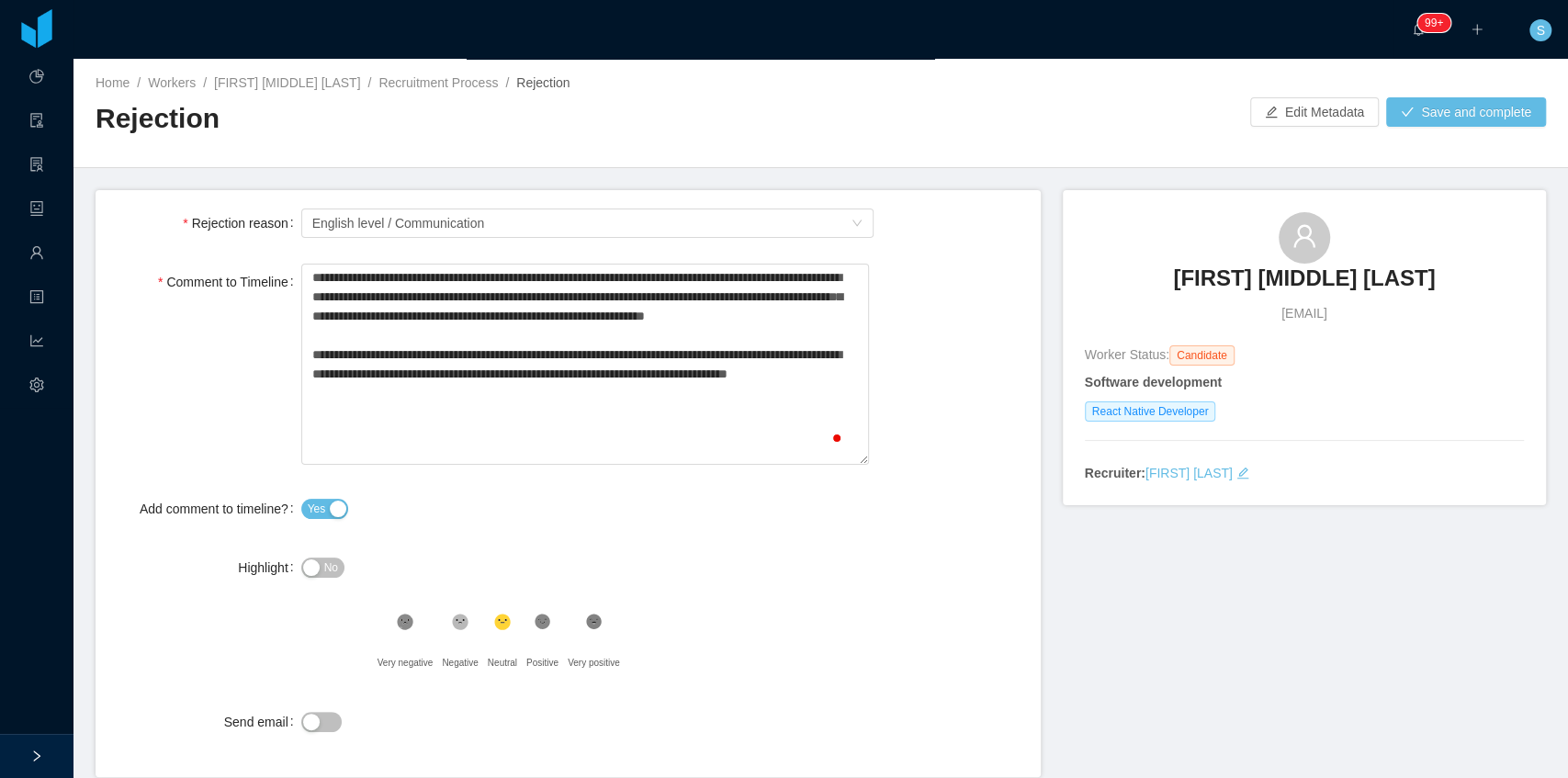 type on "**********" 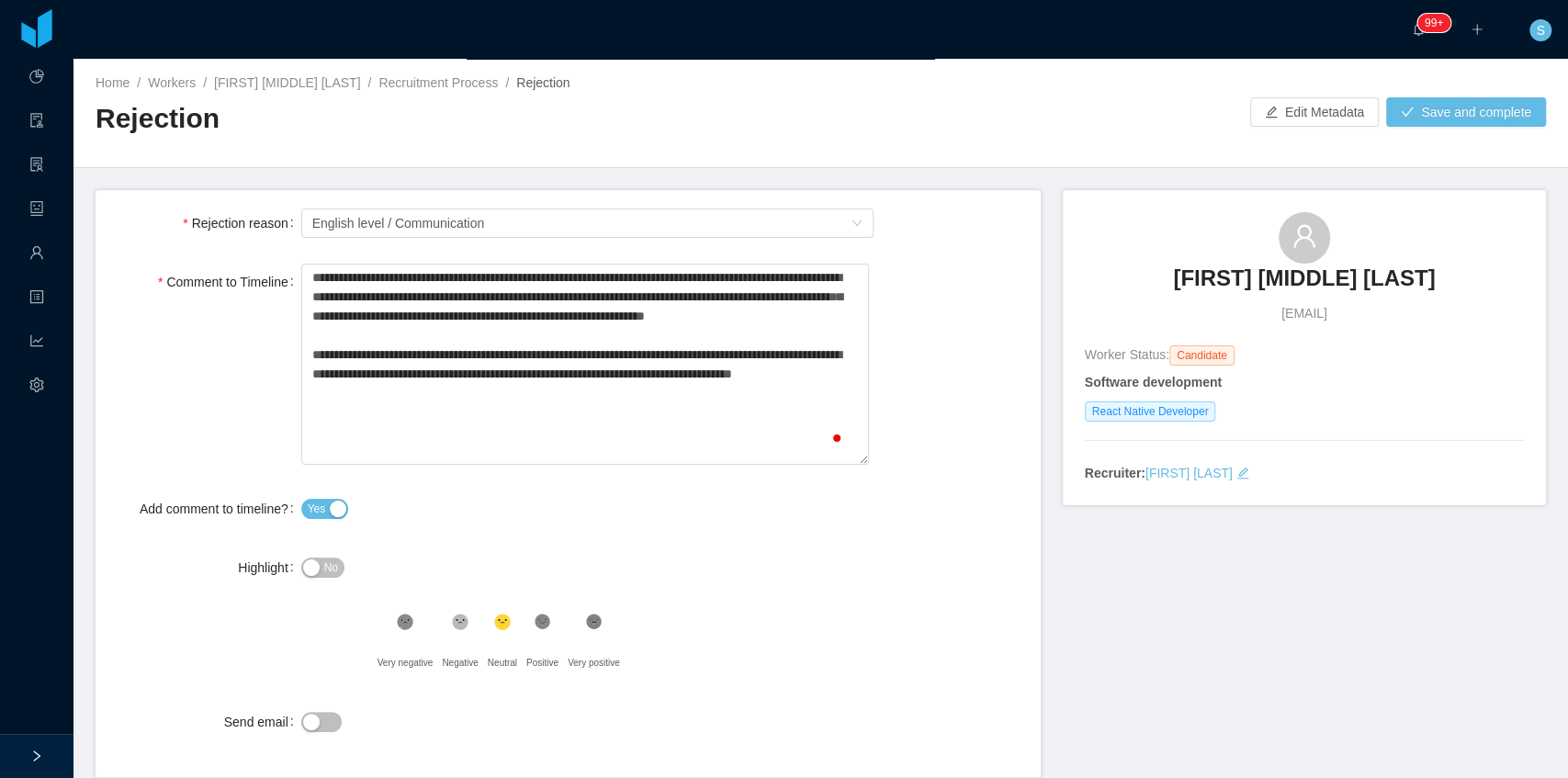 type on "**********" 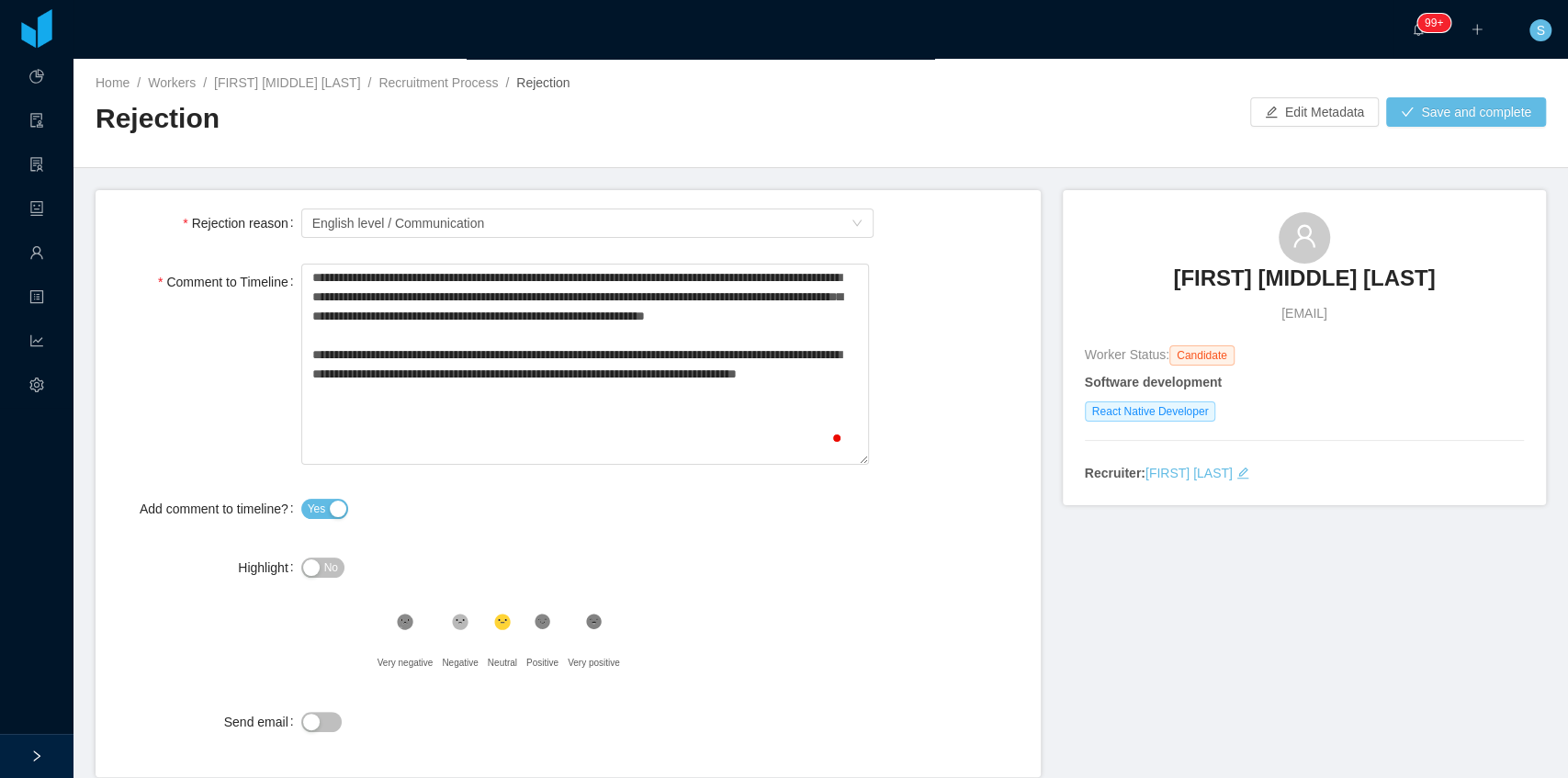 type on "**********" 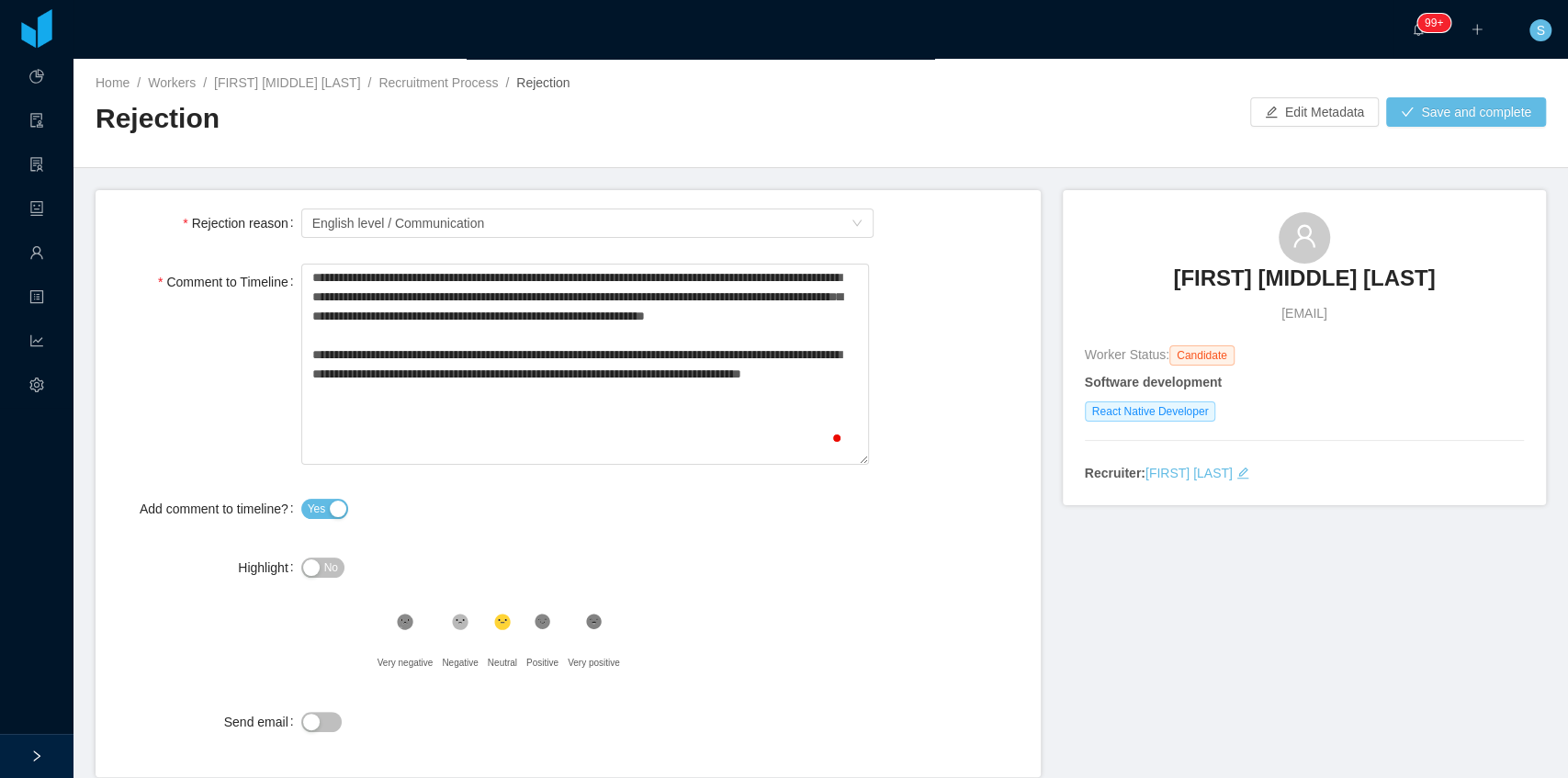 type on "**********" 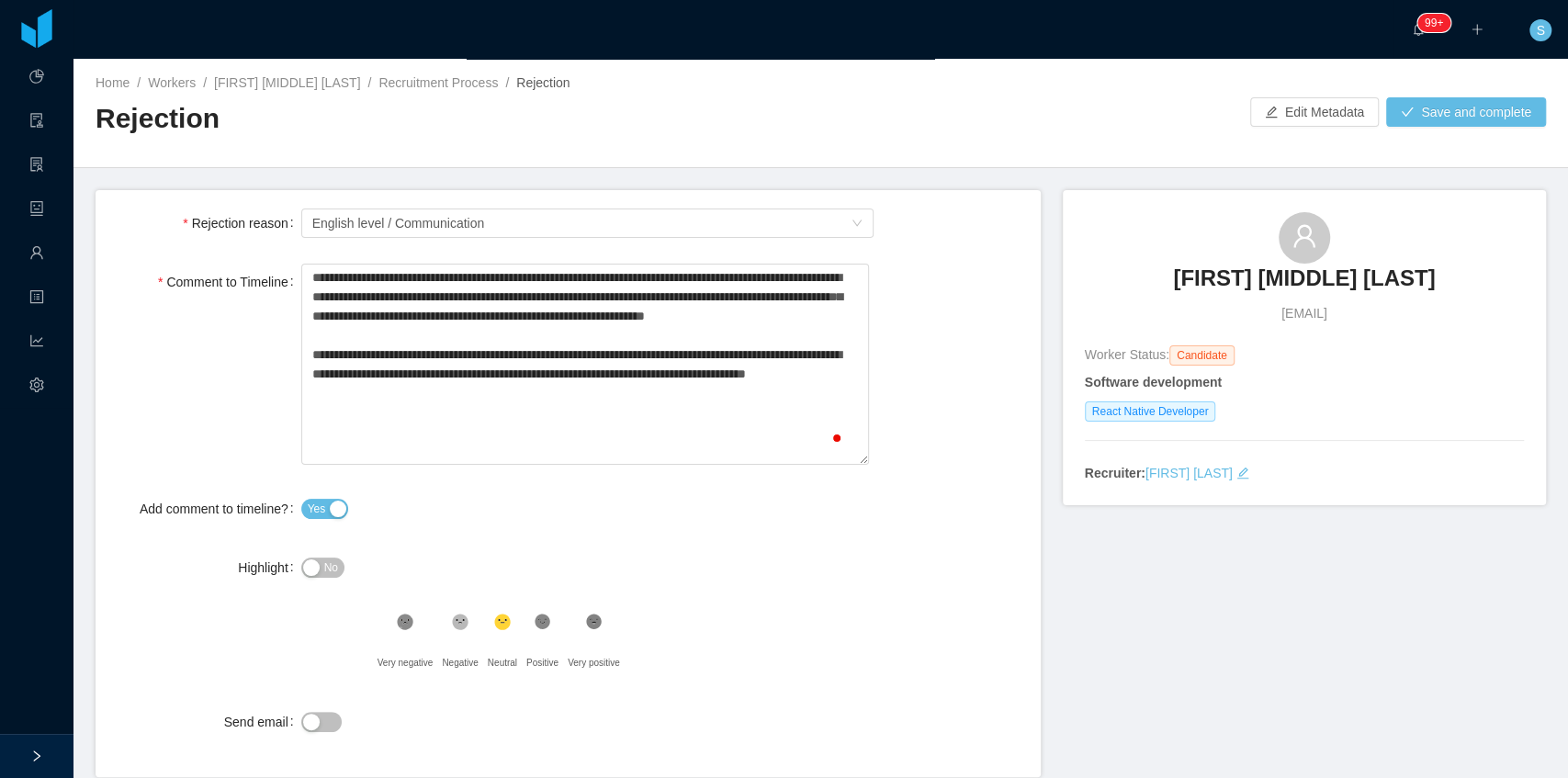 type on "**********" 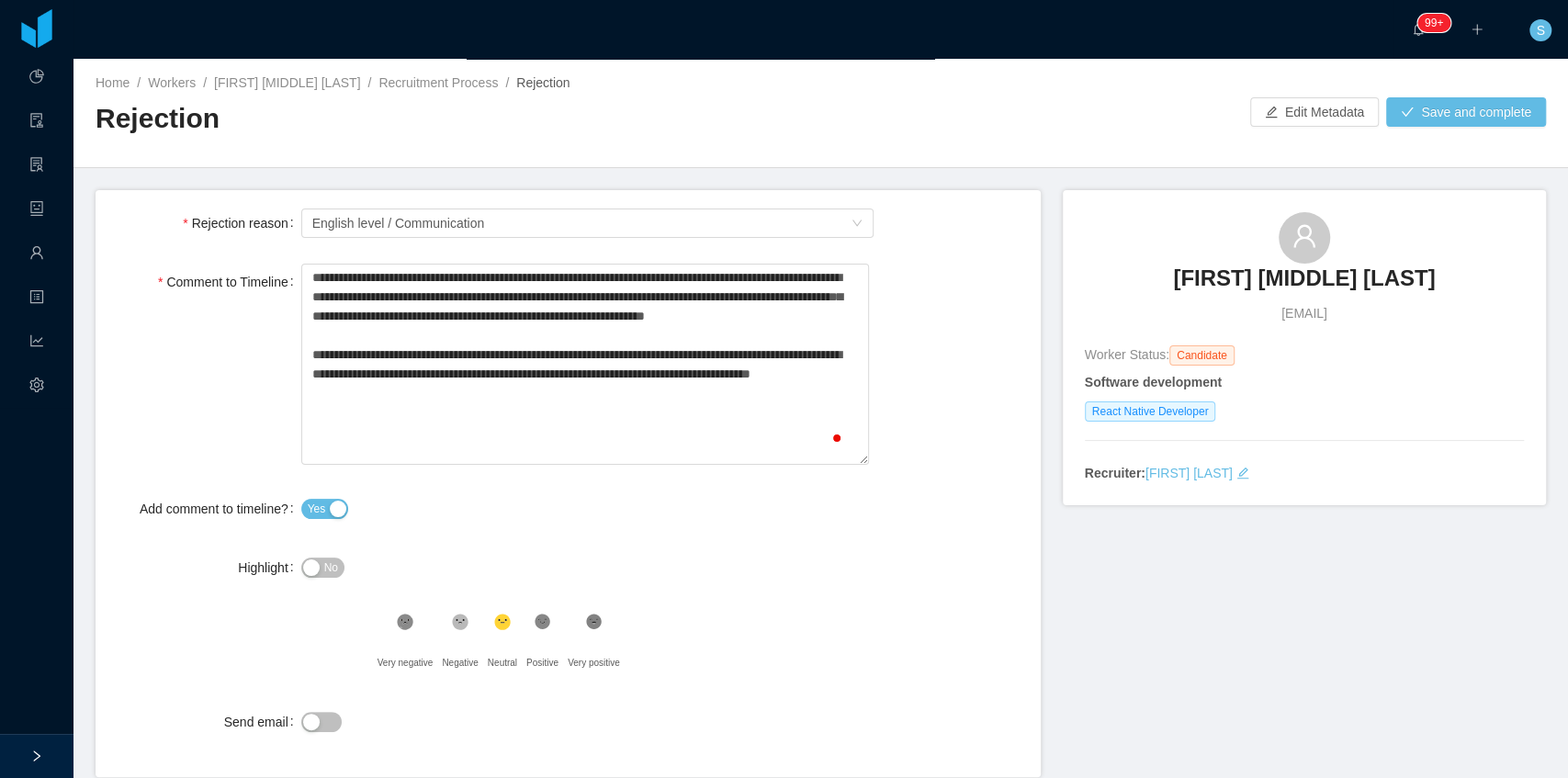 type on "**********" 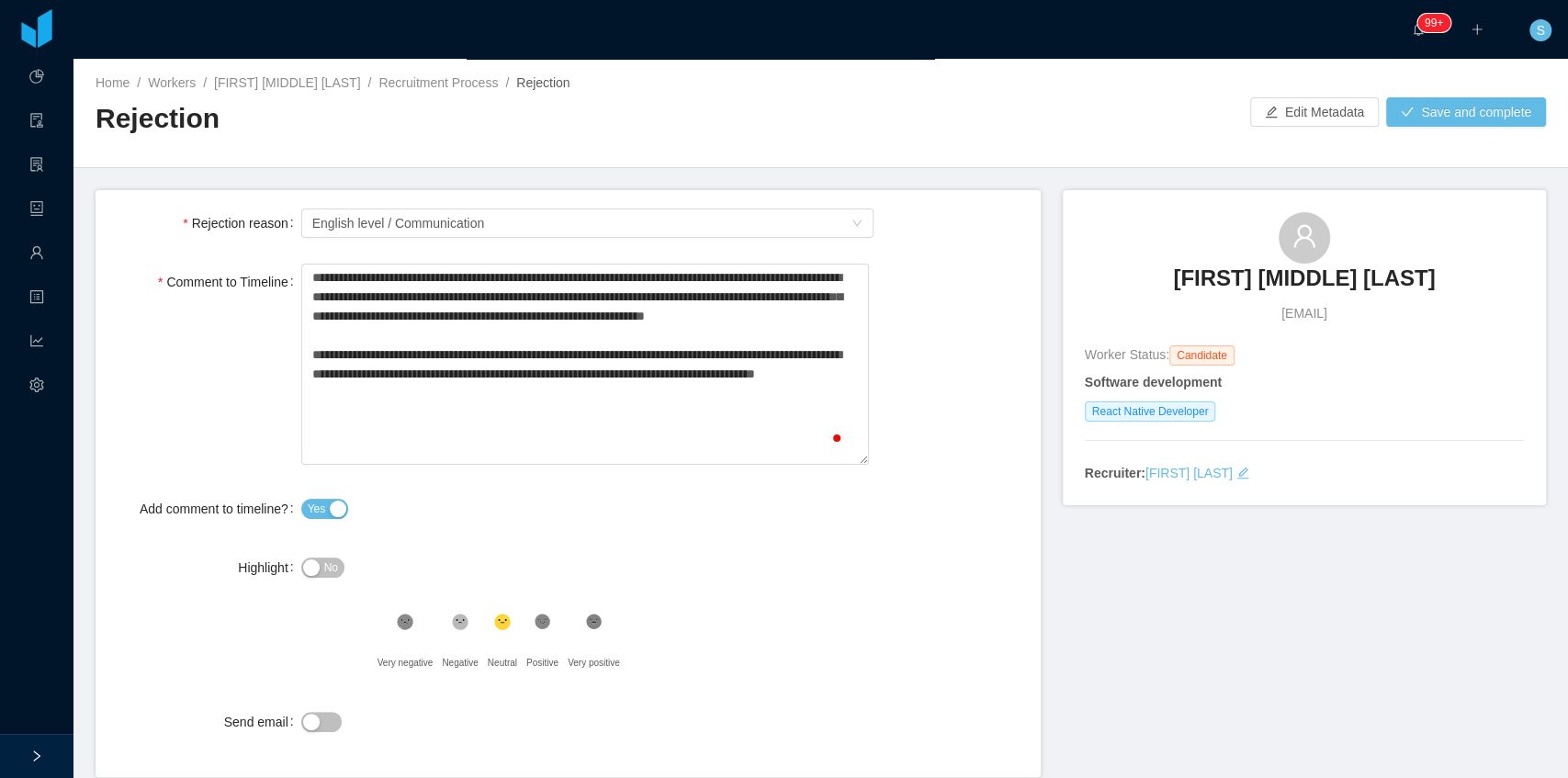 type on "**********" 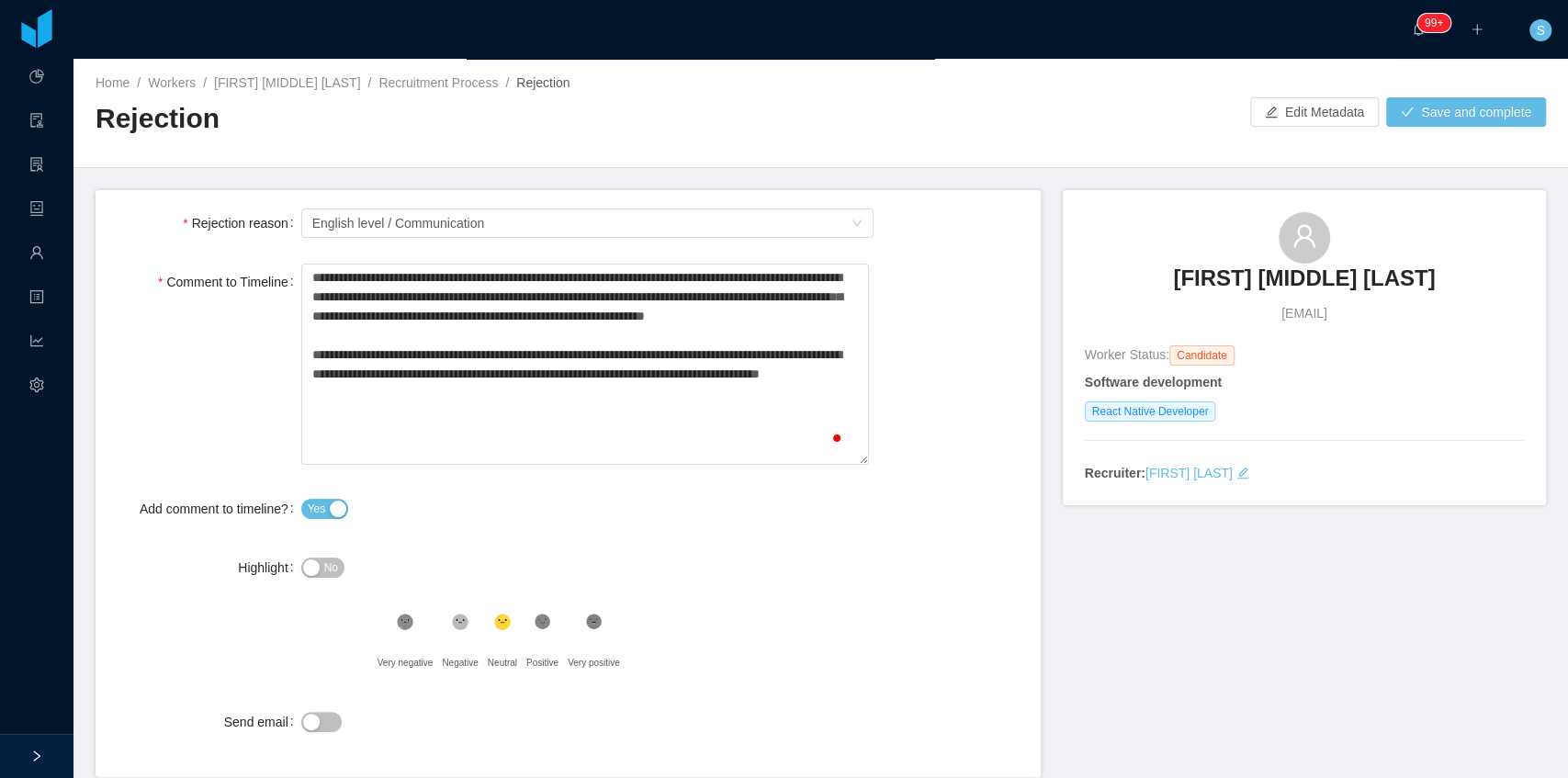 type on "**********" 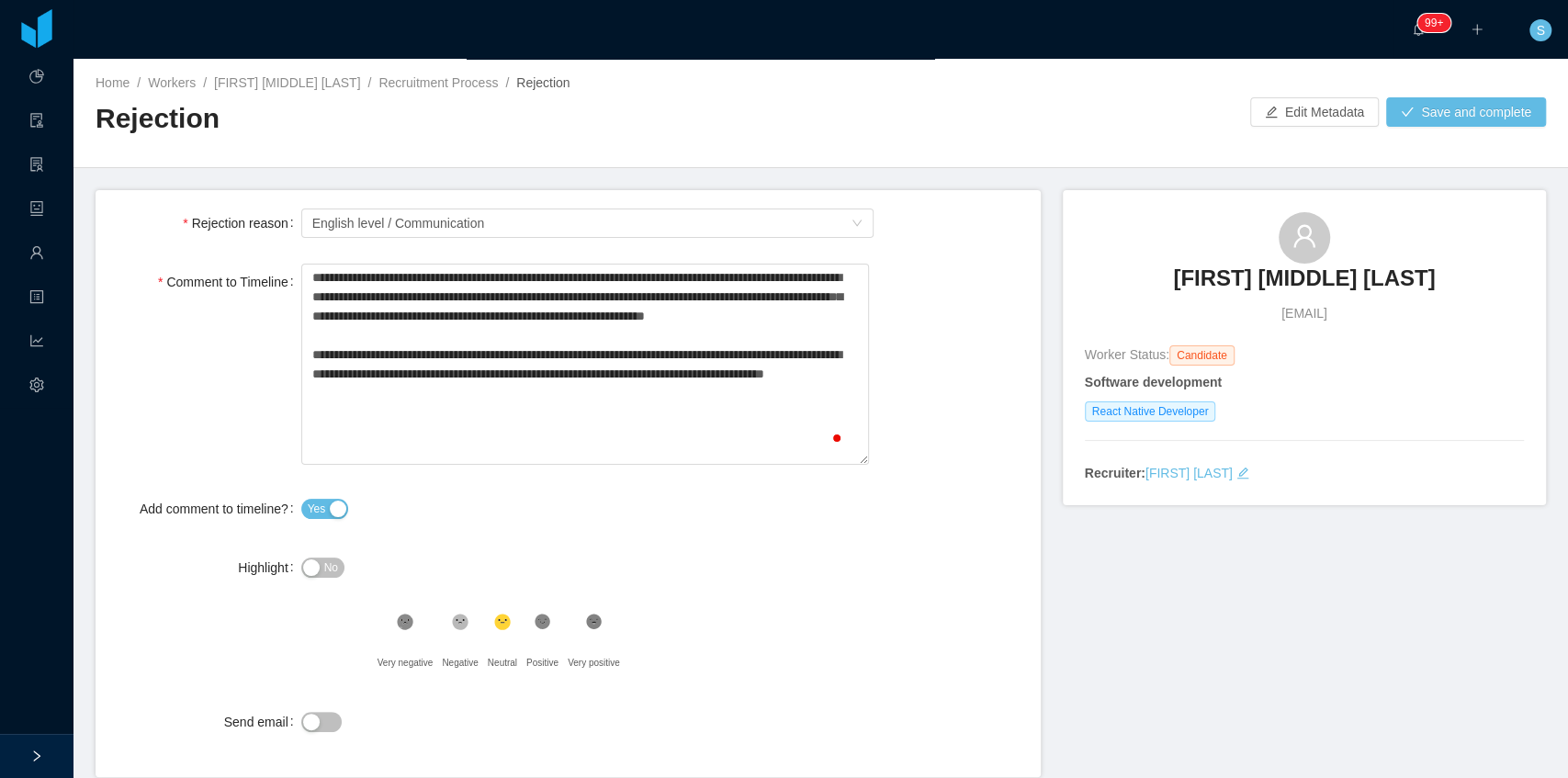 type on "**********" 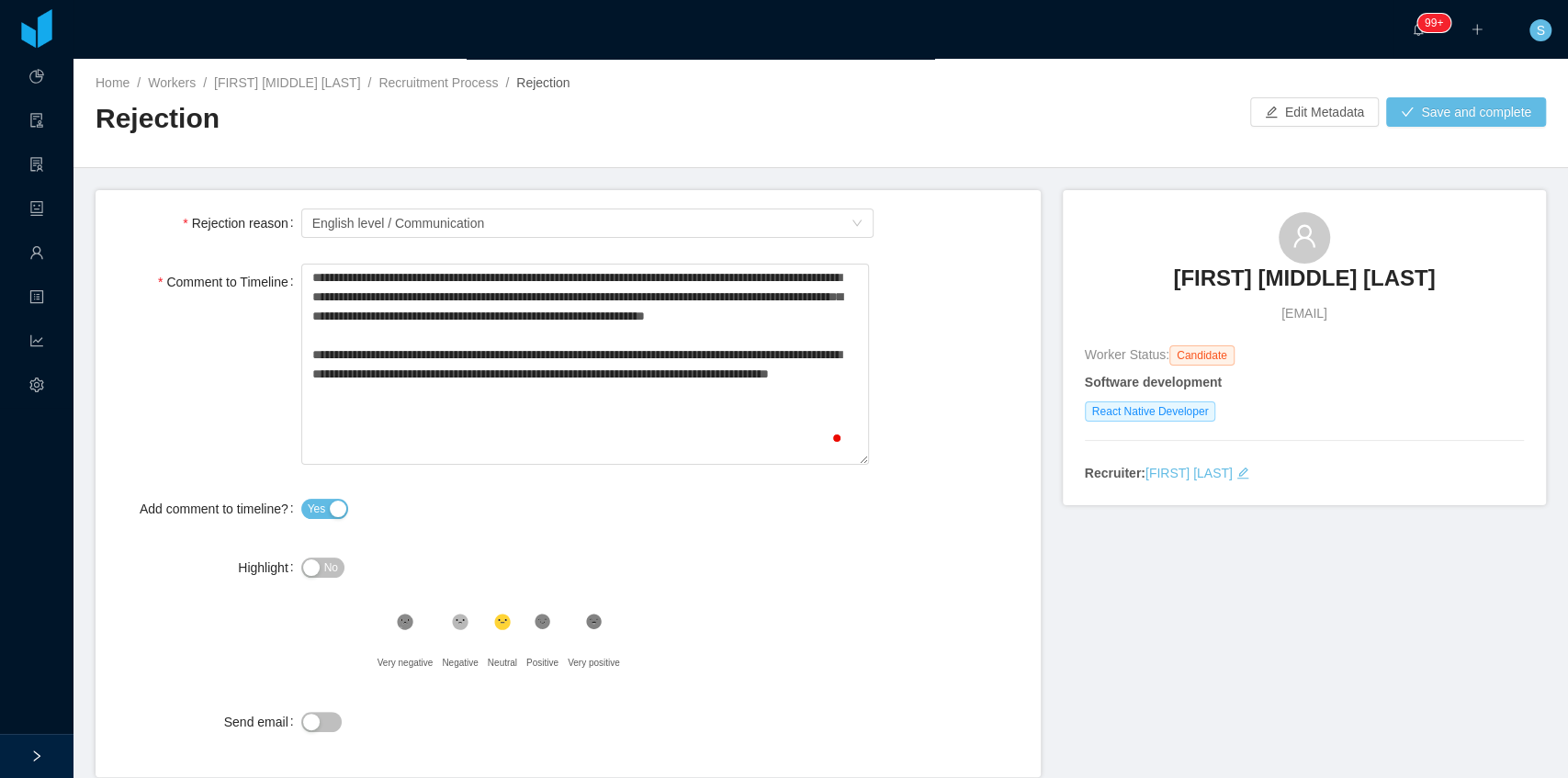 type 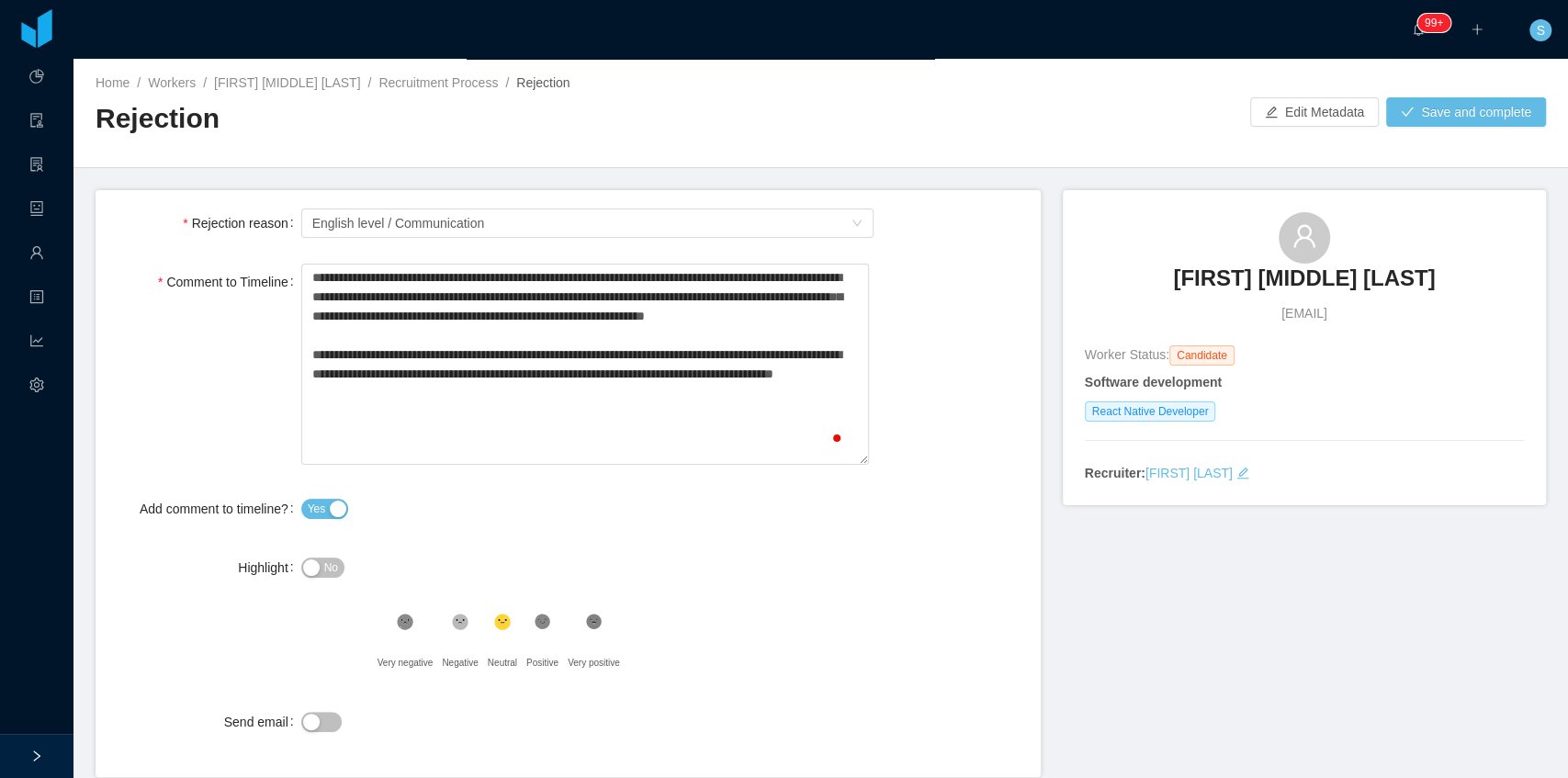 type on "**********" 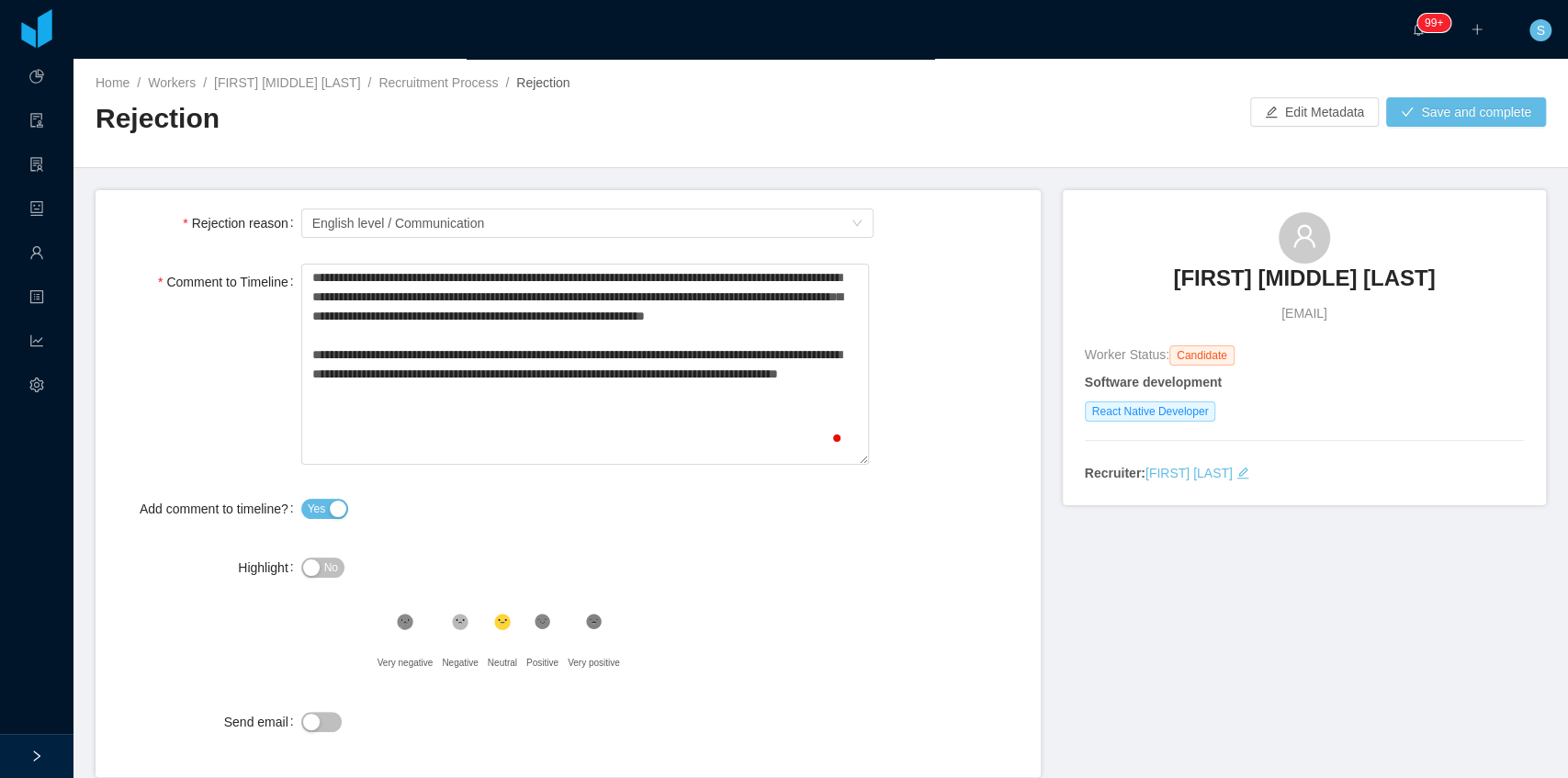 type on "**********" 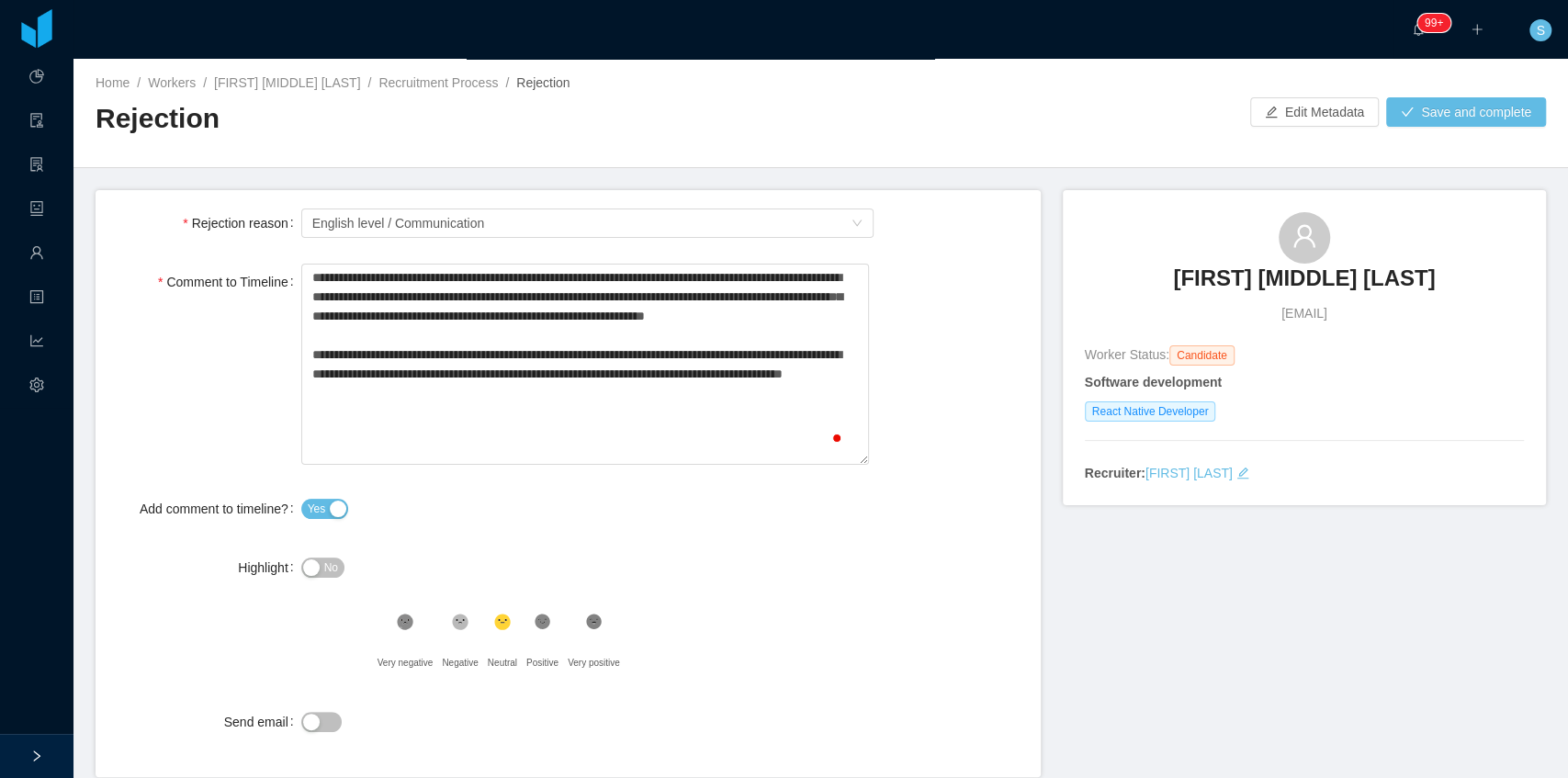 type on "**********" 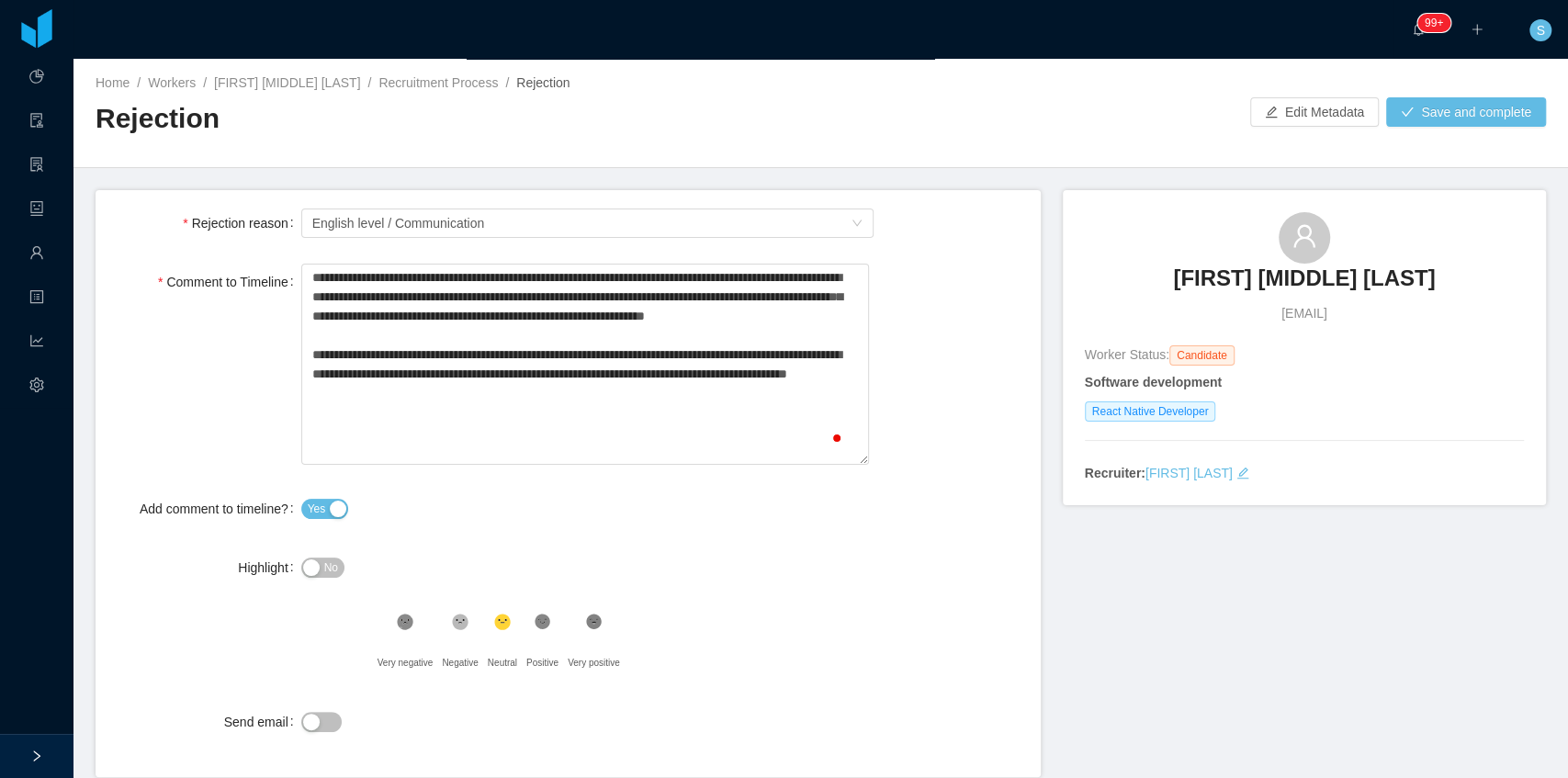 type on "**********" 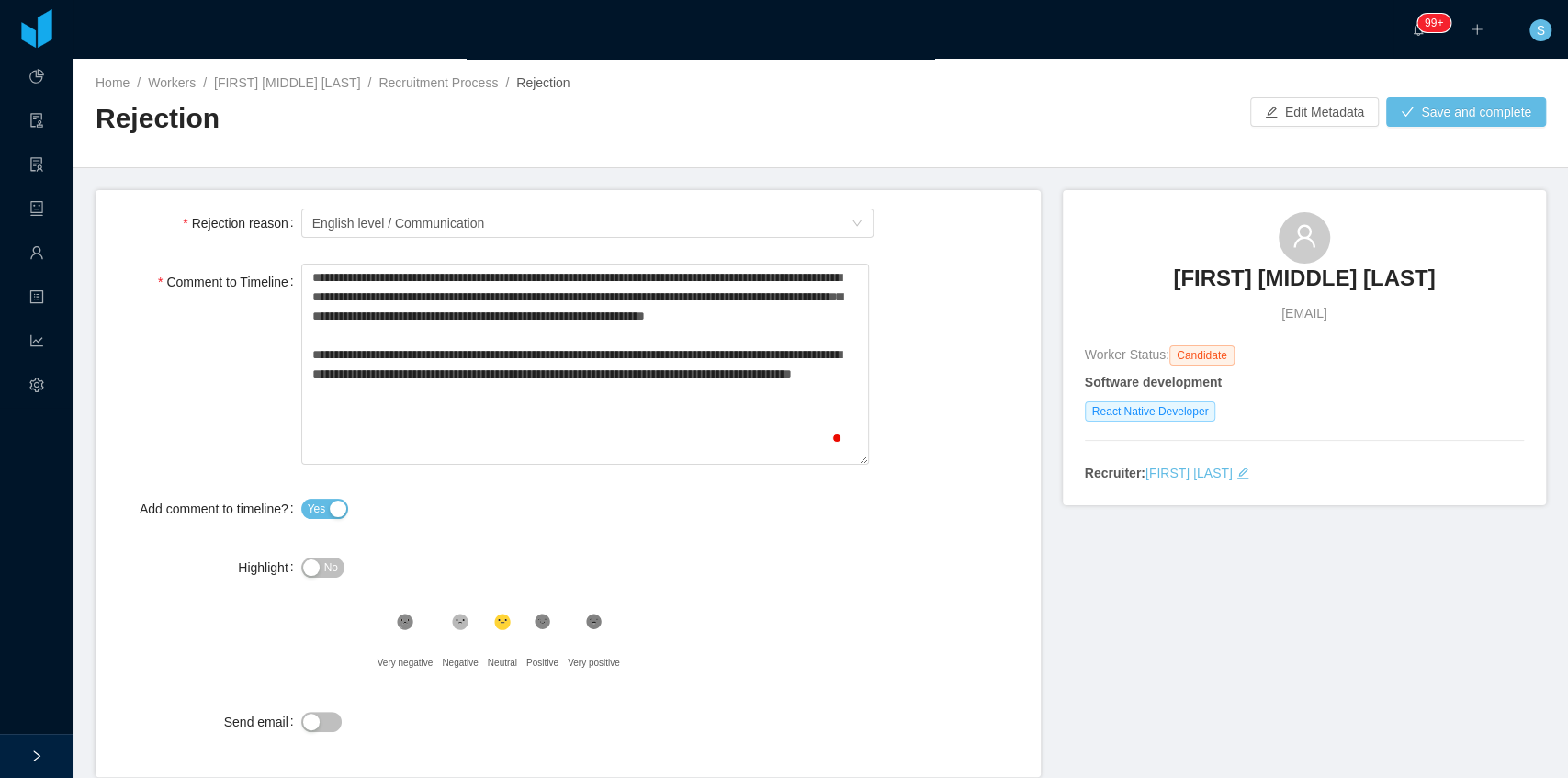 type on "**********" 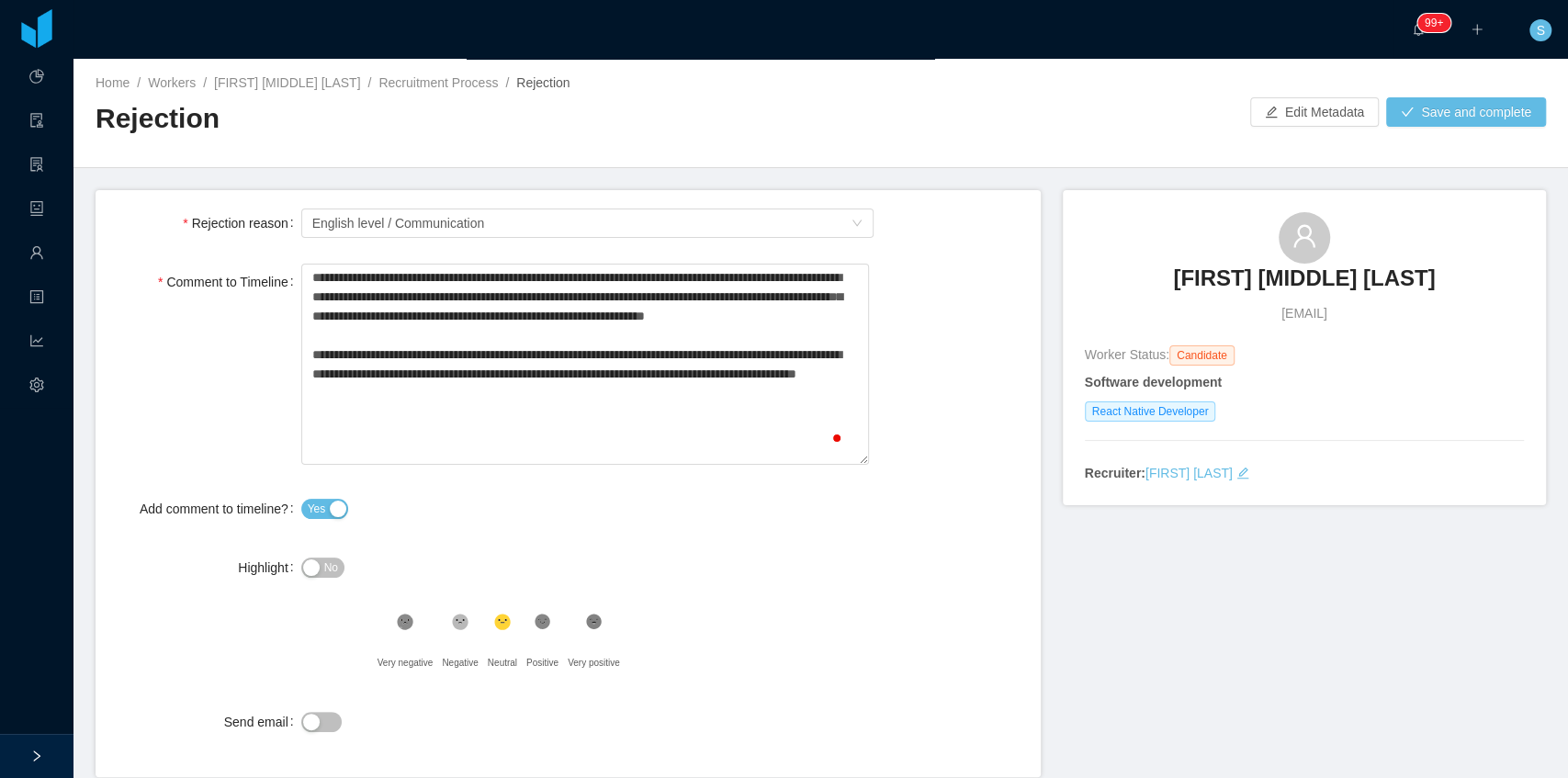 type on "**********" 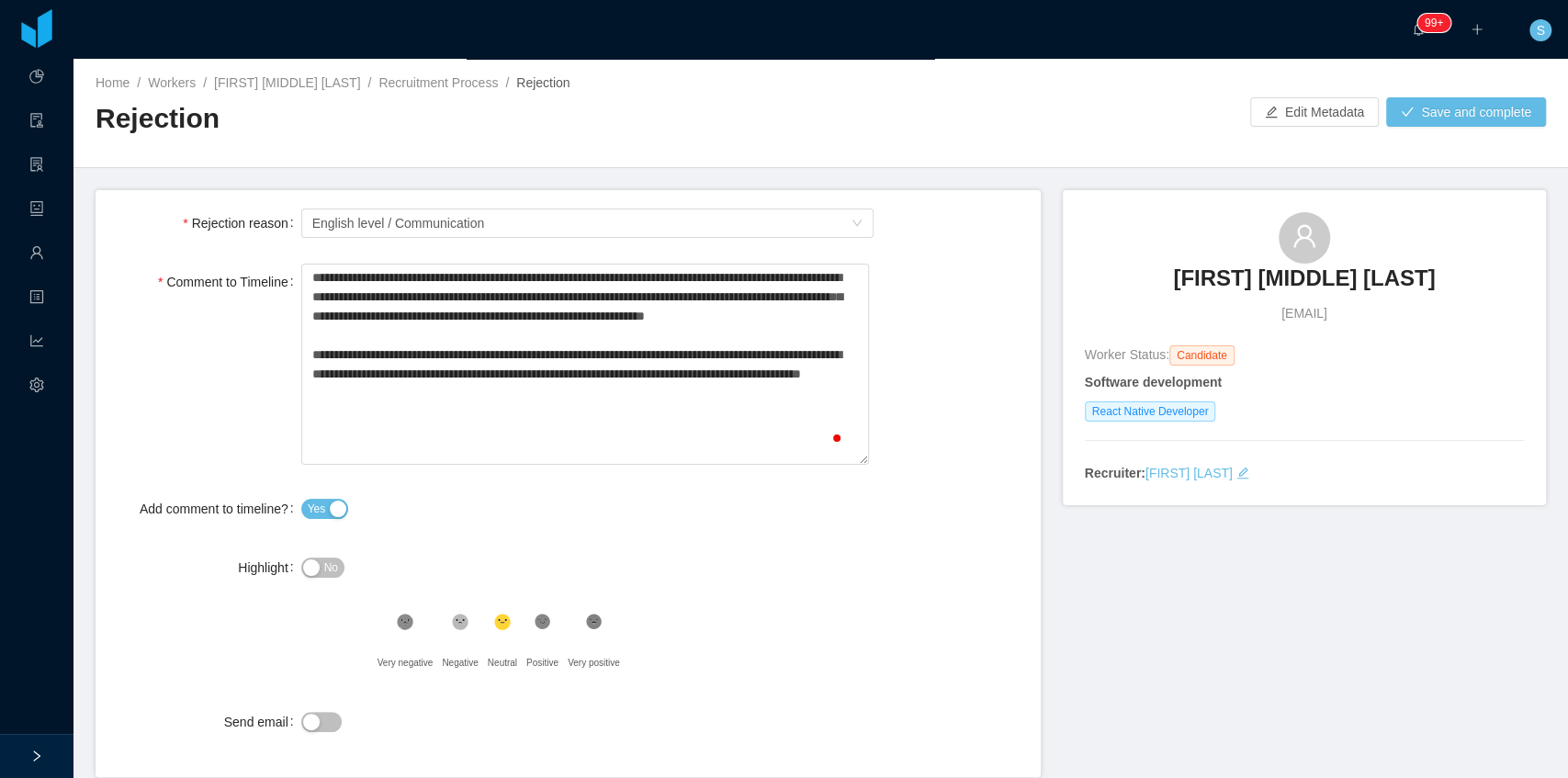 type on "**********" 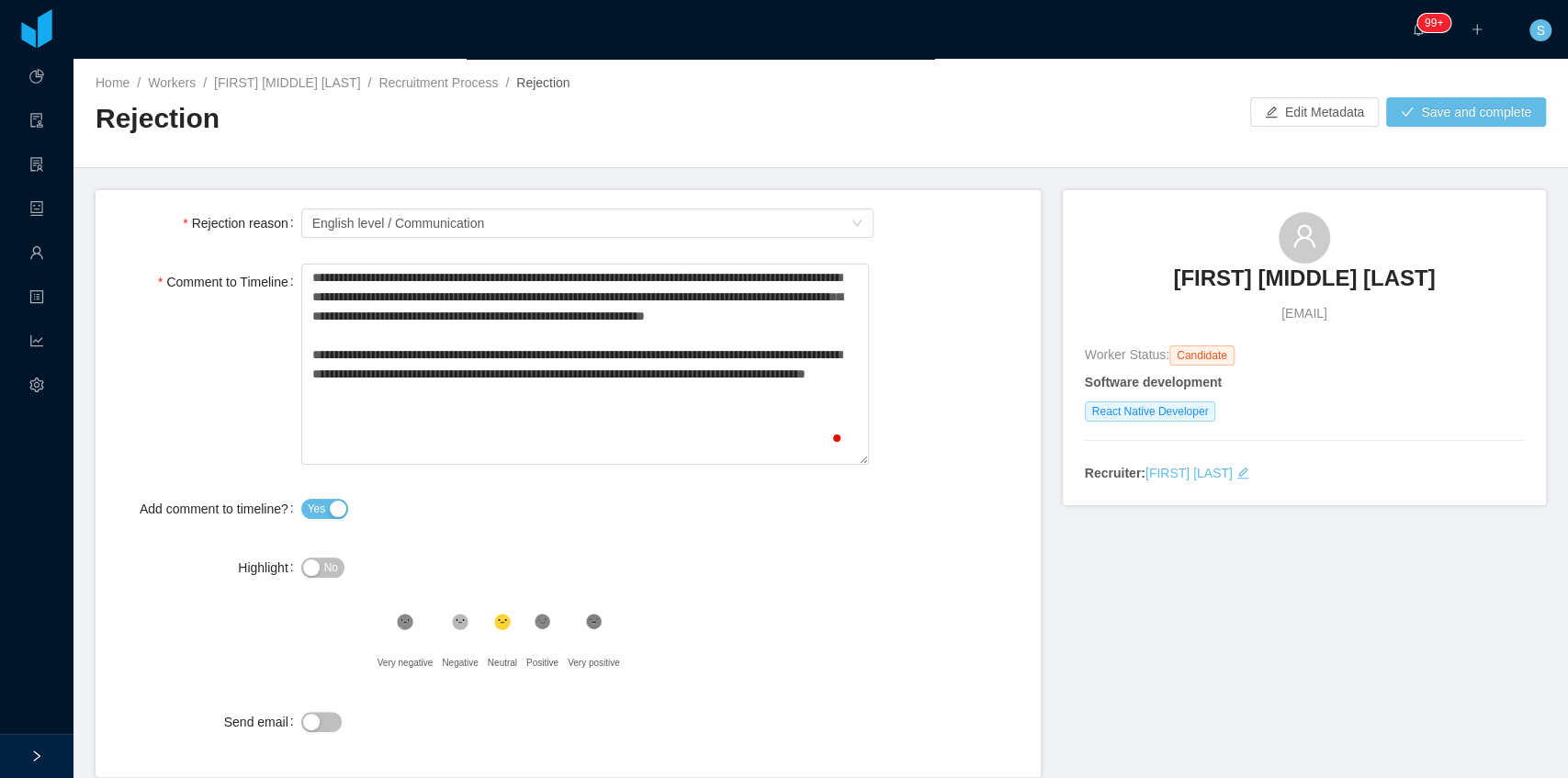 type on "**********" 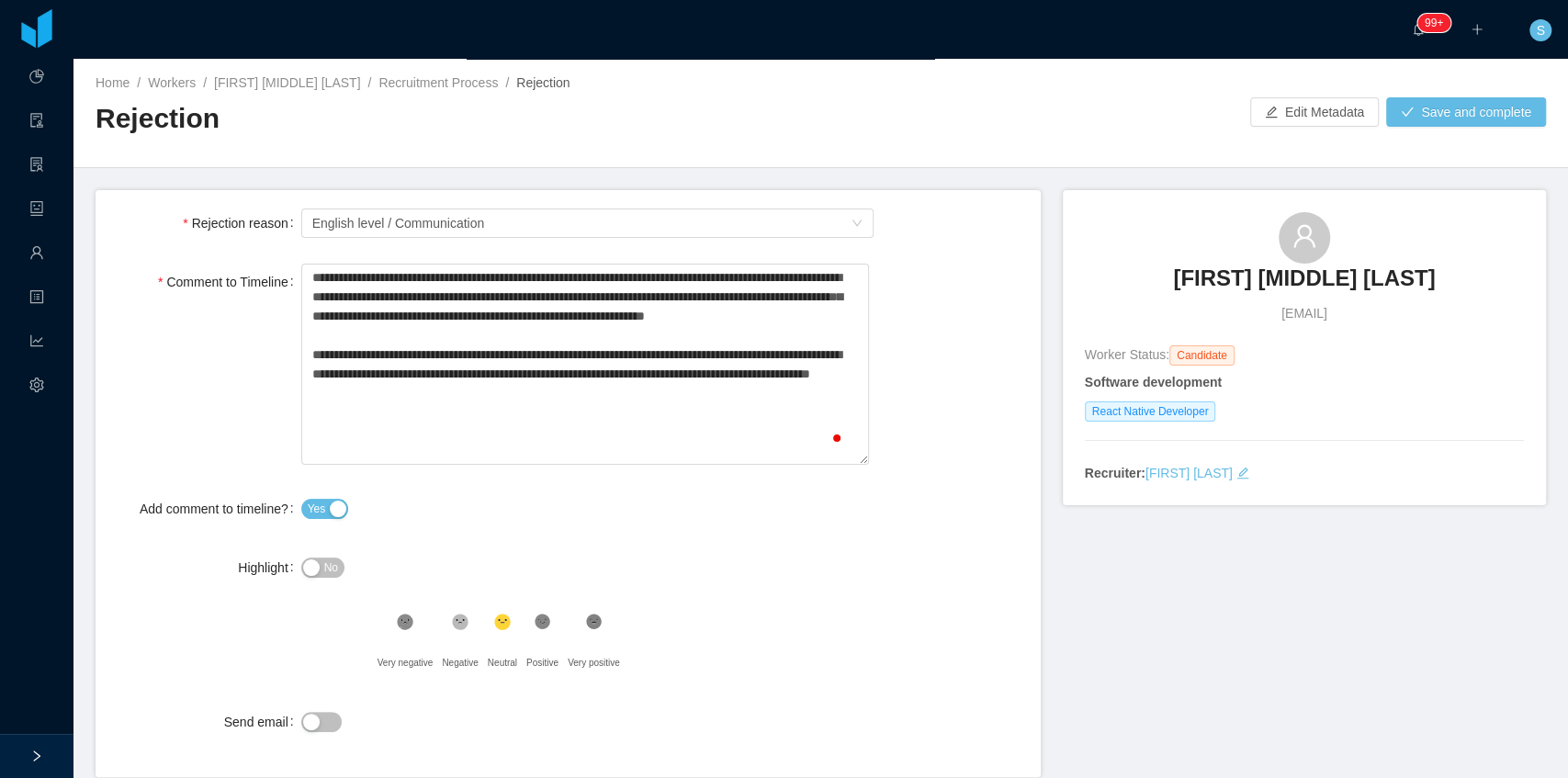 type on "**********" 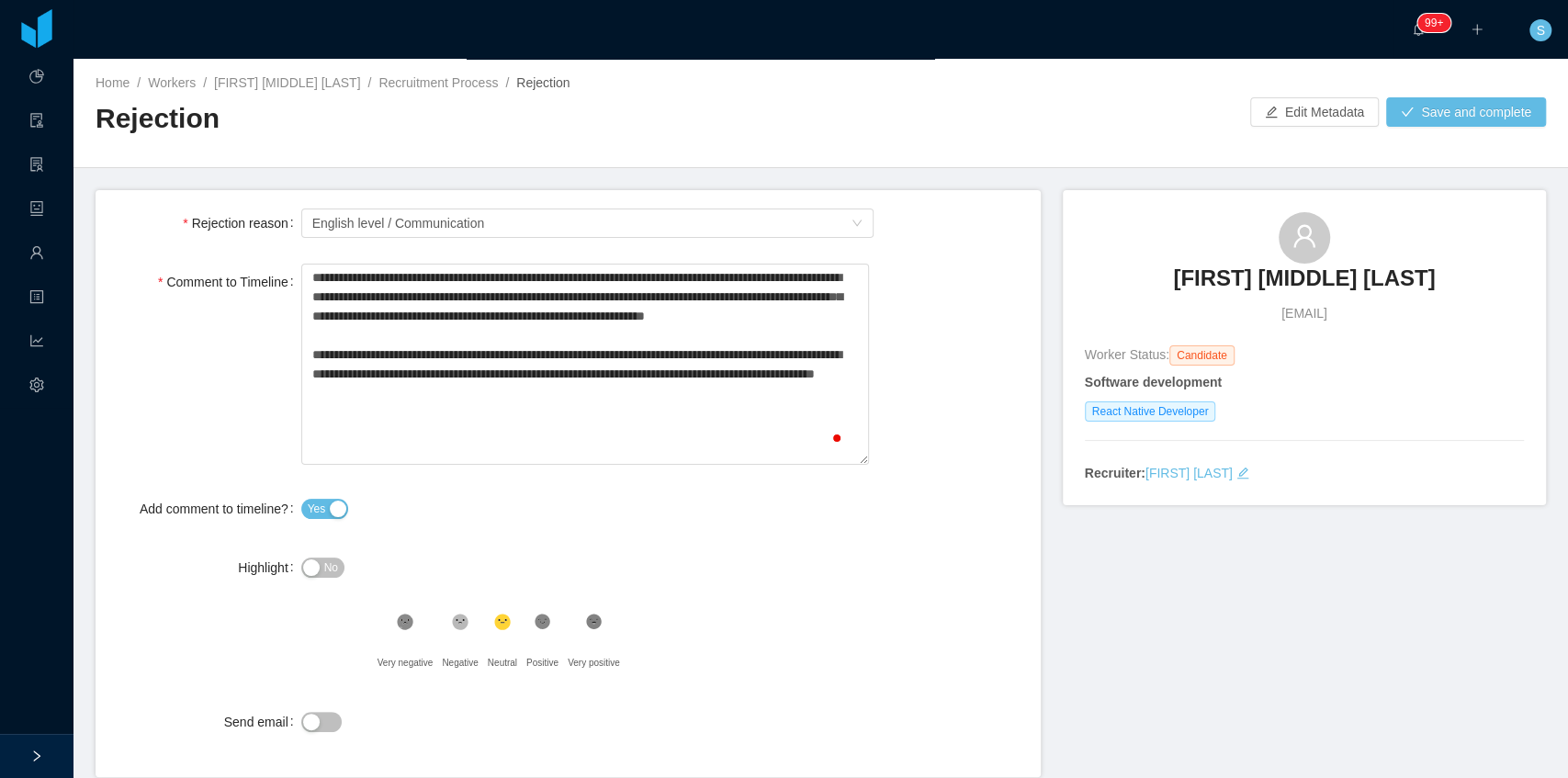 type on "**********" 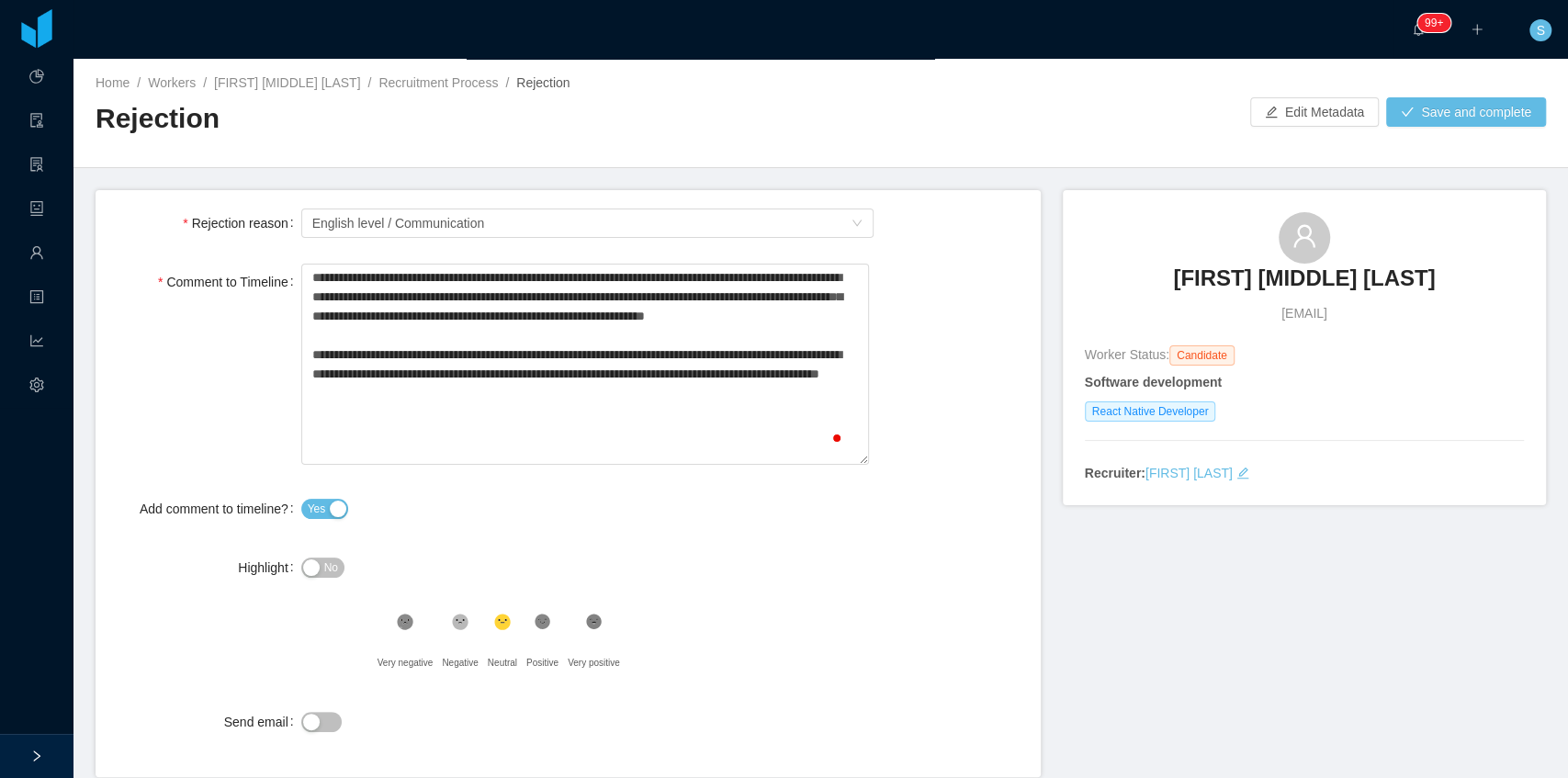 type on "**********" 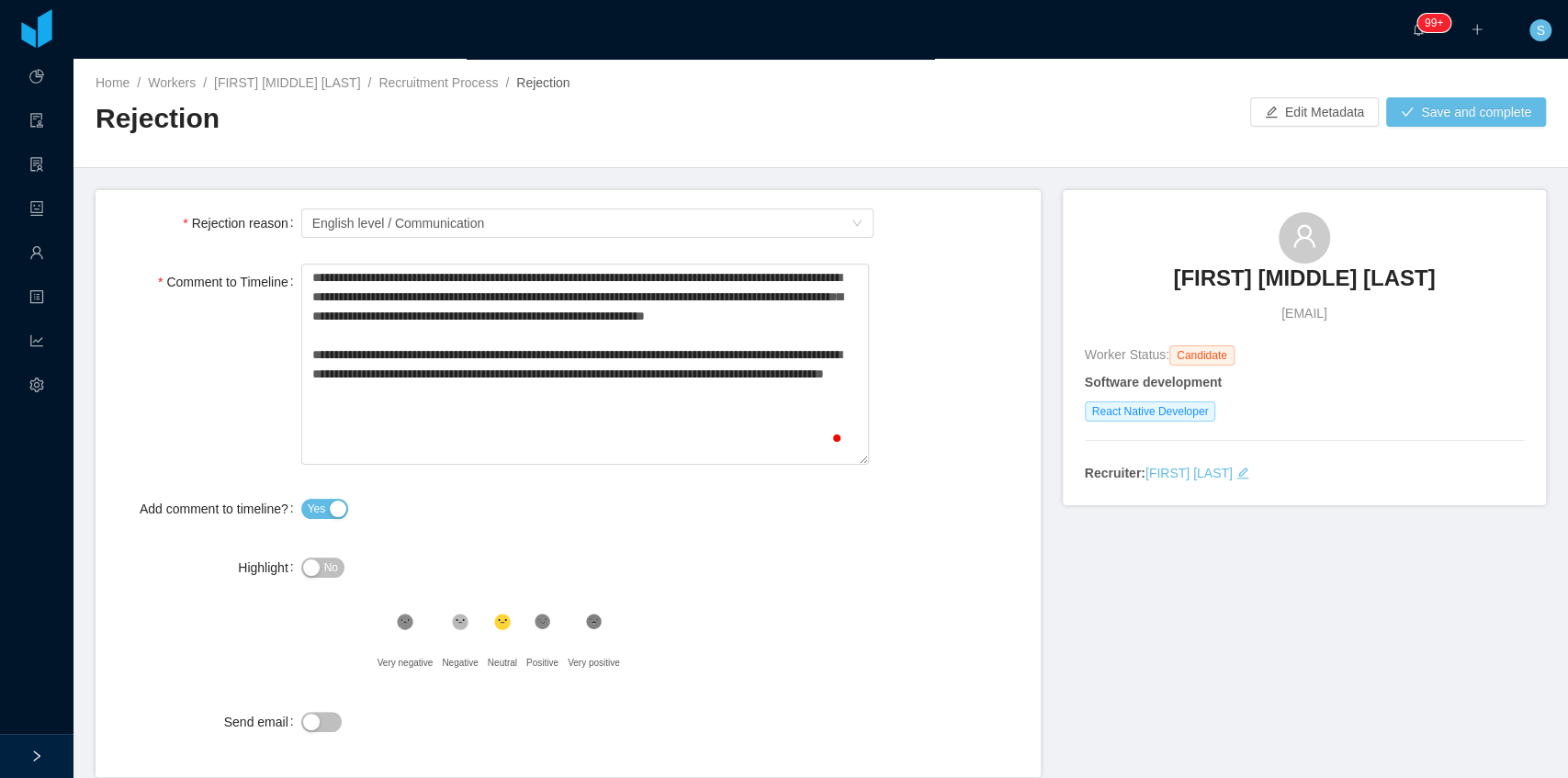 type on "**********" 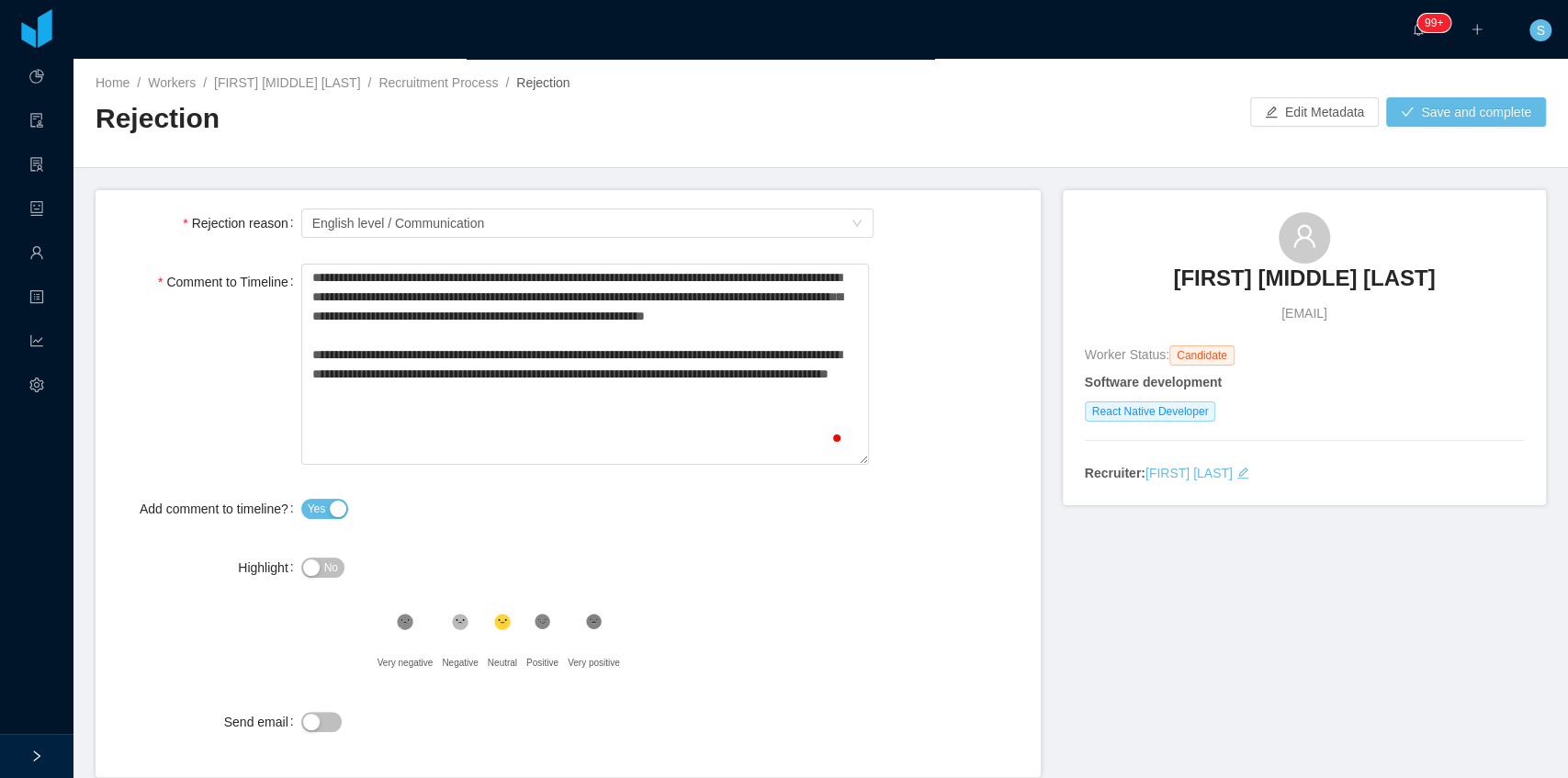 type on "**********" 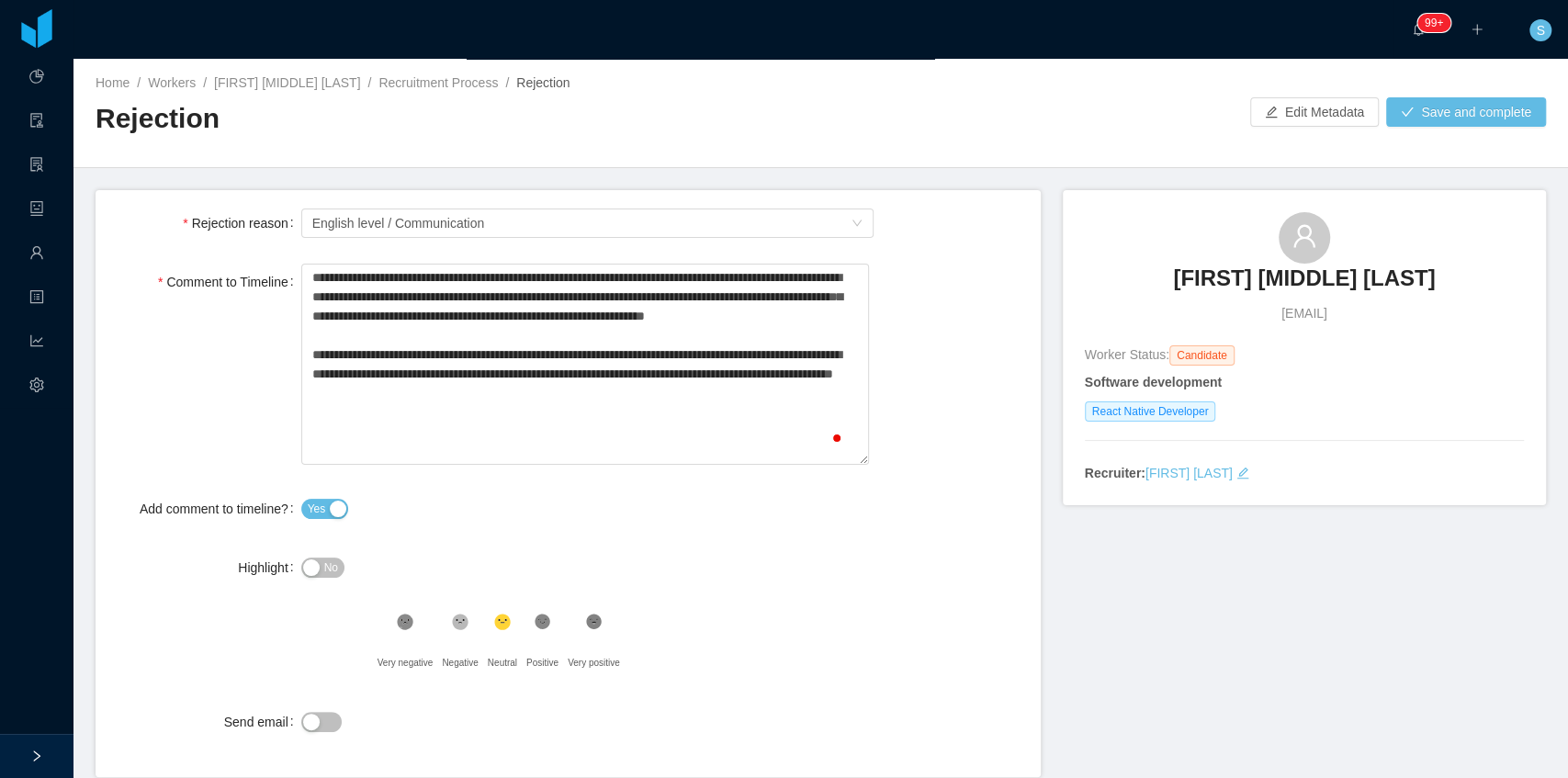 type on "**********" 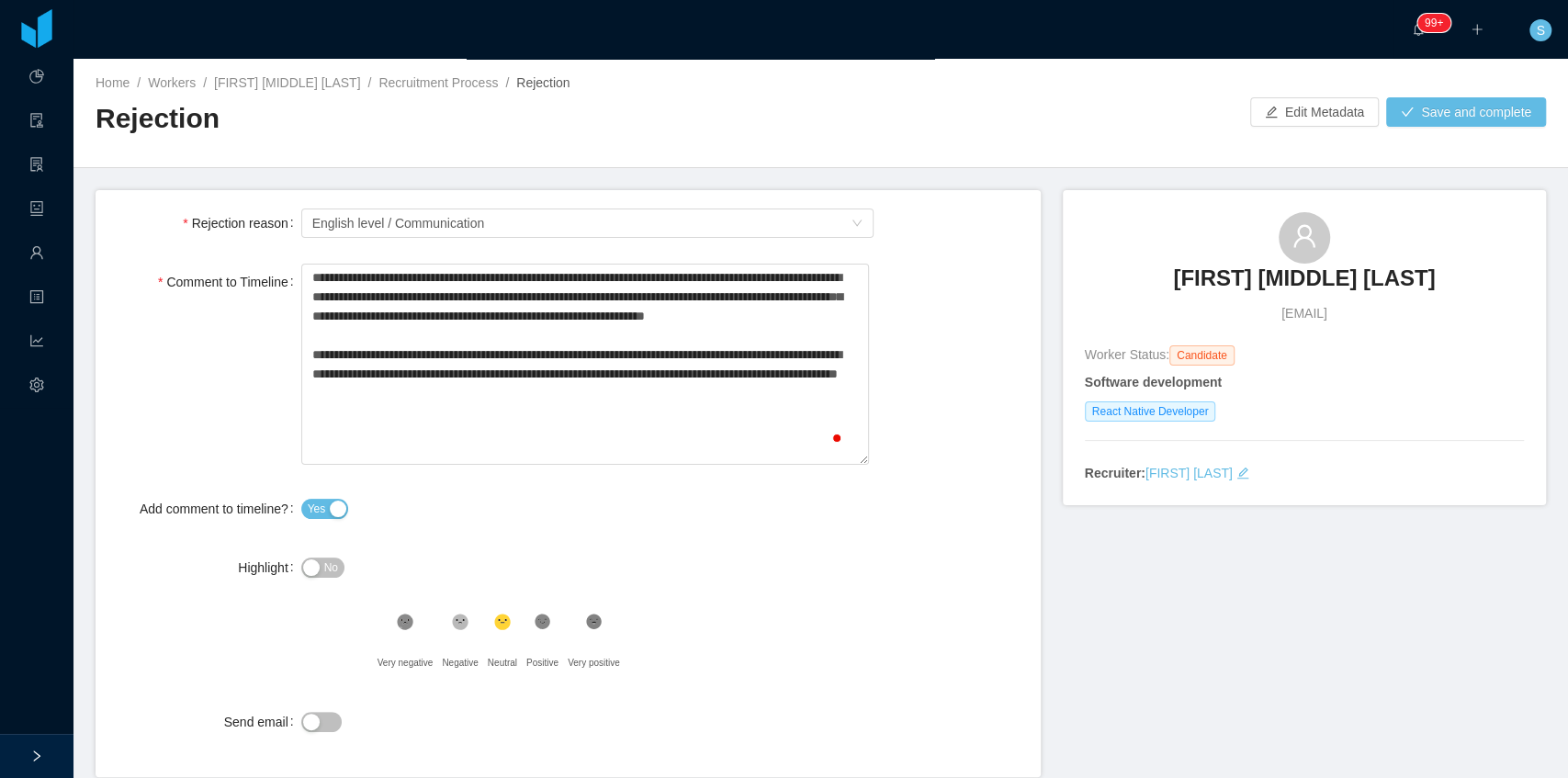 type on "**********" 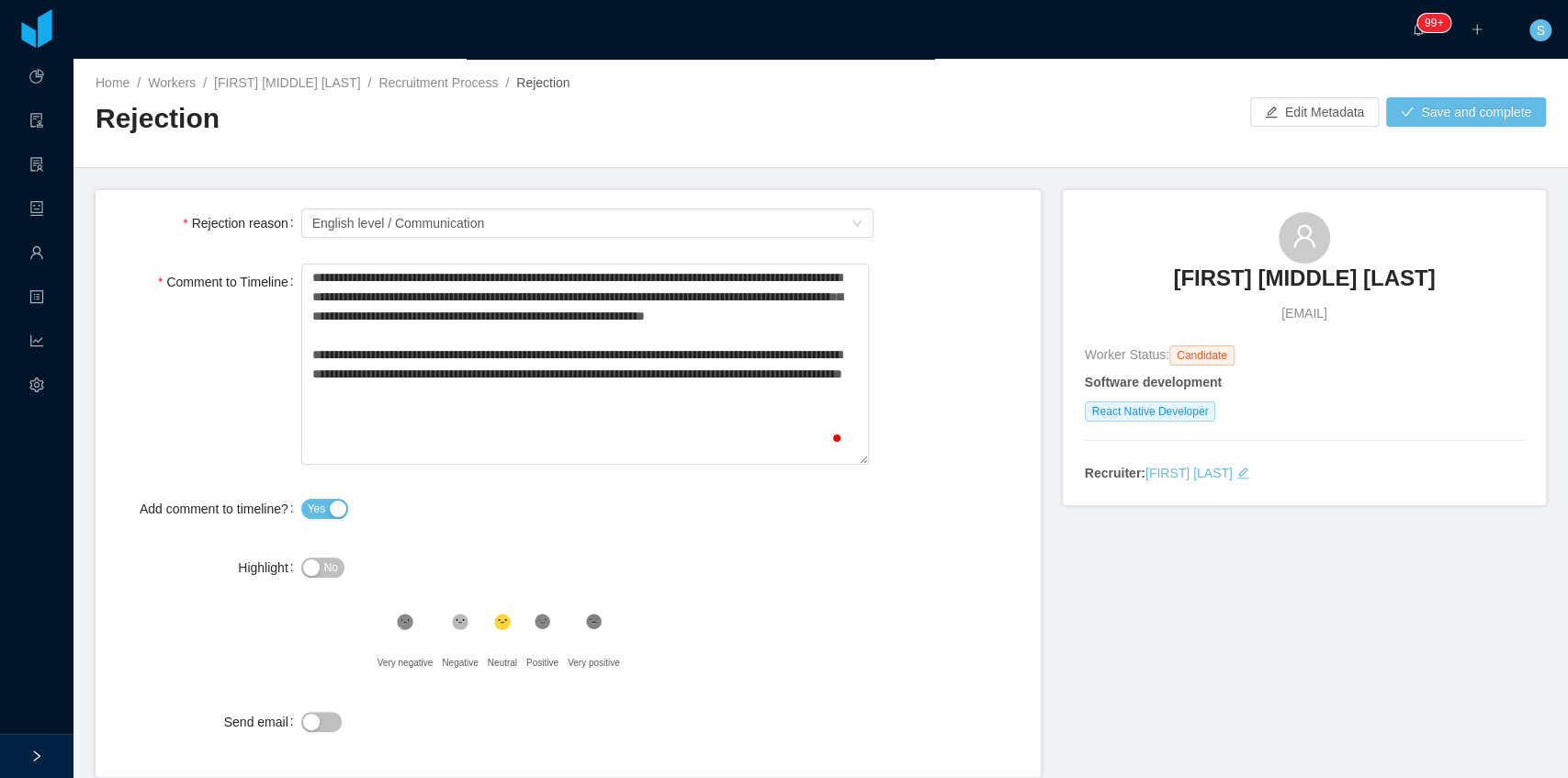 type on "**********" 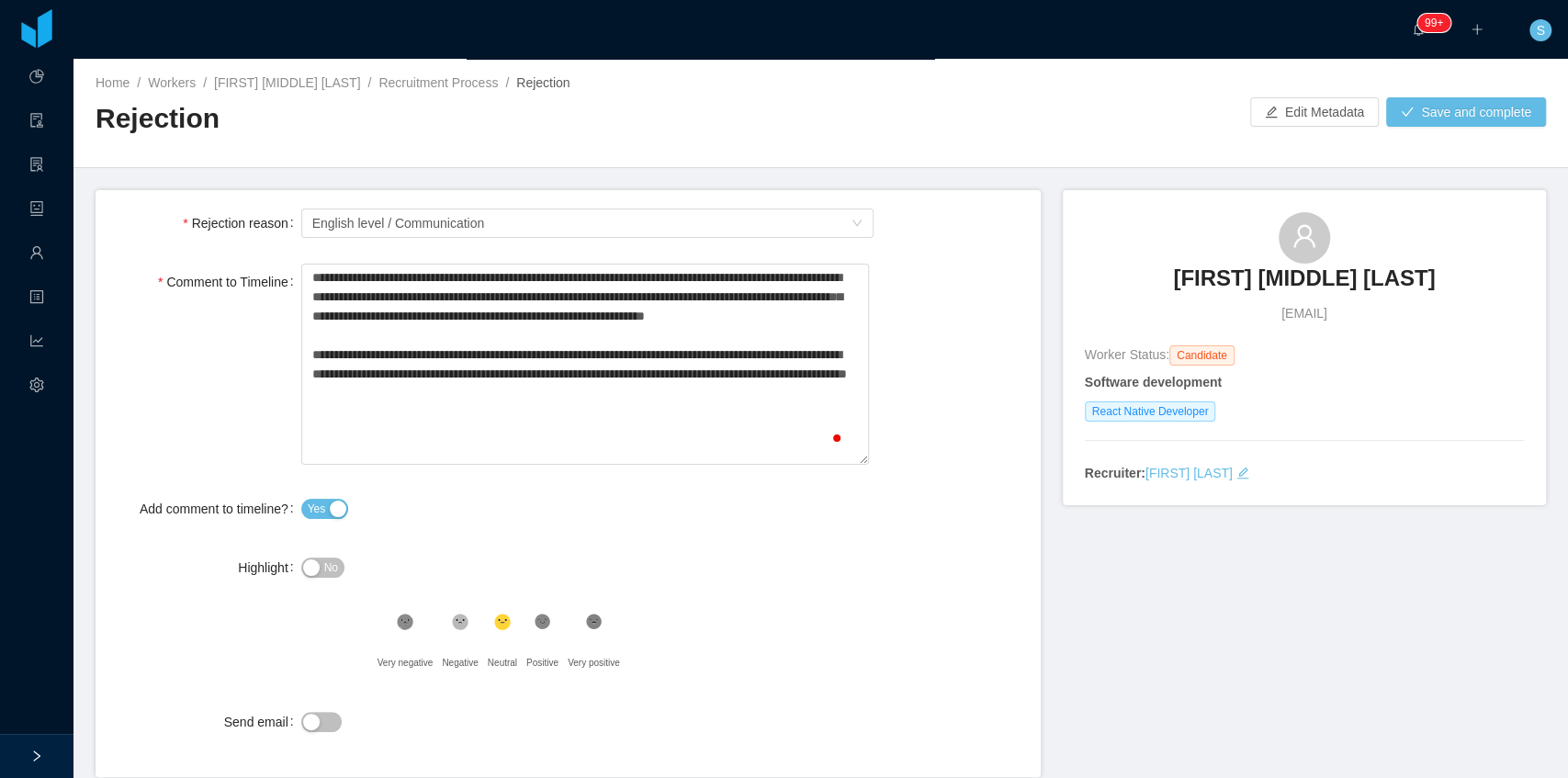 type on "**********" 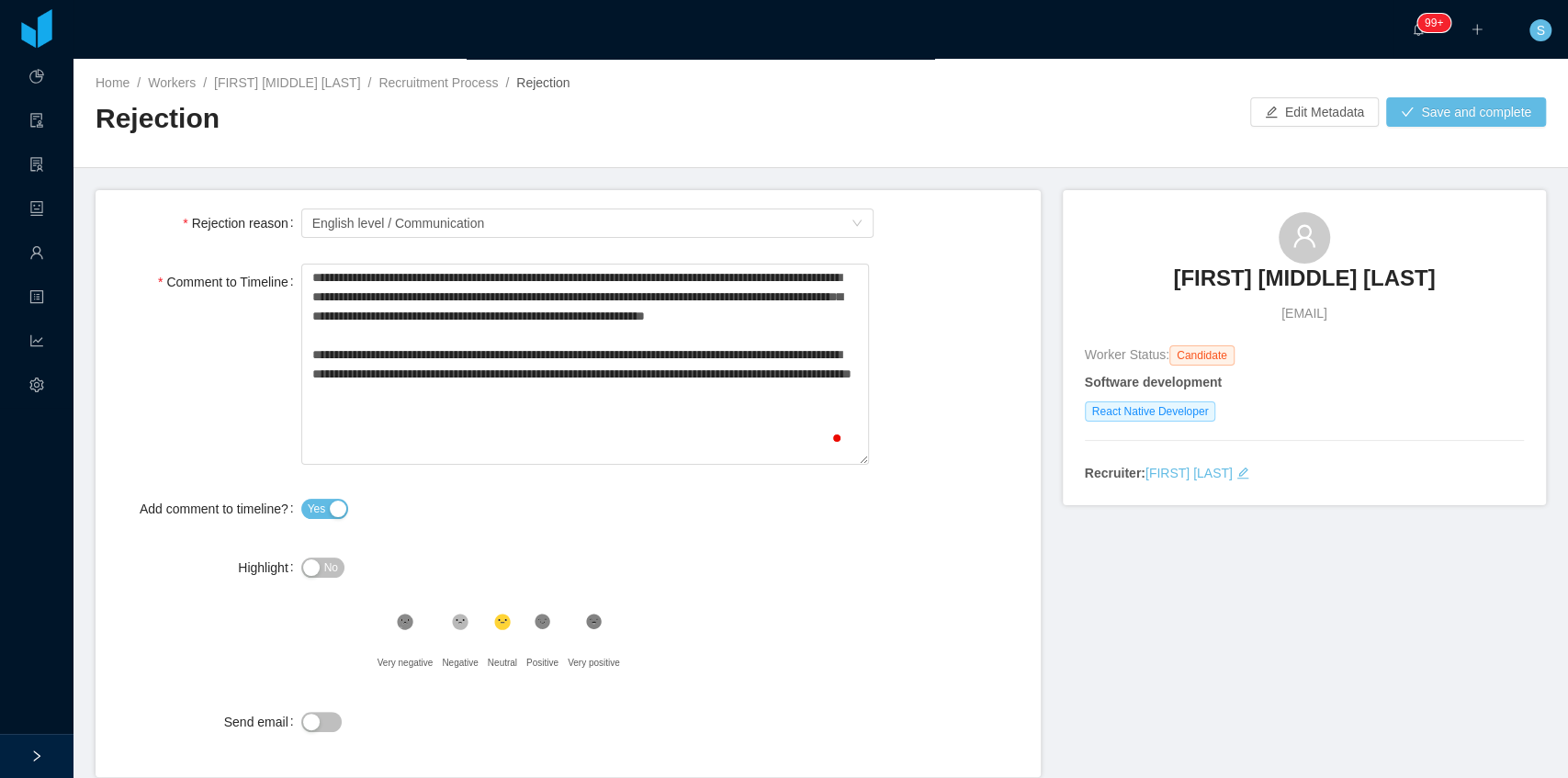 type on "**********" 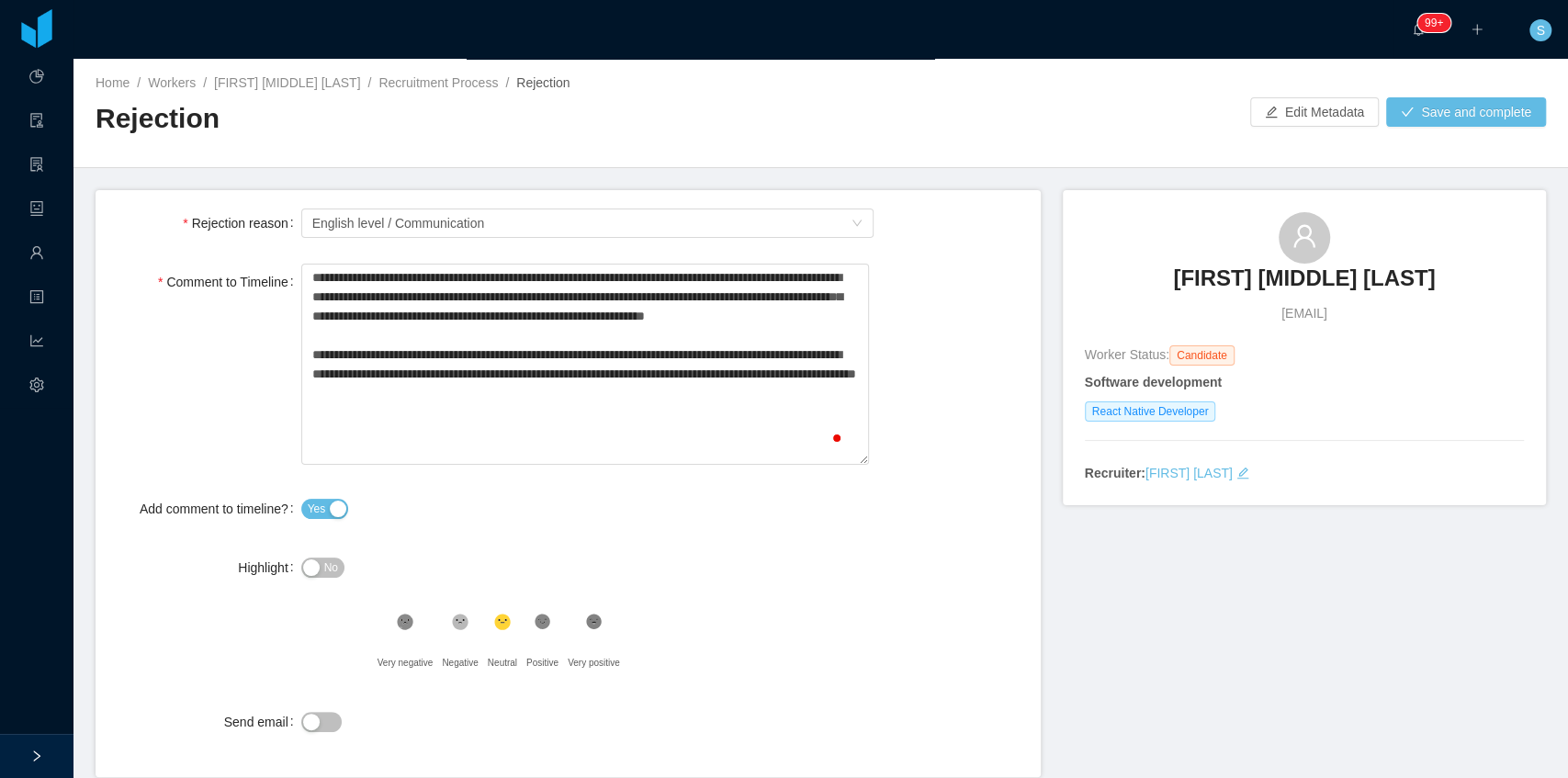 type on "**********" 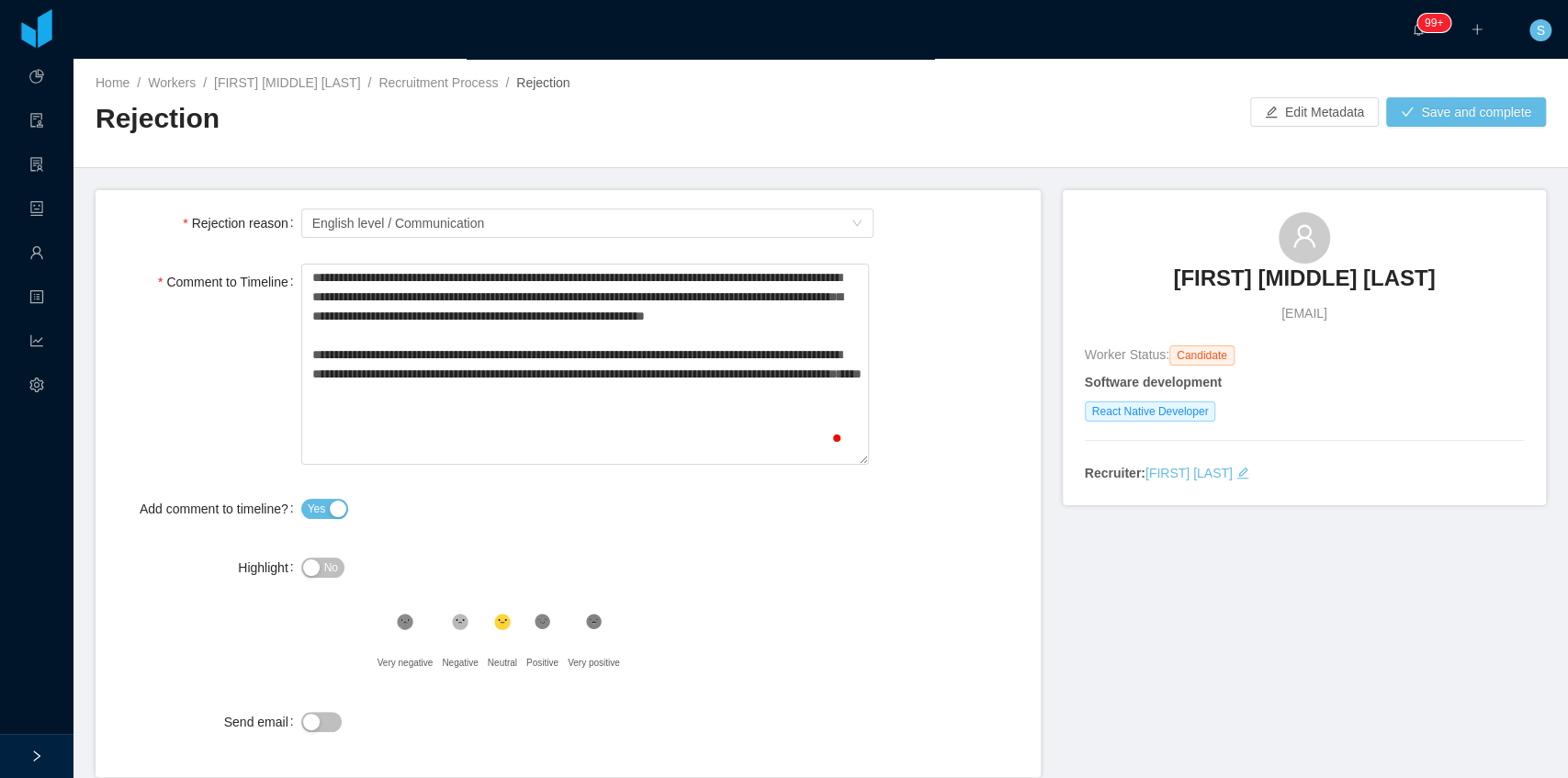 type on "**********" 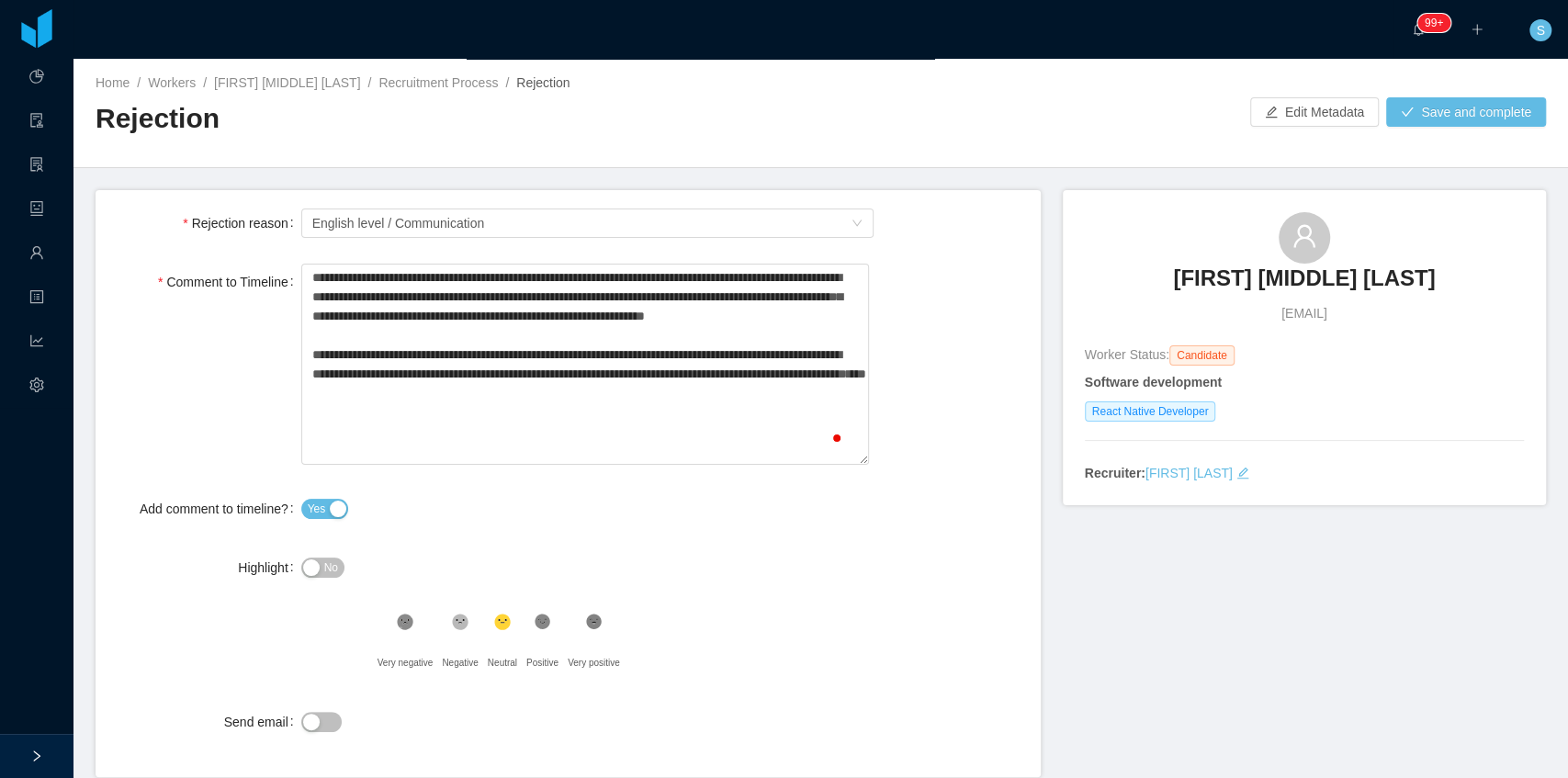 type on "**********" 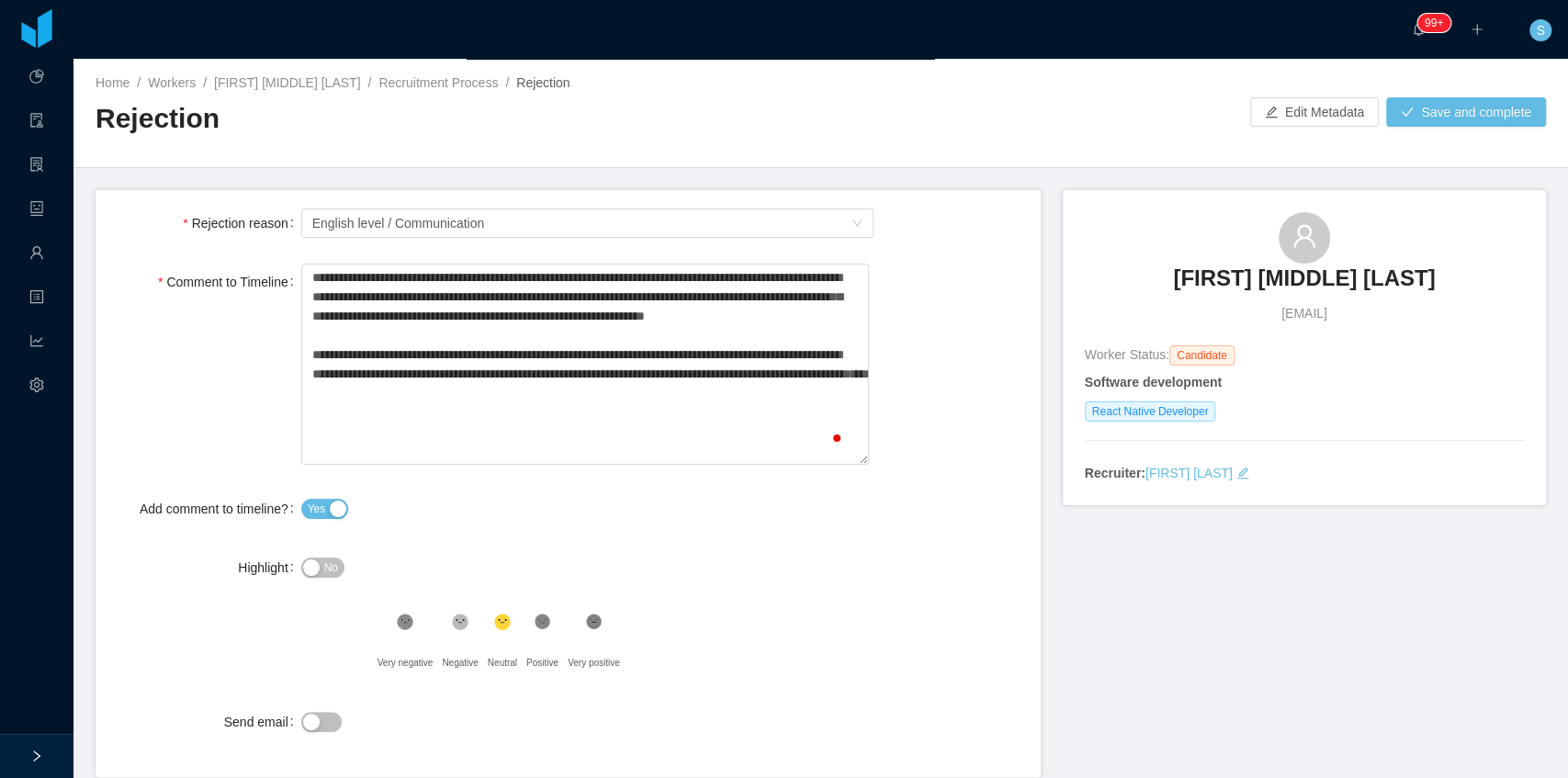 type on "**********" 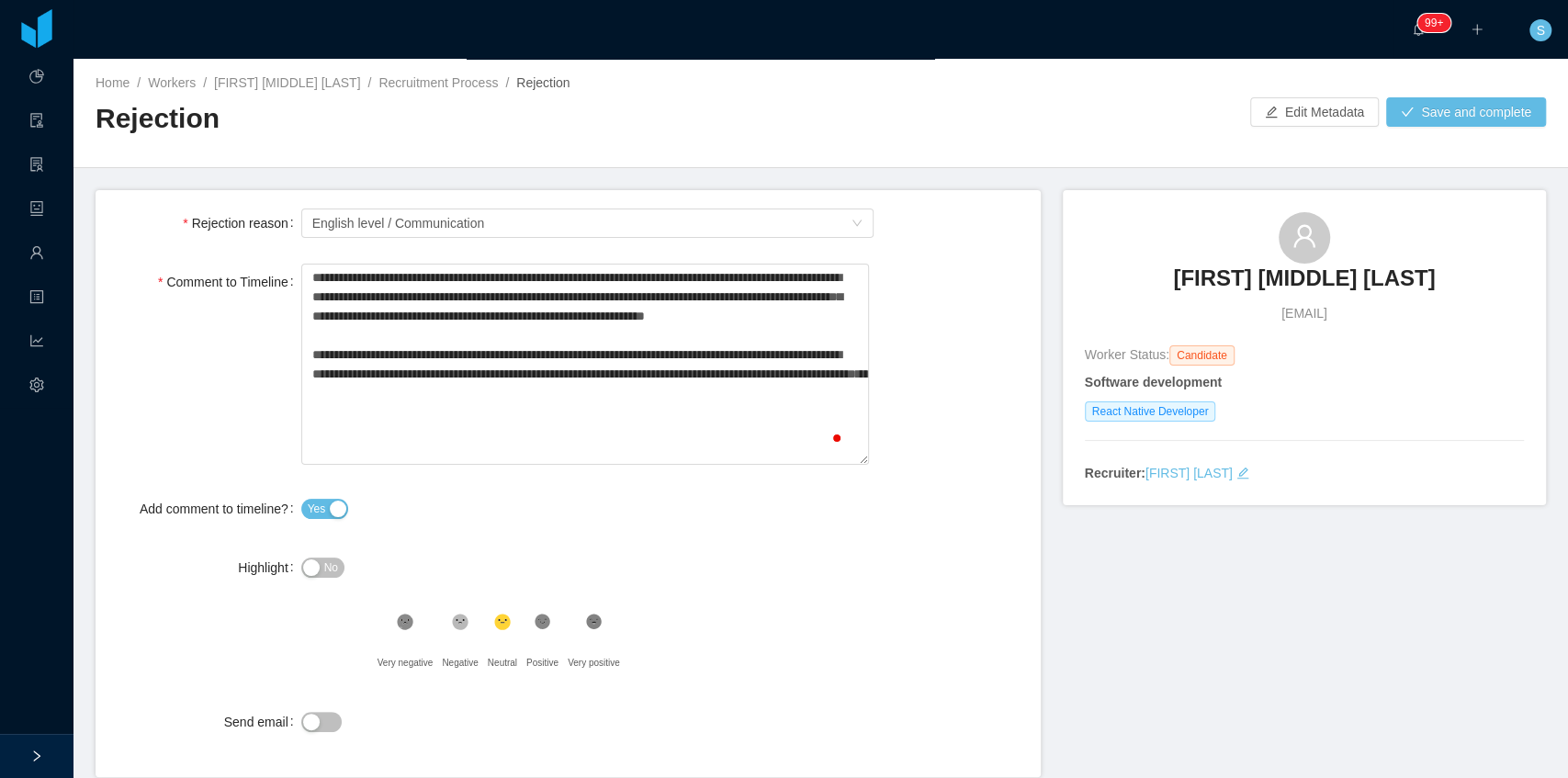 type on "**********" 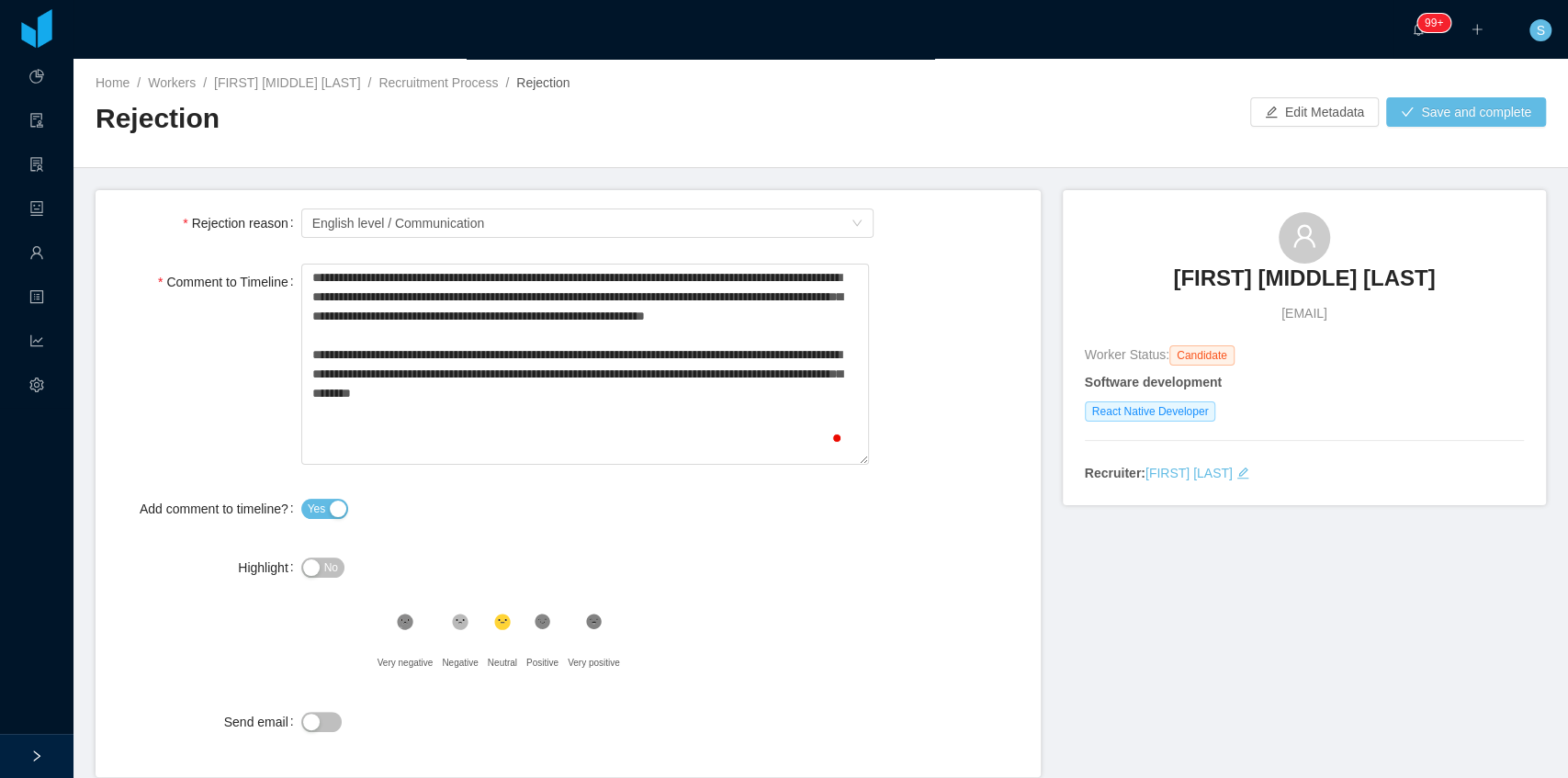 type on "**********" 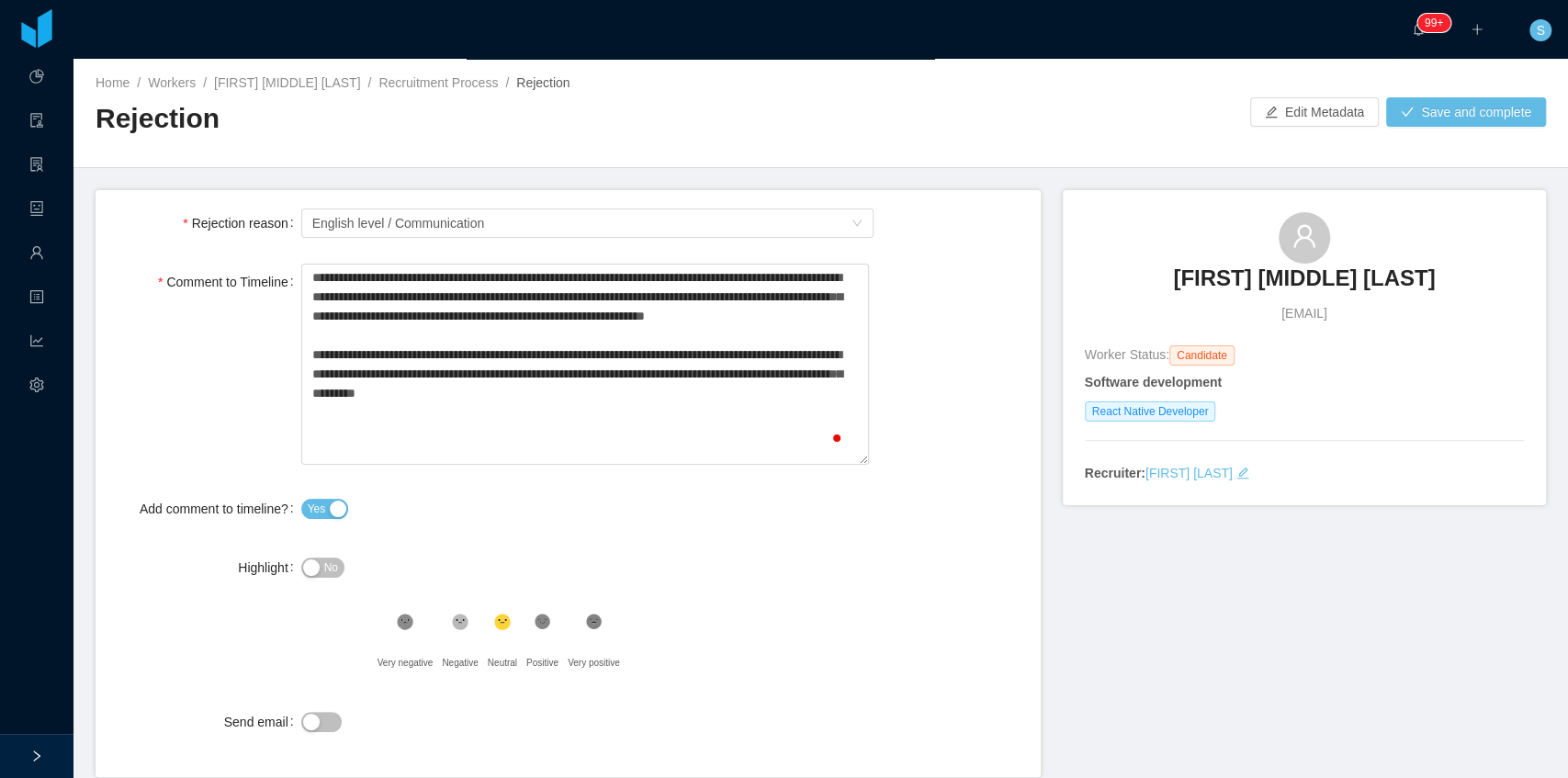 type on "**********" 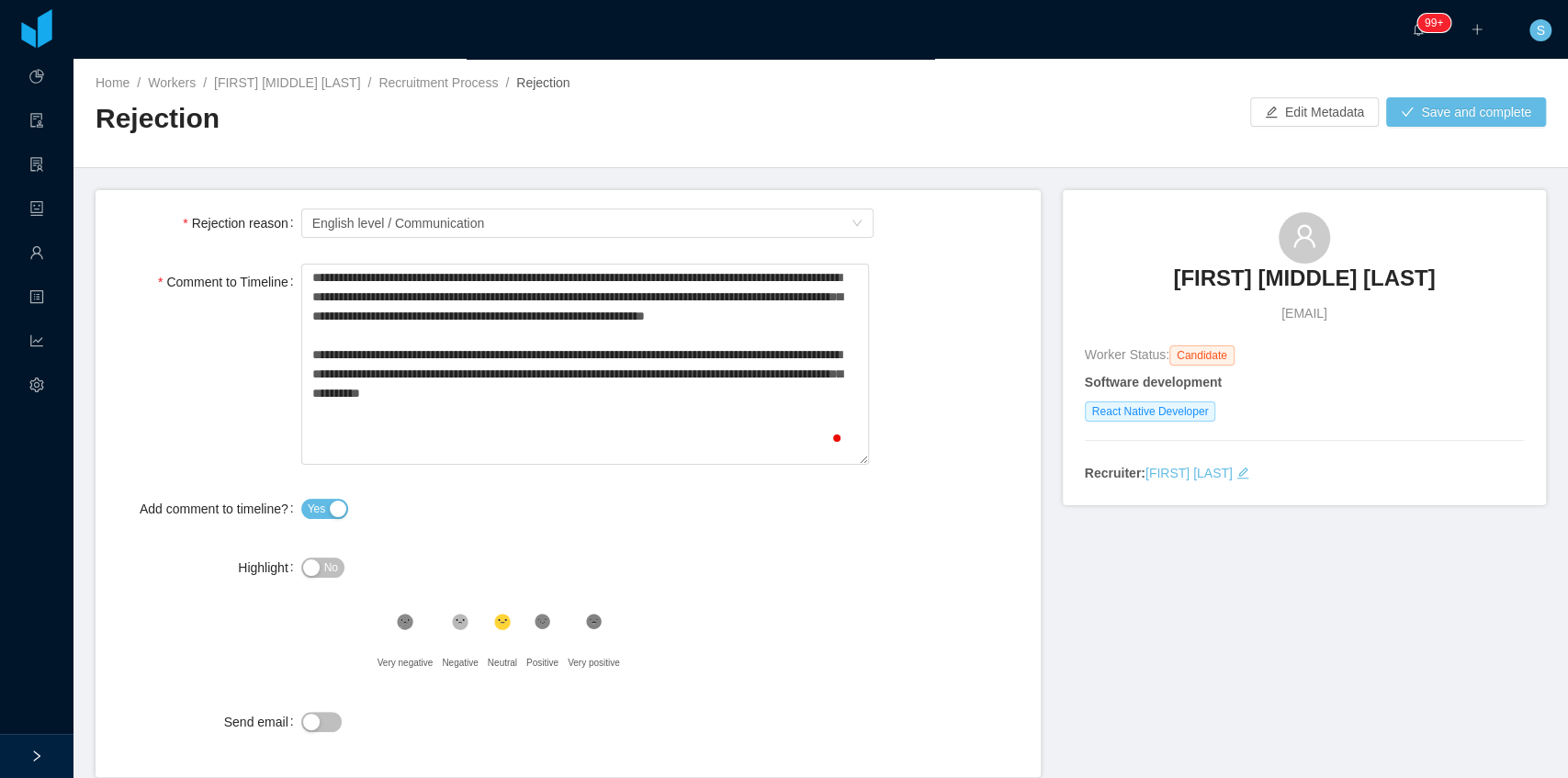 type on "**********" 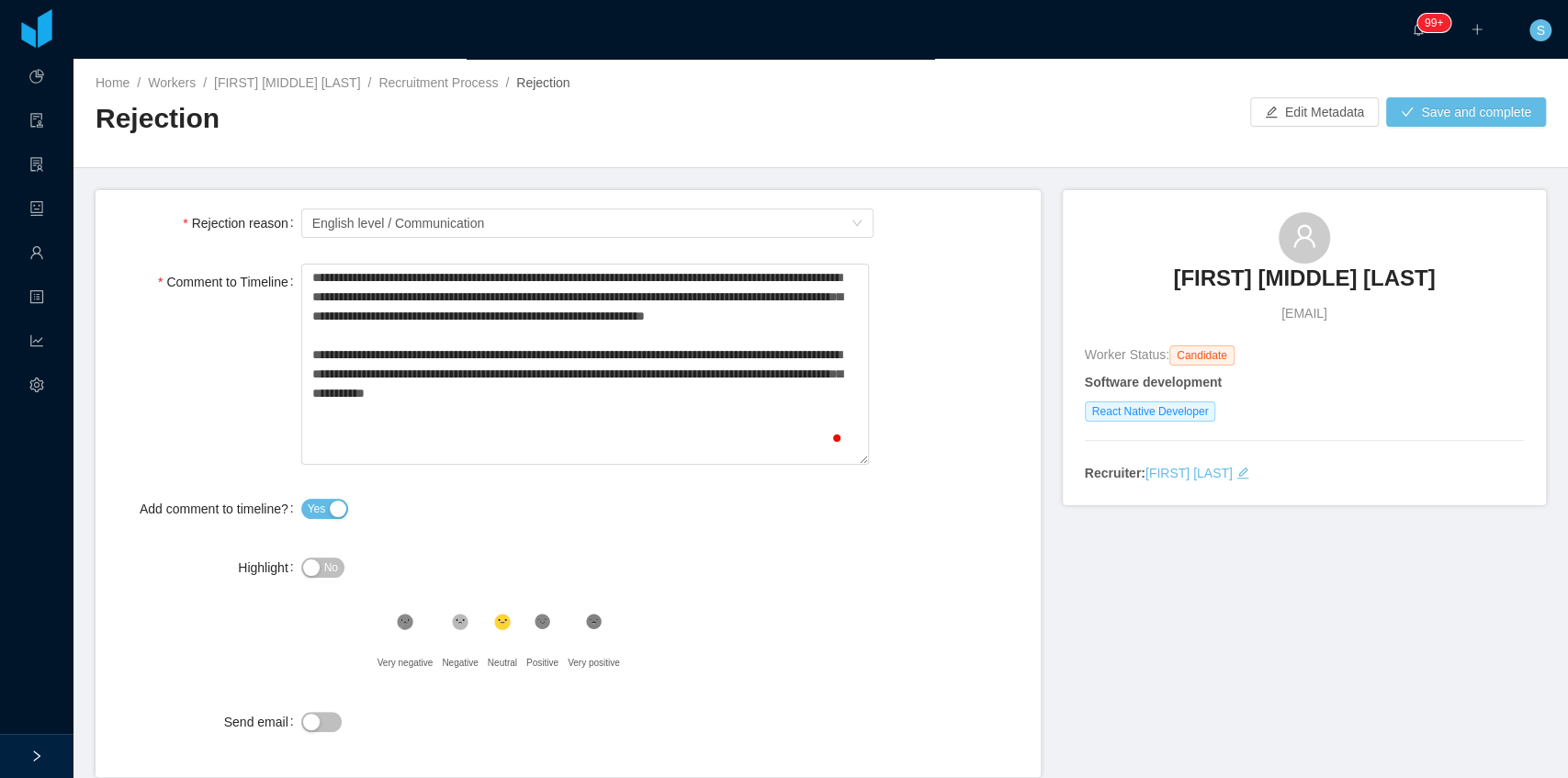 type on "**********" 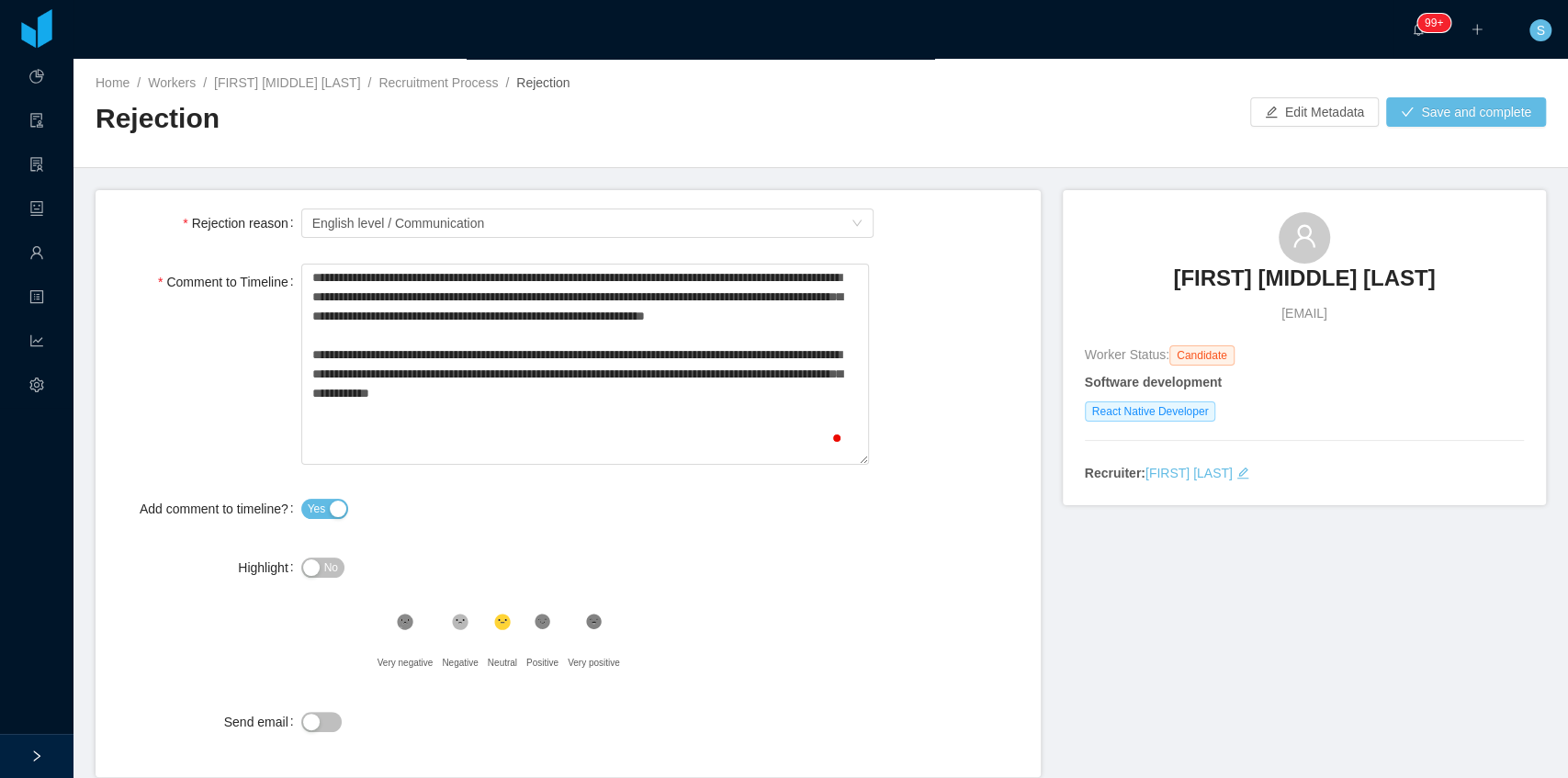 type on "**********" 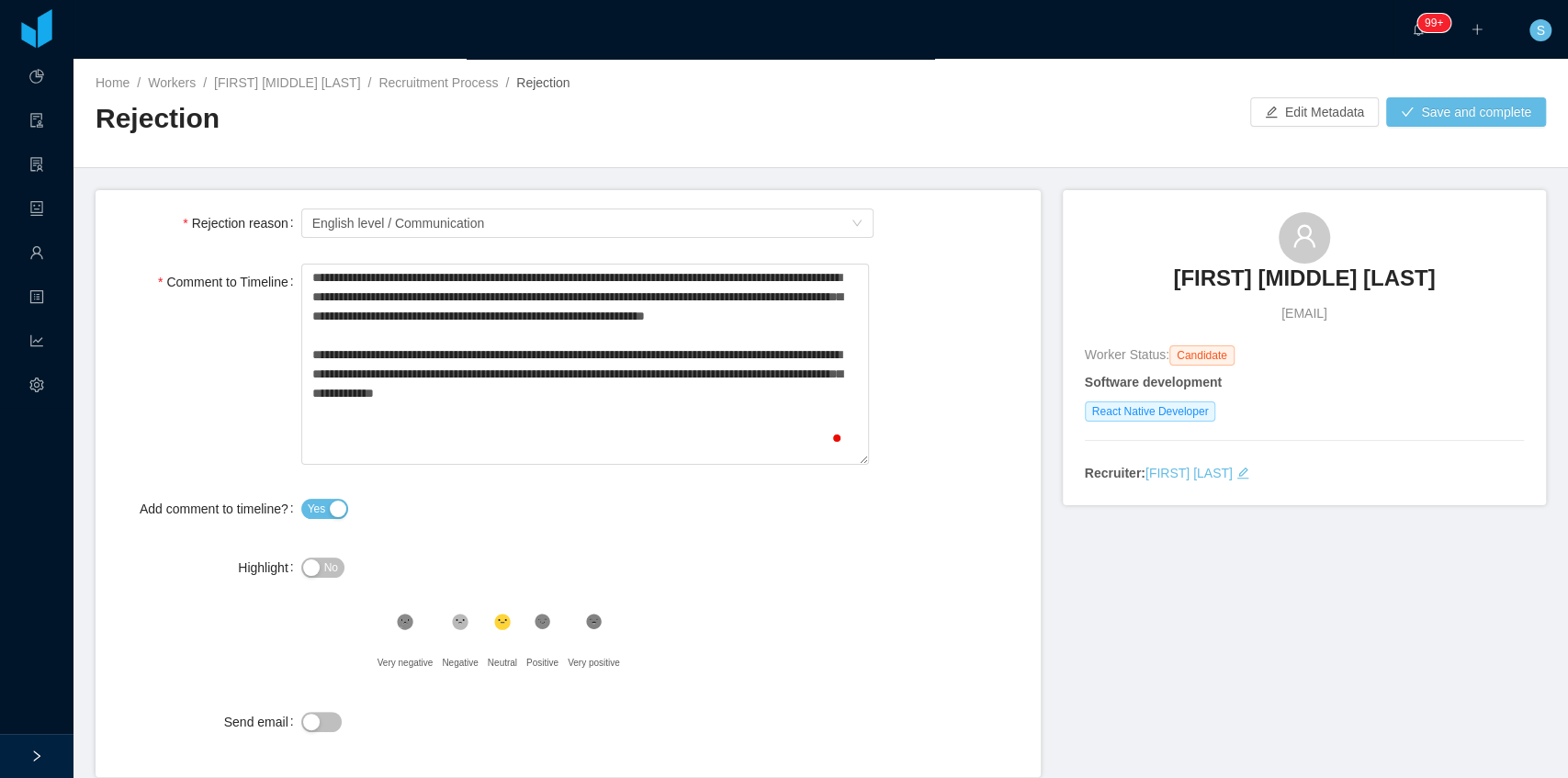 type on "**********" 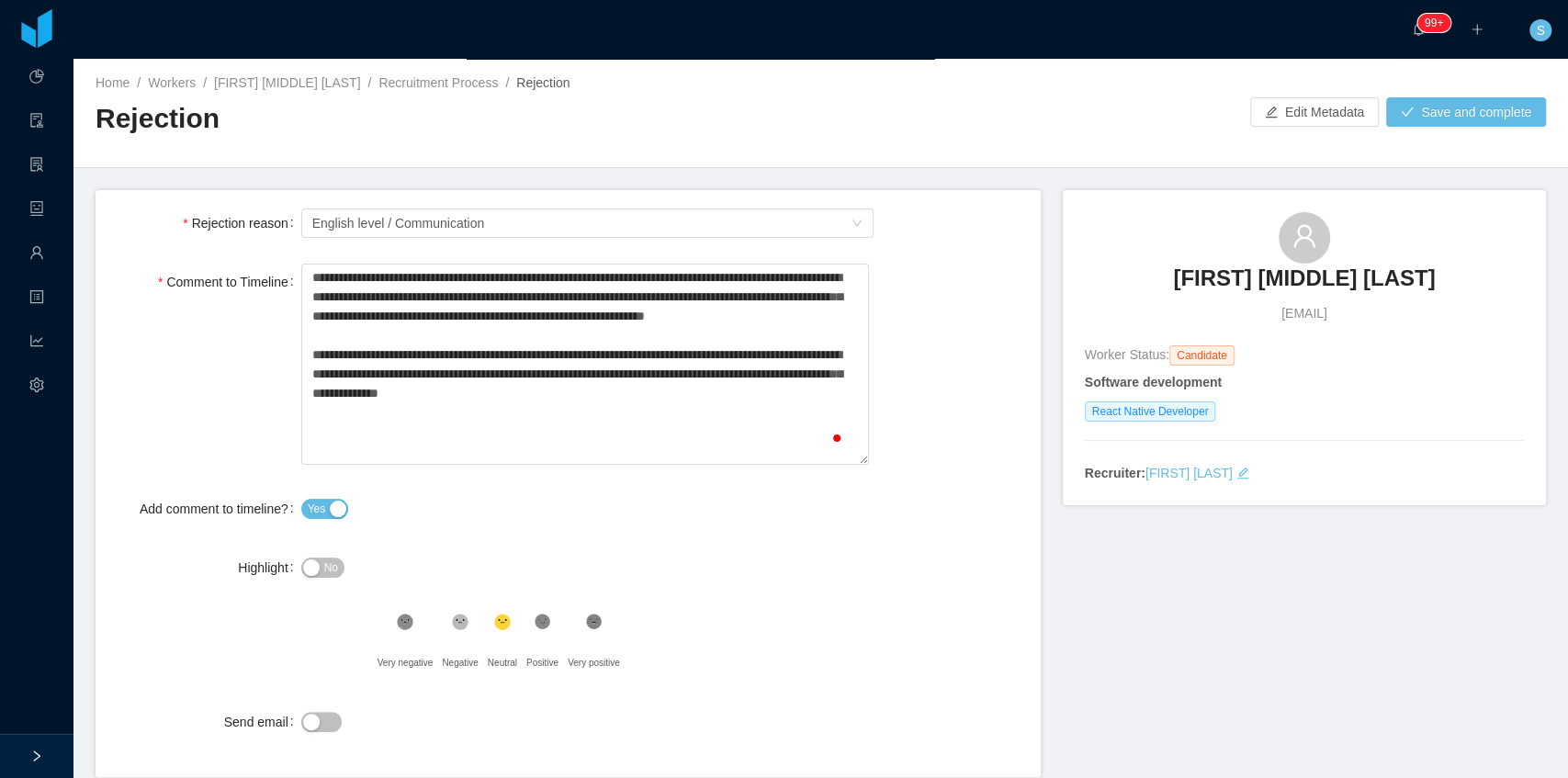 type on "**********" 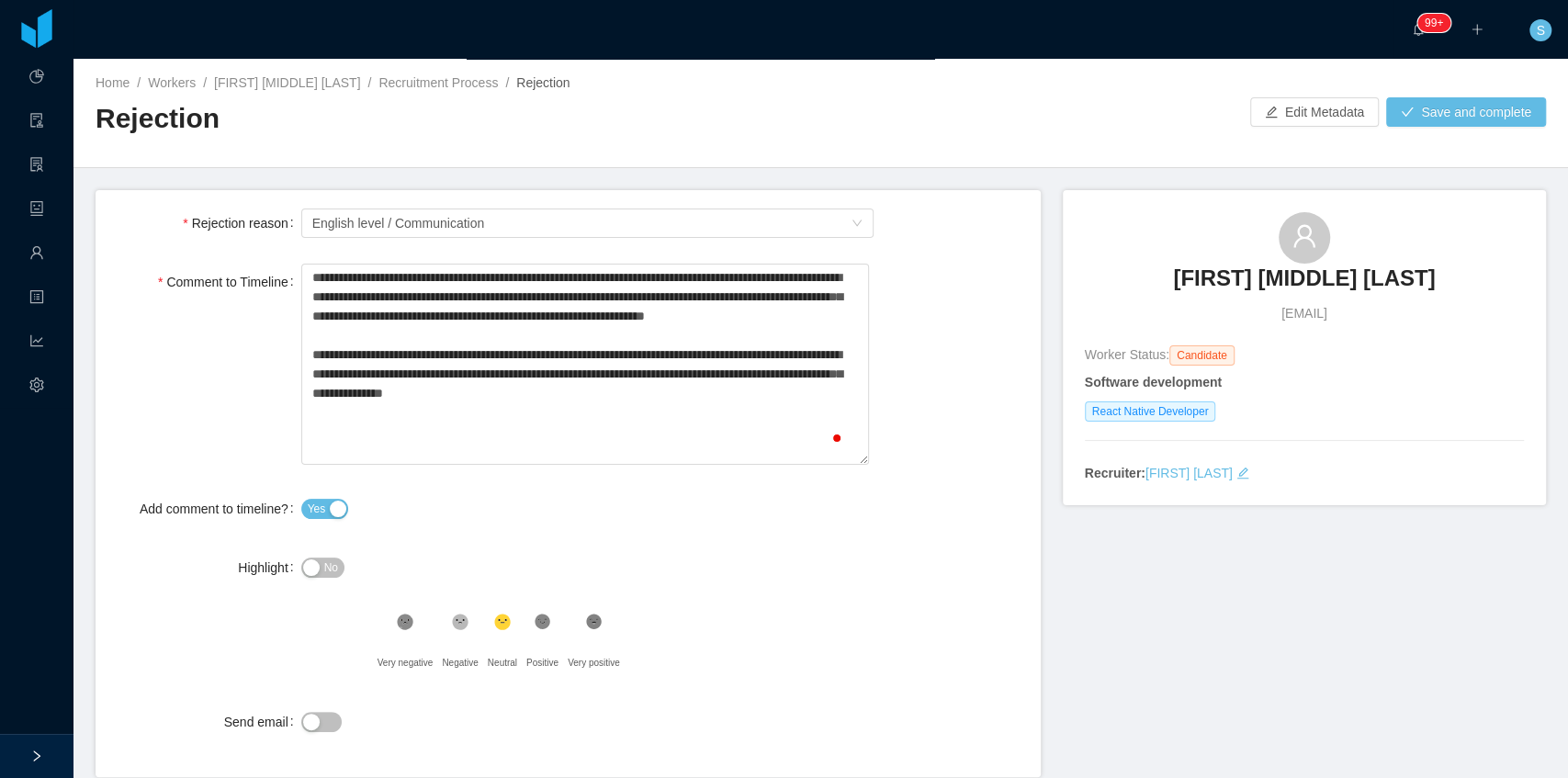 type on "**********" 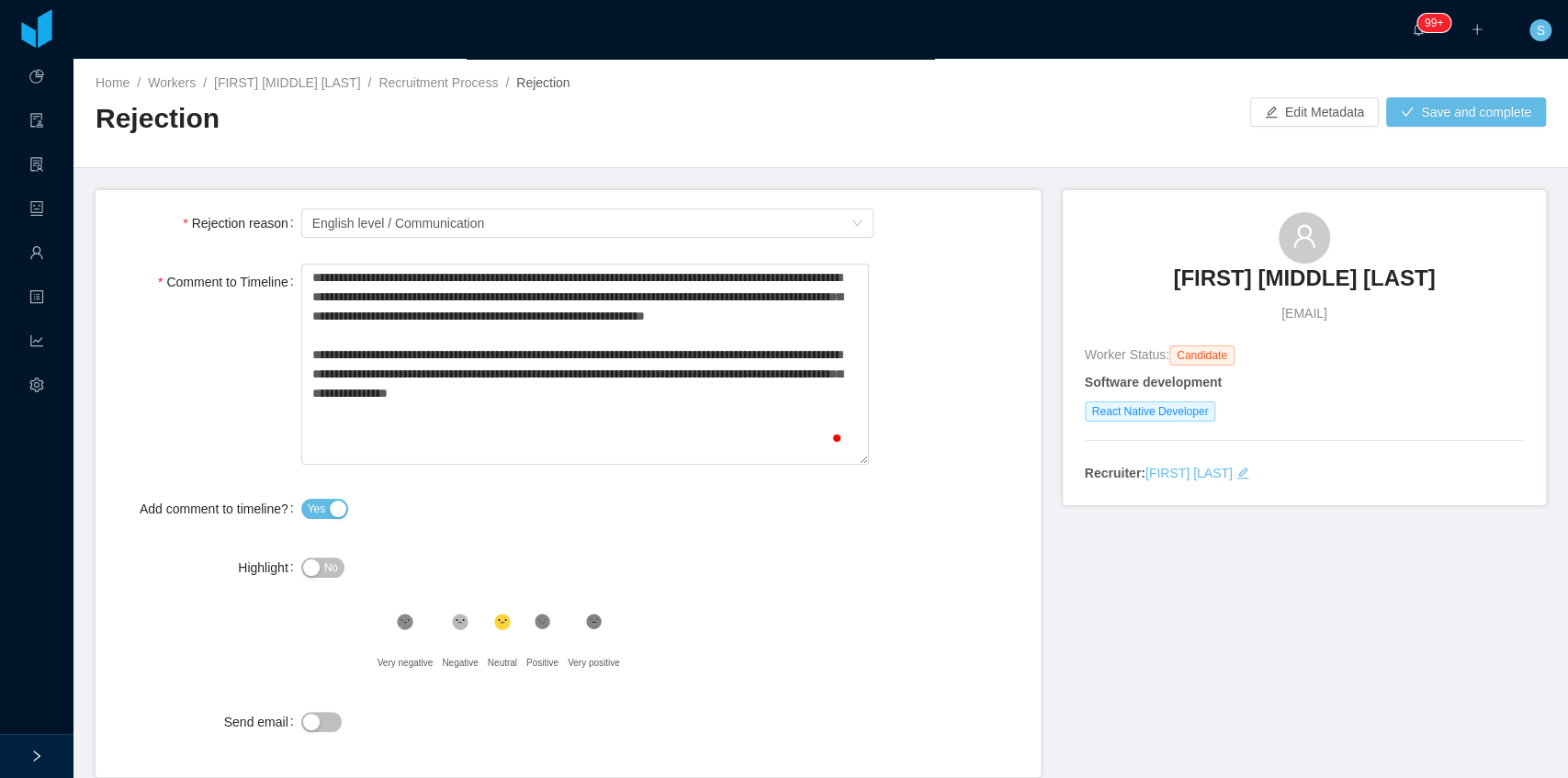 type on "**********" 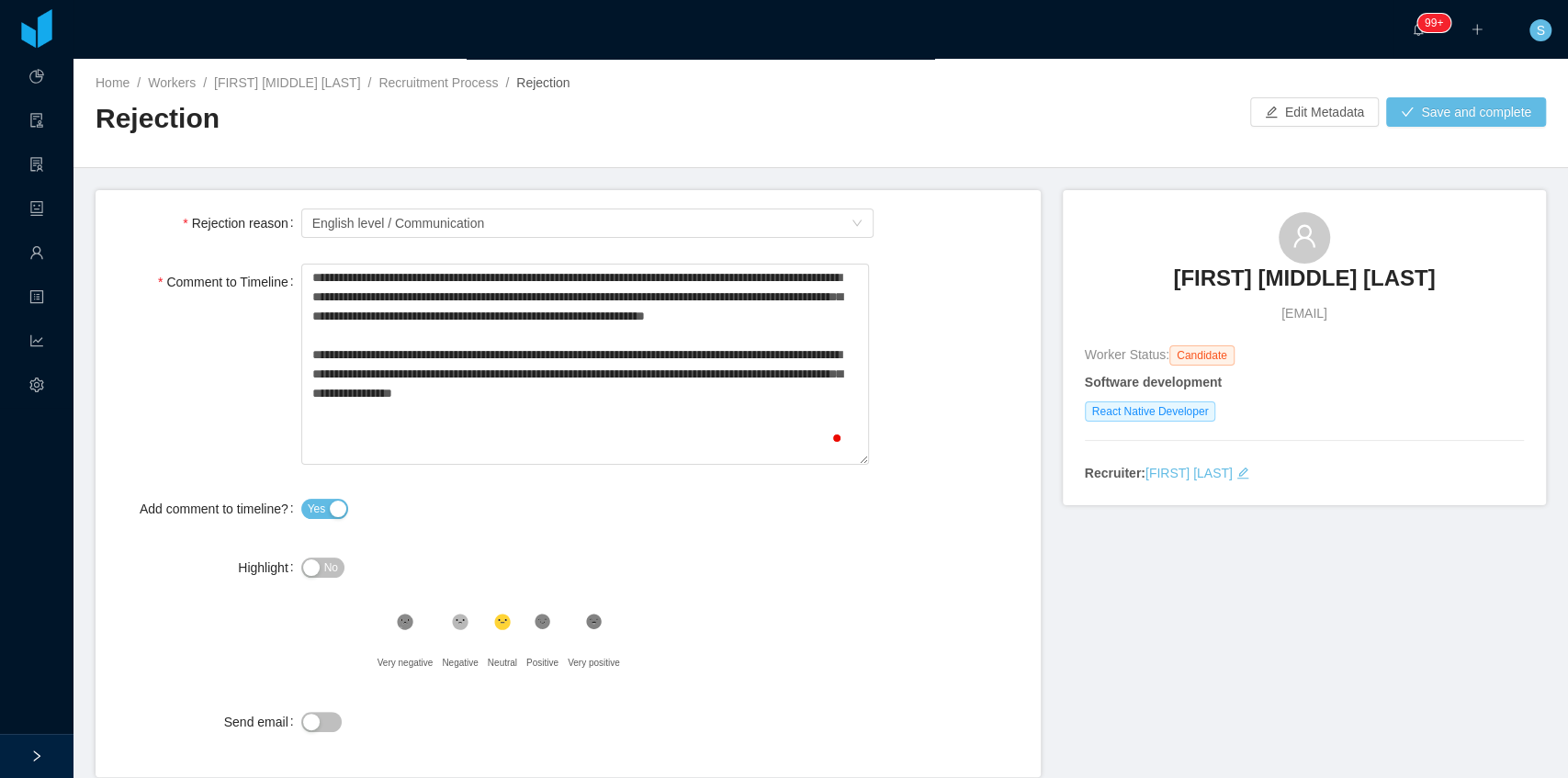 type on "**********" 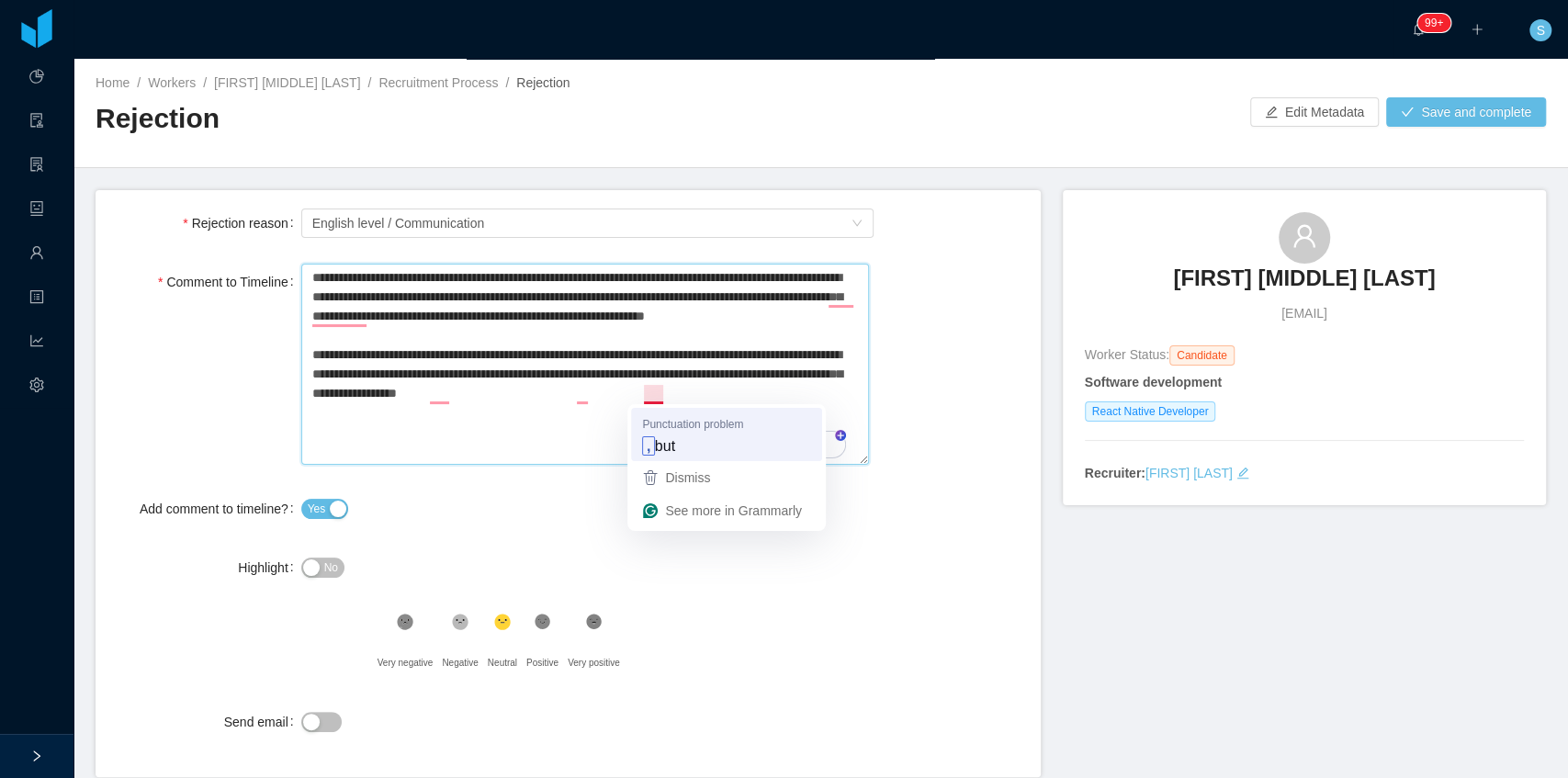 type on "**********" 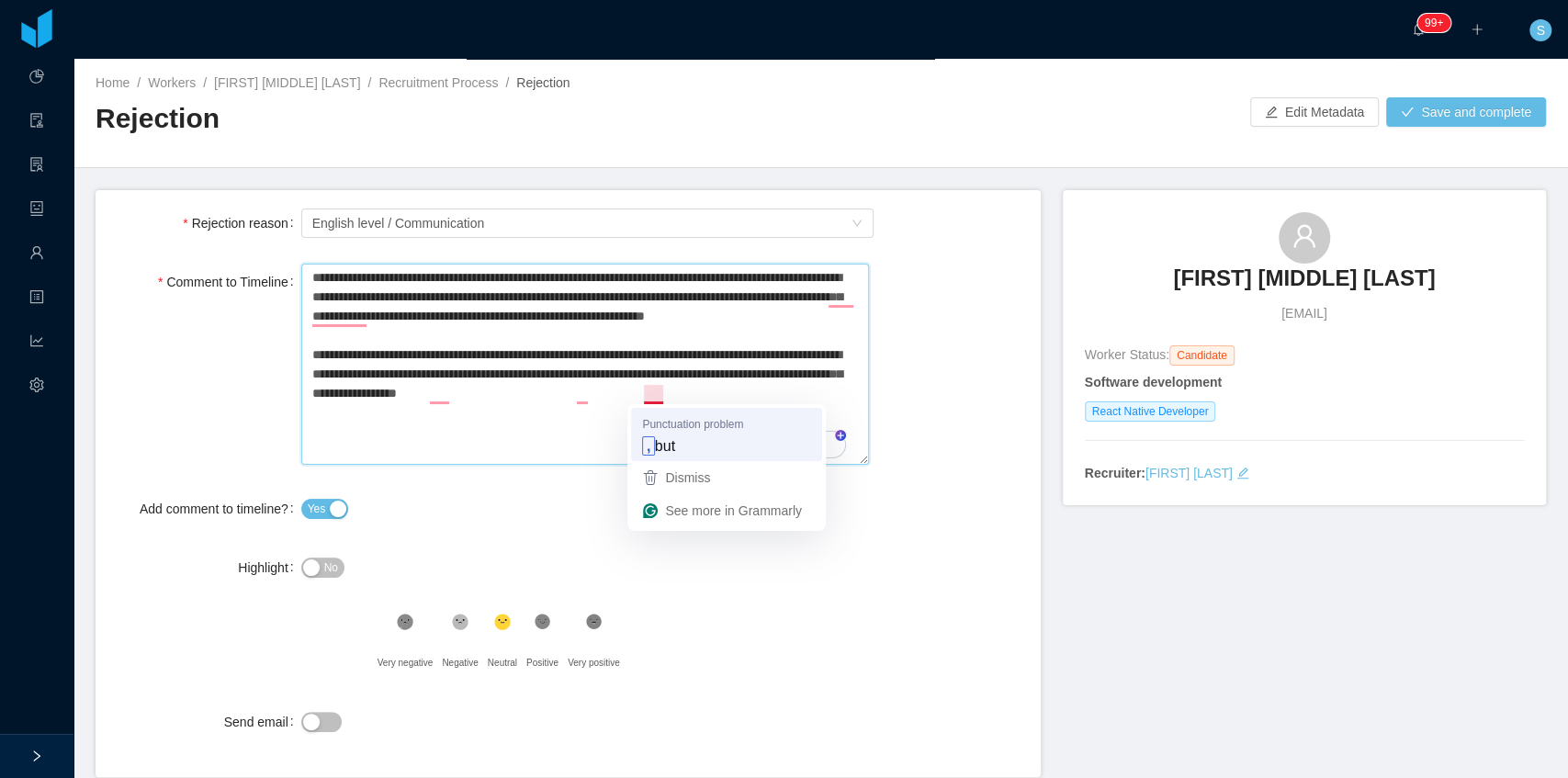 type 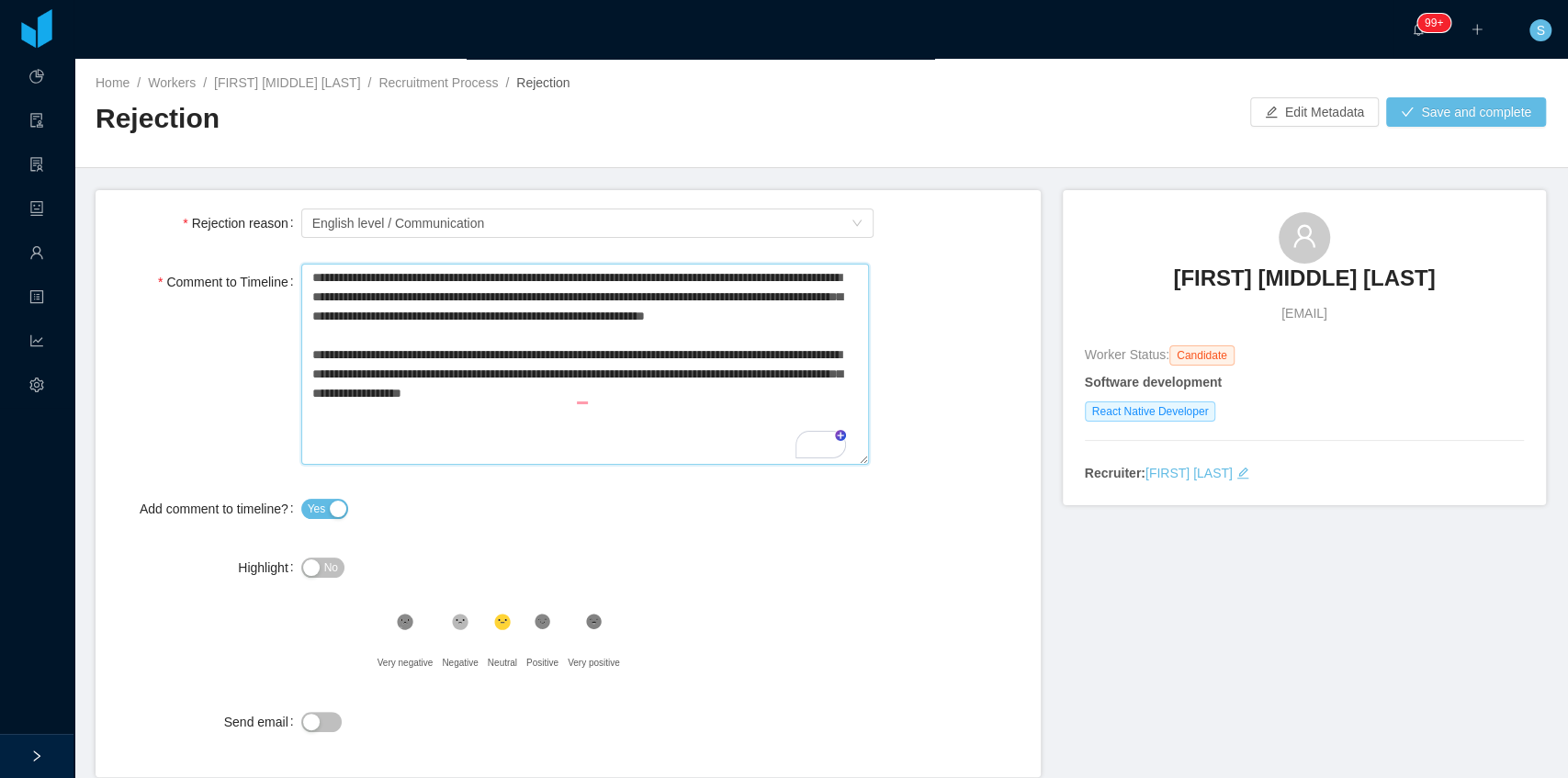 click on "**********" at bounding box center [585, 364] 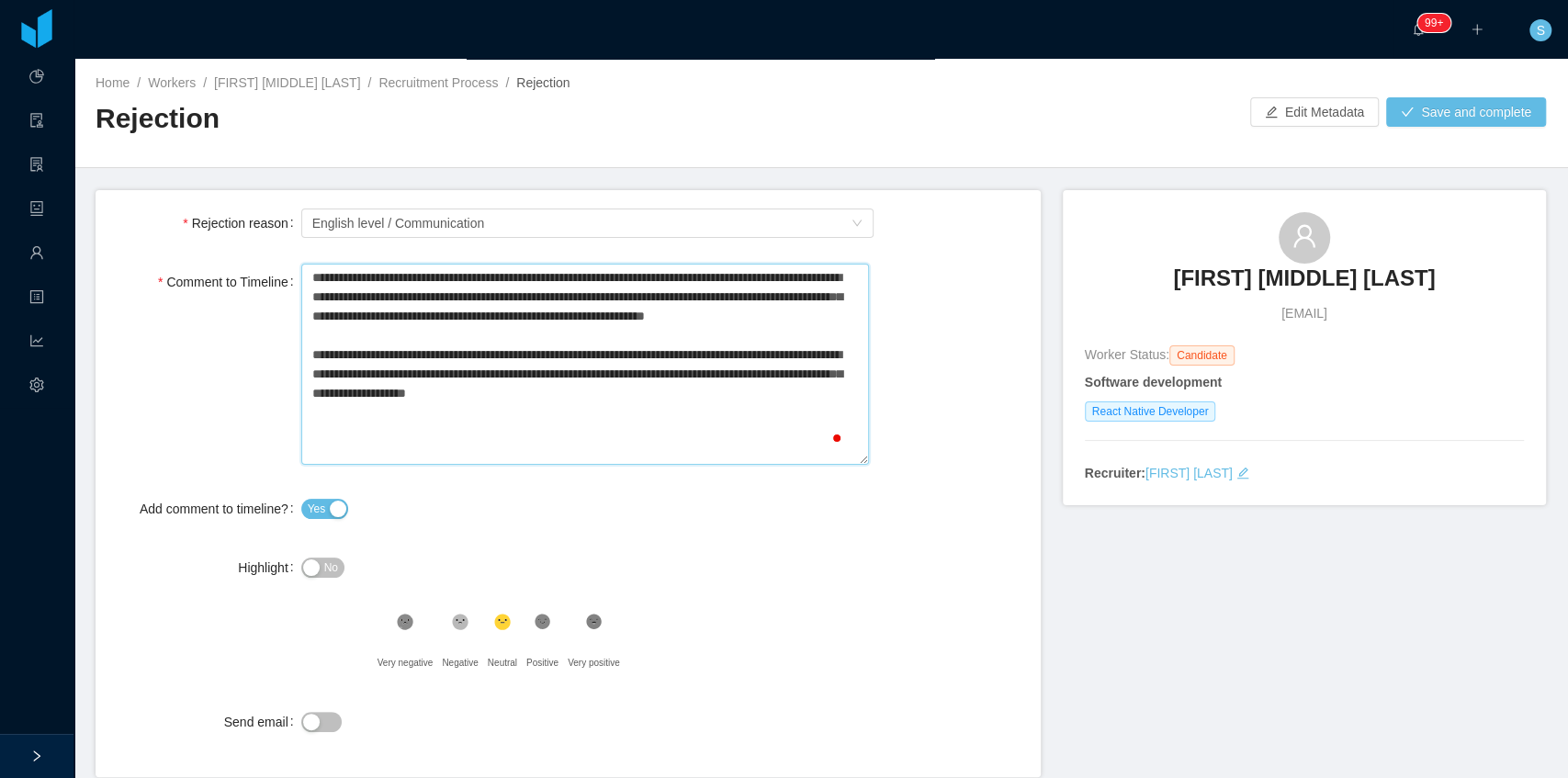 type on "**********" 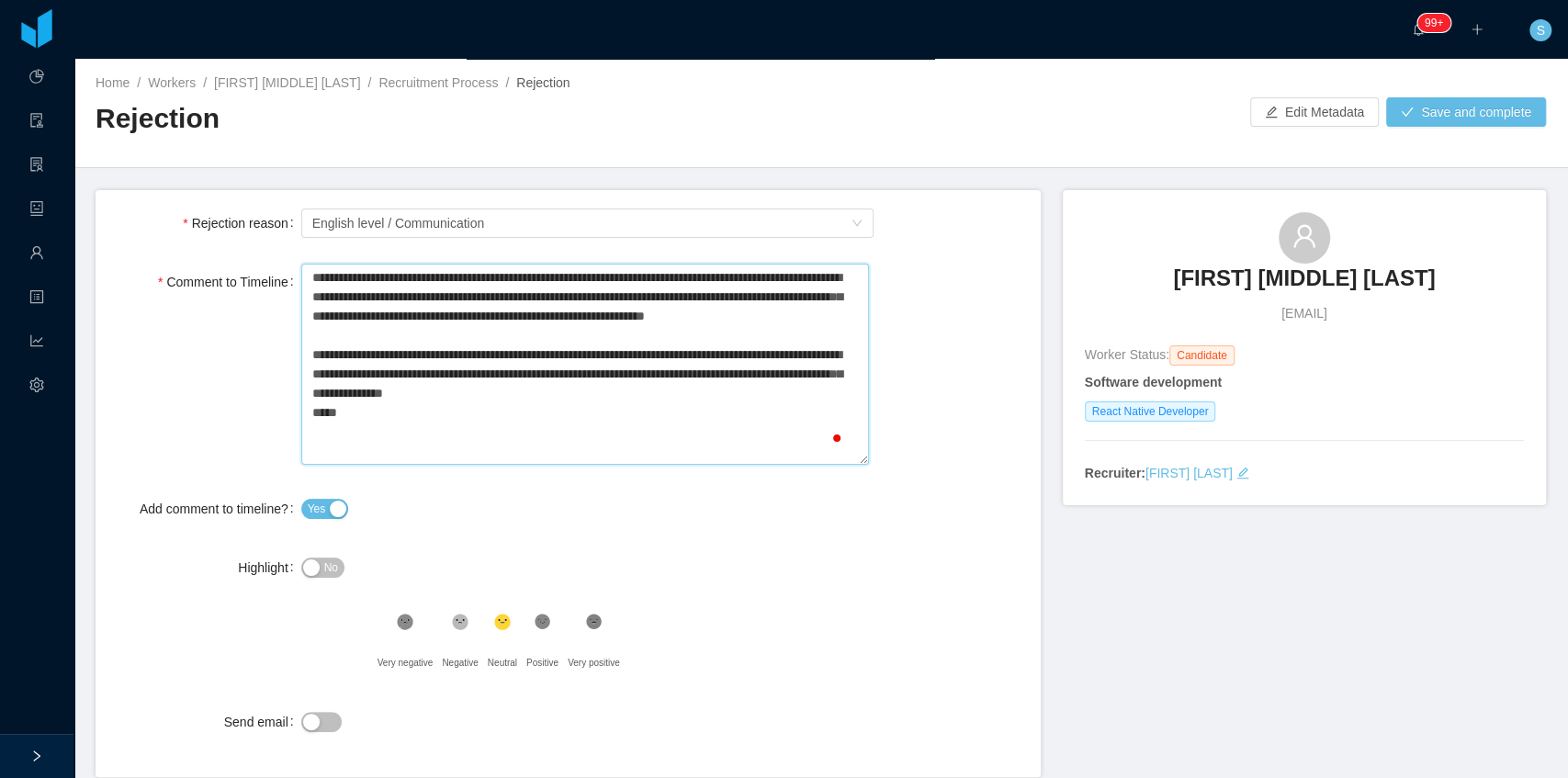 type on "**********" 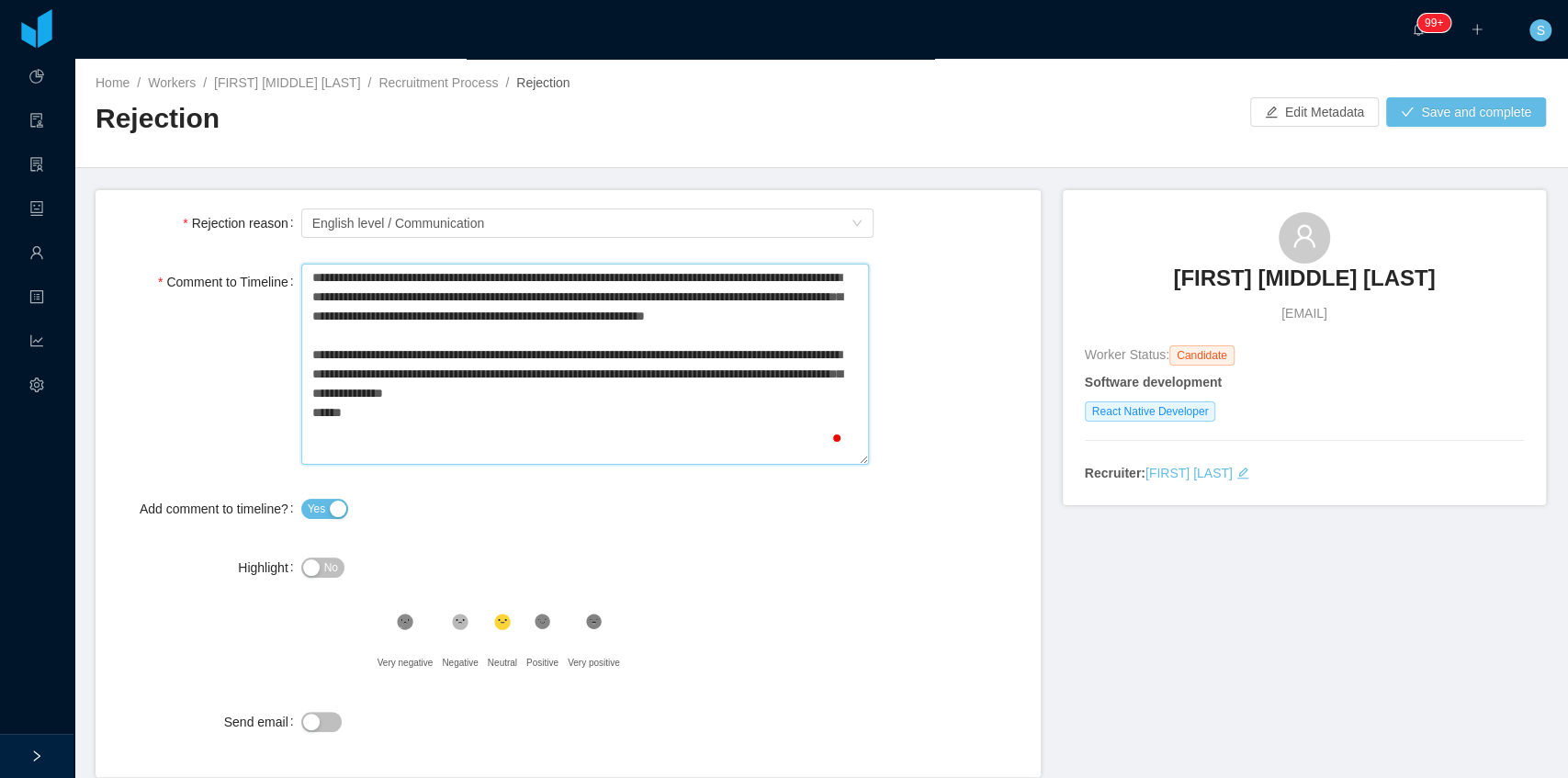 type on "**********" 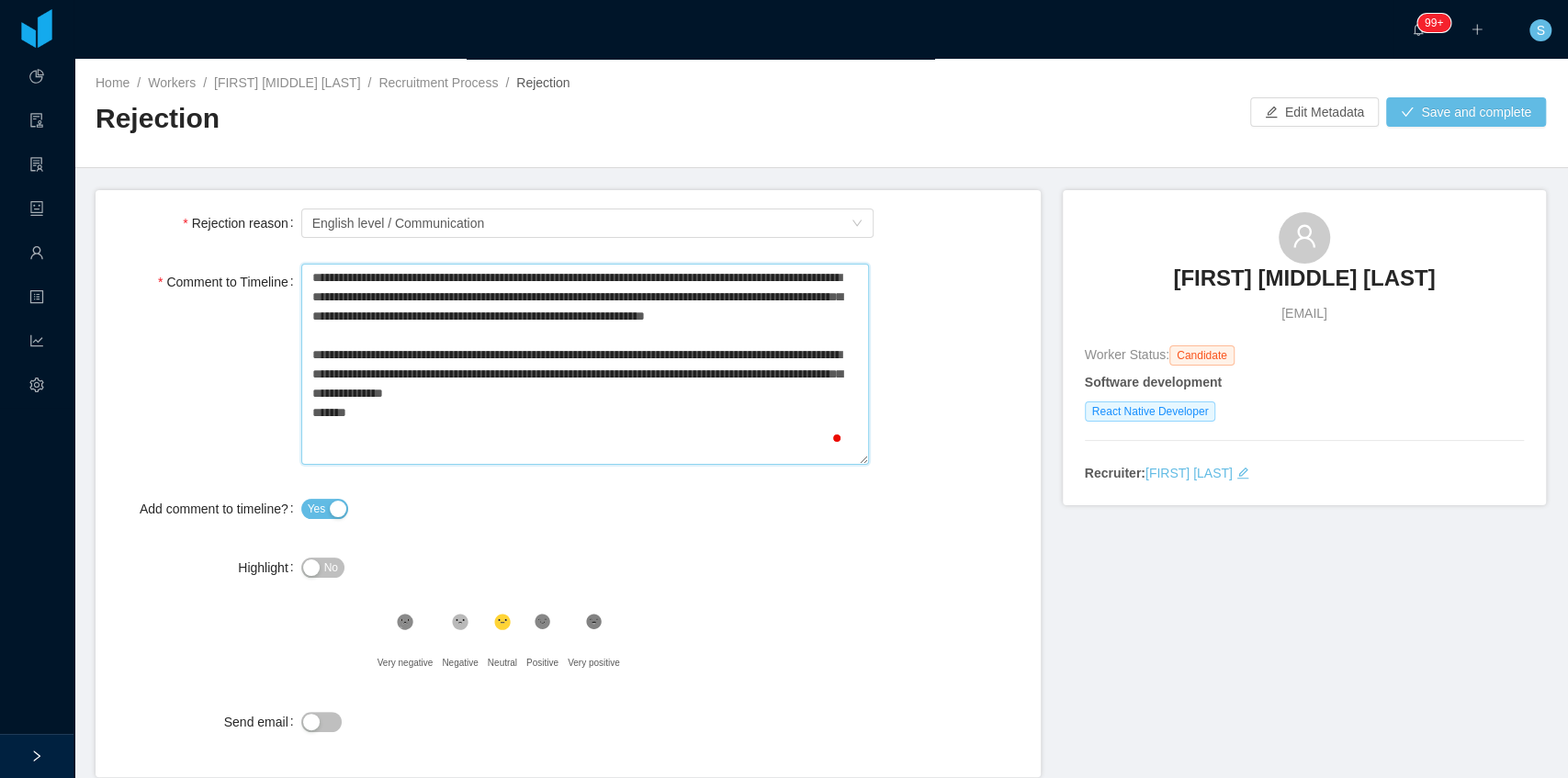 type on "**********" 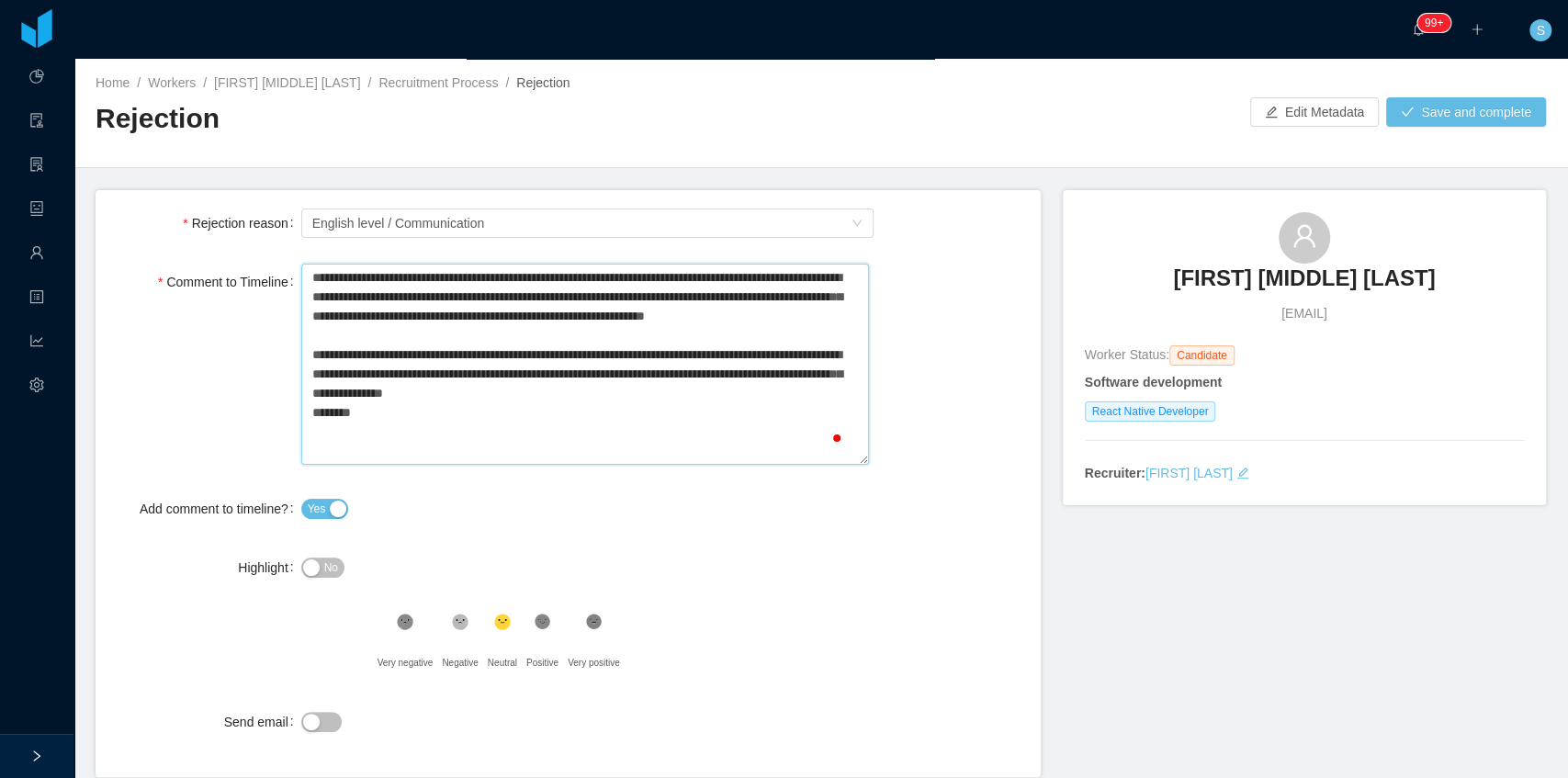 type on "**********" 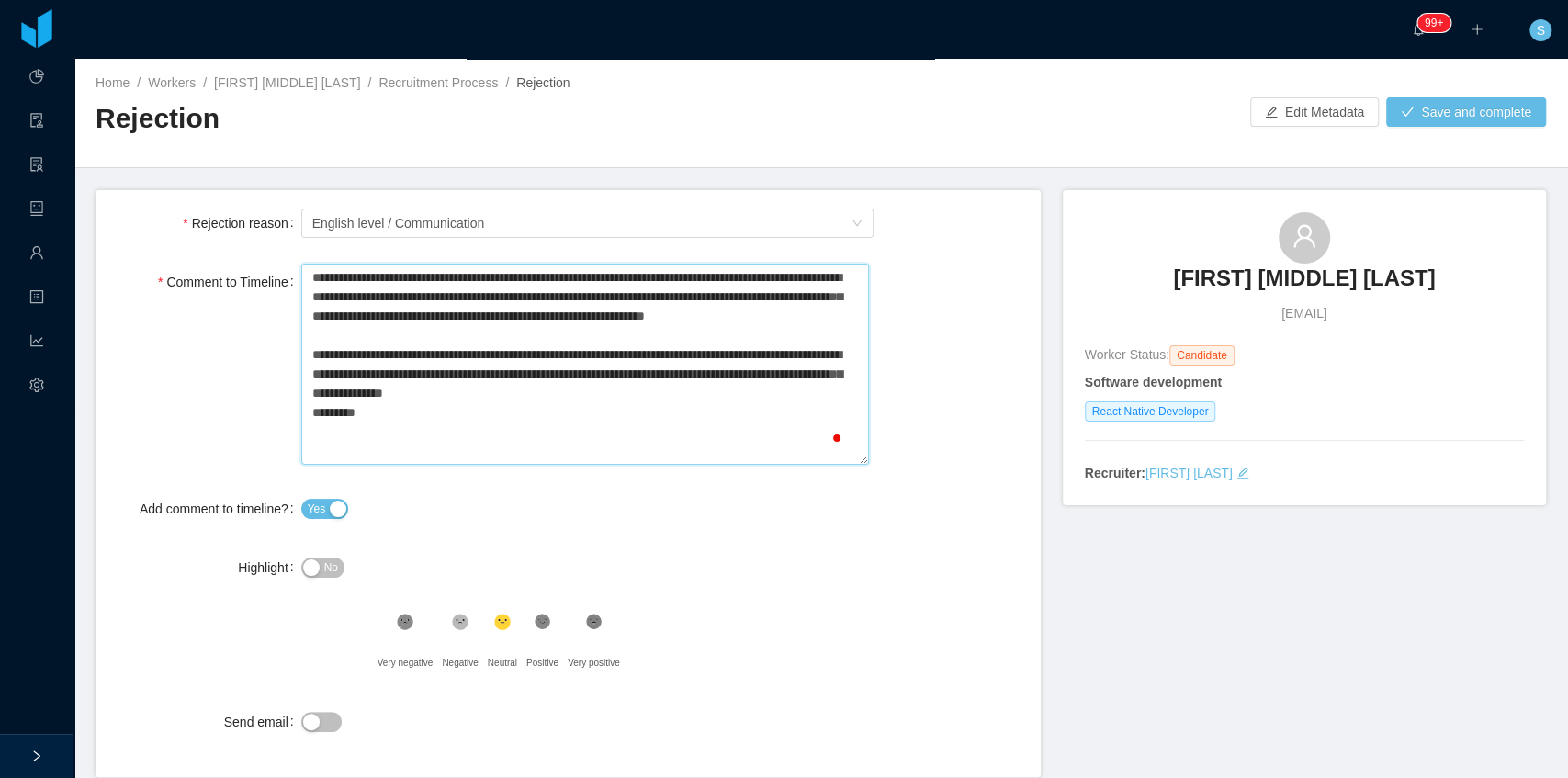 type on "**********" 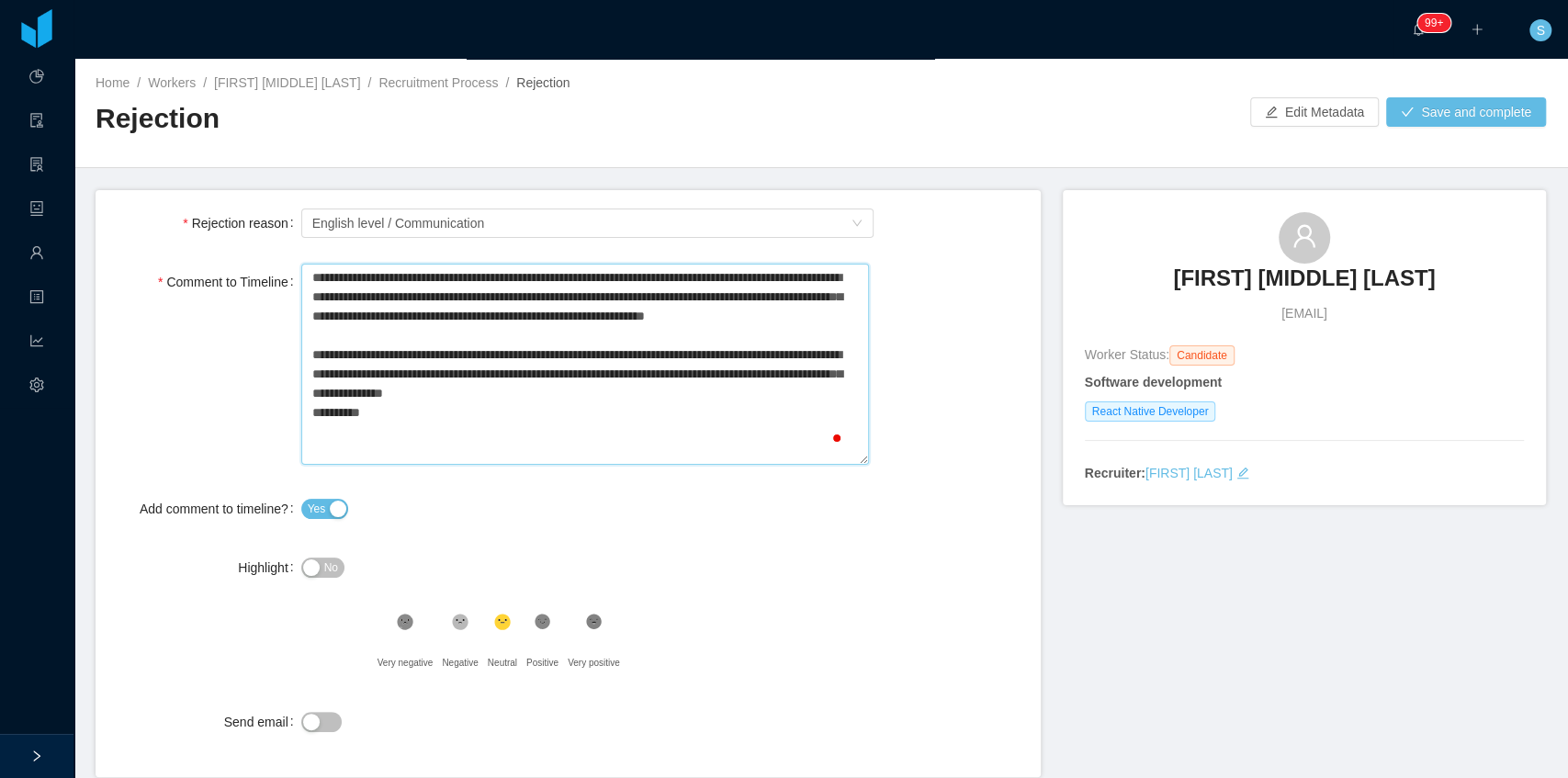 type on "**********" 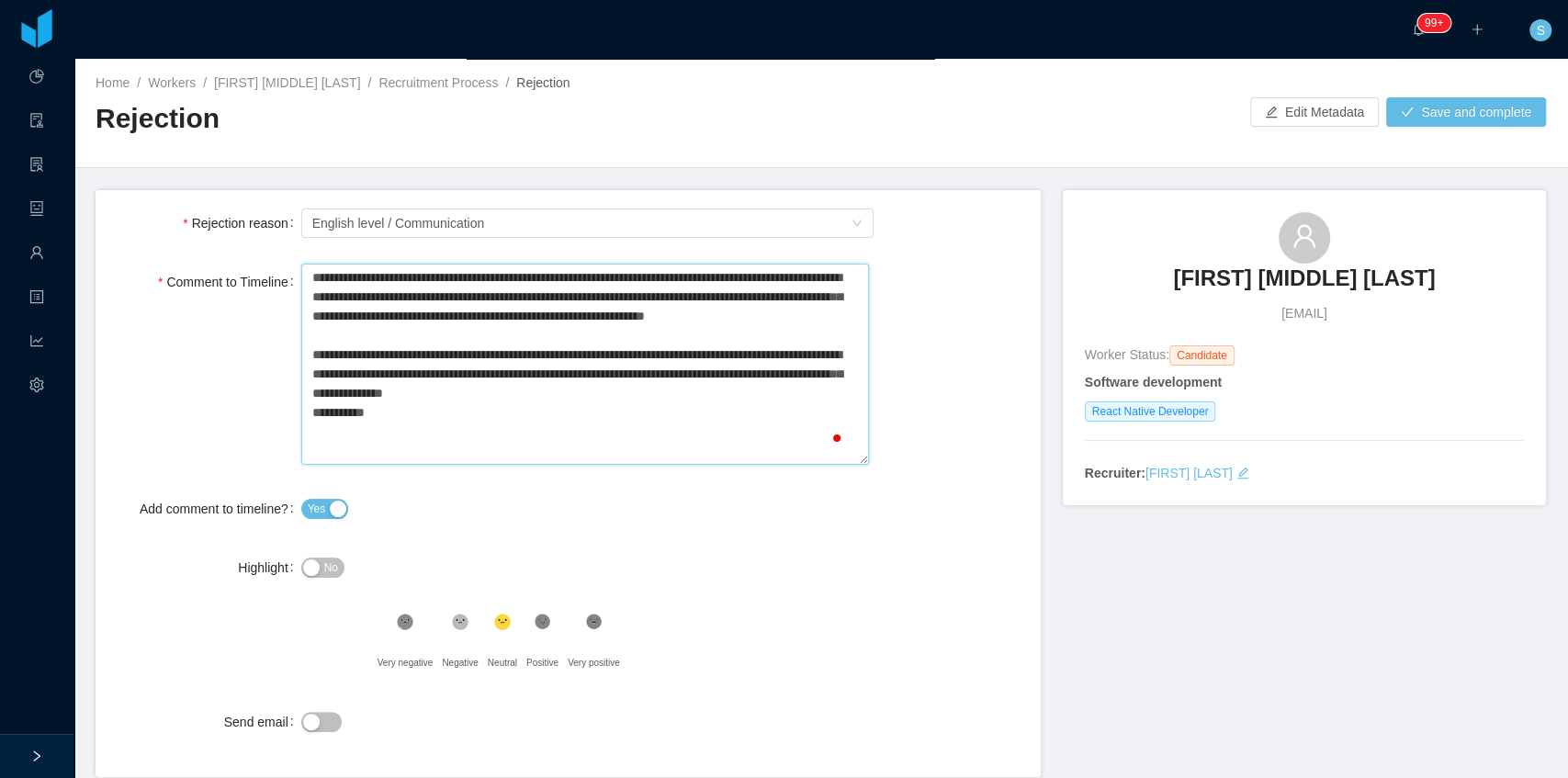 type 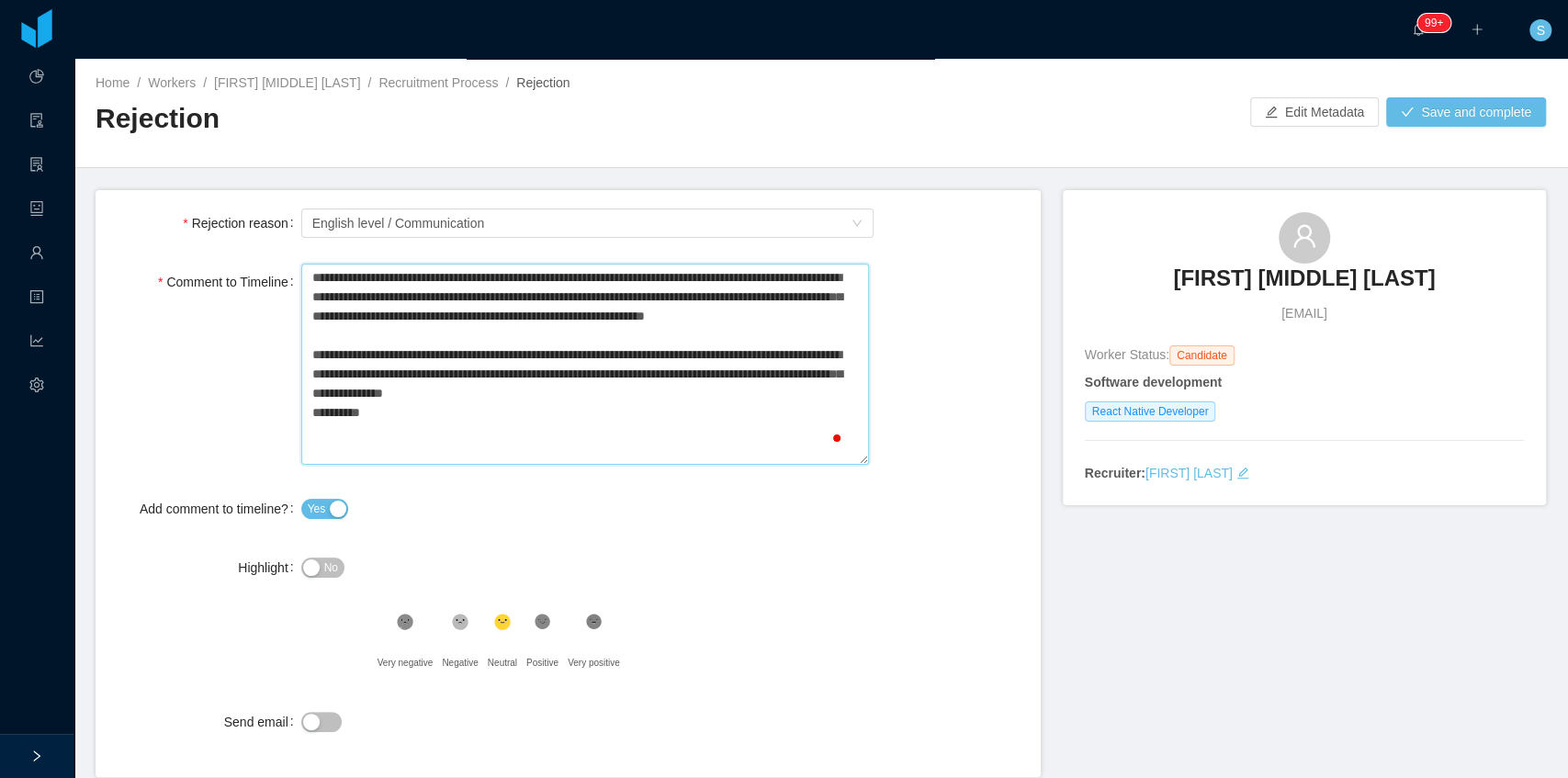 type on "**********" 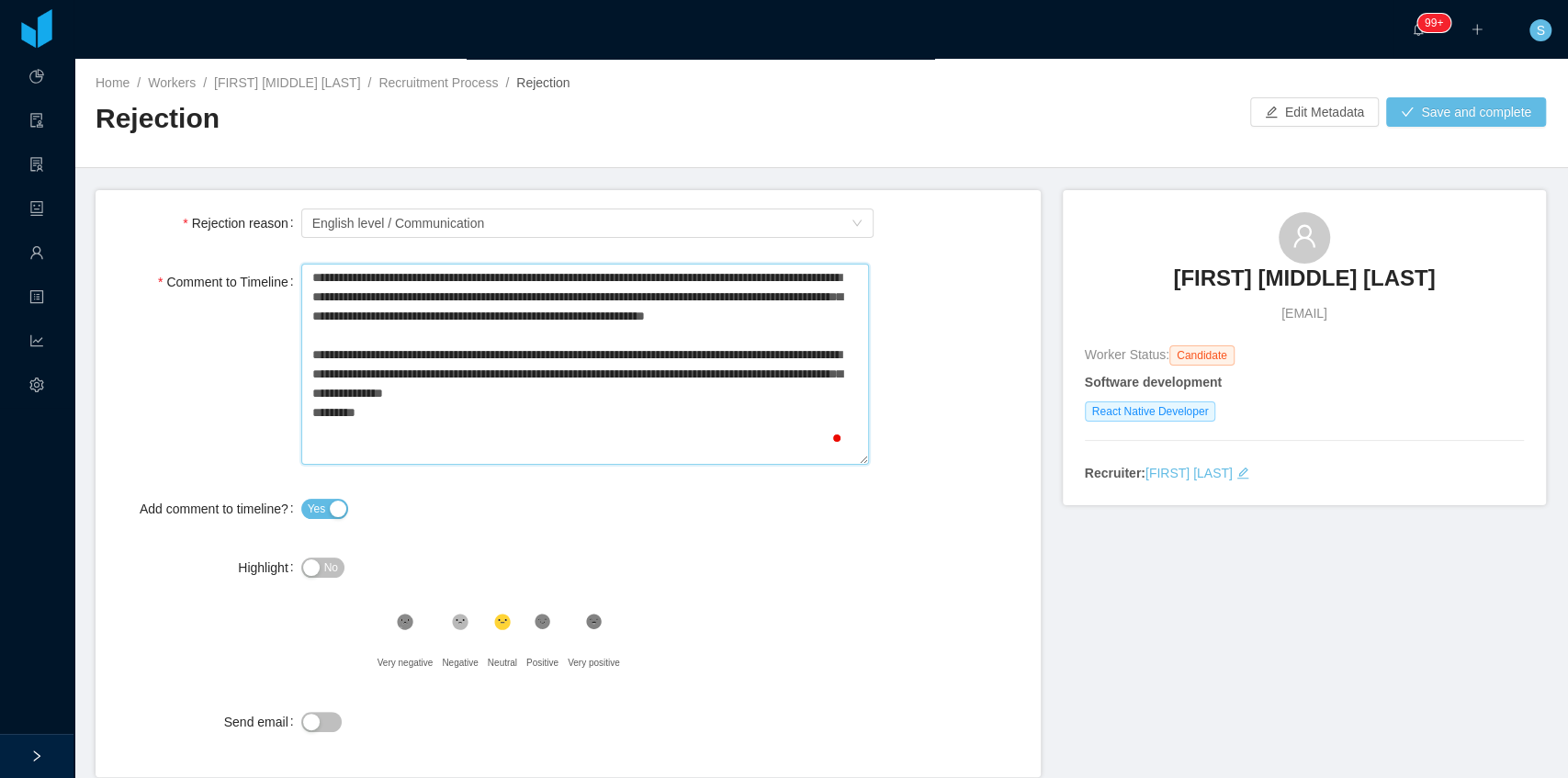 type on "**********" 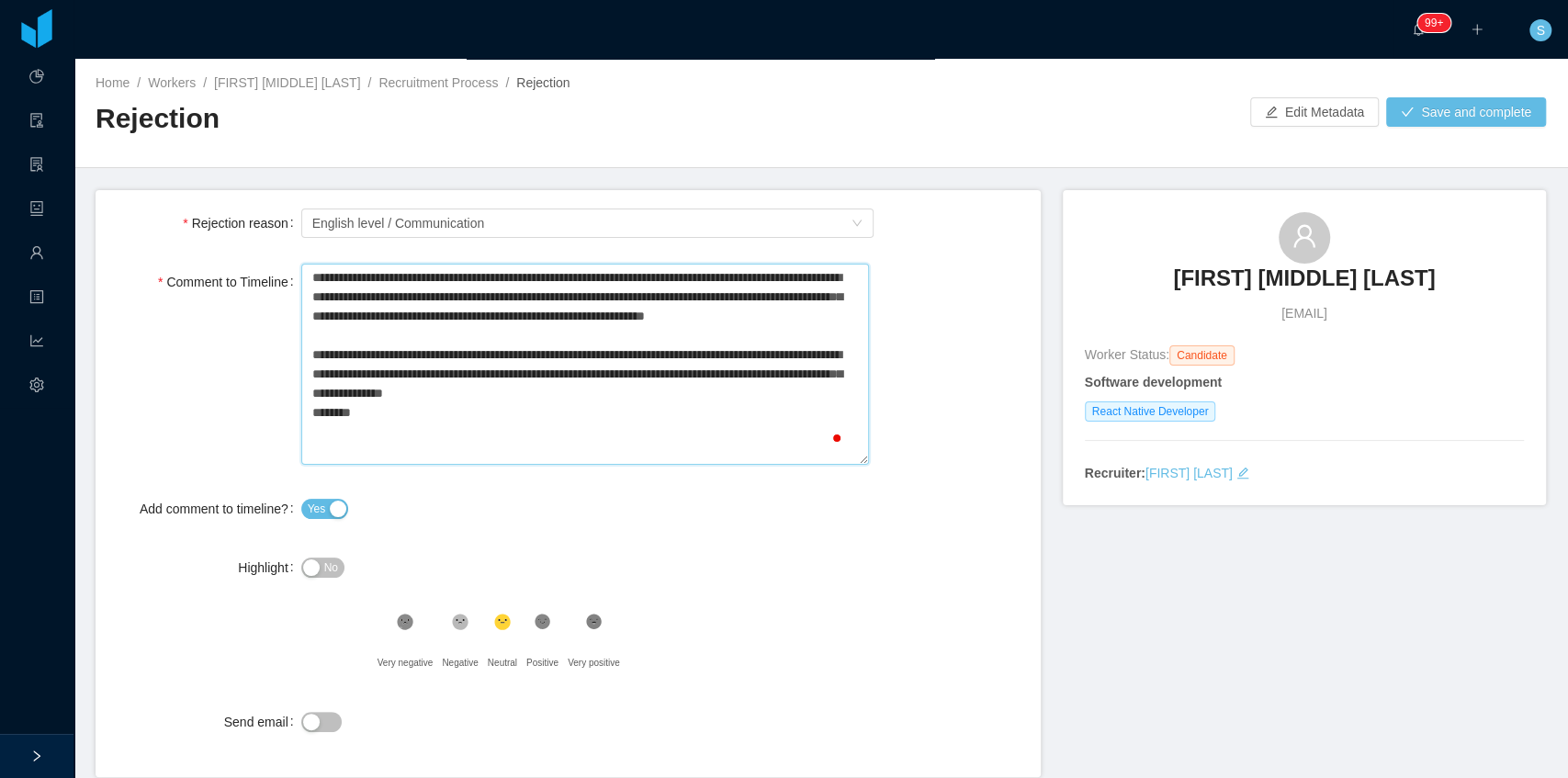 type on "**********" 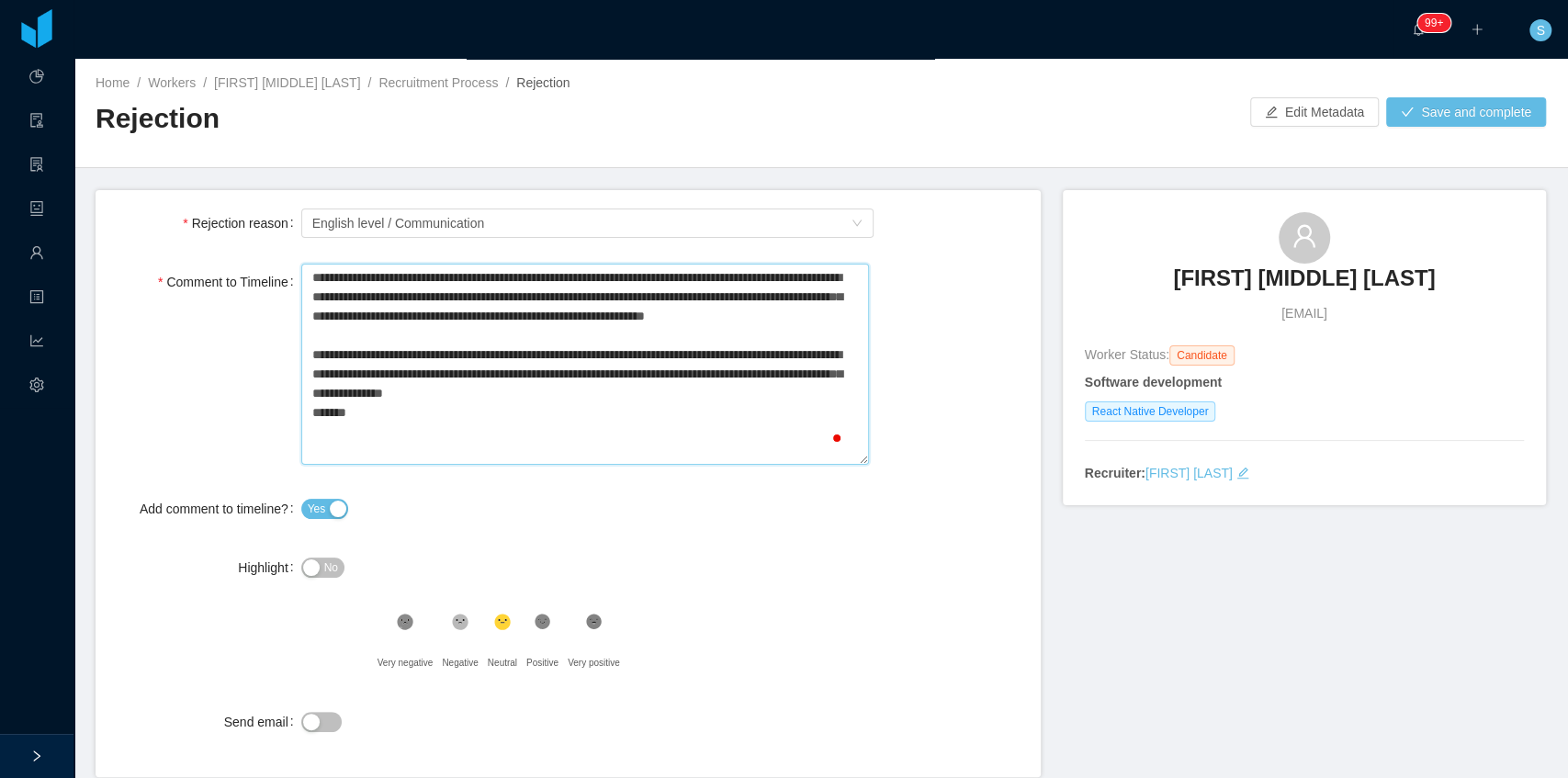 type 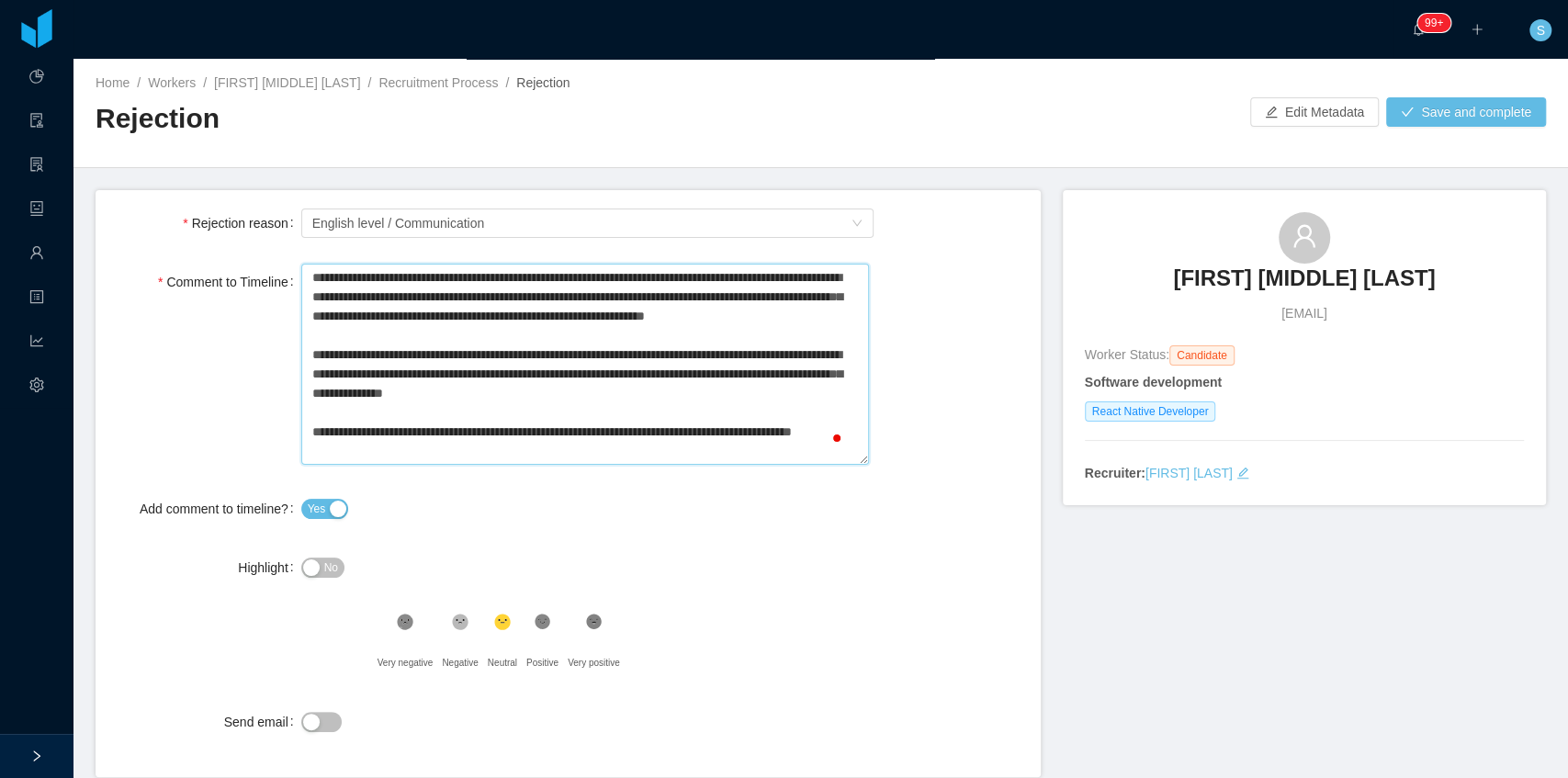 scroll, scrollTop: 15, scrollLeft: 0, axis: vertical 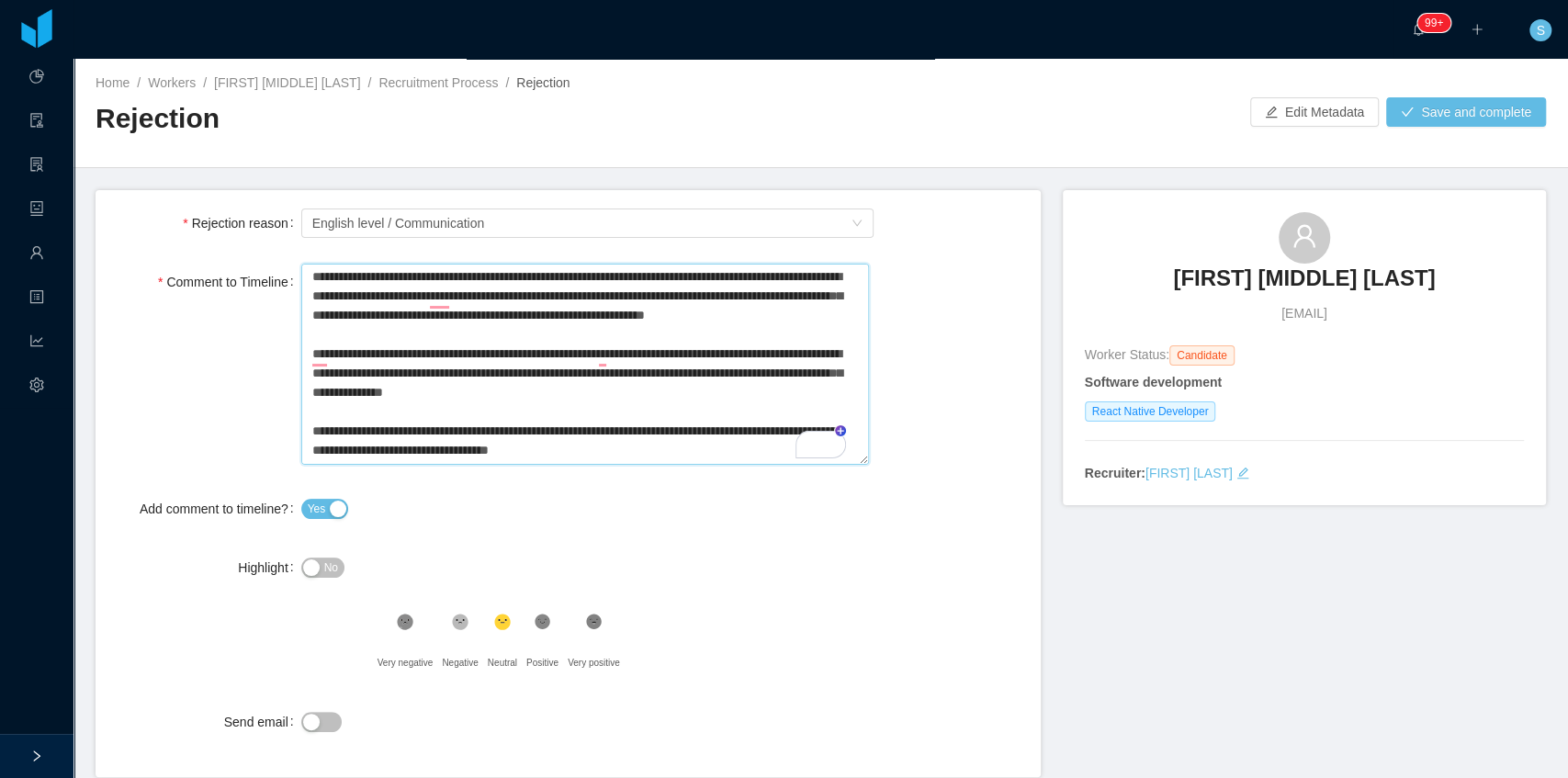 click on "**********" at bounding box center (585, 364) 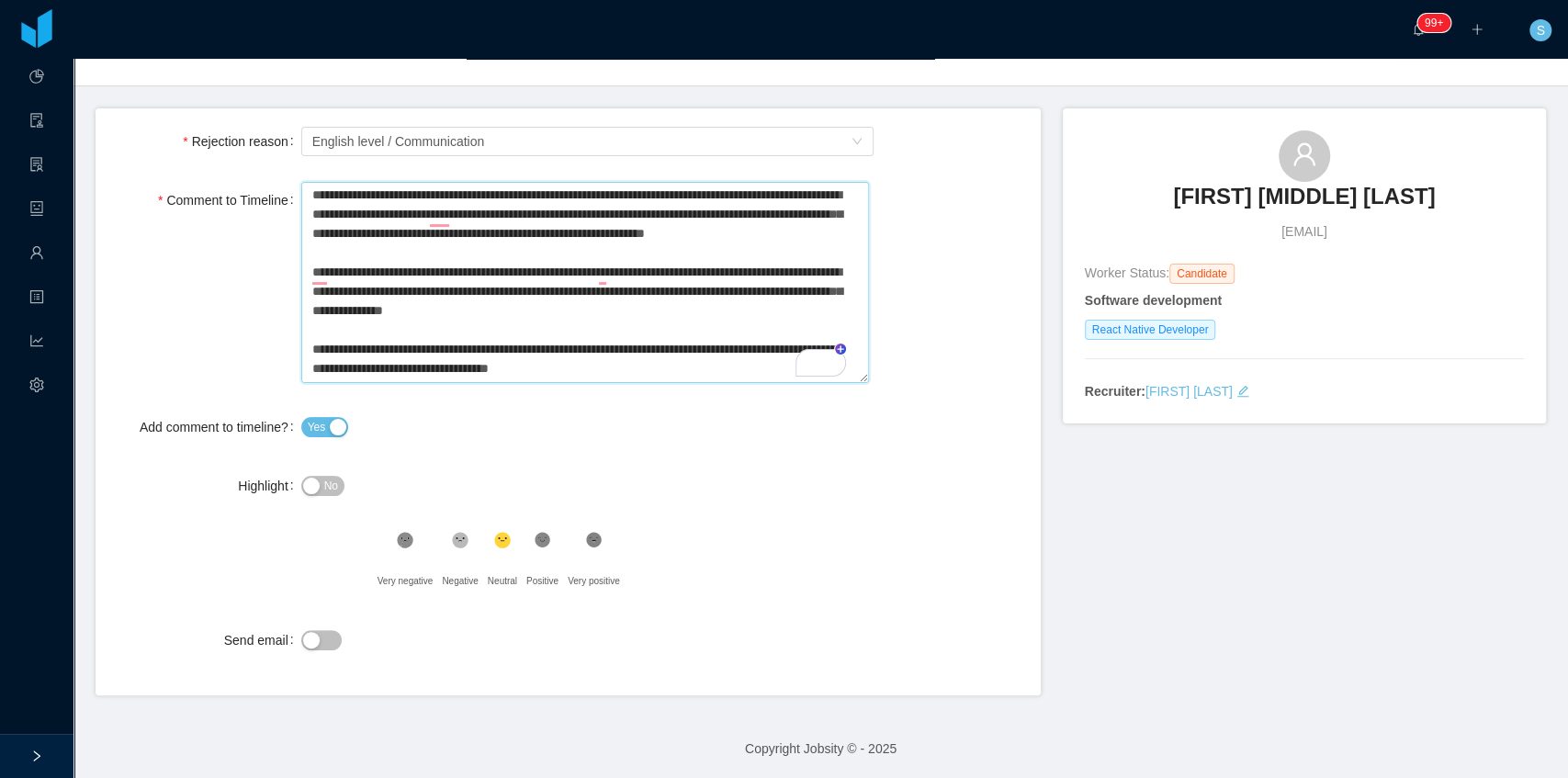 scroll, scrollTop: 84, scrollLeft: 0, axis: vertical 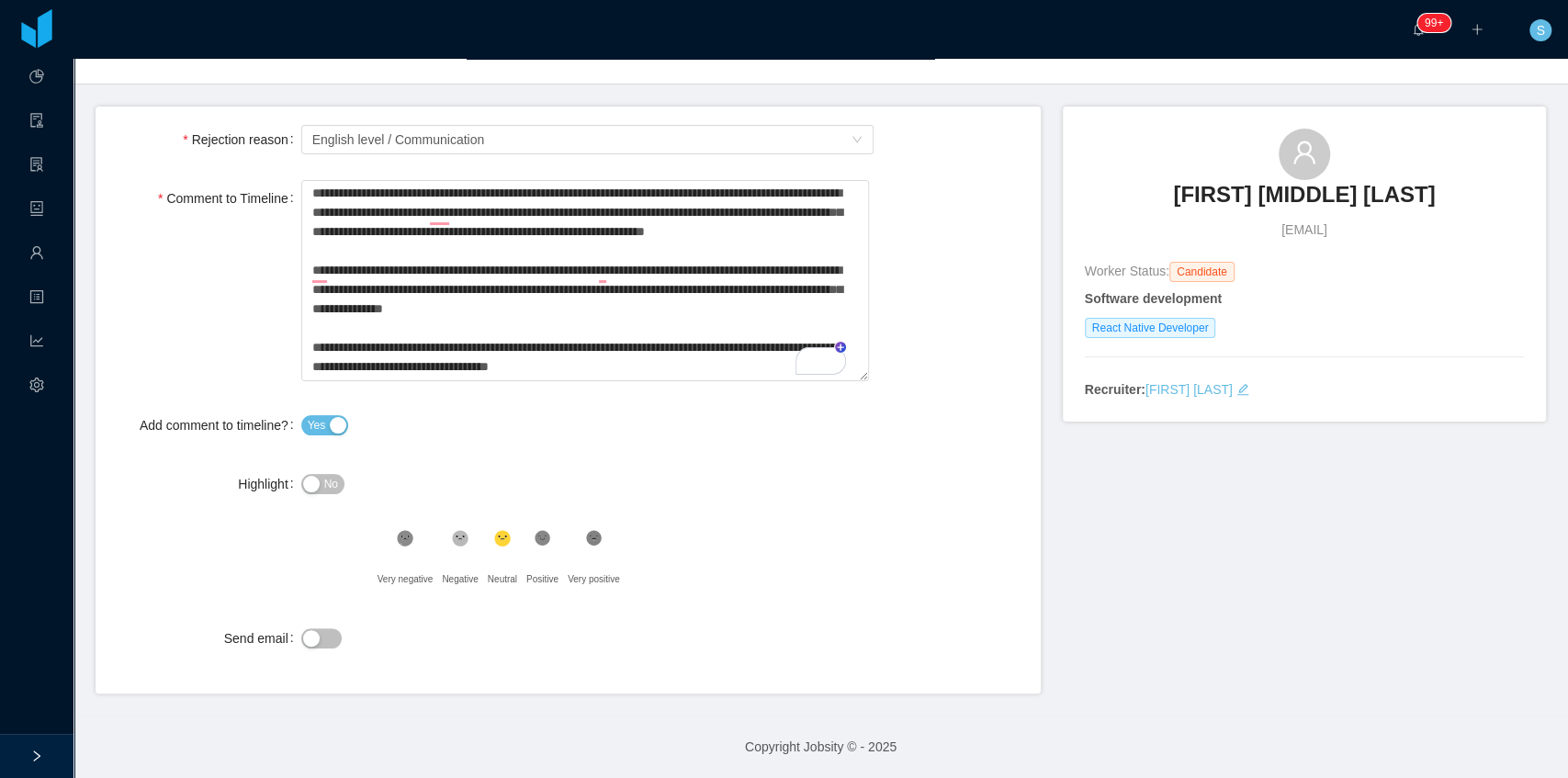 click on "No" at bounding box center [322, 484] 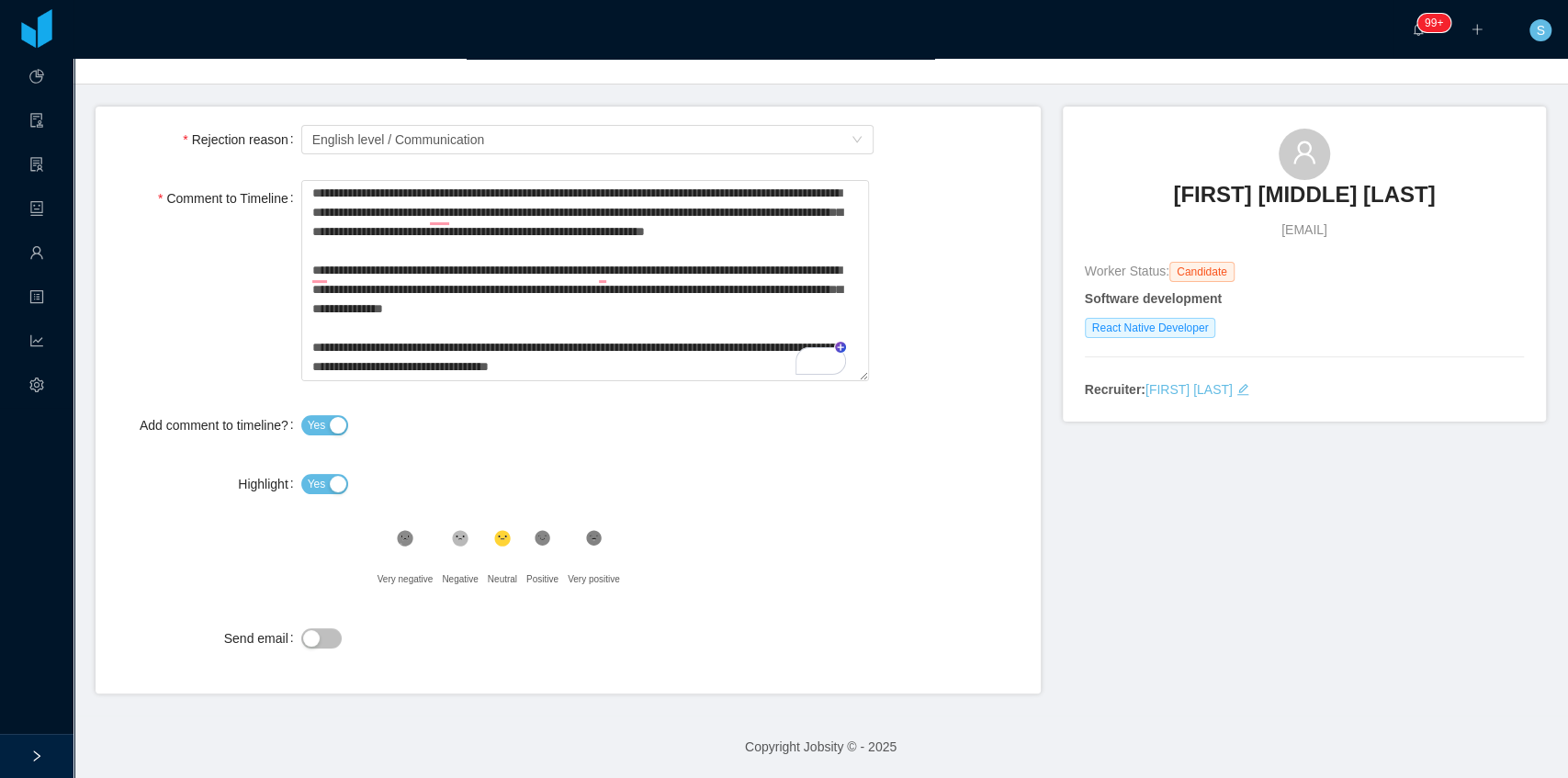scroll, scrollTop: 7, scrollLeft: 0, axis: vertical 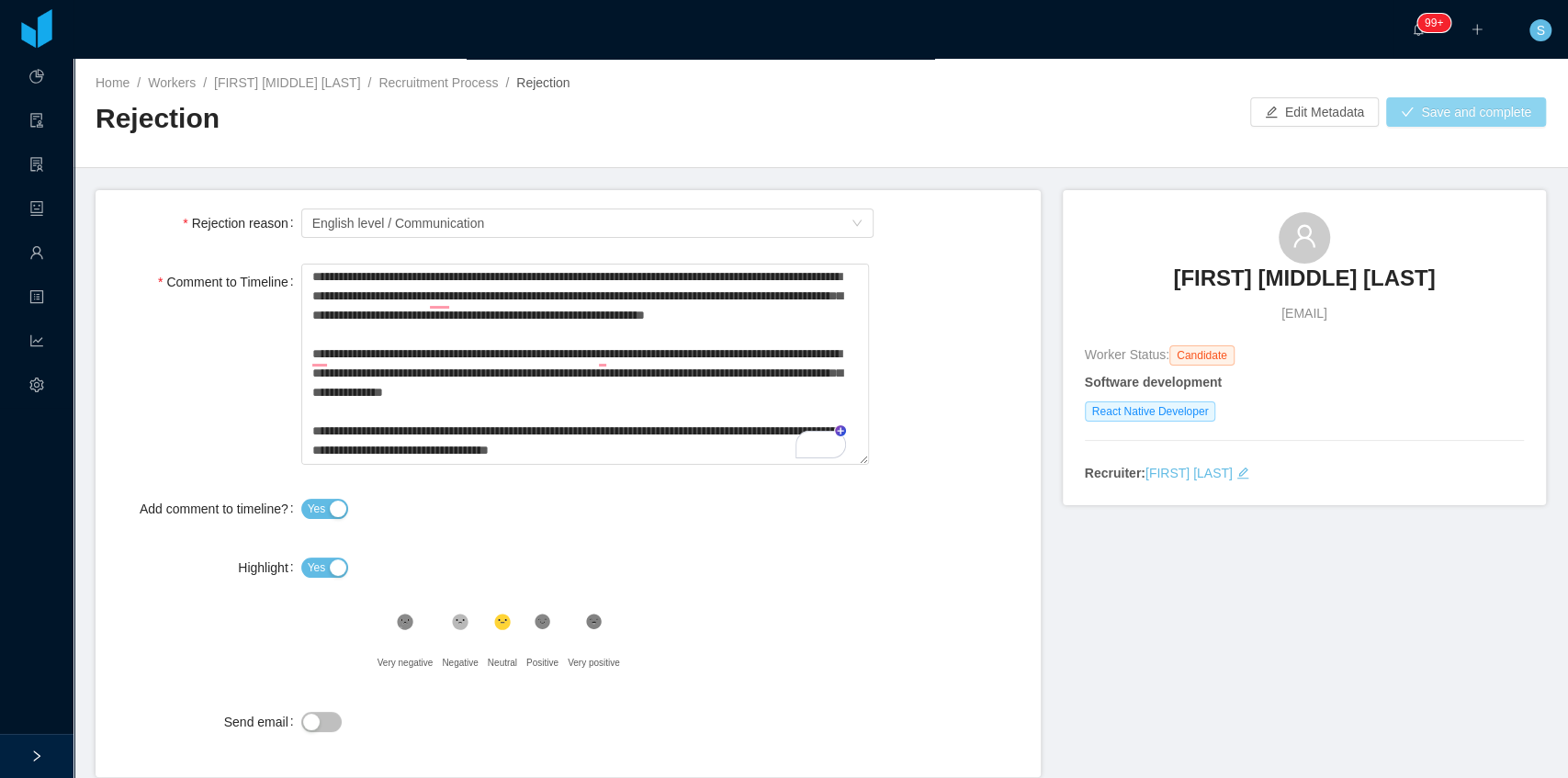 click on "Save and complete" at bounding box center [1466, 112] 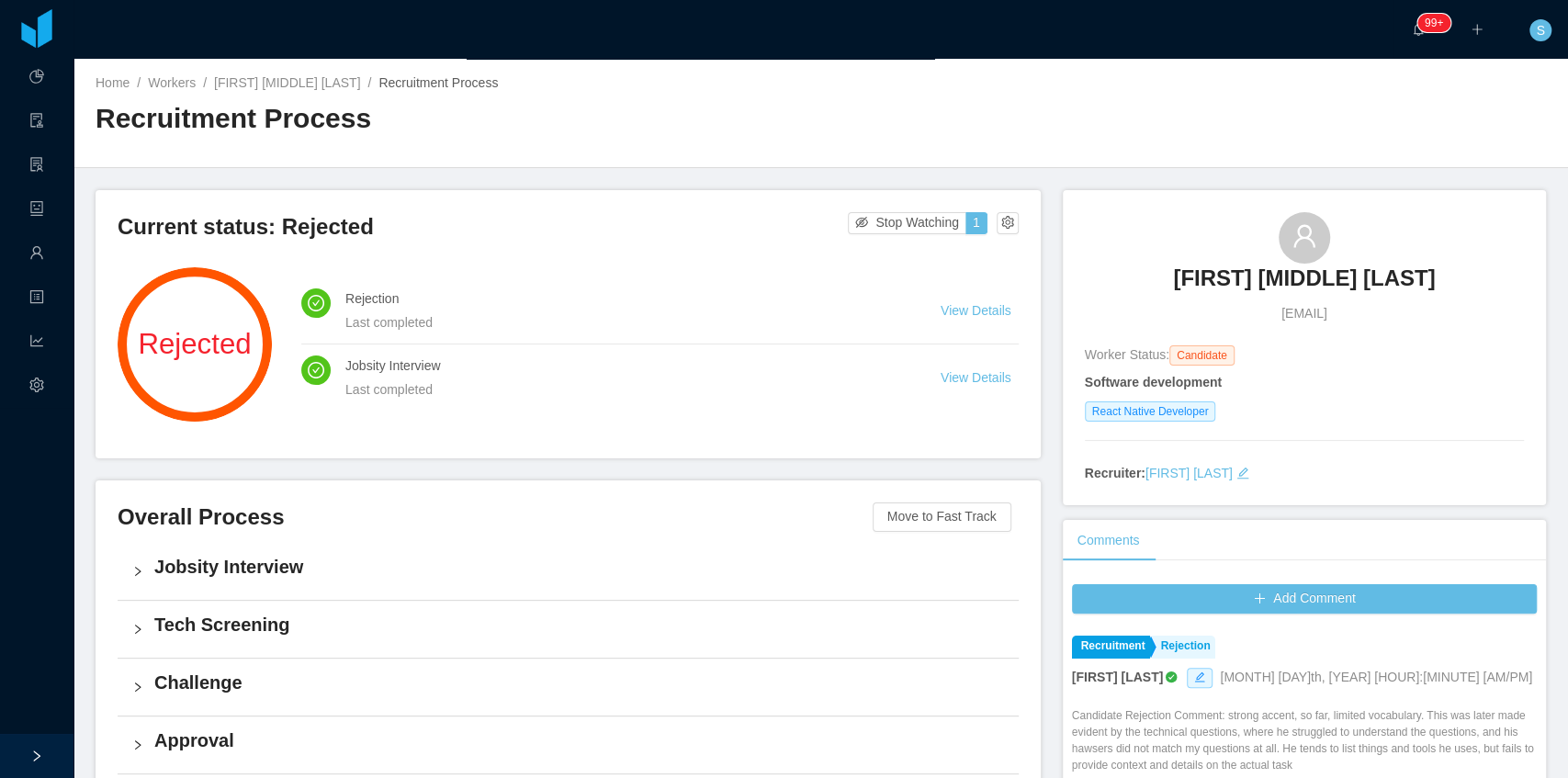 copy on "[FIRST] [MIDDLE] [LAST]" 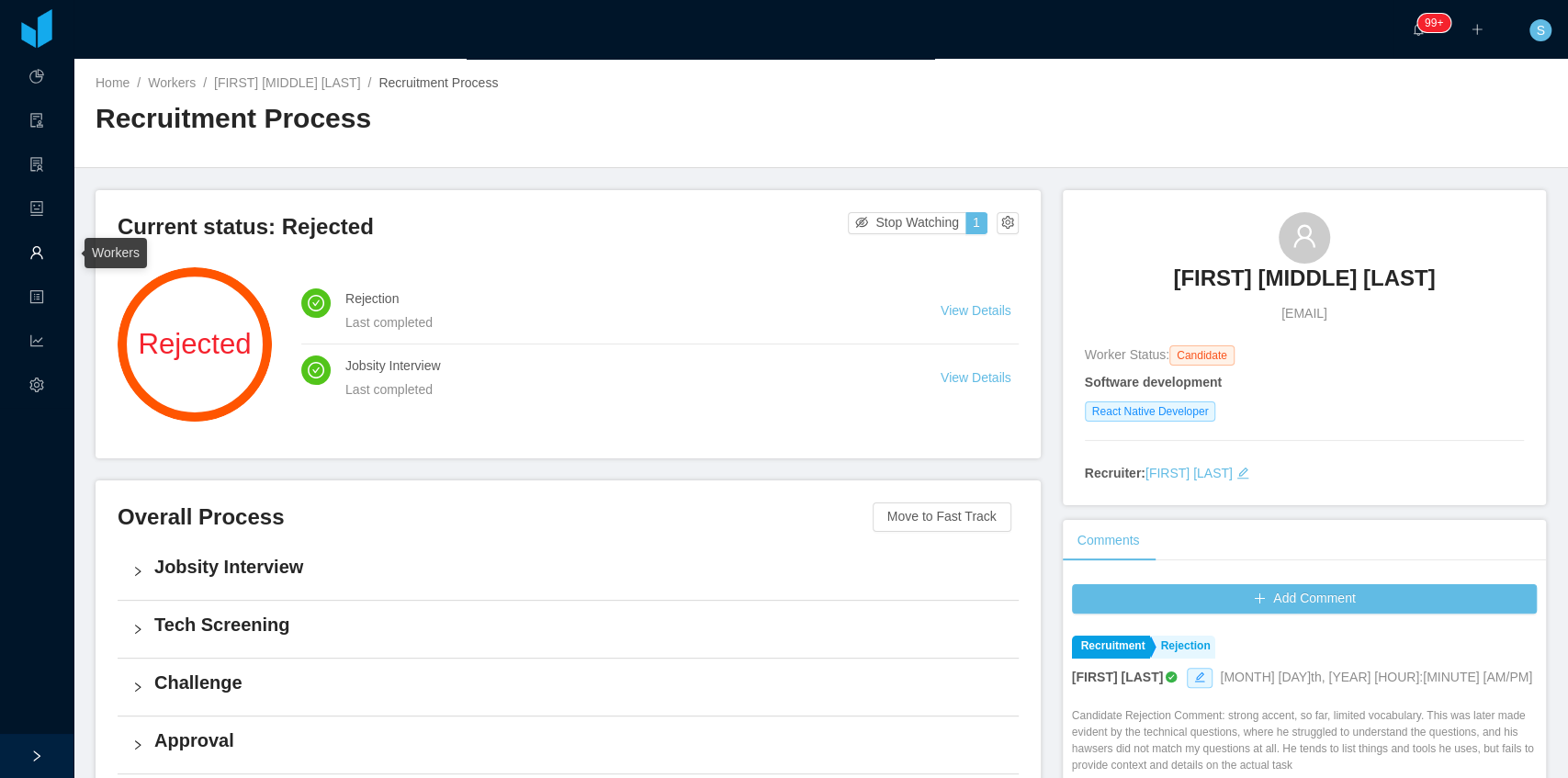 click on "Workers" at bounding box center (37, 254) 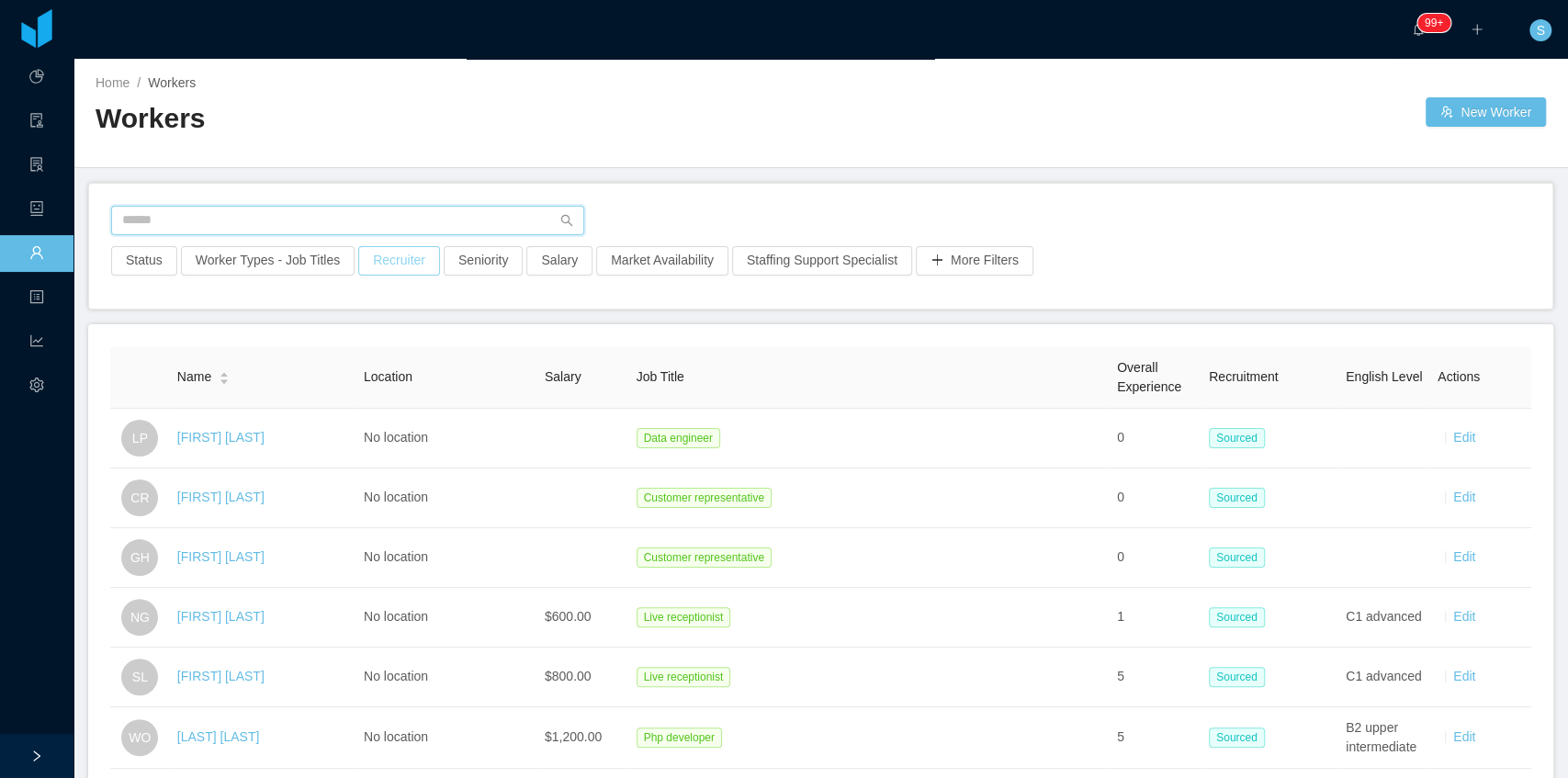 click at bounding box center [347, 220] 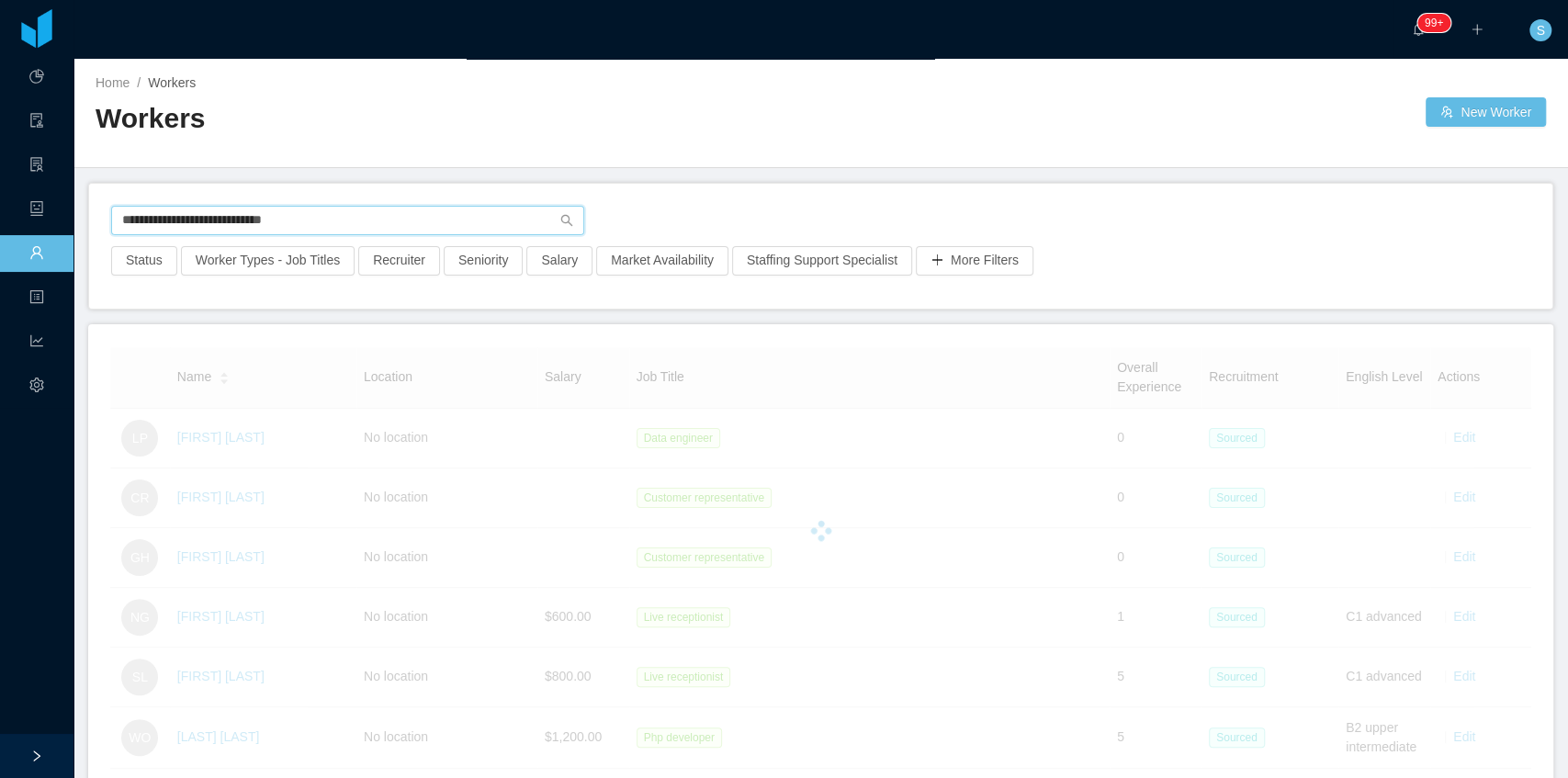 drag, startPoint x: 307, startPoint y: 214, endPoint x: 242, endPoint y: 218, distance: 65.12296 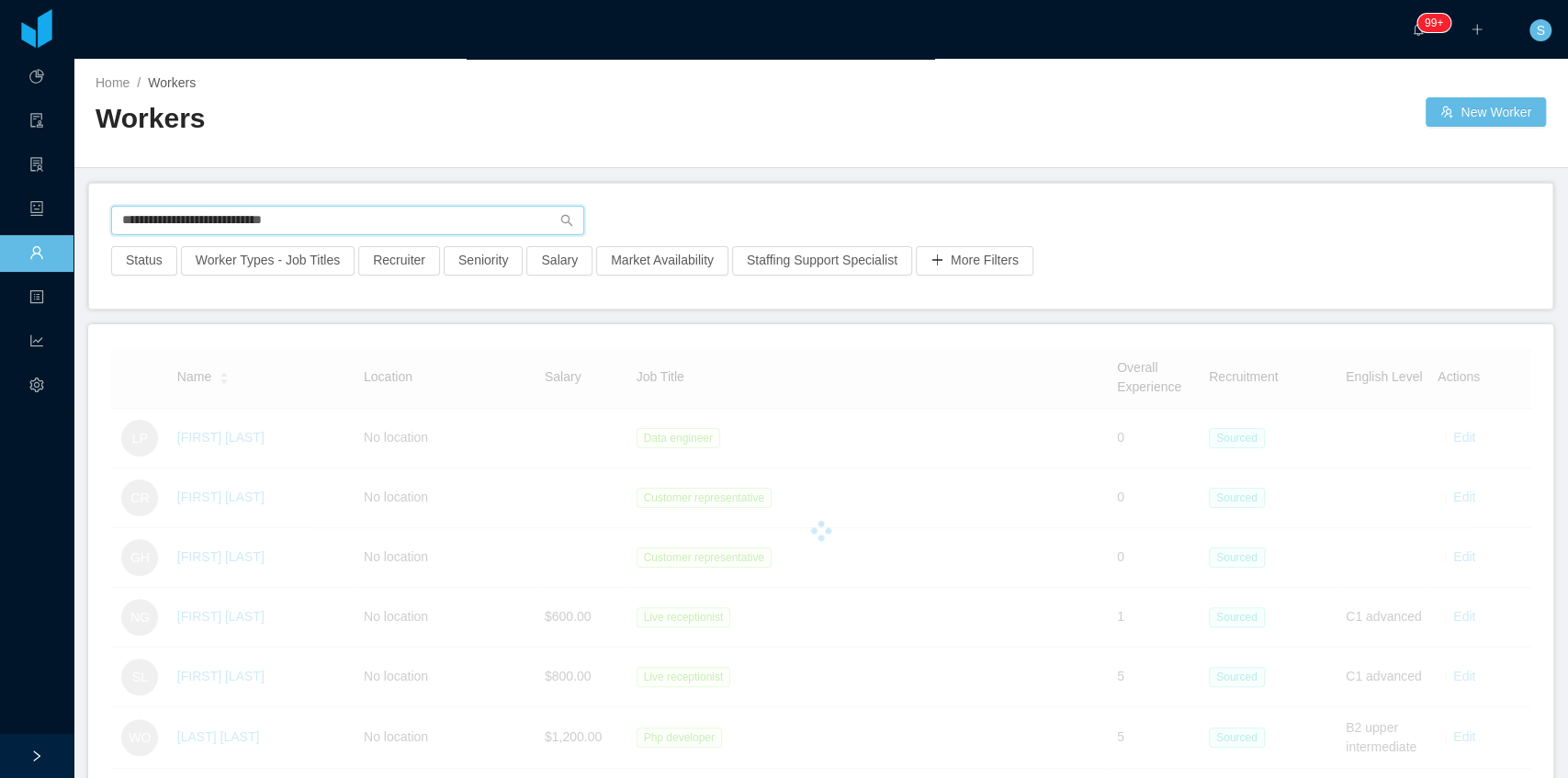 click on "**********" at bounding box center (347, 220) 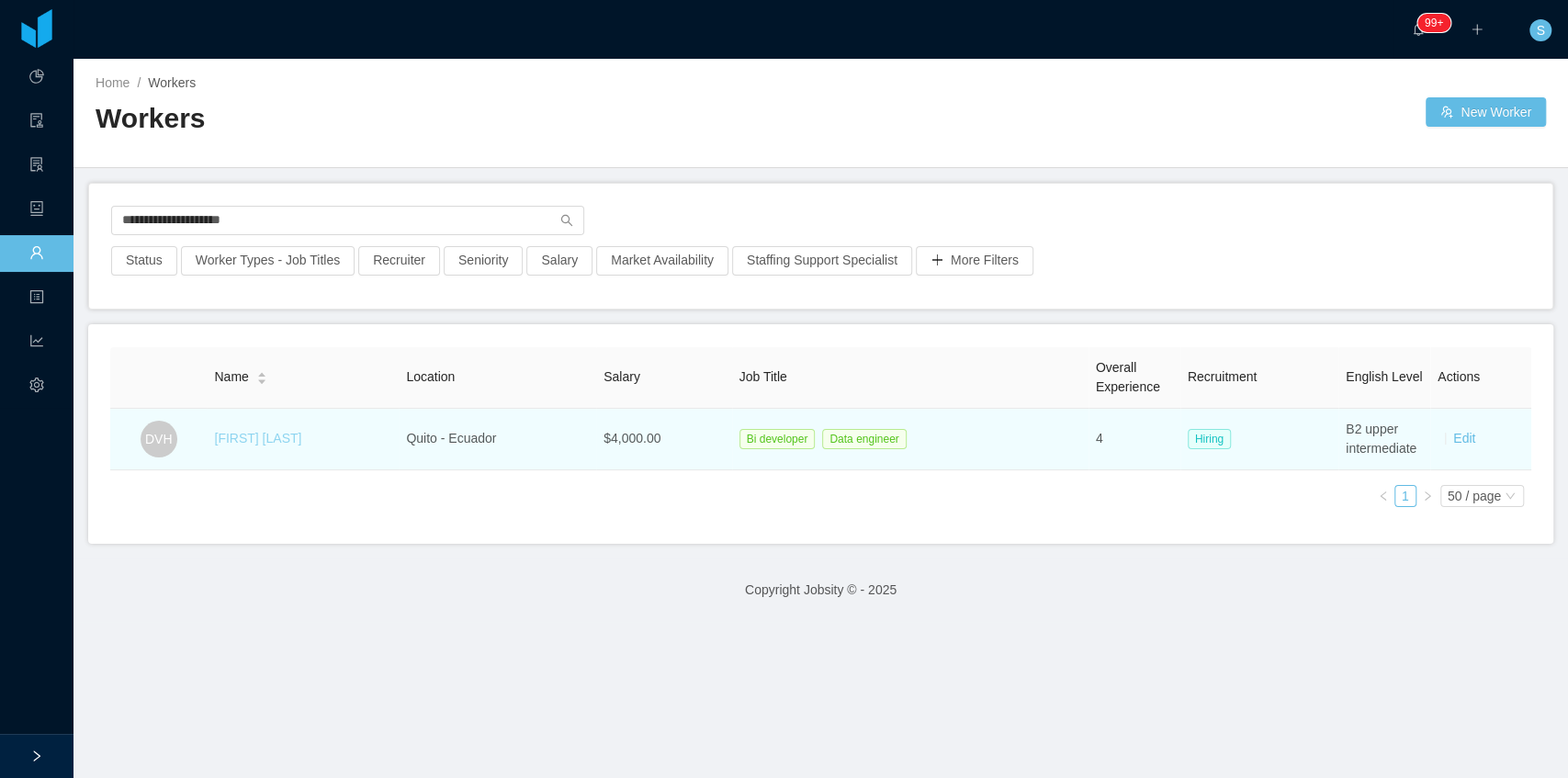 click on "[FIRST] [LAST]" at bounding box center (257, 438) 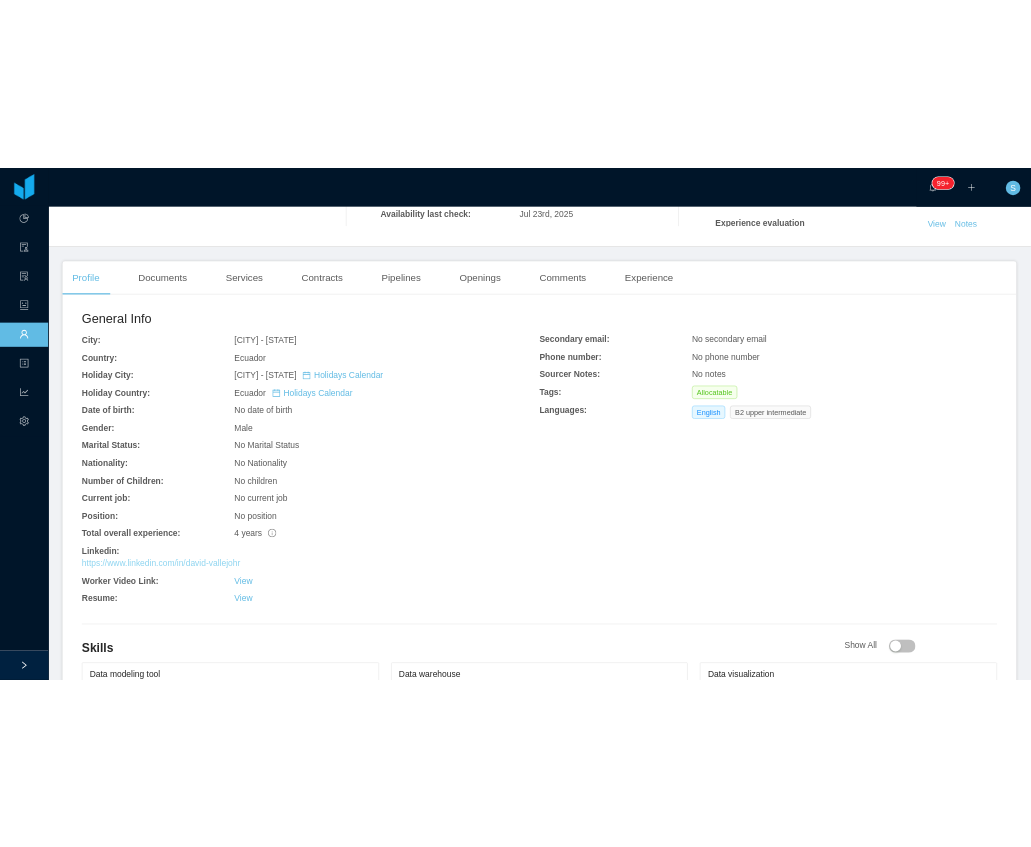 scroll, scrollTop: 466, scrollLeft: 0, axis: vertical 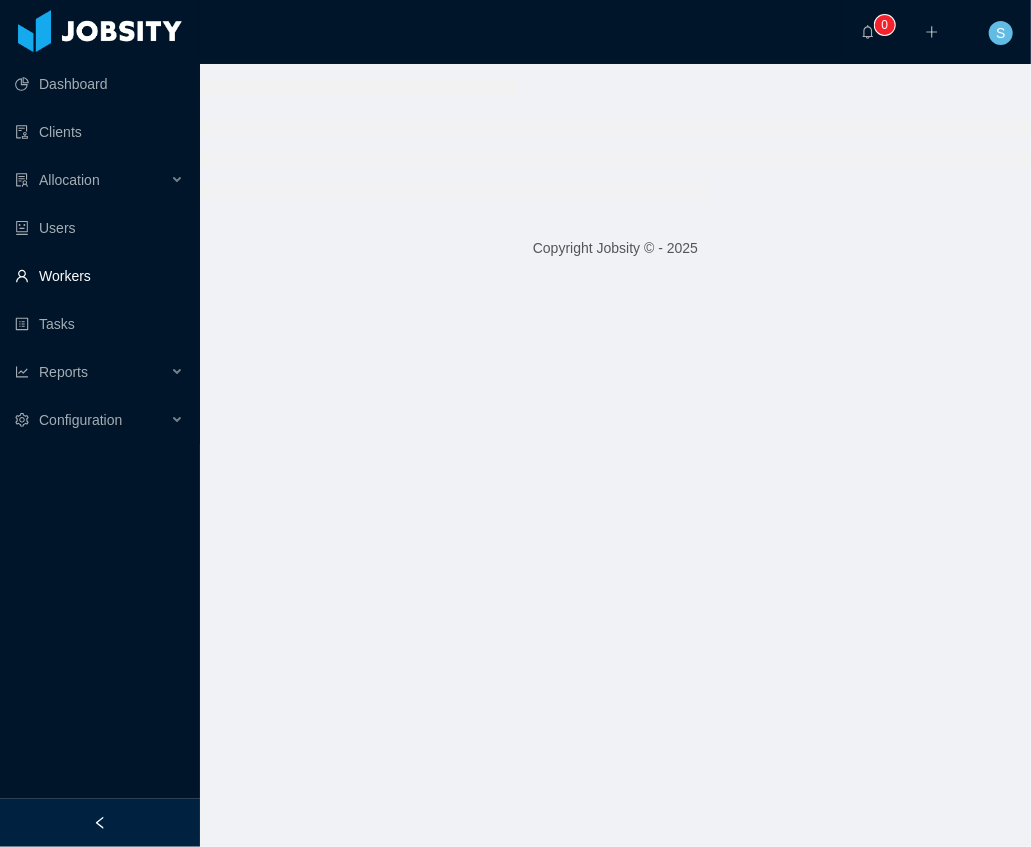 click on "Workers" at bounding box center (99, 276) 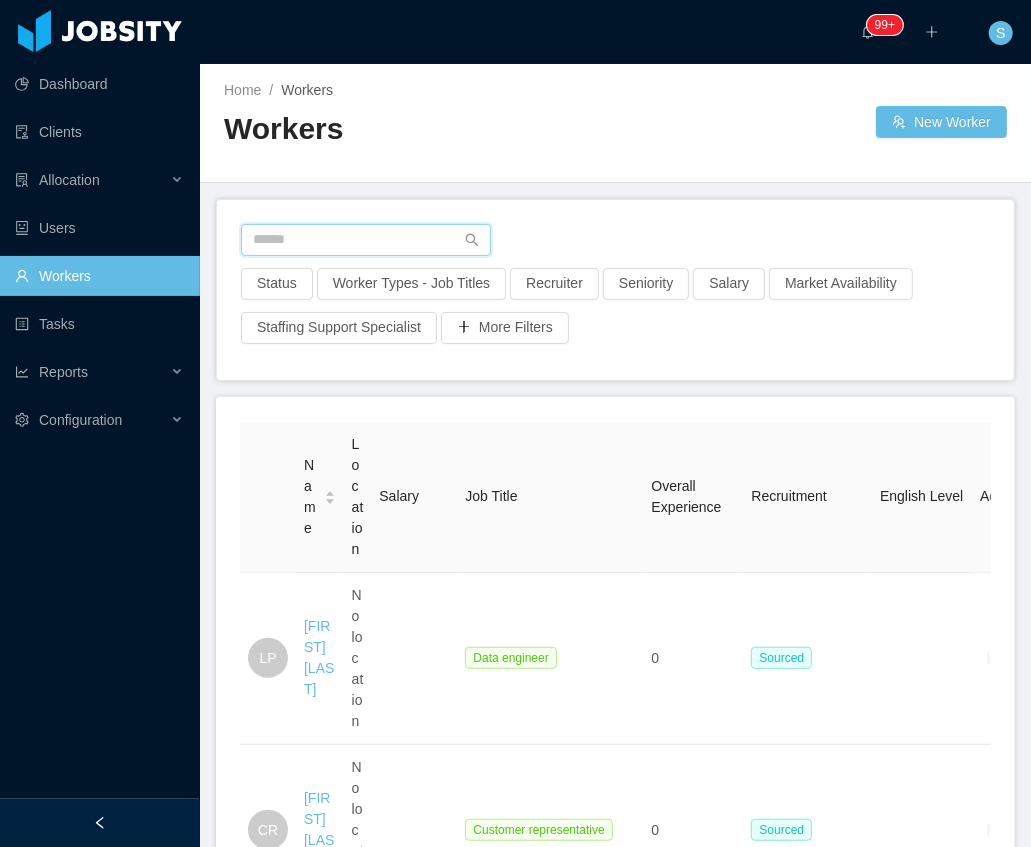 click at bounding box center (366, 240) 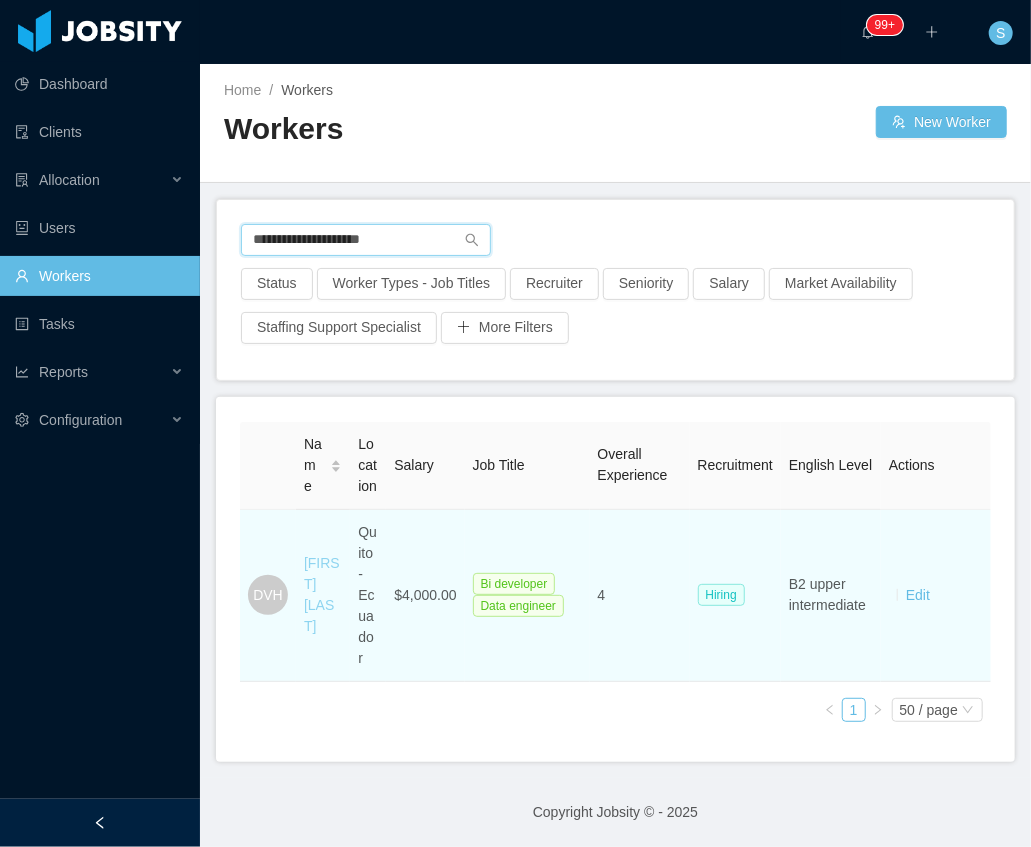 type on "**********" 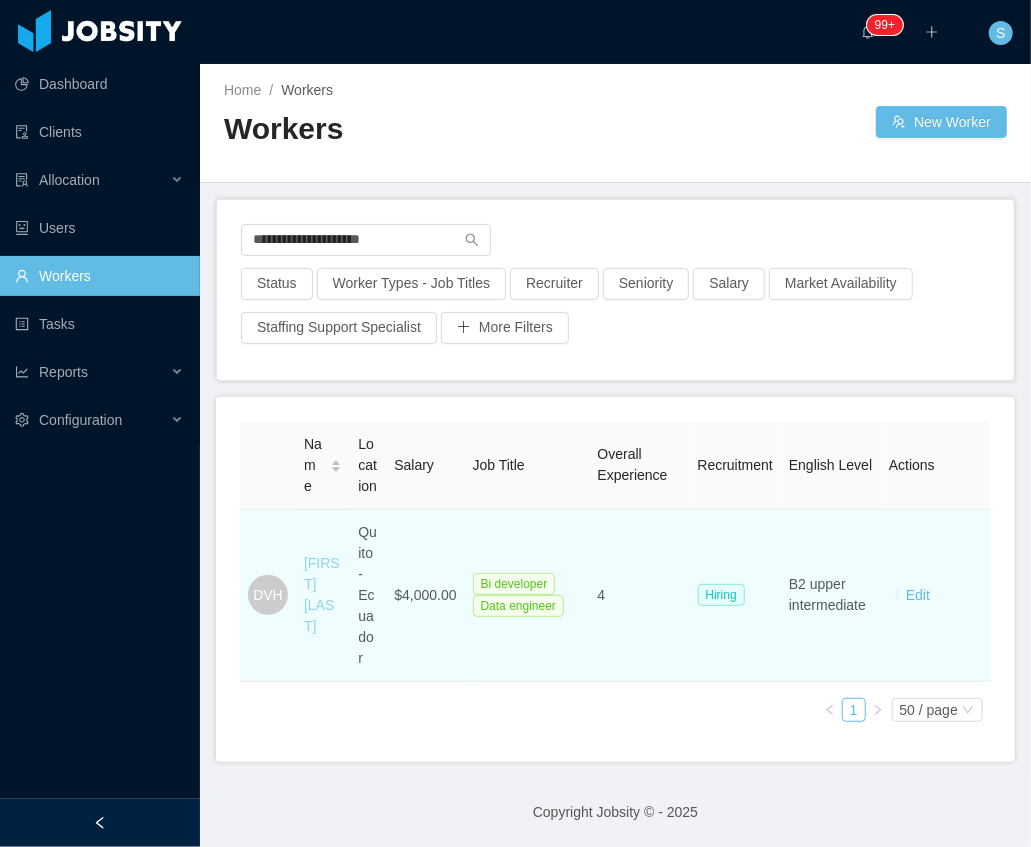 click on "[FIRST] [LAST]" at bounding box center (322, 594) 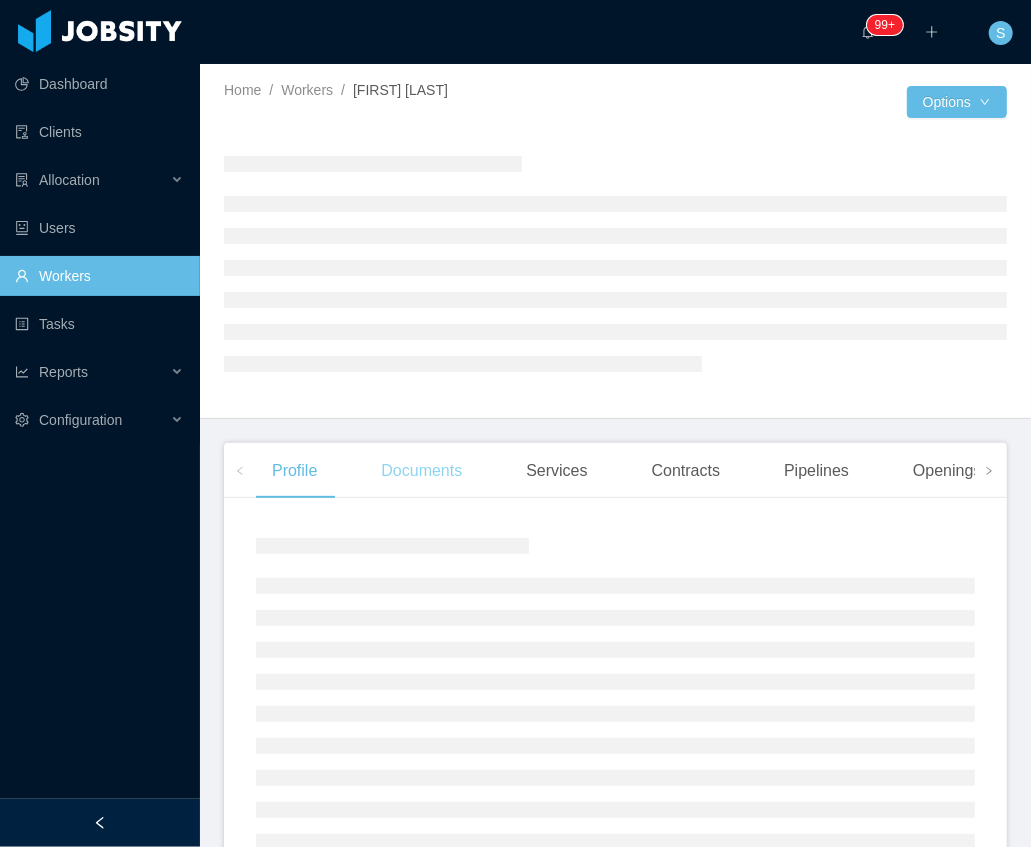 click on "Documents" at bounding box center (421, 471) 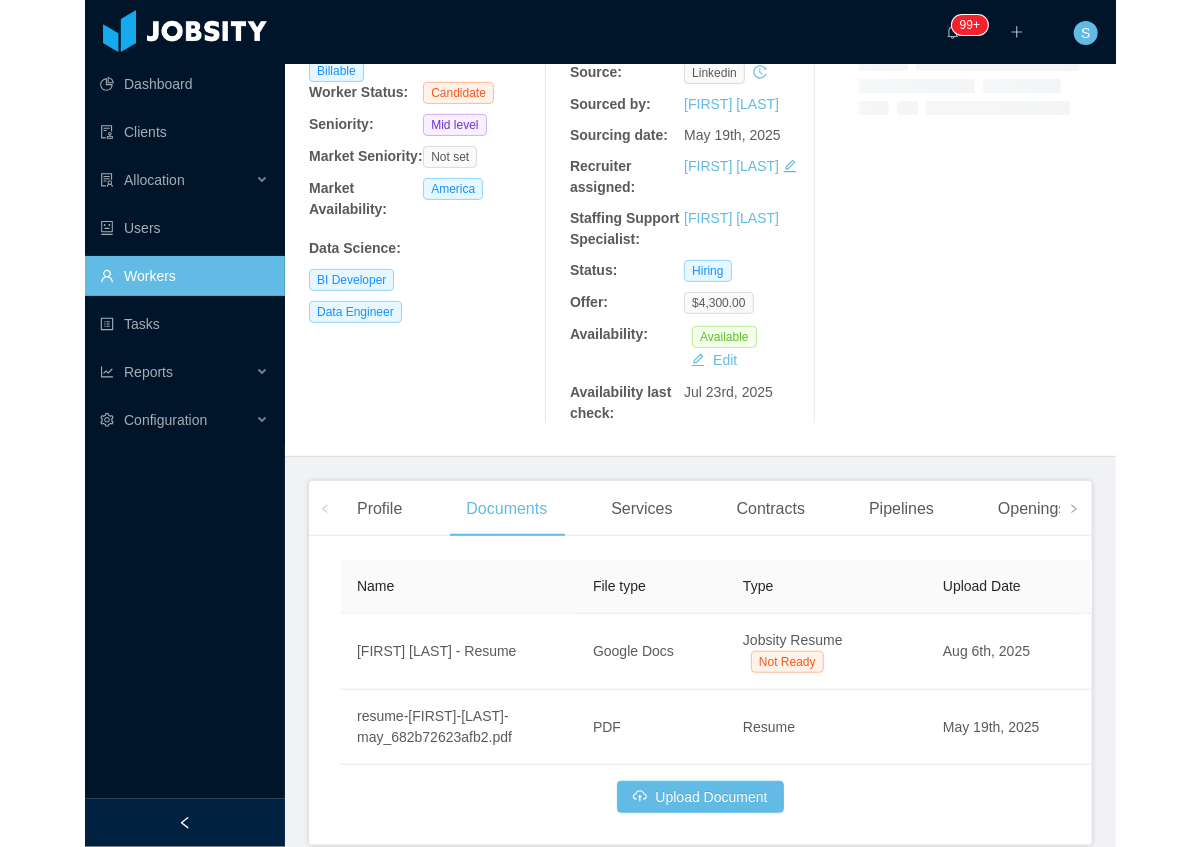 scroll, scrollTop: 185, scrollLeft: 0, axis: vertical 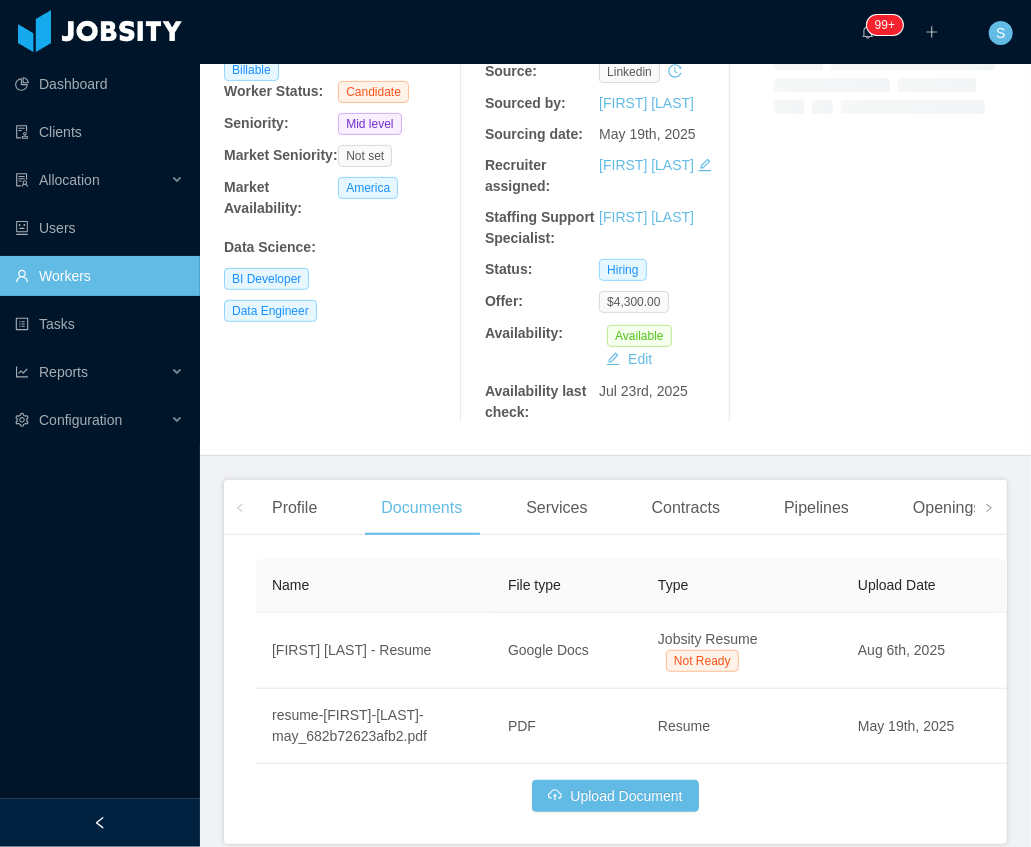 click 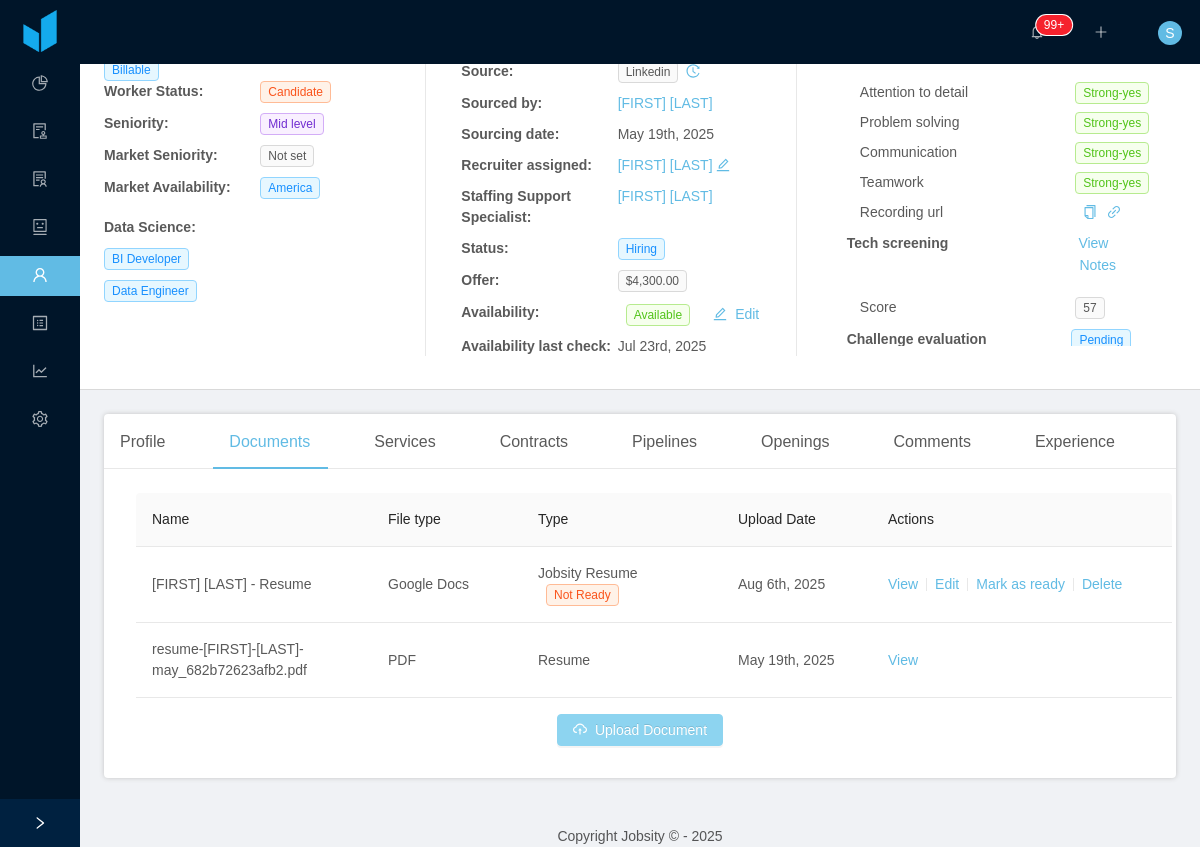 click on "Upload Document" at bounding box center (640, 730) 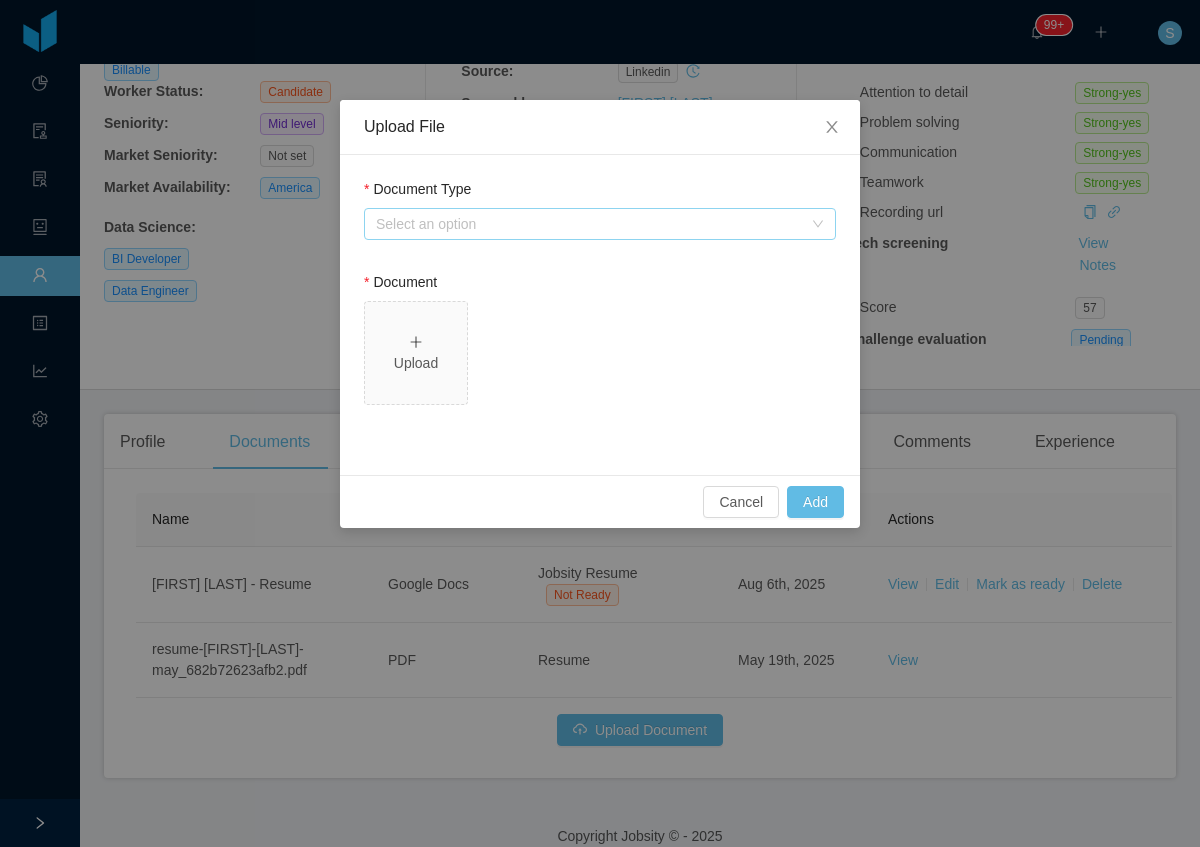 click on "Select an option" at bounding box center (589, 224) 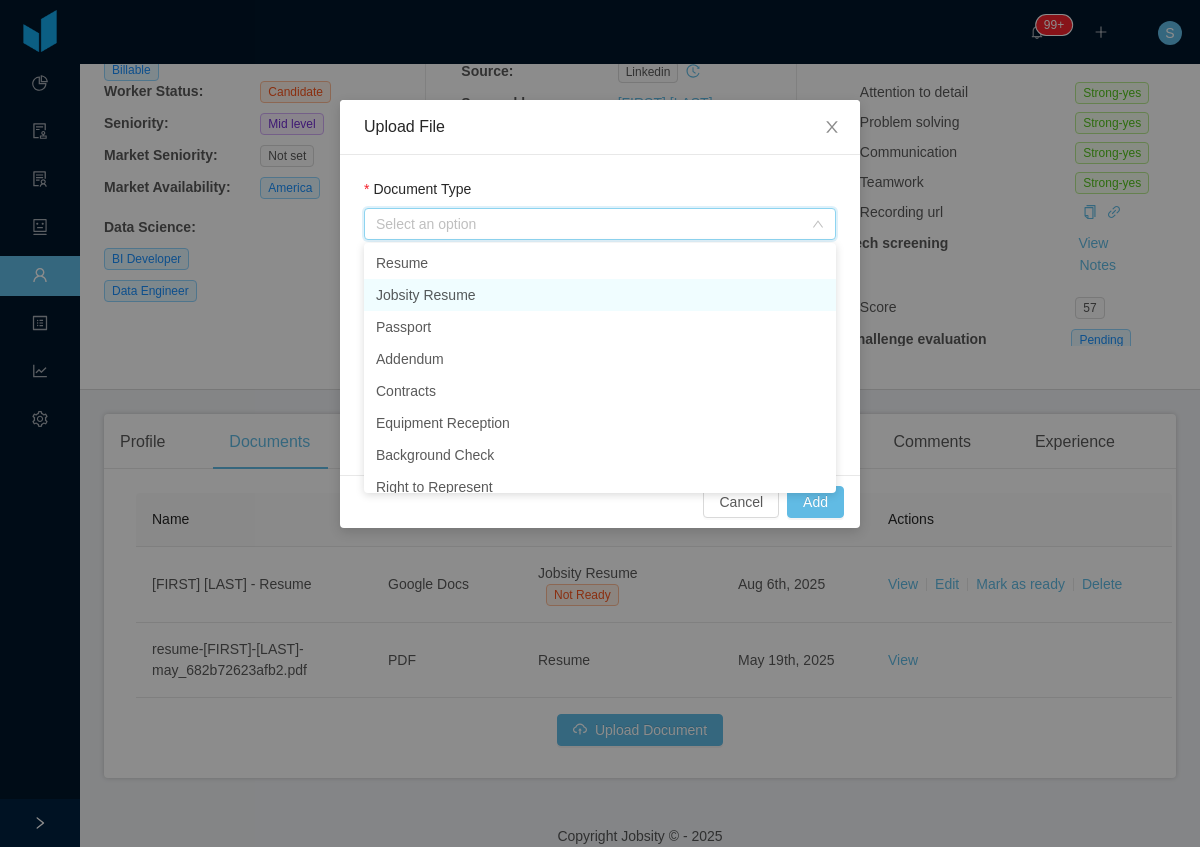 click on "Jobsity Resume" at bounding box center [600, 295] 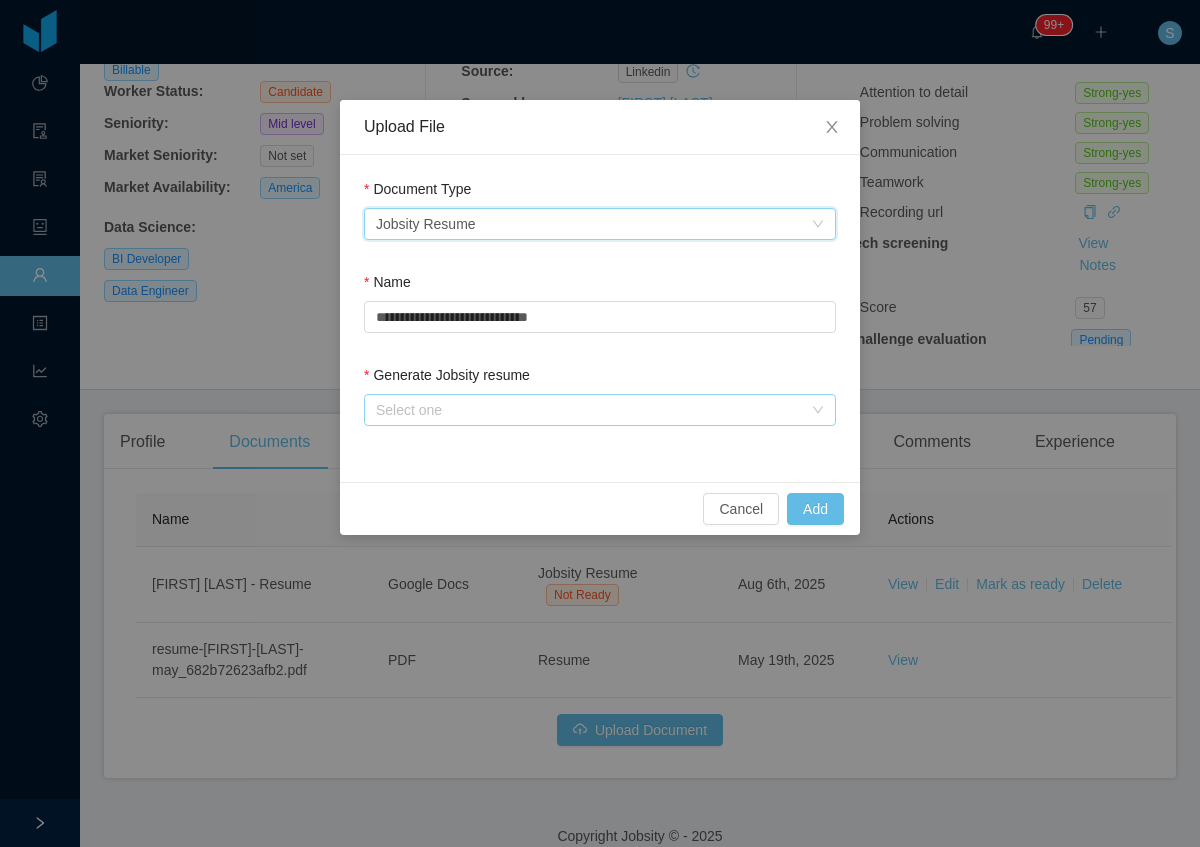 click on "Select one" at bounding box center [589, 410] 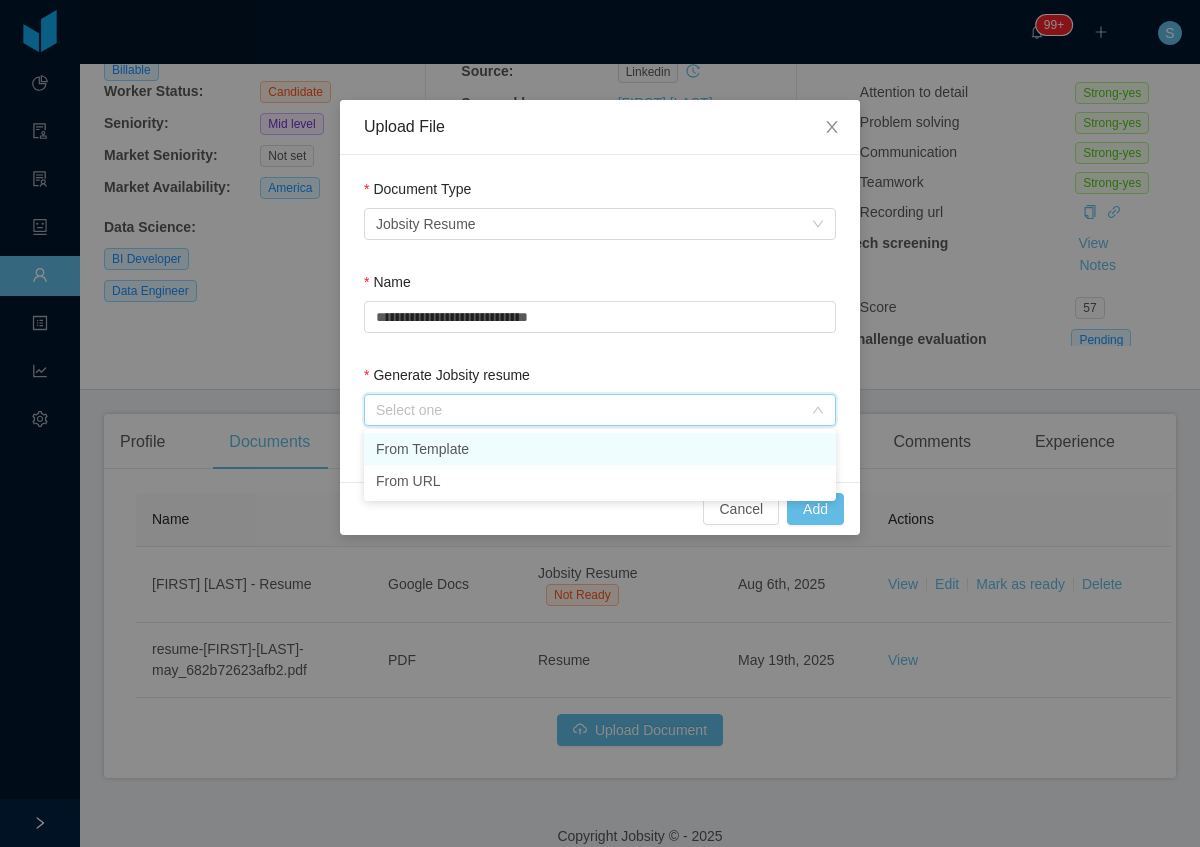 click on "From Template" at bounding box center [600, 449] 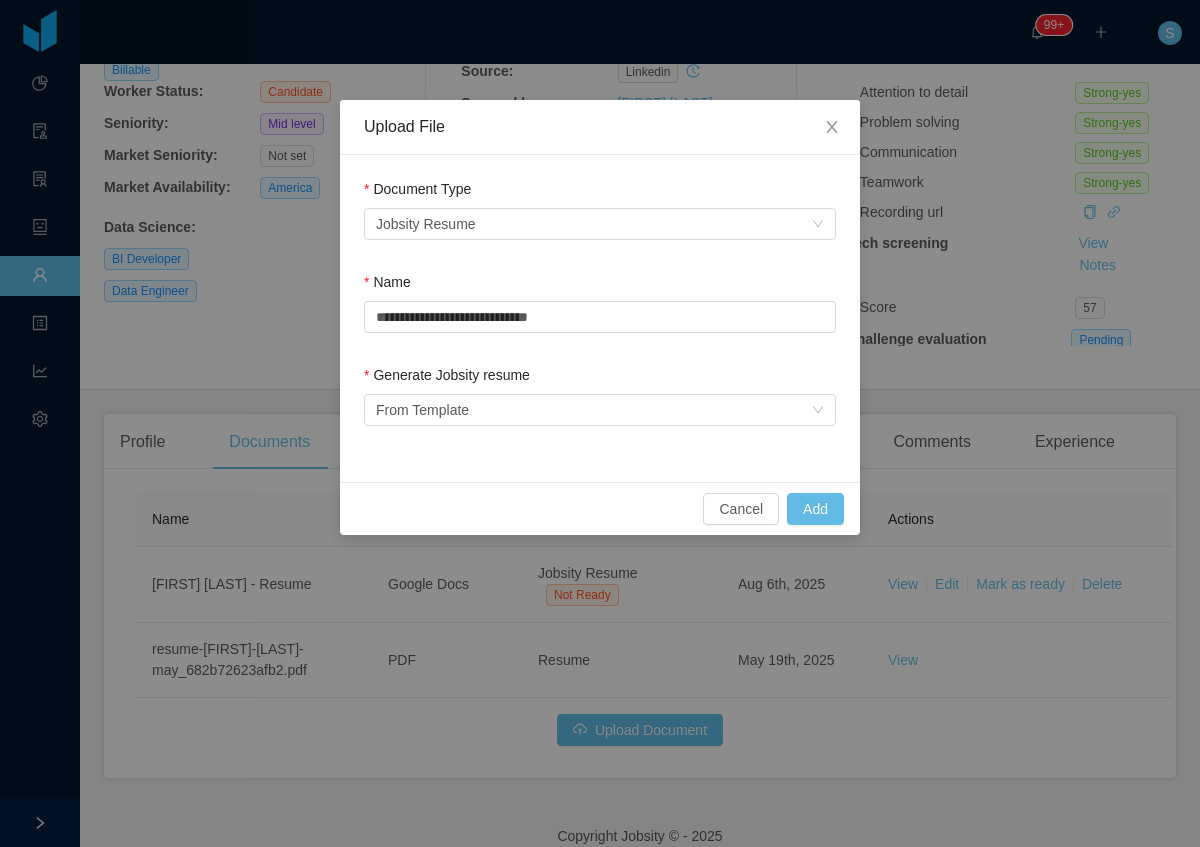 click on "**********" at bounding box center (600, 423) 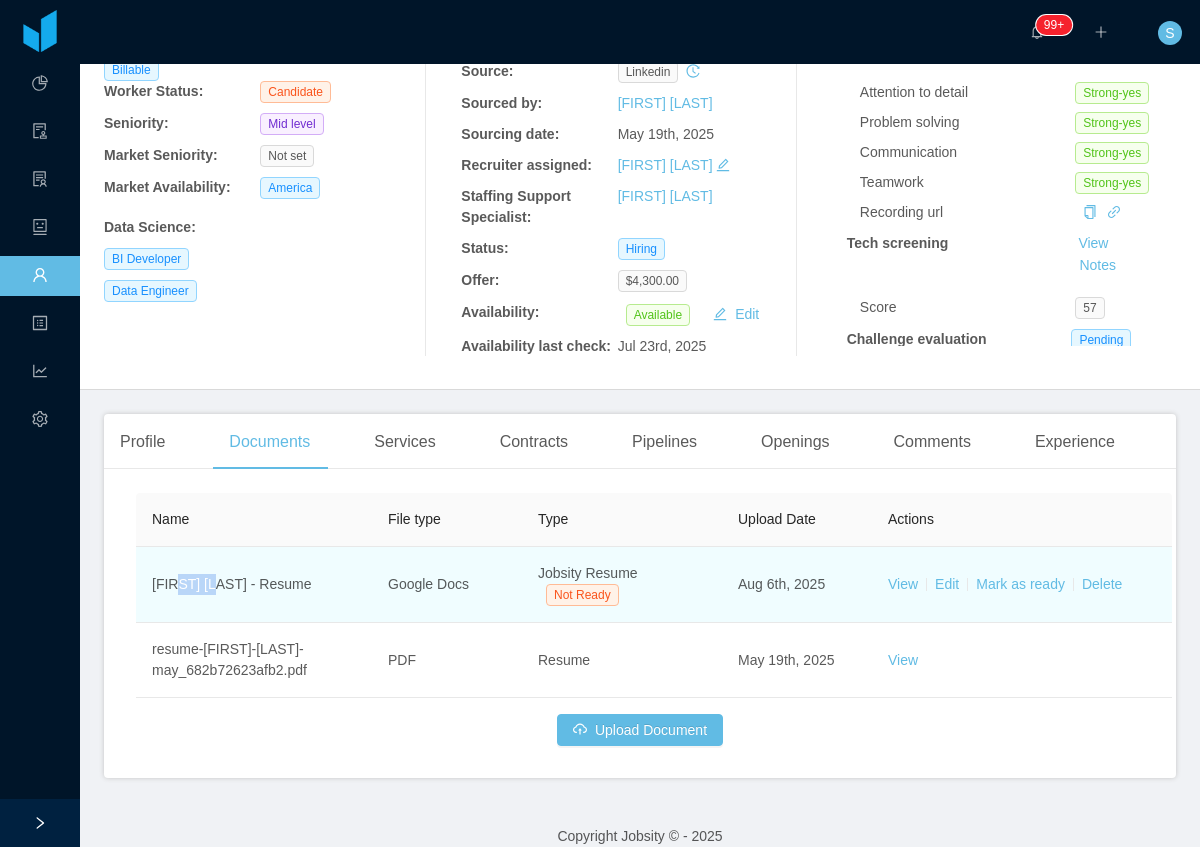 drag, startPoint x: 214, startPoint y: 580, endPoint x: 170, endPoint y: 579, distance: 44.011364 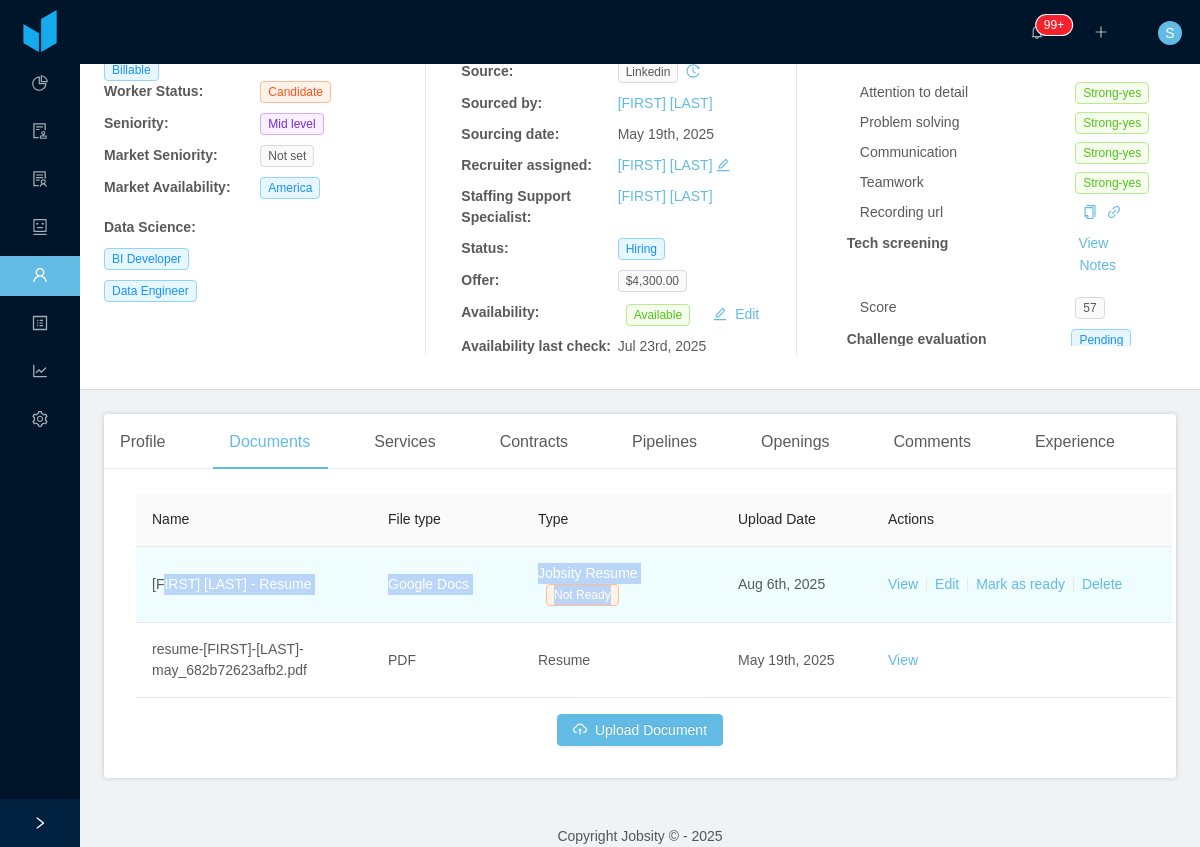 drag, startPoint x: 243, startPoint y: 581, endPoint x: 678, endPoint y: 599, distance: 435.37225 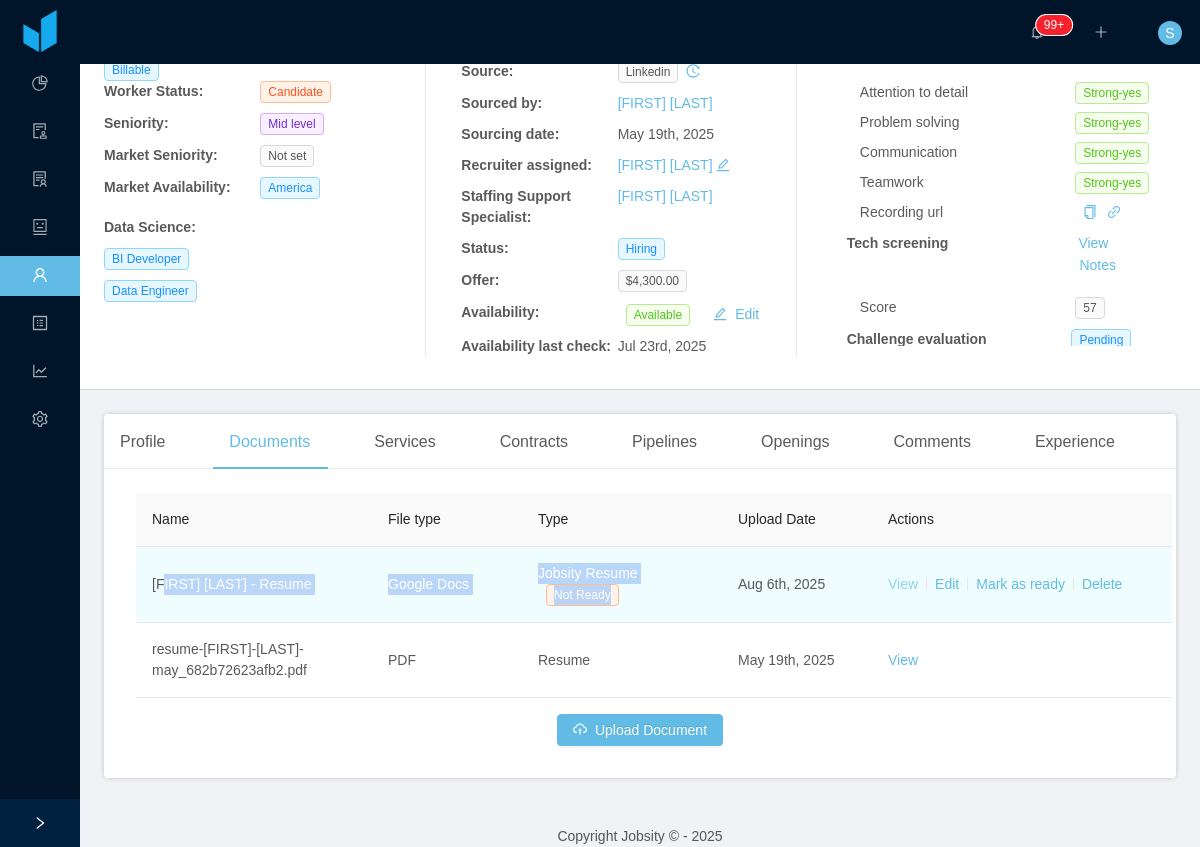 click on "View" at bounding box center [903, 584] 